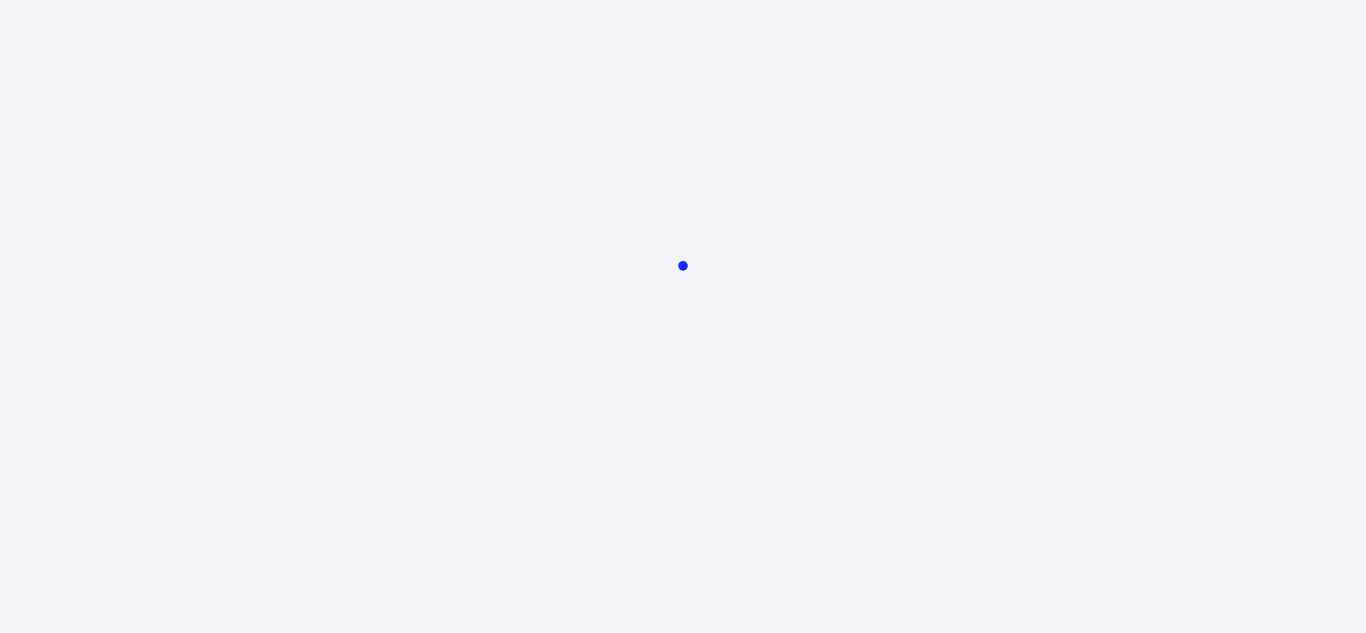 scroll, scrollTop: 0, scrollLeft: 0, axis: both 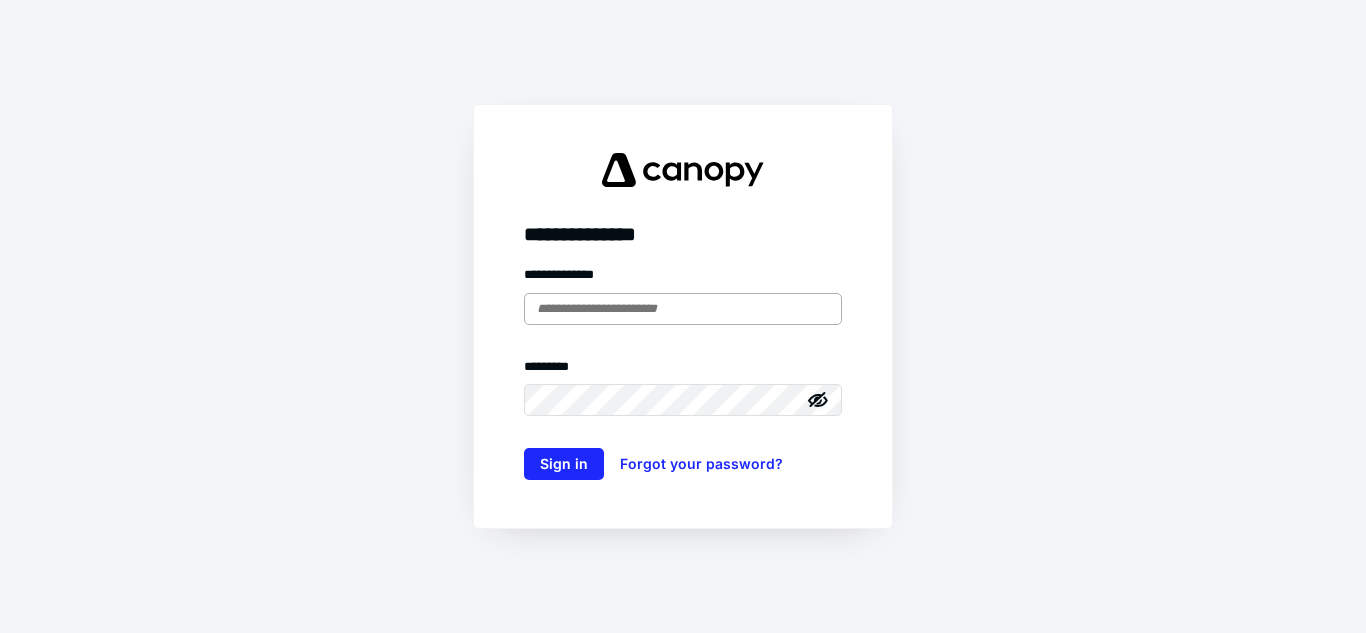 click at bounding box center (683, 309) 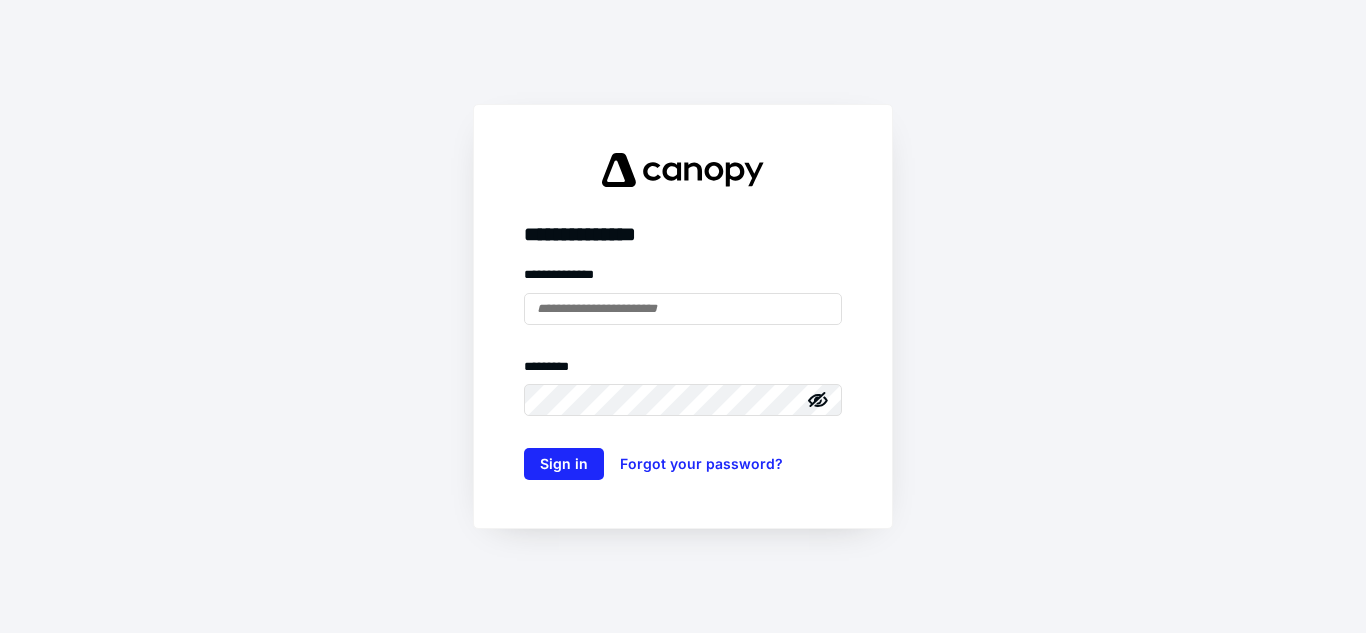 type on "**********" 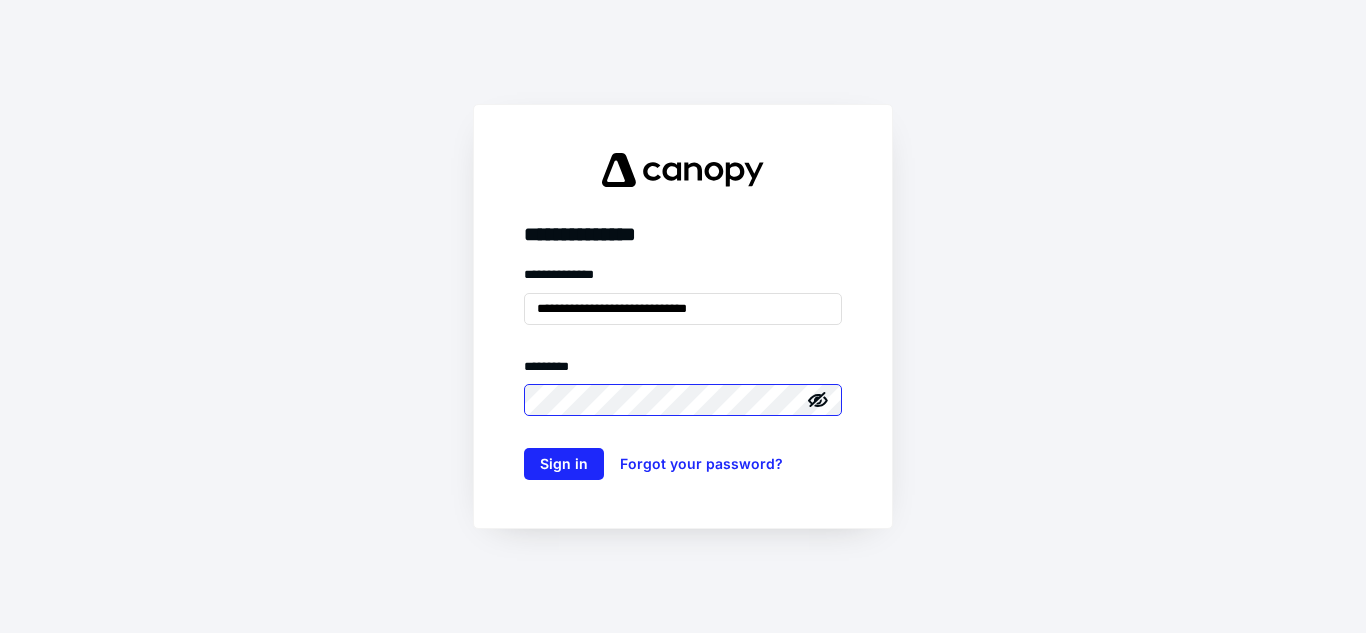 click on "Sign in" at bounding box center (564, 464) 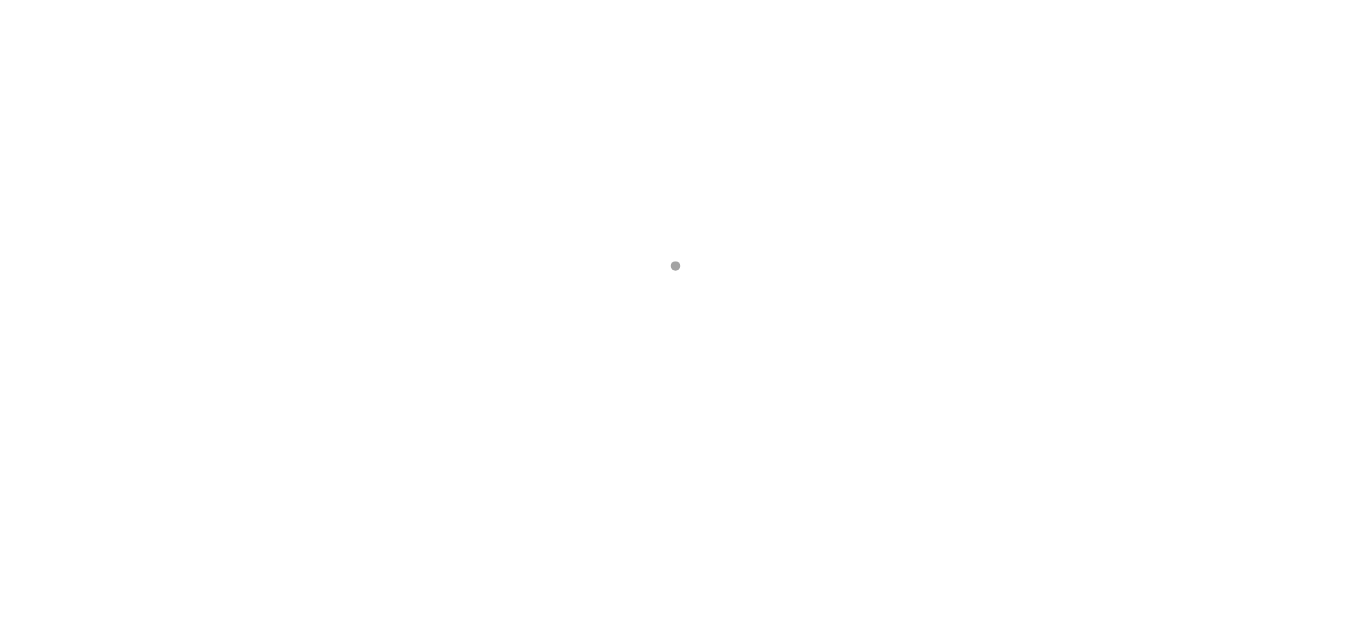 scroll, scrollTop: 0, scrollLeft: 0, axis: both 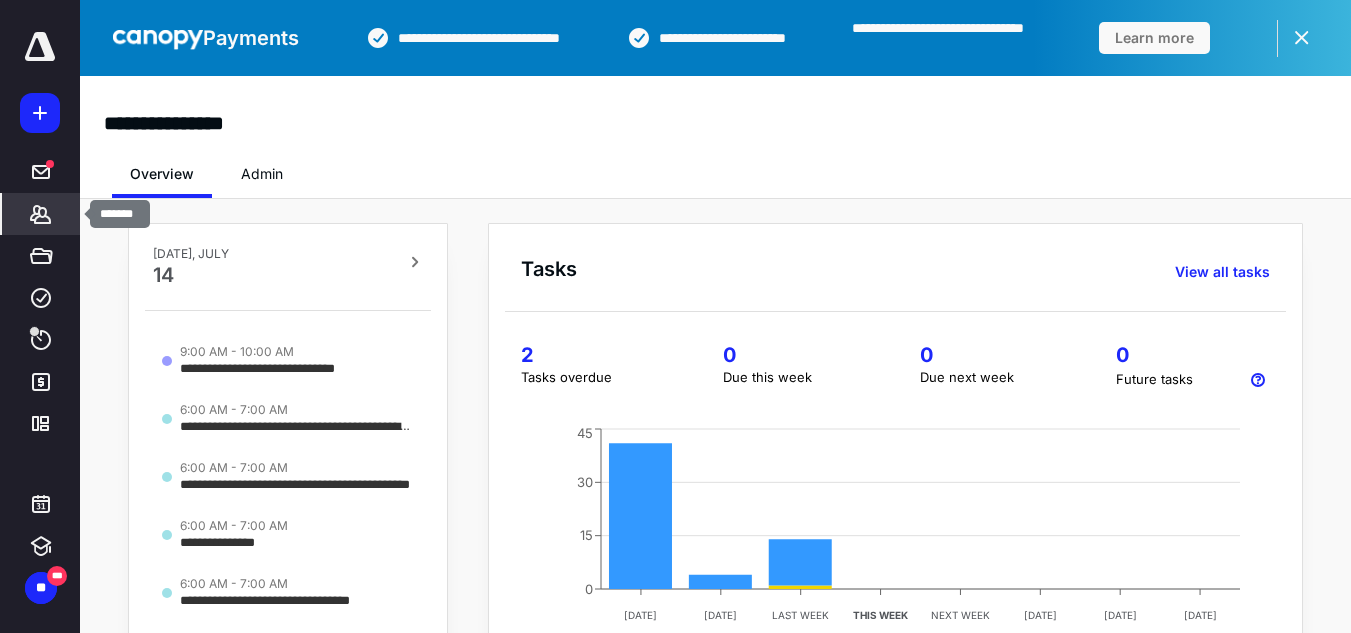 click on "*******" at bounding box center [41, 214] 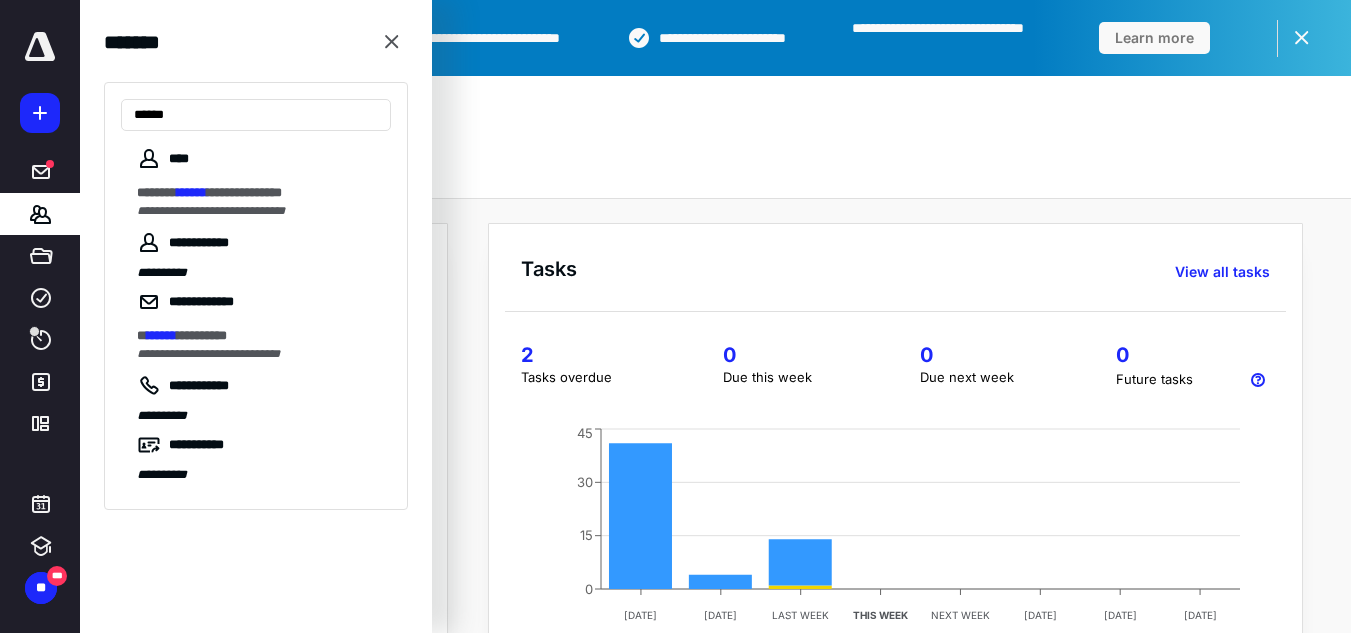 type on "******" 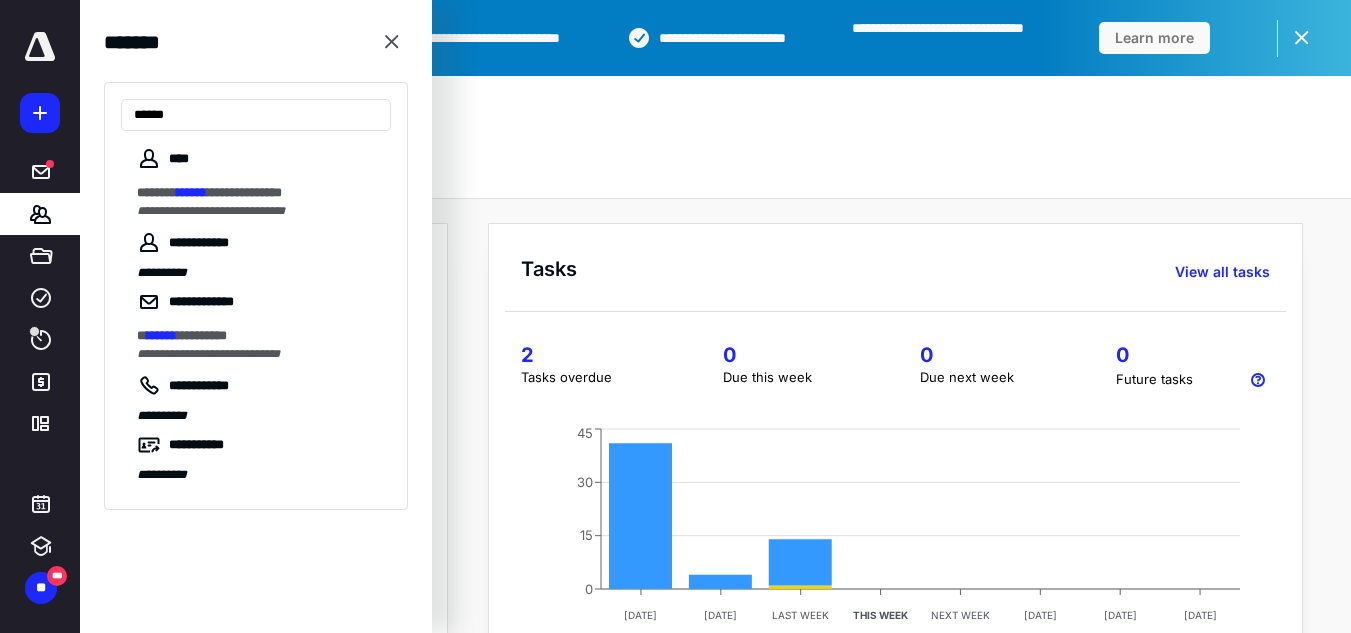 click on "**********" at bounding box center [211, 211] 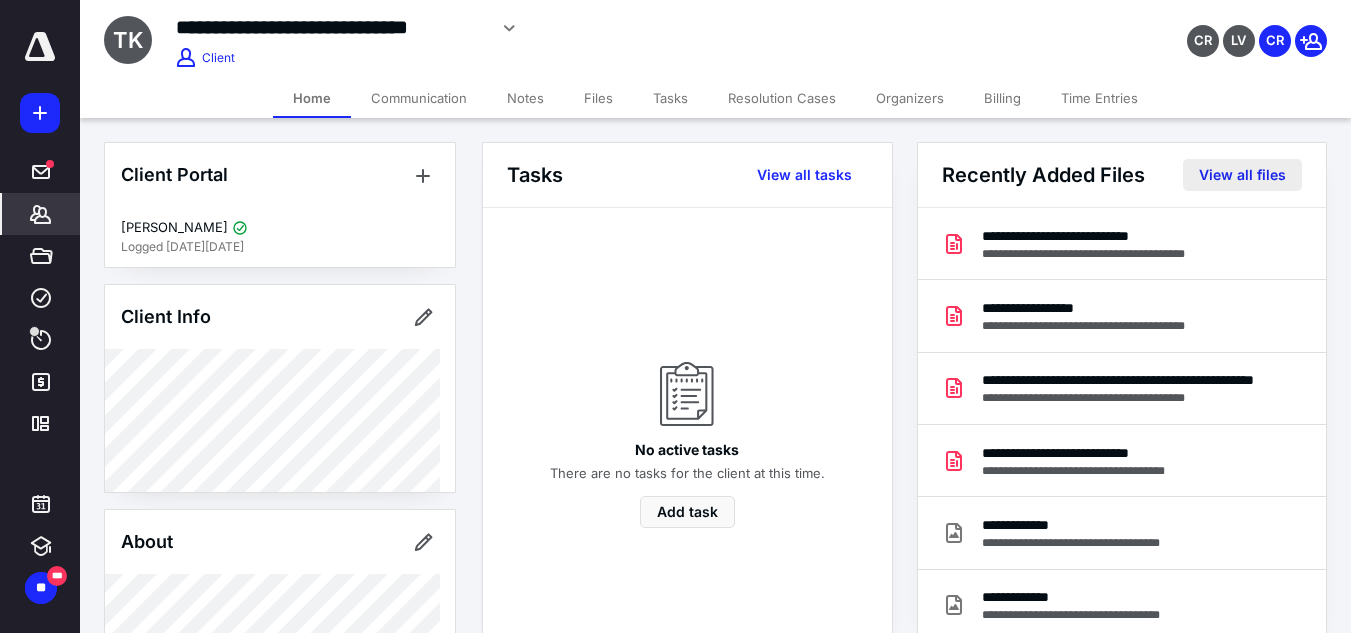 click on "View all files" at bounding box center (1242, 175) 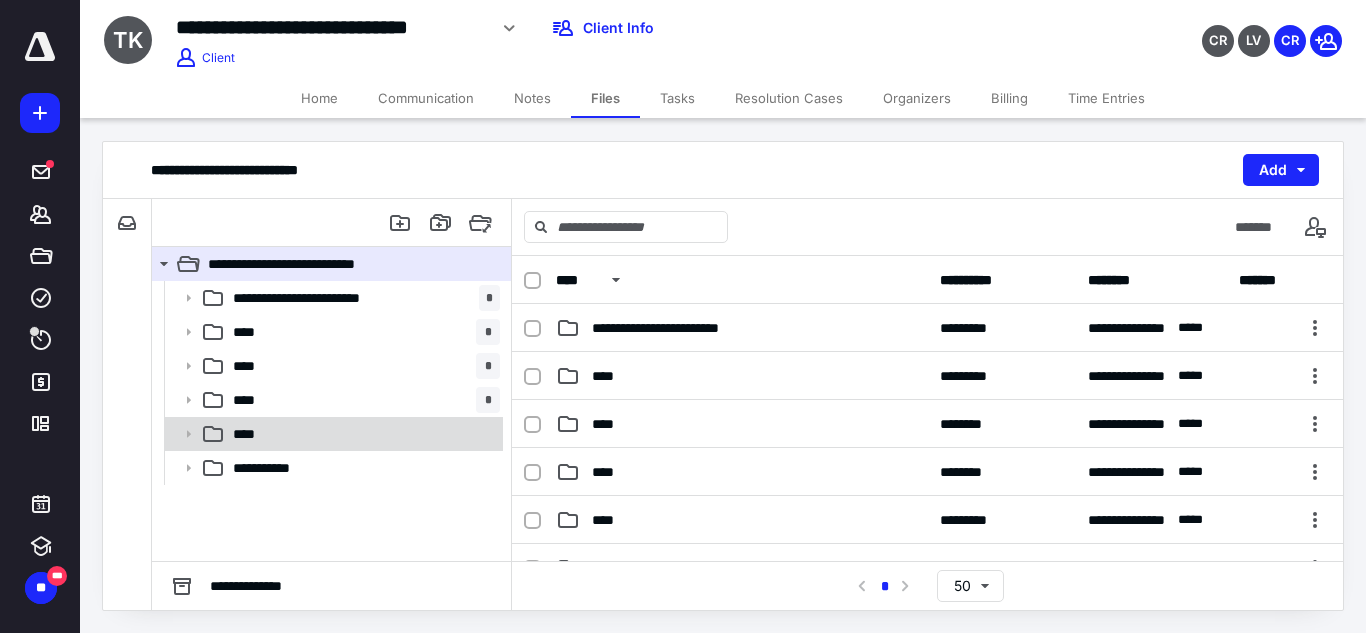 click on "****" at bounding box center [362, 434] 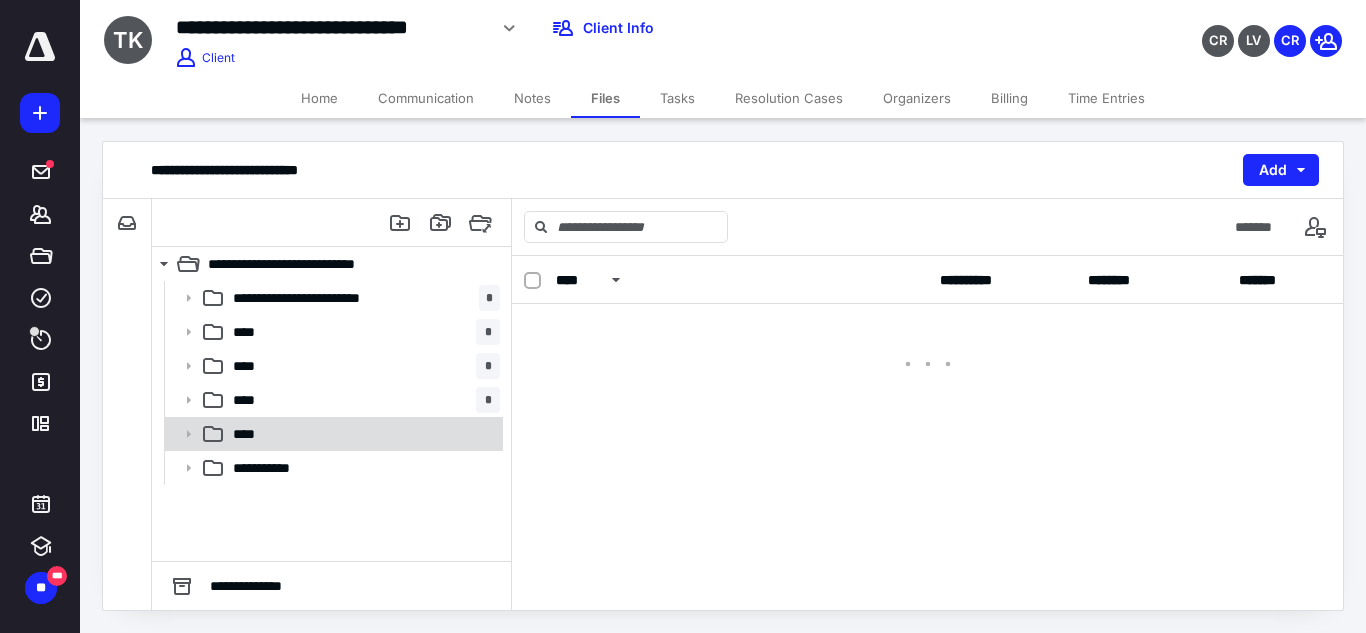 click on "****" at bounding box center (362, 434) 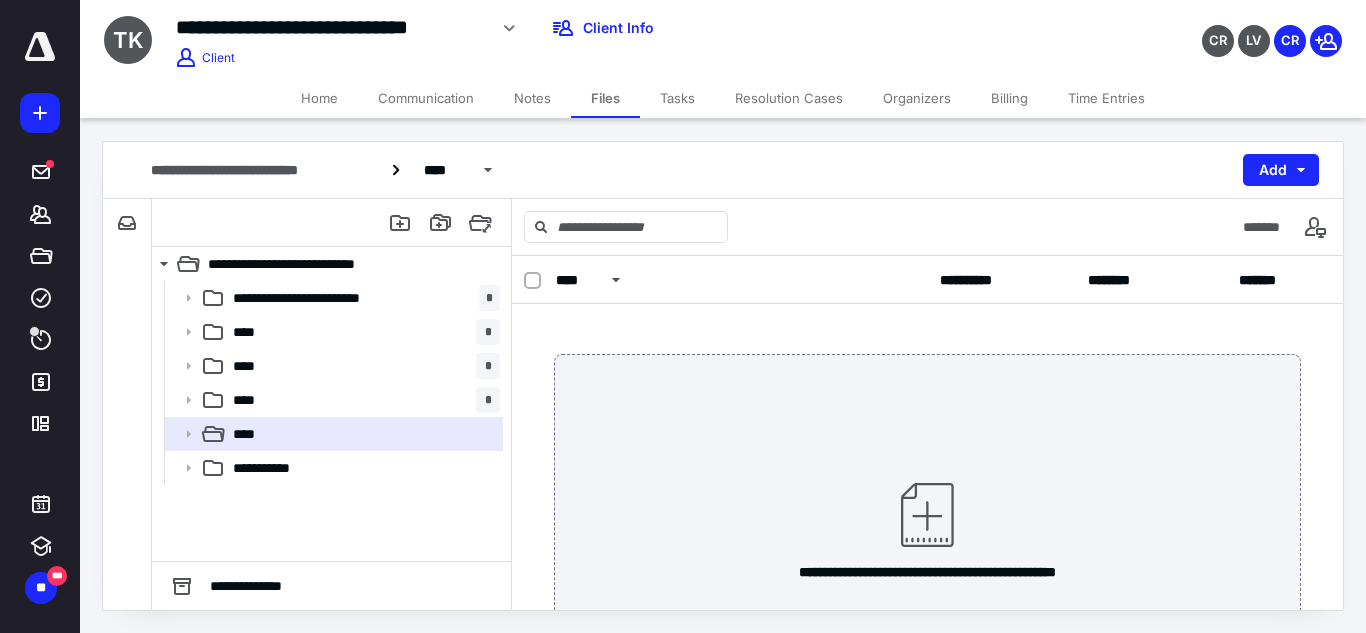 click on "Home" at bounding box center [319, 98] 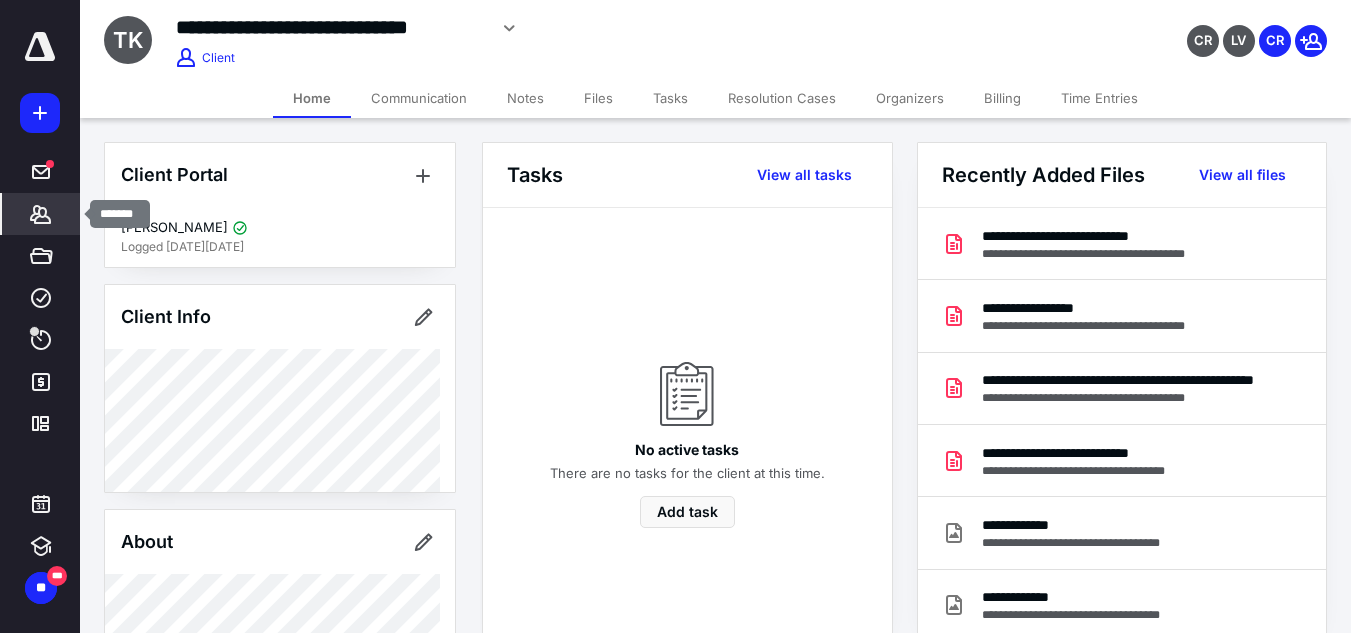 click 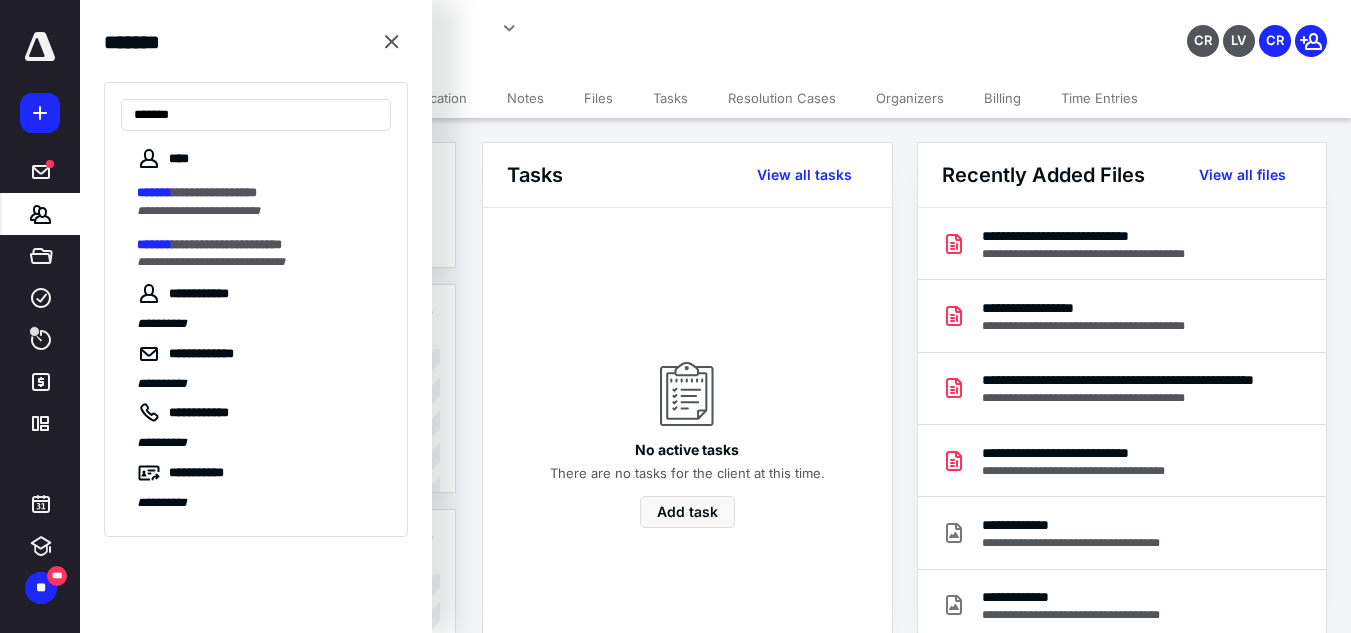 type on "*******" 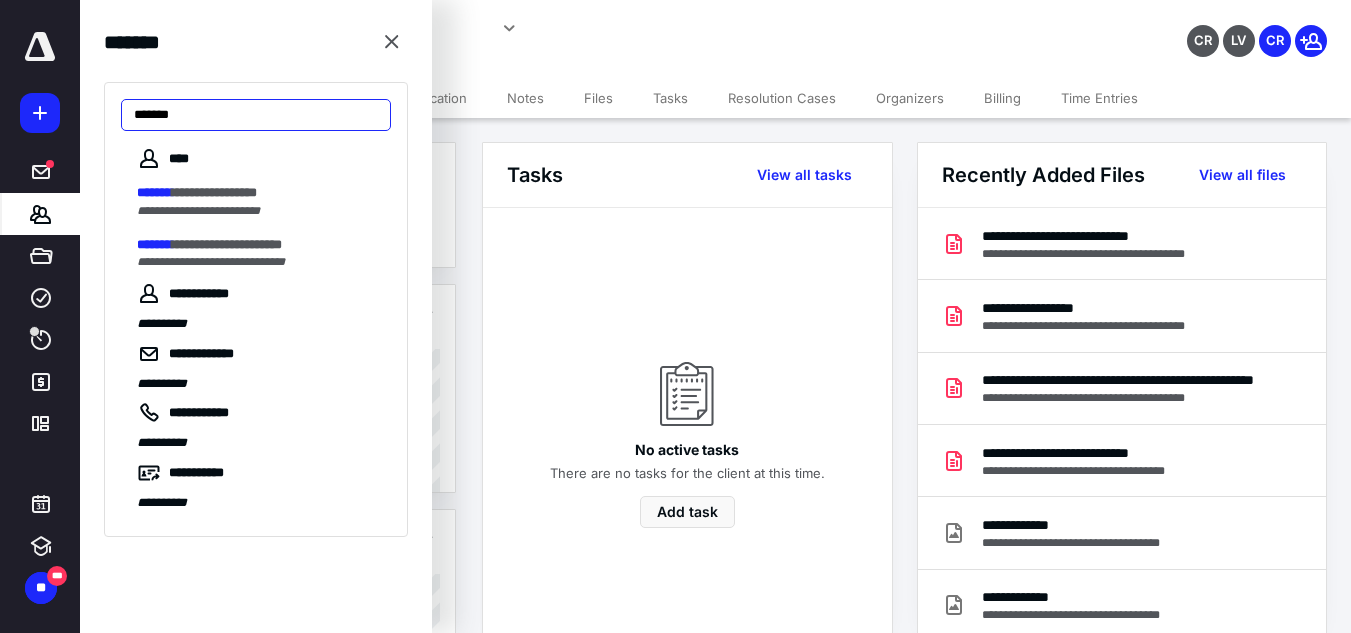 drag, startPoint x: 175, startPoint y: 116, endPoint x: 71, endPoint y: 138, distance: 106.30146 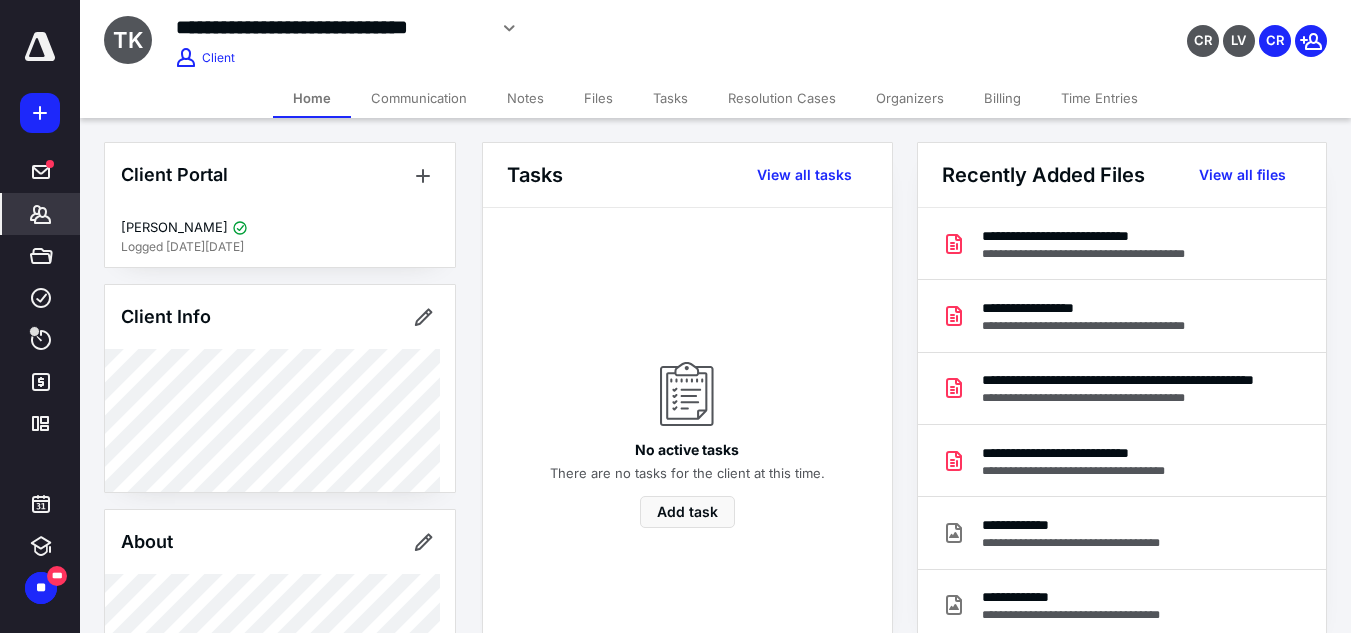 click 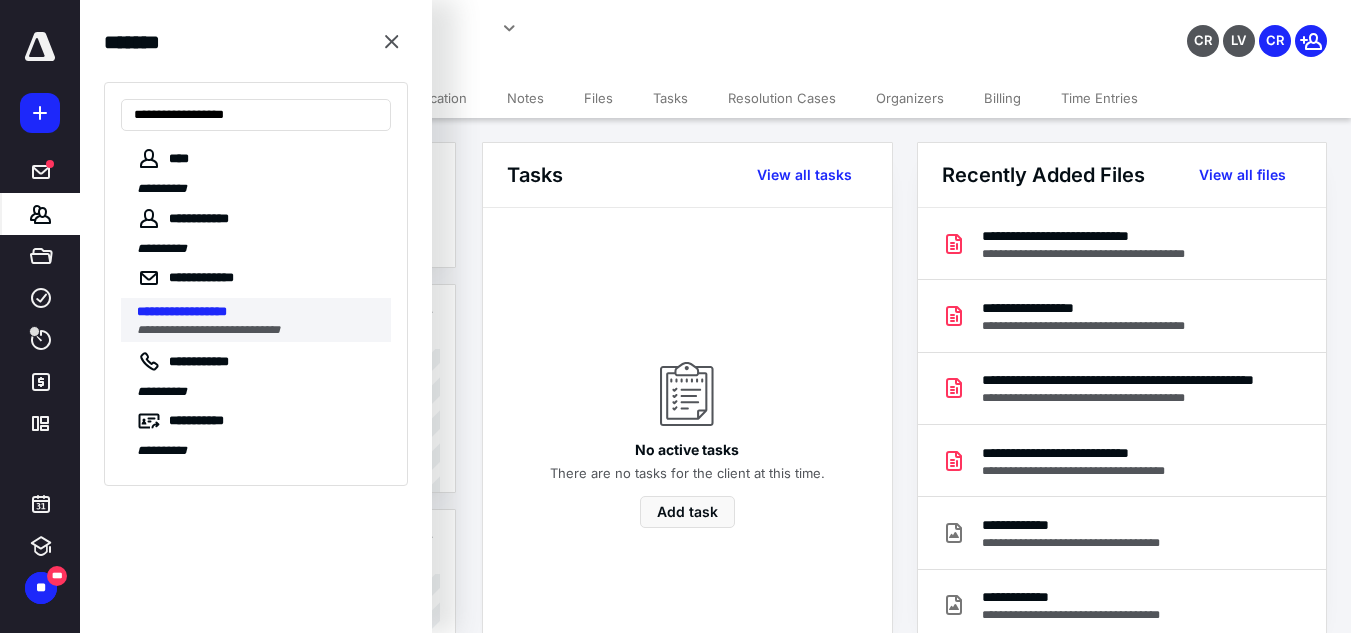 type on "**********" 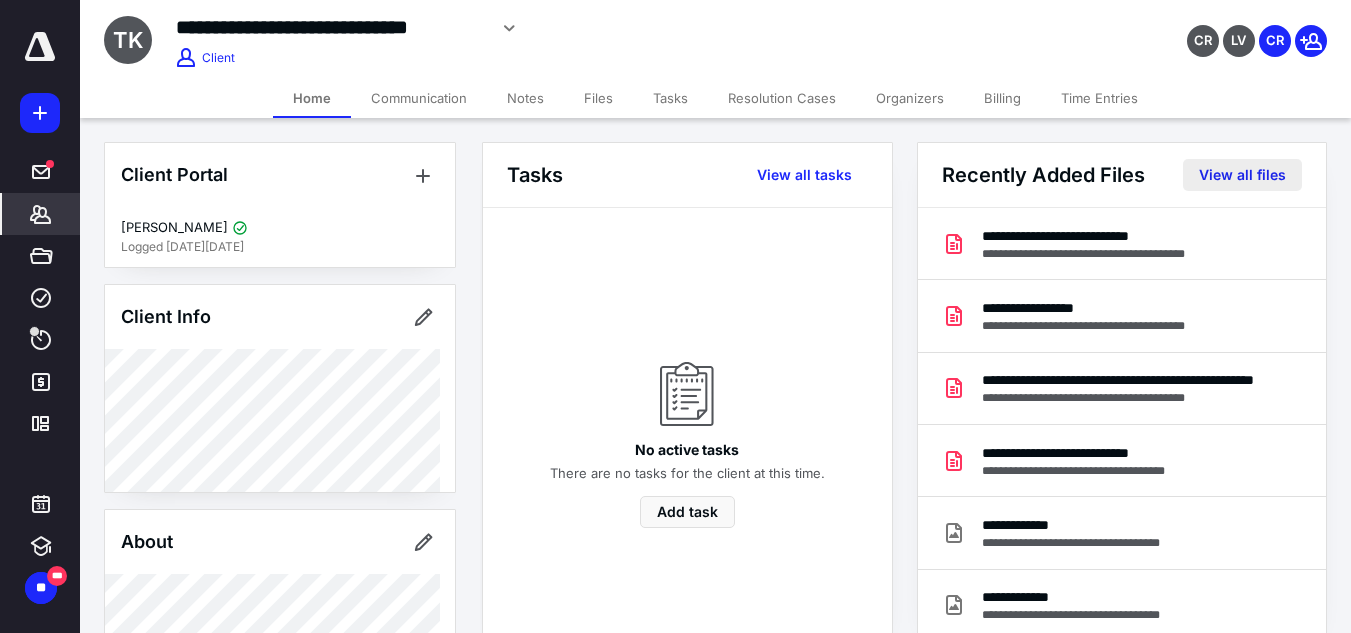 click on "View all files" at bounding box center [1242, 175] 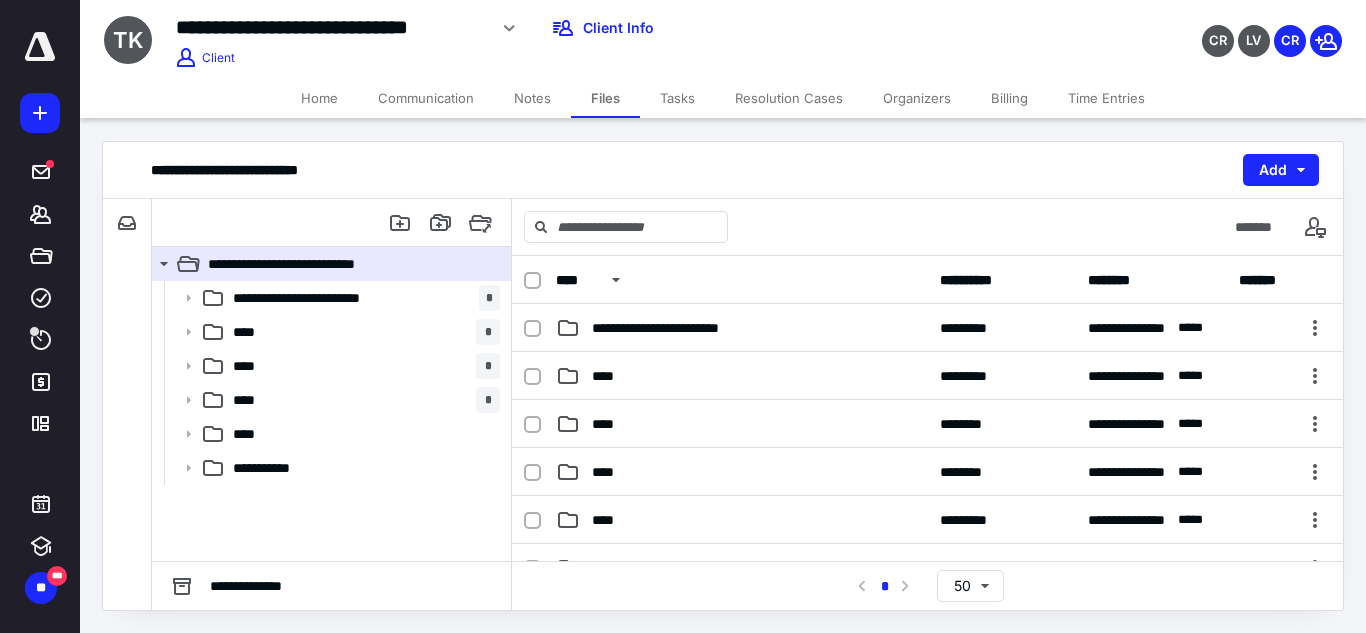 click on "Communication" at bounding box center (426, 98) 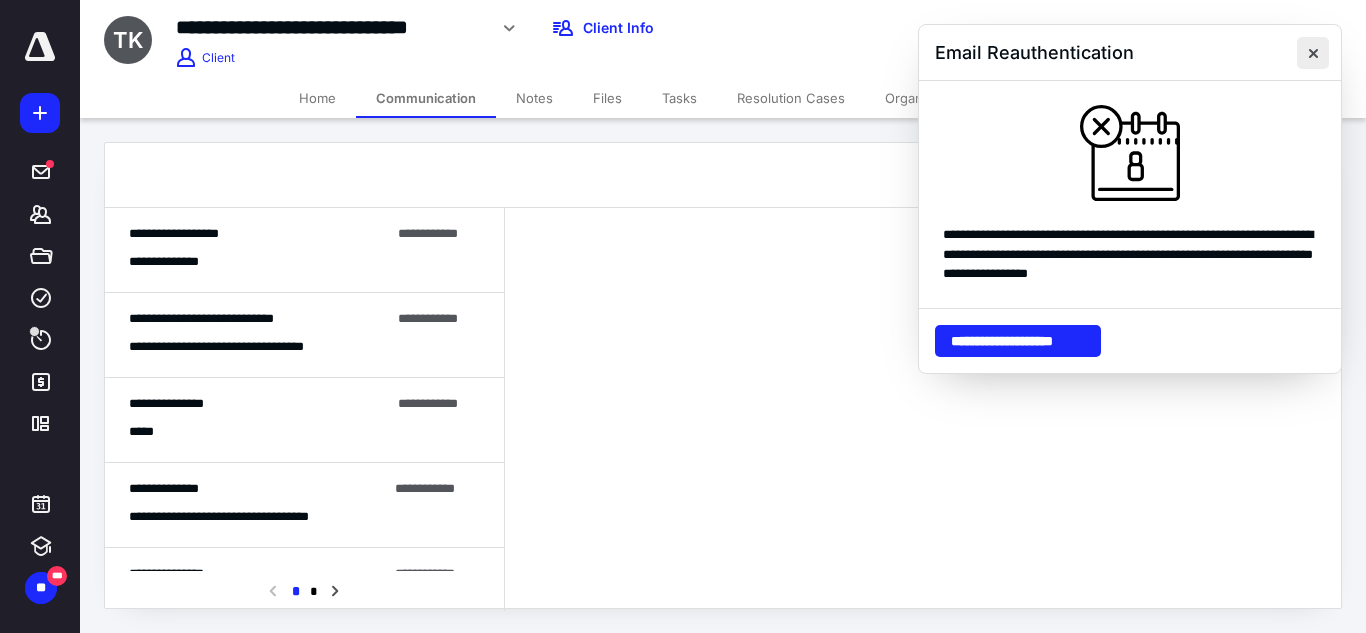 click at bounding box center (1313, 53) 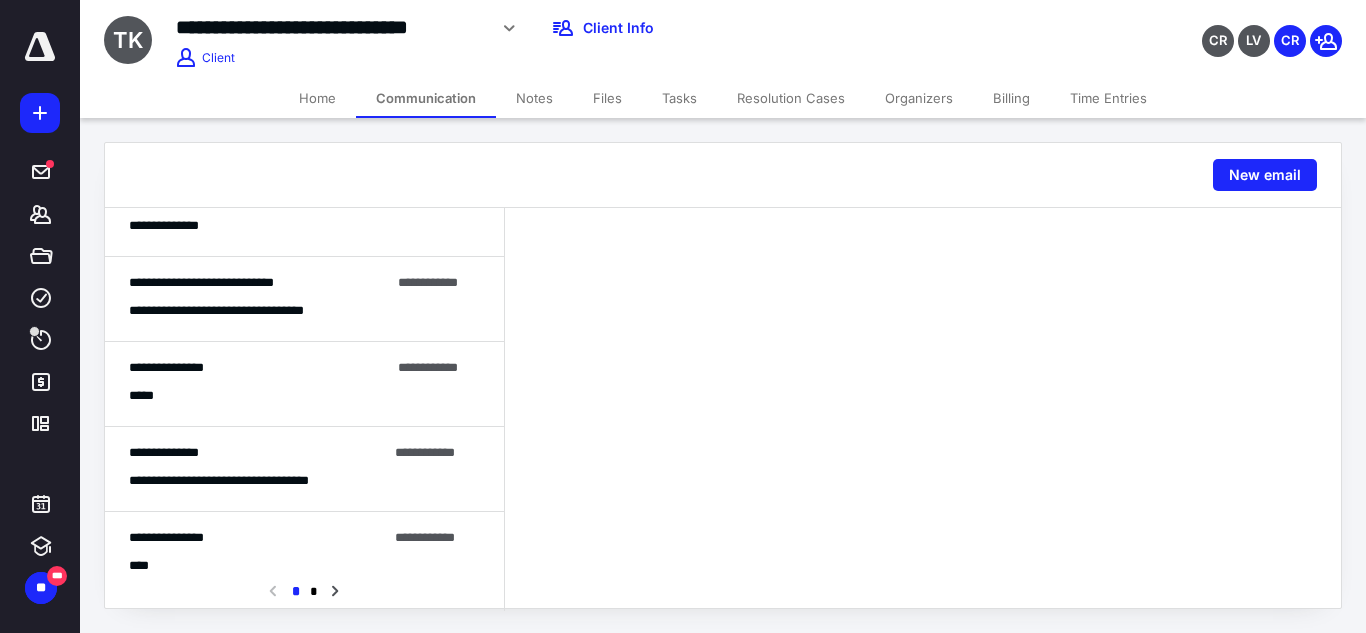 scroll, scrollTop: 0, scrollLeft: 0, axis: both 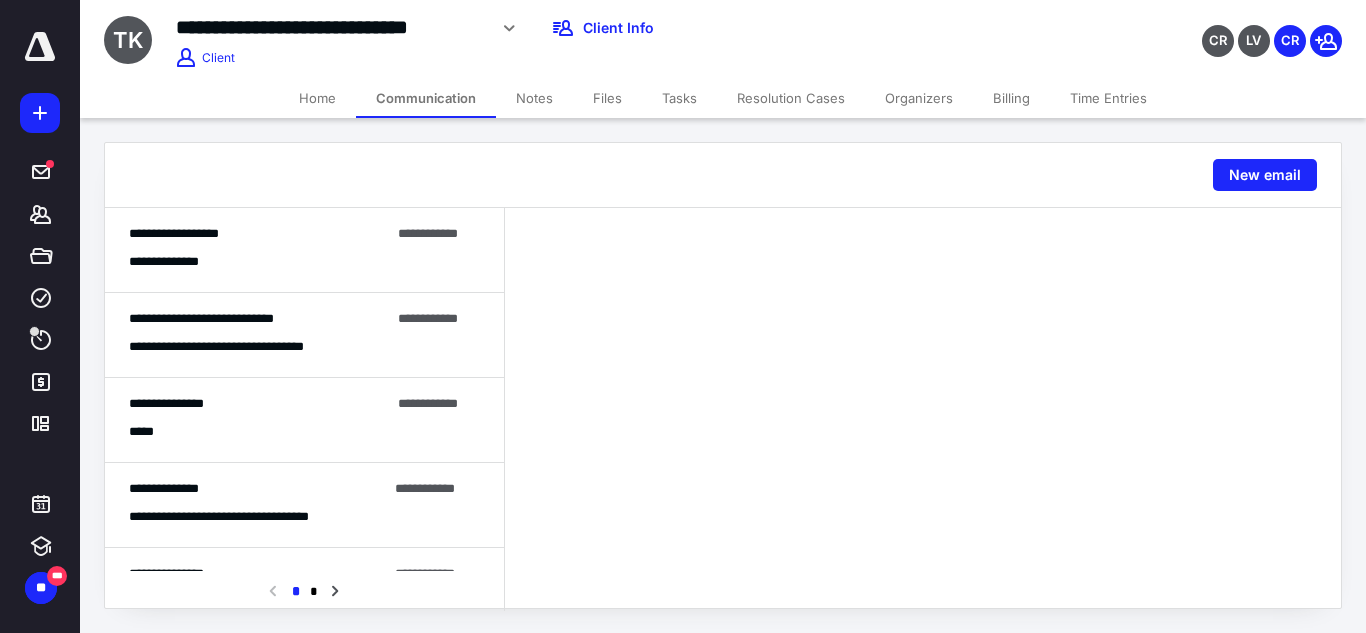 click on "**********" at bounding box center [304, 420] 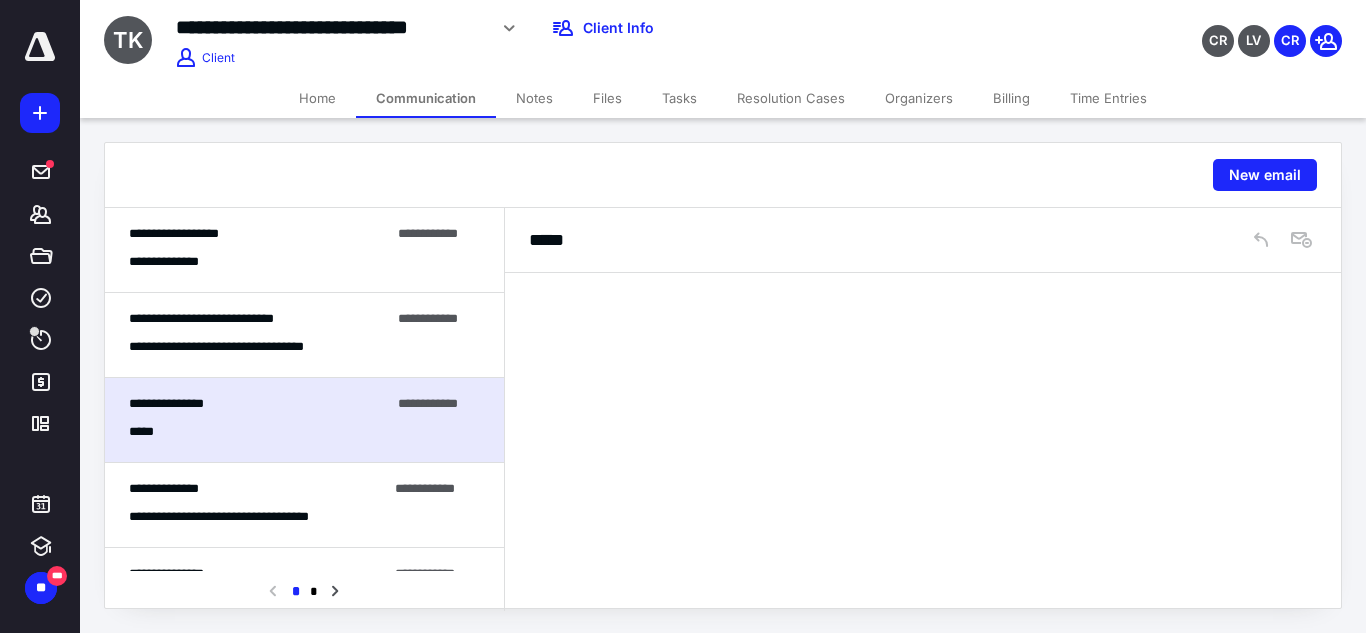 click on "**********" at bounding box center [304, 262] 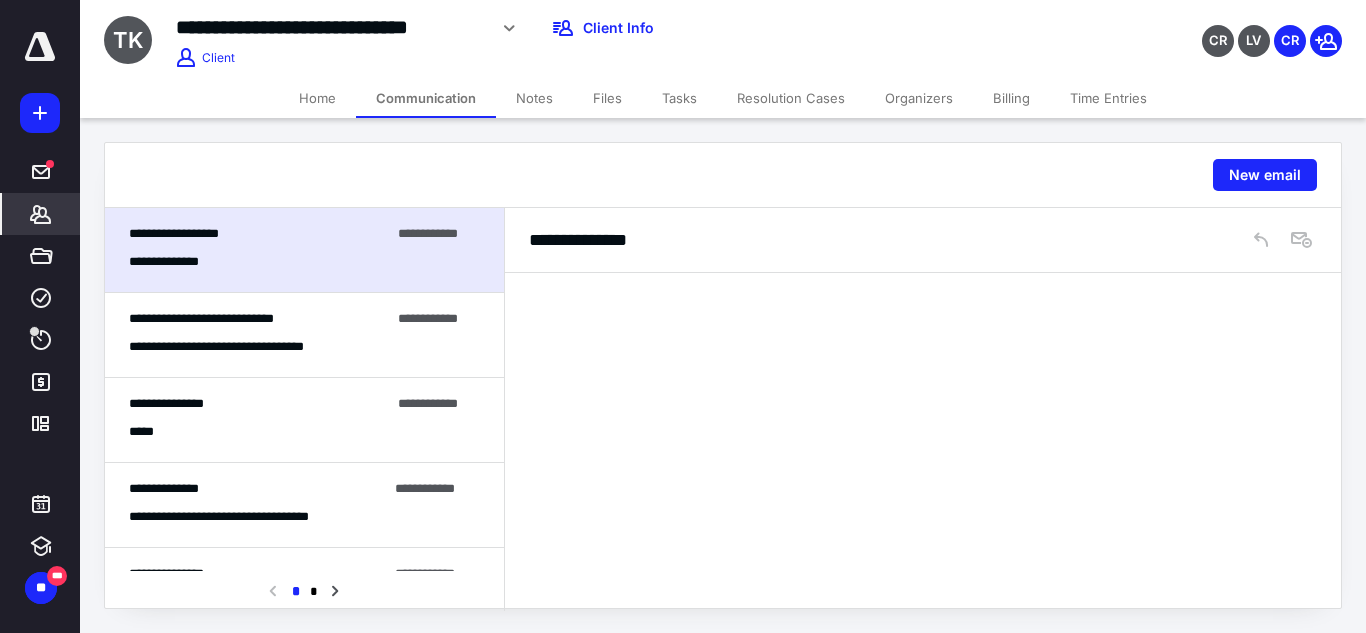 click 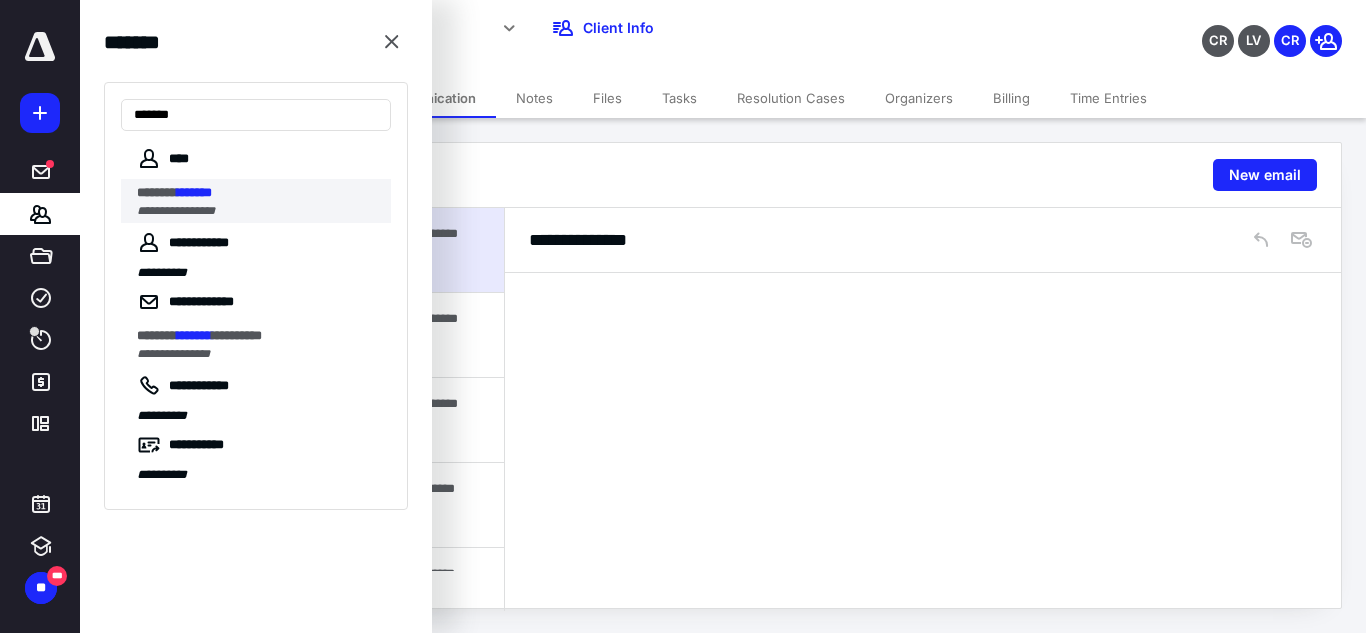 type on "*******" 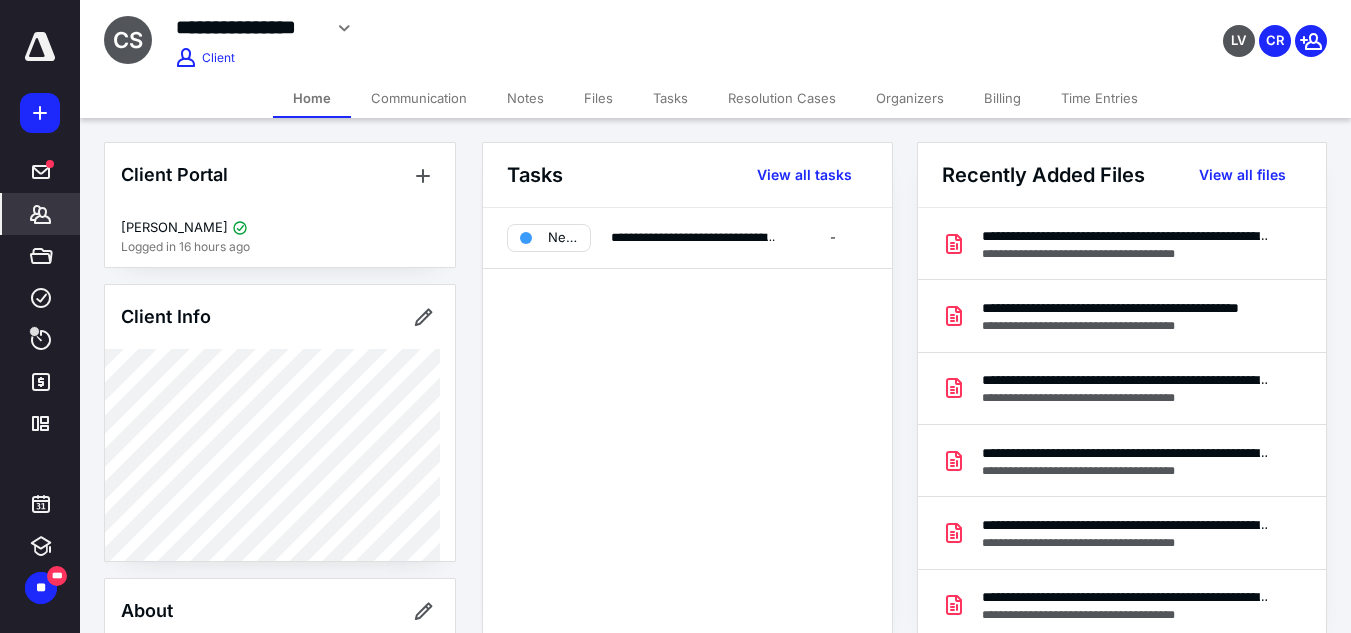 click 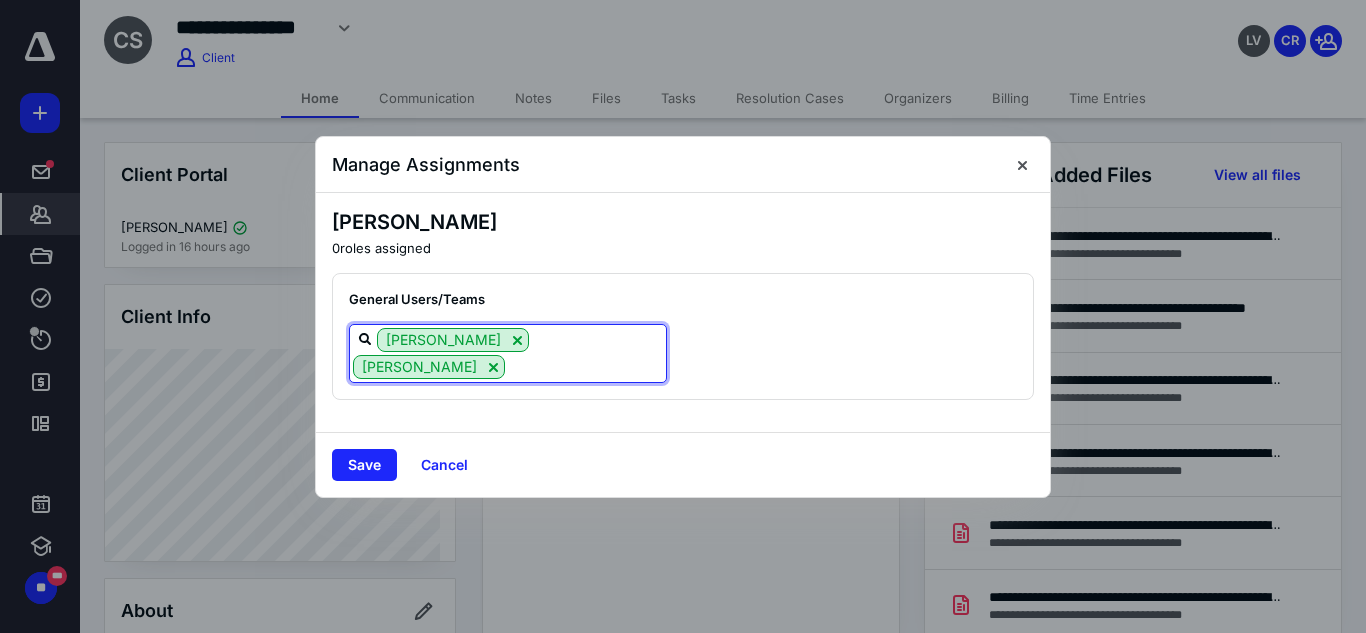 click at bounding box center (585, 366) 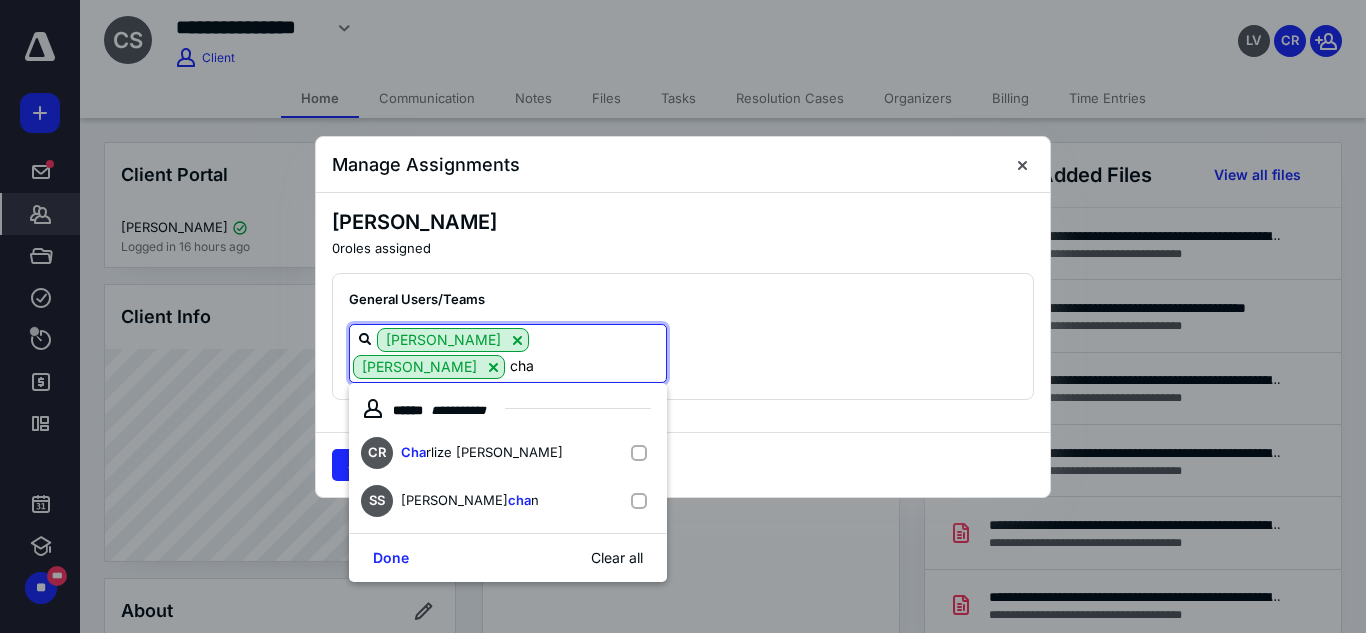 type on "char" 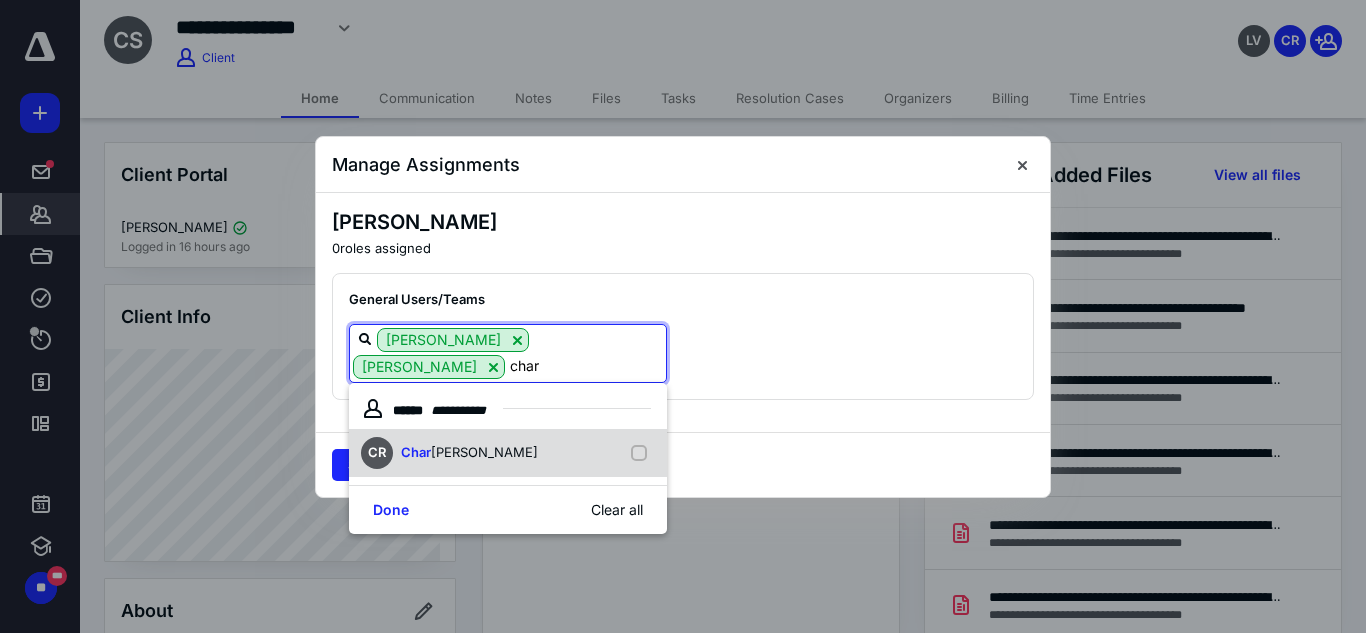 click on "[PERSON_NAME]" at bounding box center (484, 452) 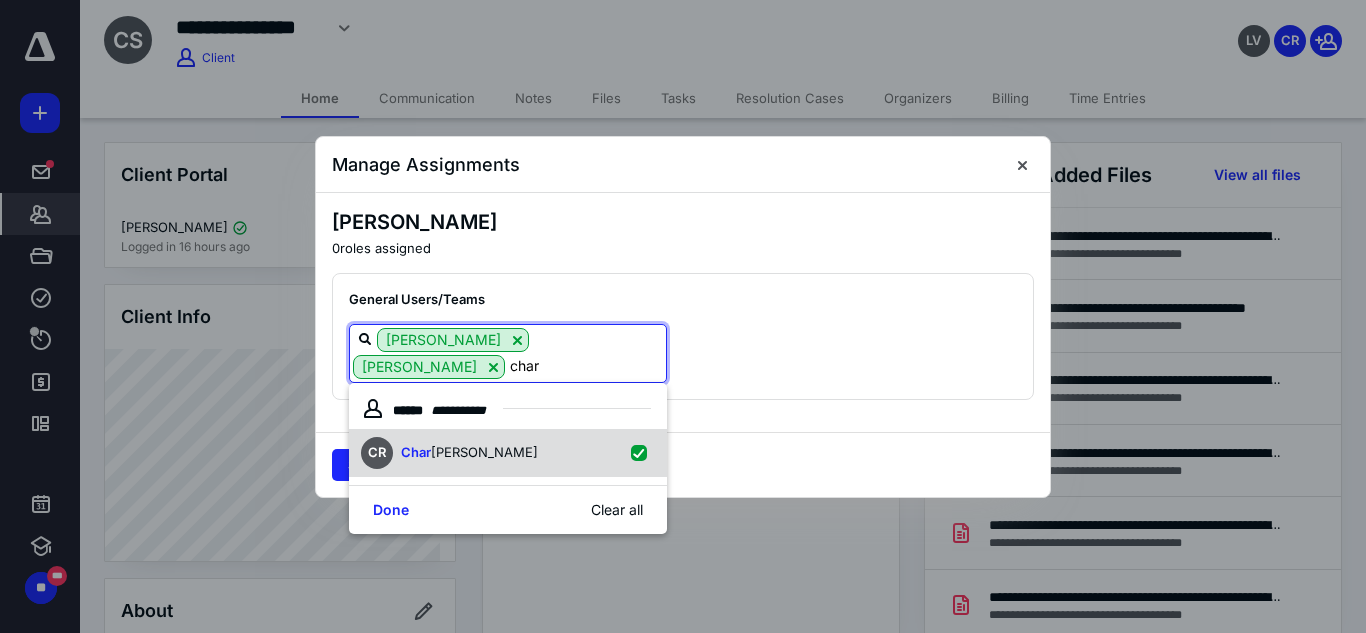 checkbox on "true" 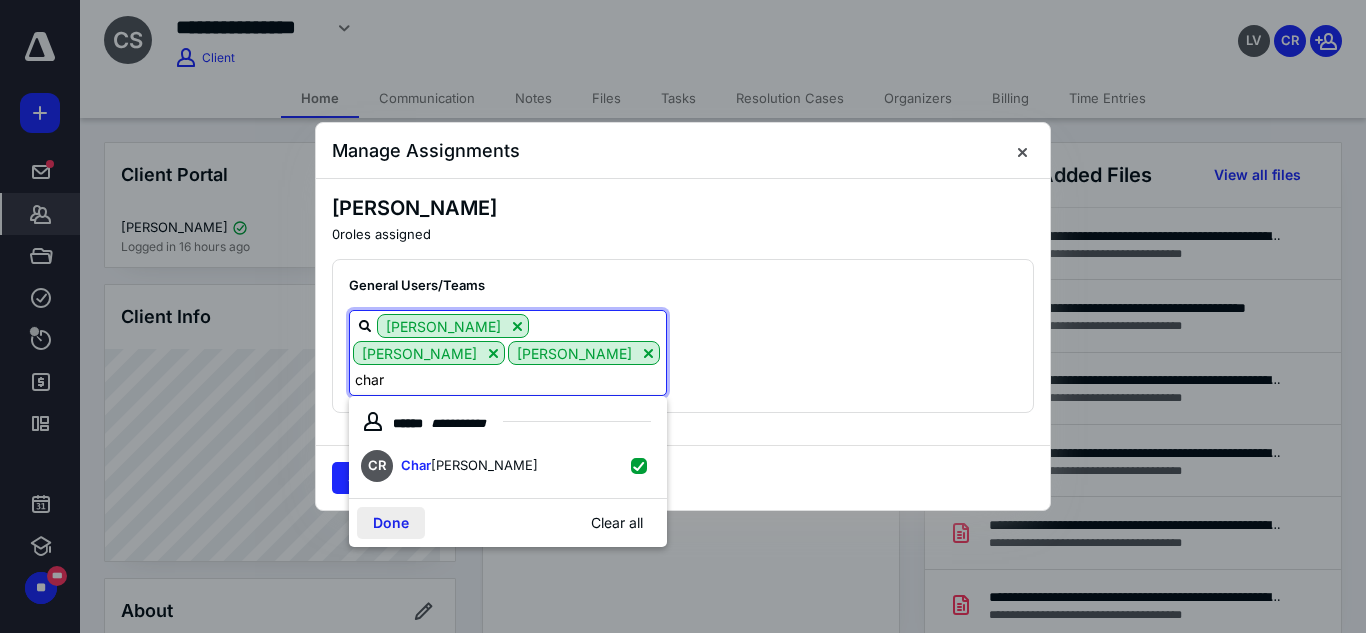 type on "char" 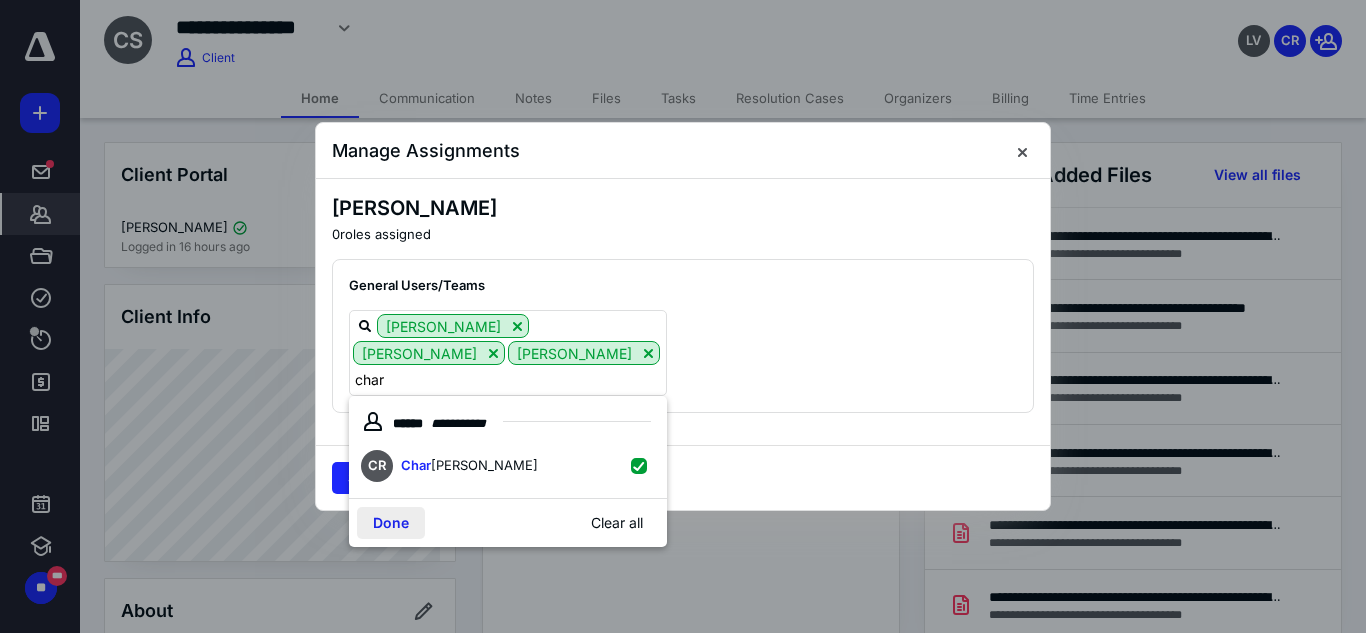 click on "Done" at bounding box center (391, 523) 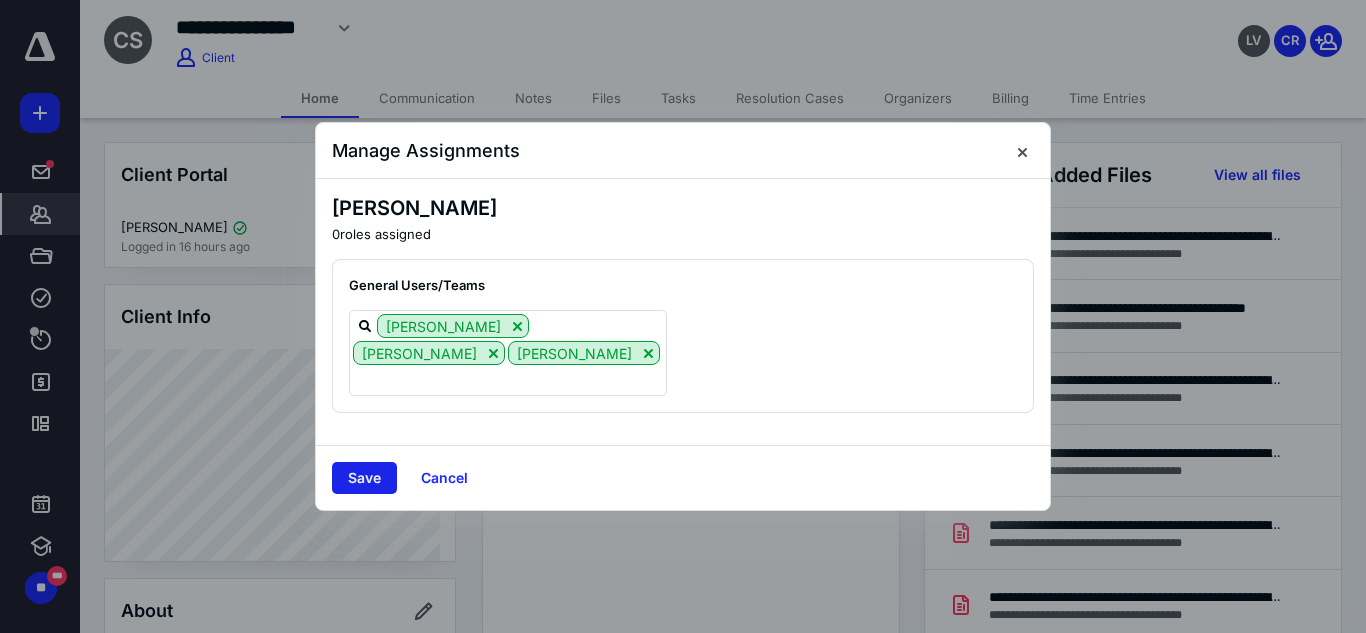 click on "Save" at bounding box center (364, 478) 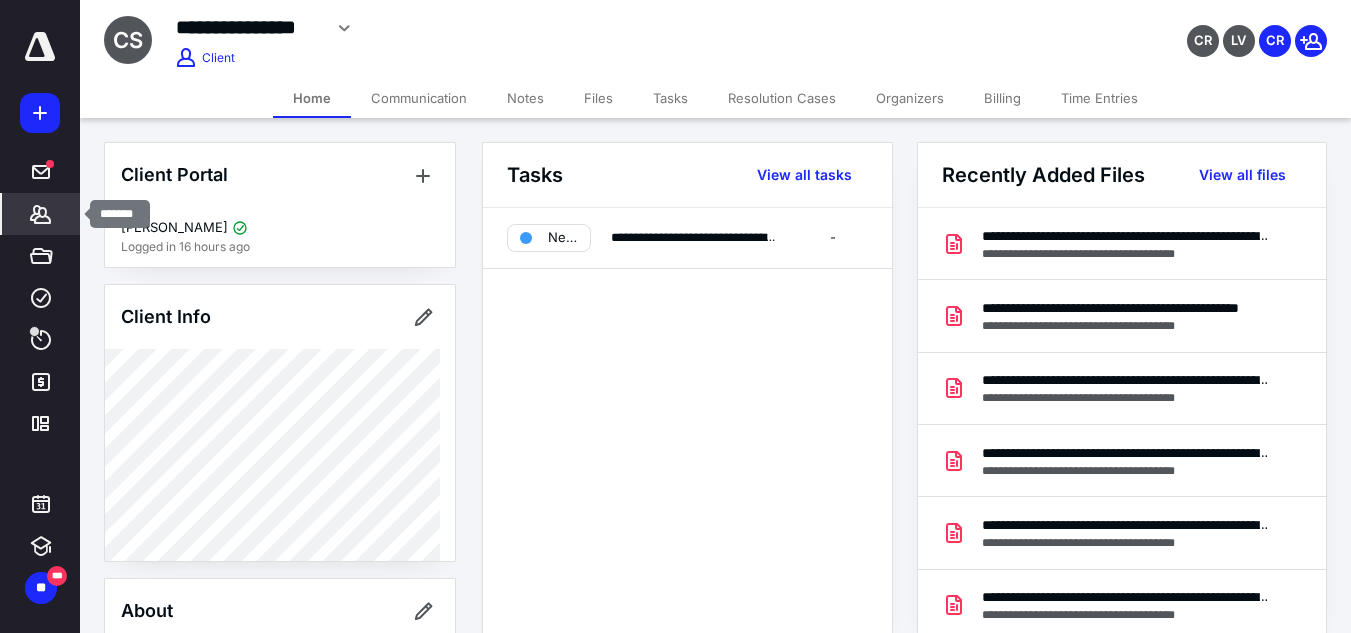 click 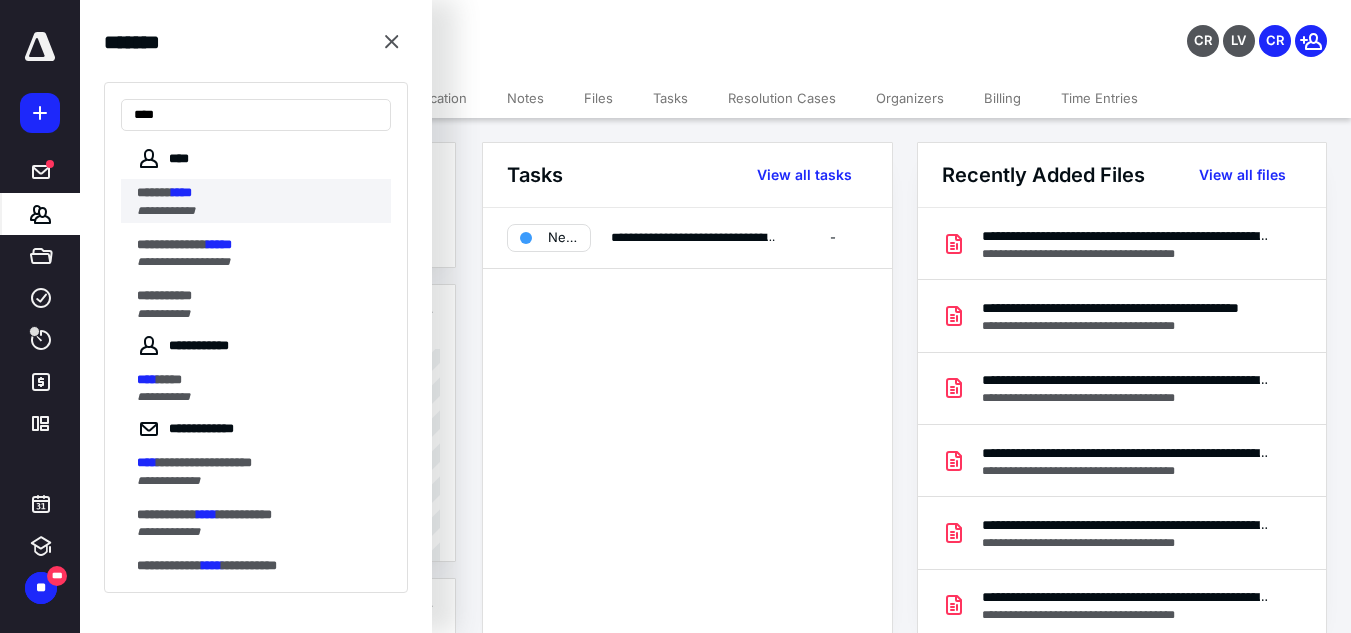 type on "****" 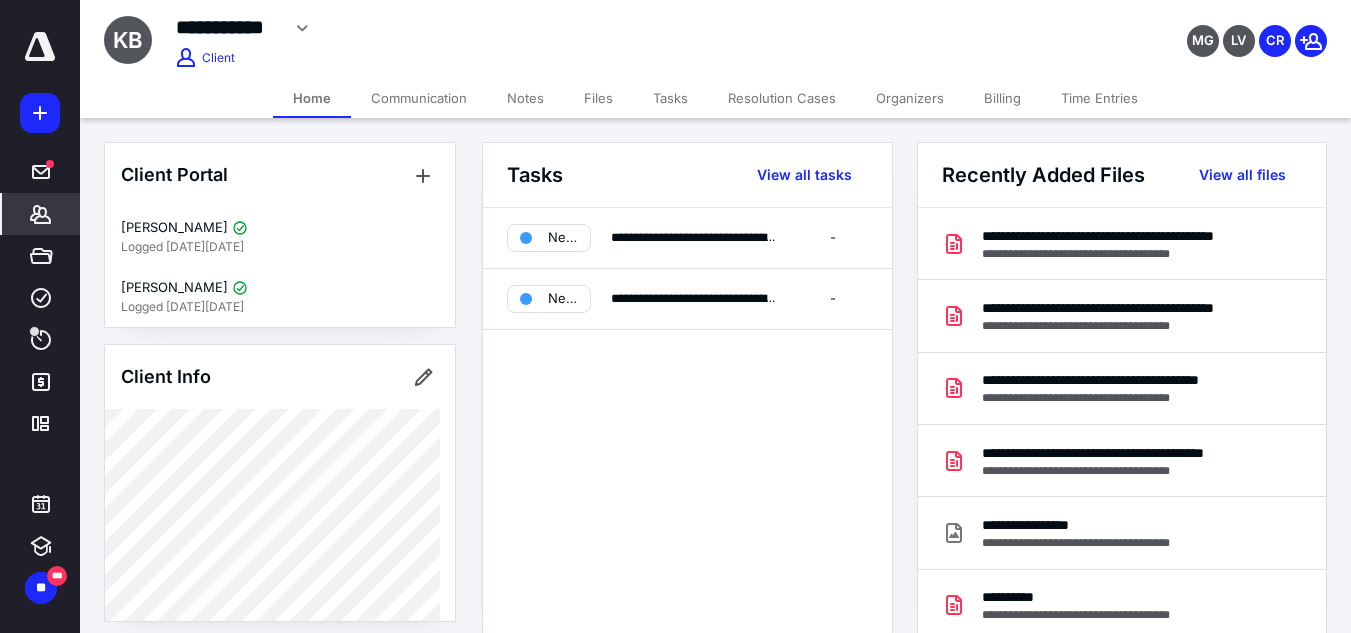 click 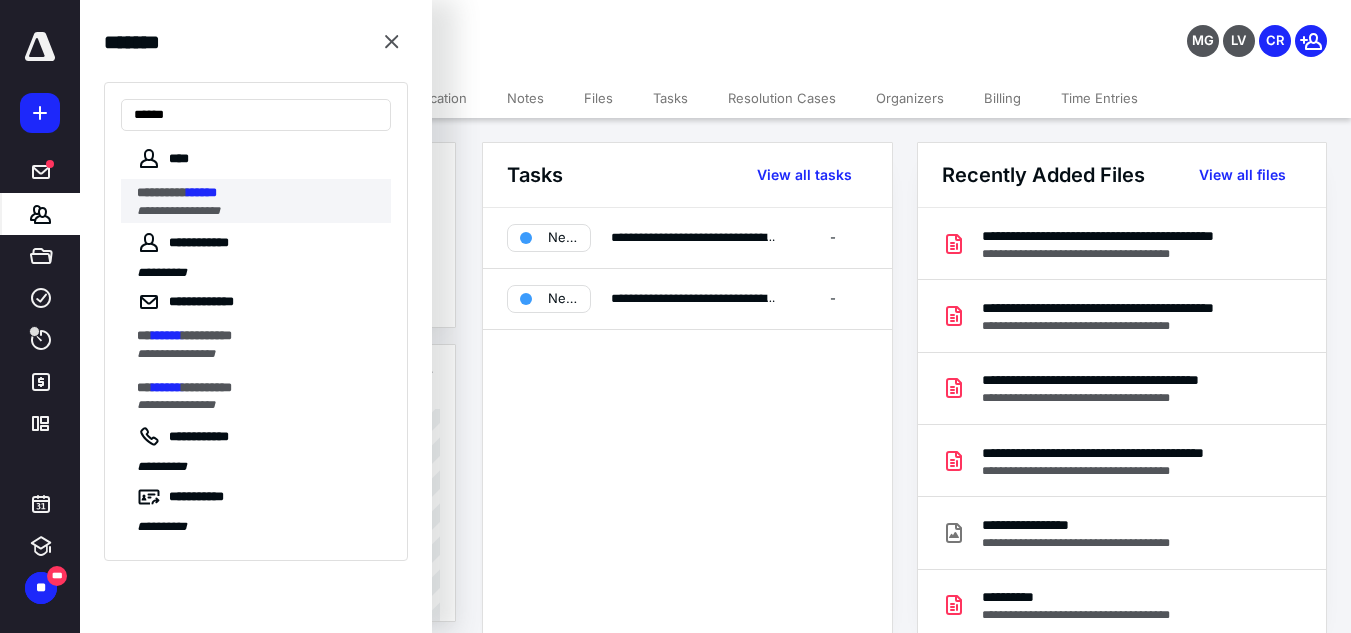type on "******" 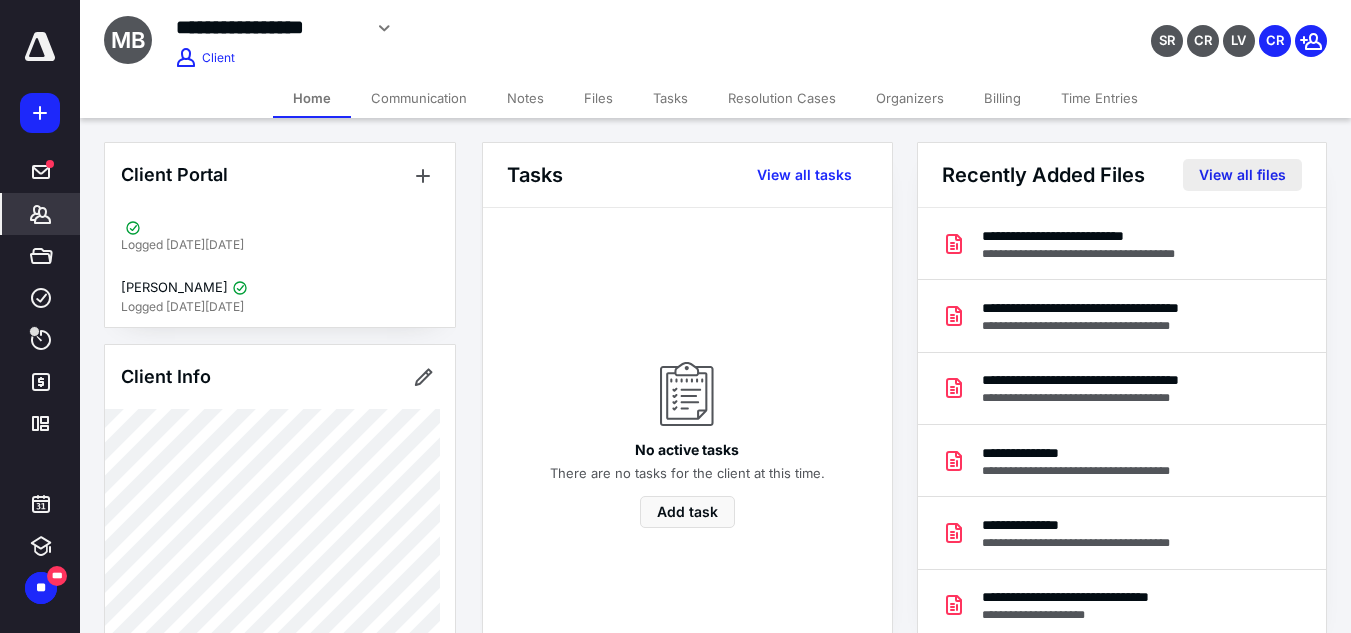 click on "View all files" at bounding box center [1242, 175] 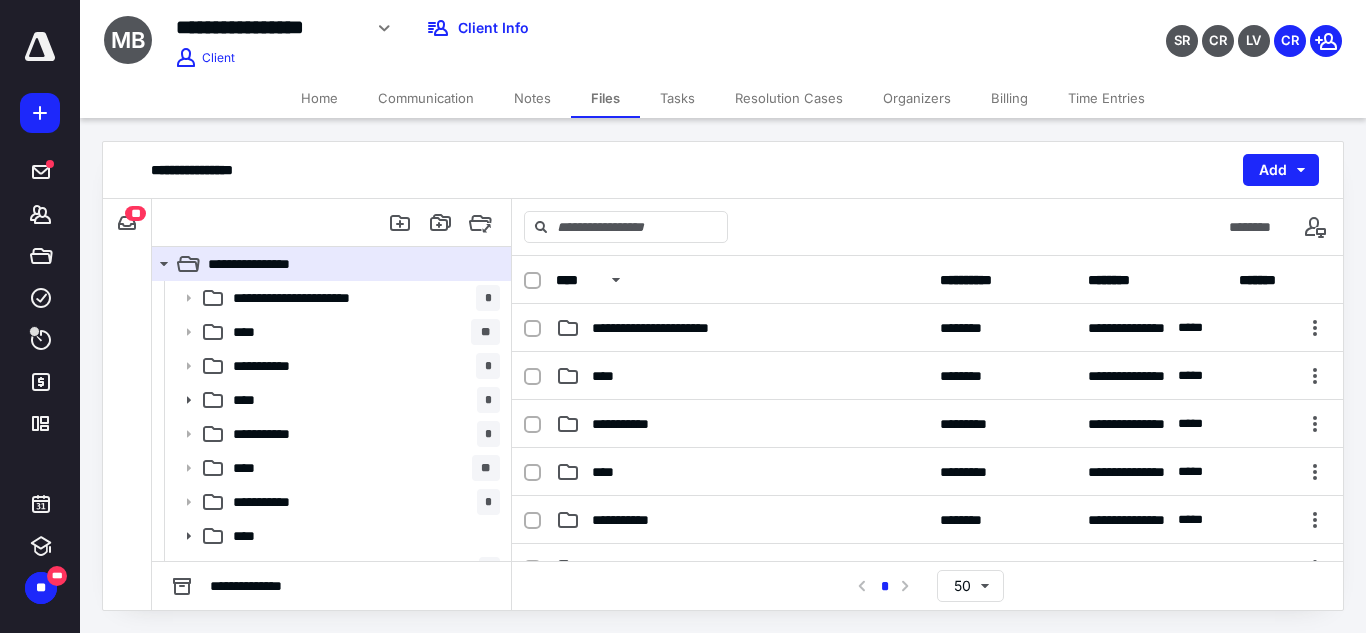 scroll, scrollTop: 26, scrollLeft: 0, axis: vertical 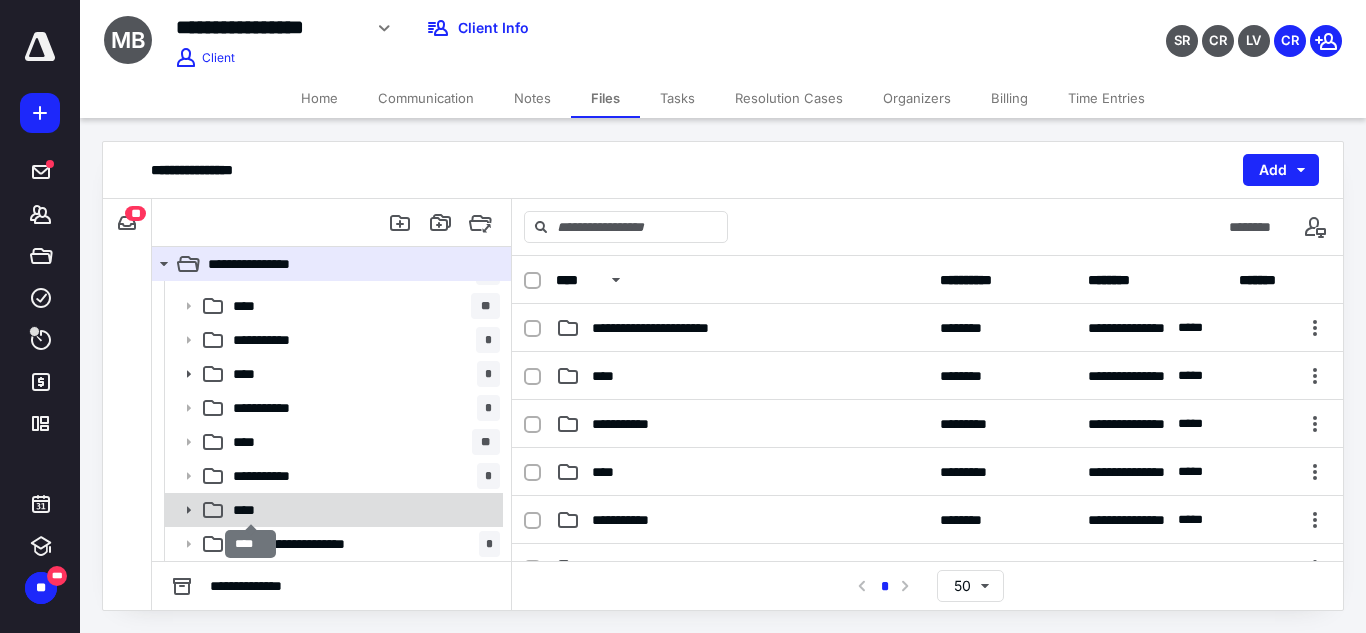 click on "****" at bounding box center (251, 510) 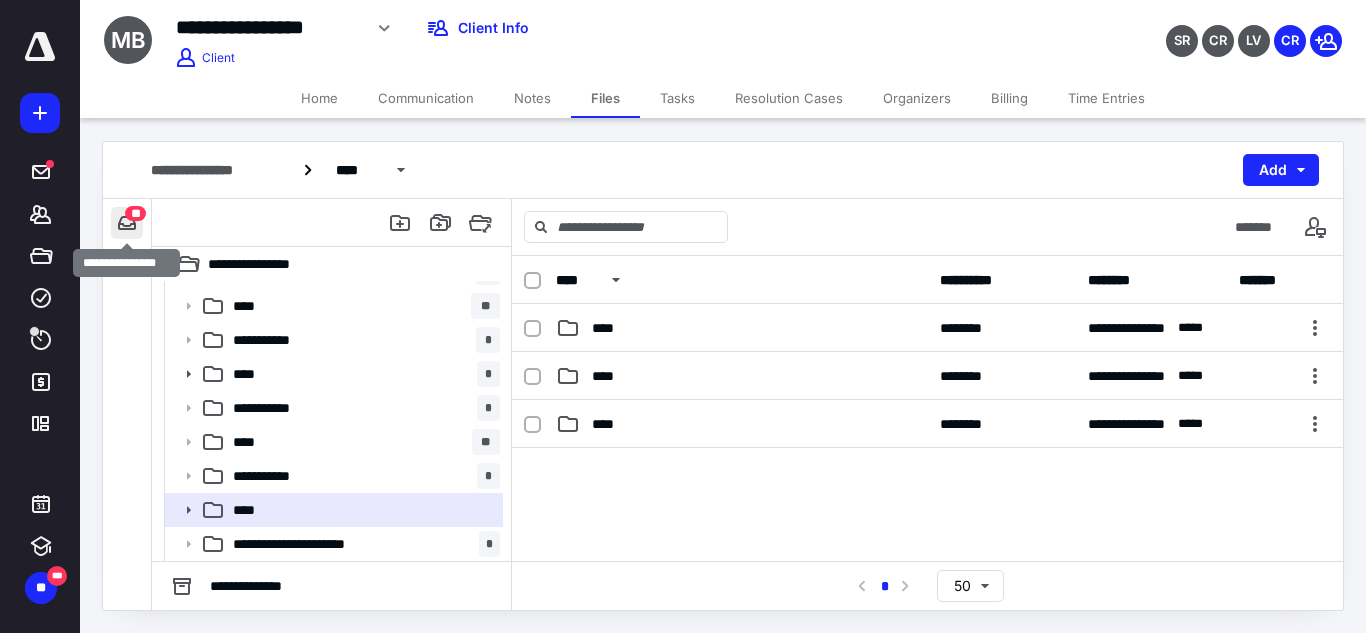 click at bounding box center (127, 223) 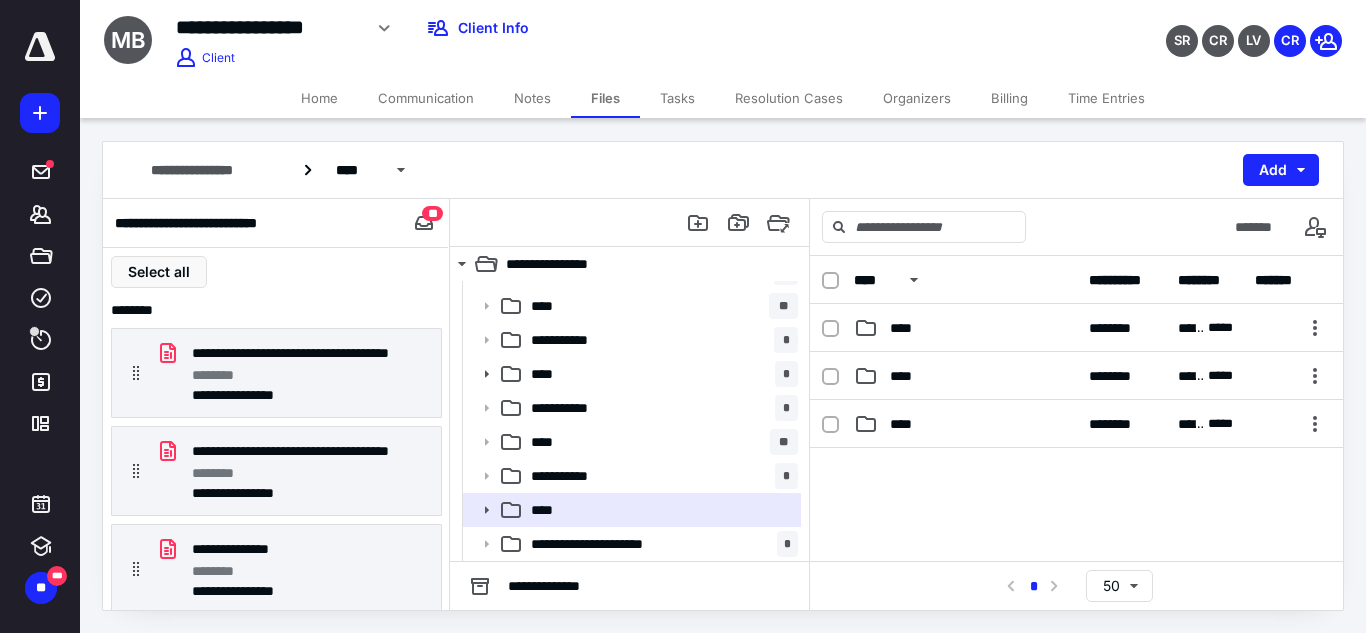 click on "**********" at bounding box center (276, 369) 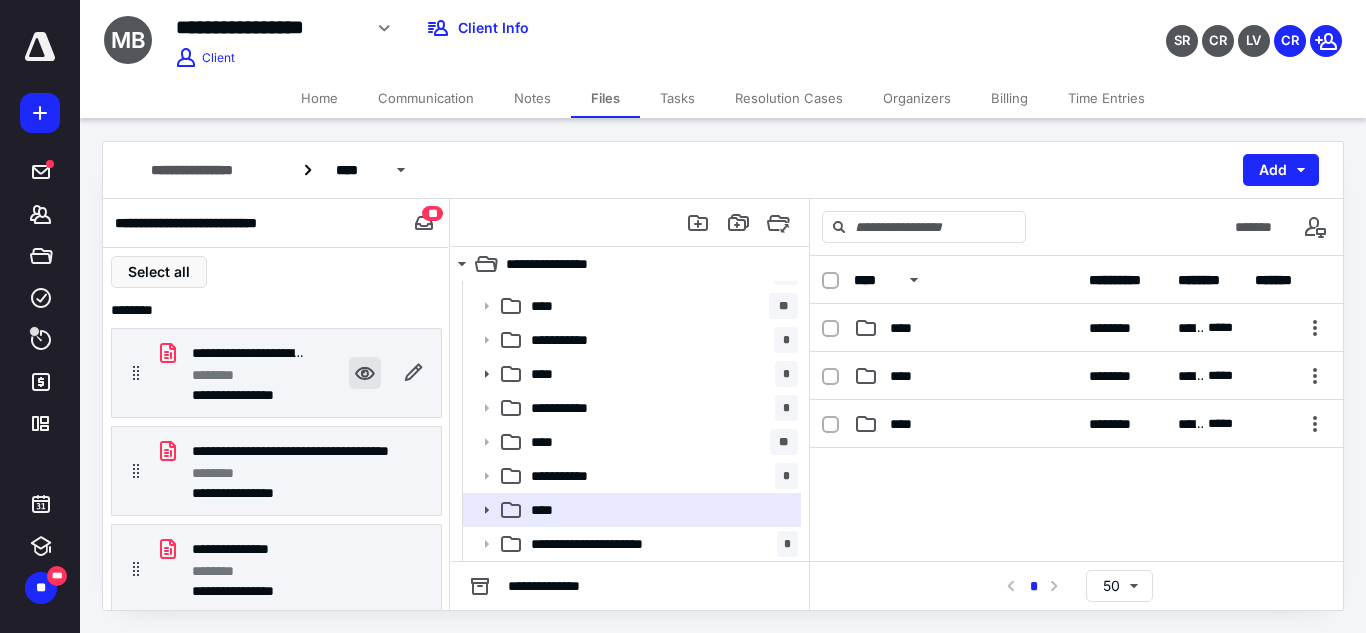 click at bounding box center [365, 373] 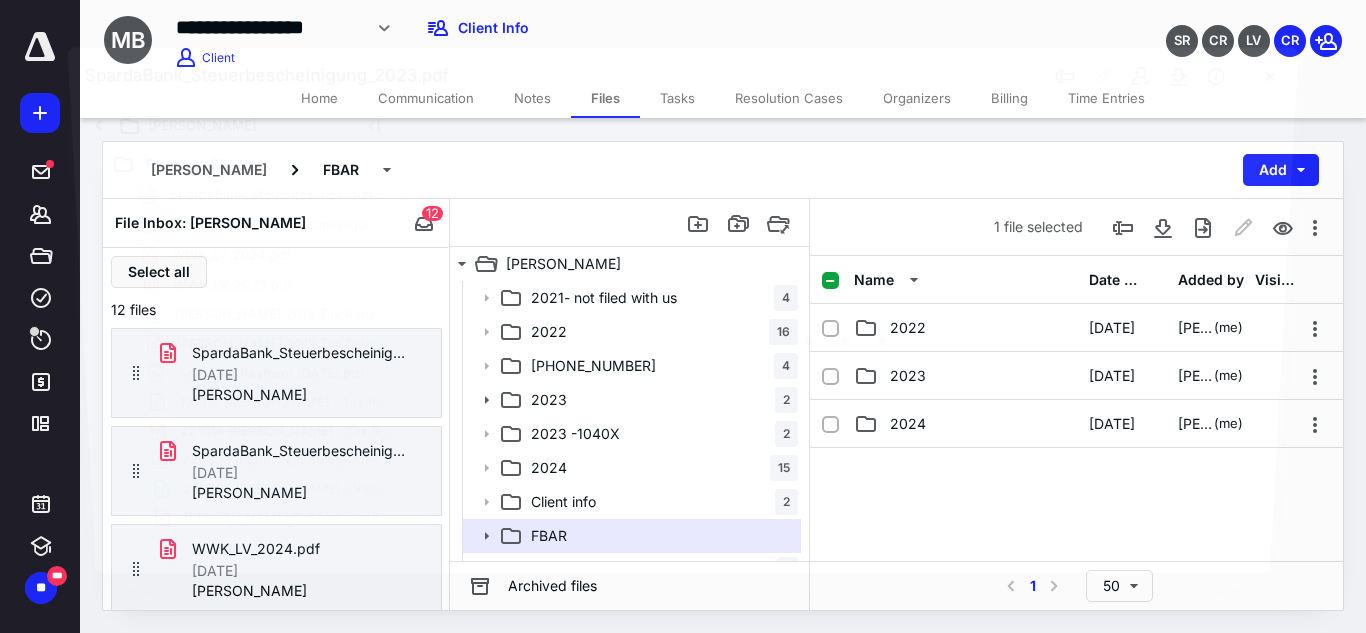 scroll, scrollTop: 26, scrollLeft: 0, axis: vertical 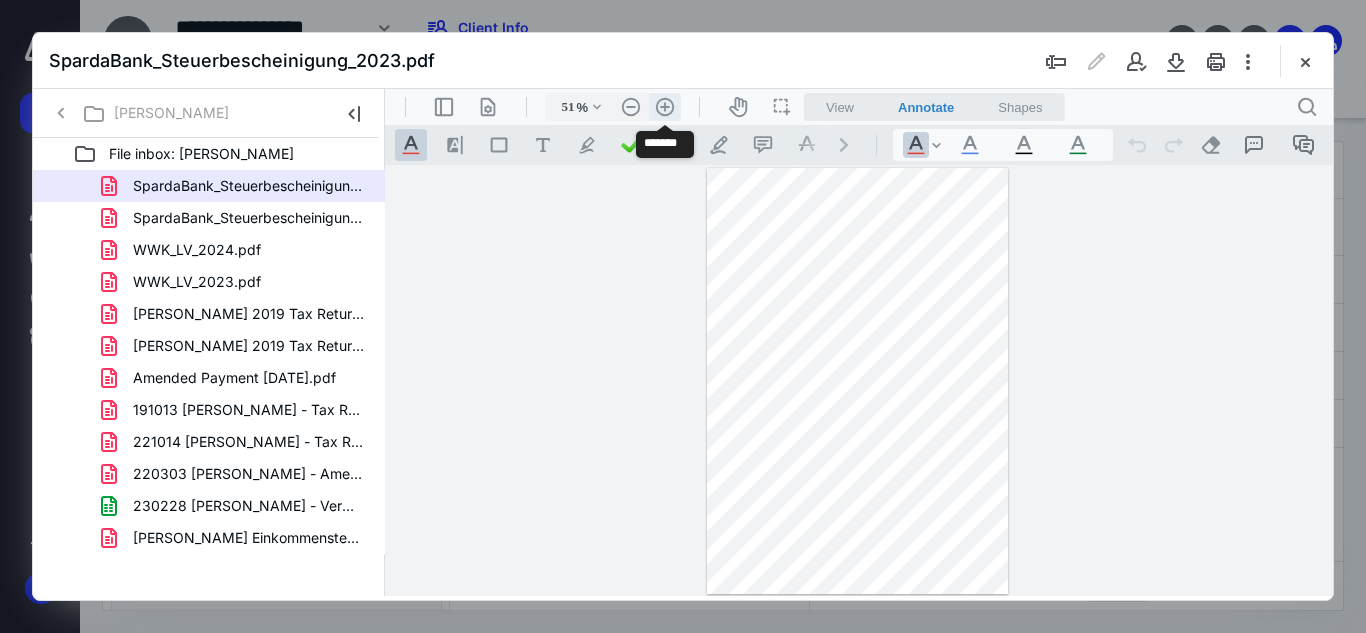 click on ".cls-1{fill:#abb0c4;} icon - header - zoom - in - line" at bounding box center [665, 107] 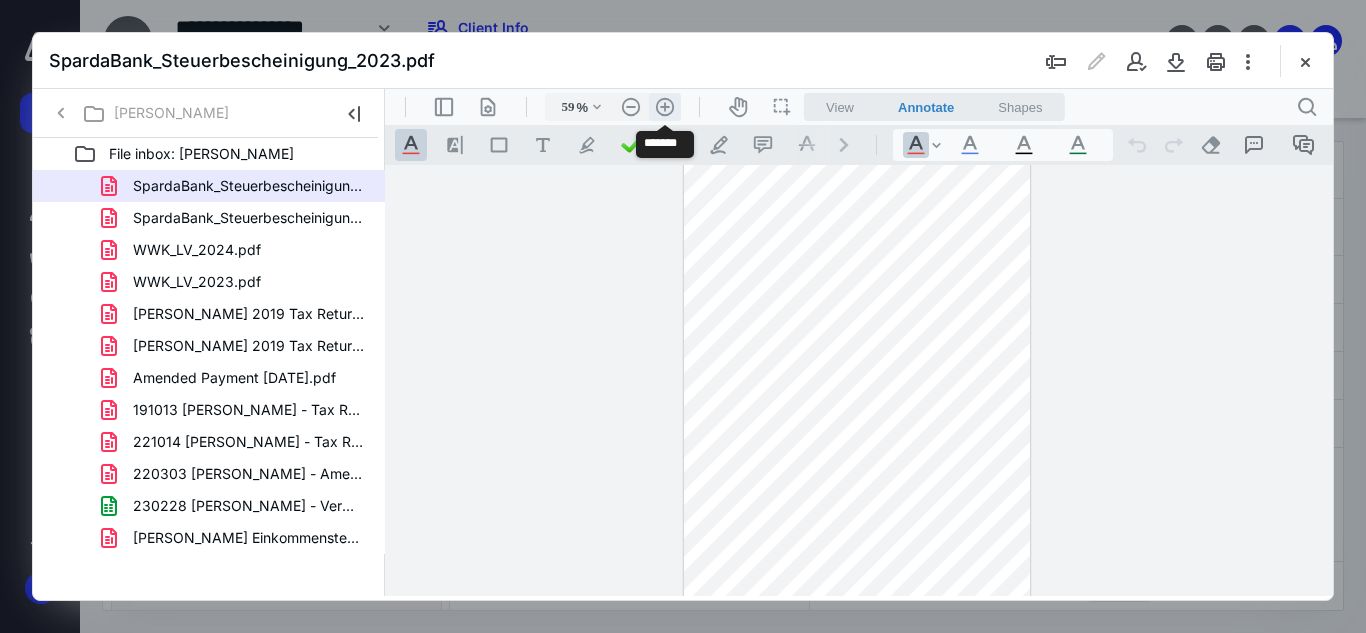 click on ".cls-1{fill:#abb0c4;} icon - header - zoom - in - line" at bounding box center [665, 107] 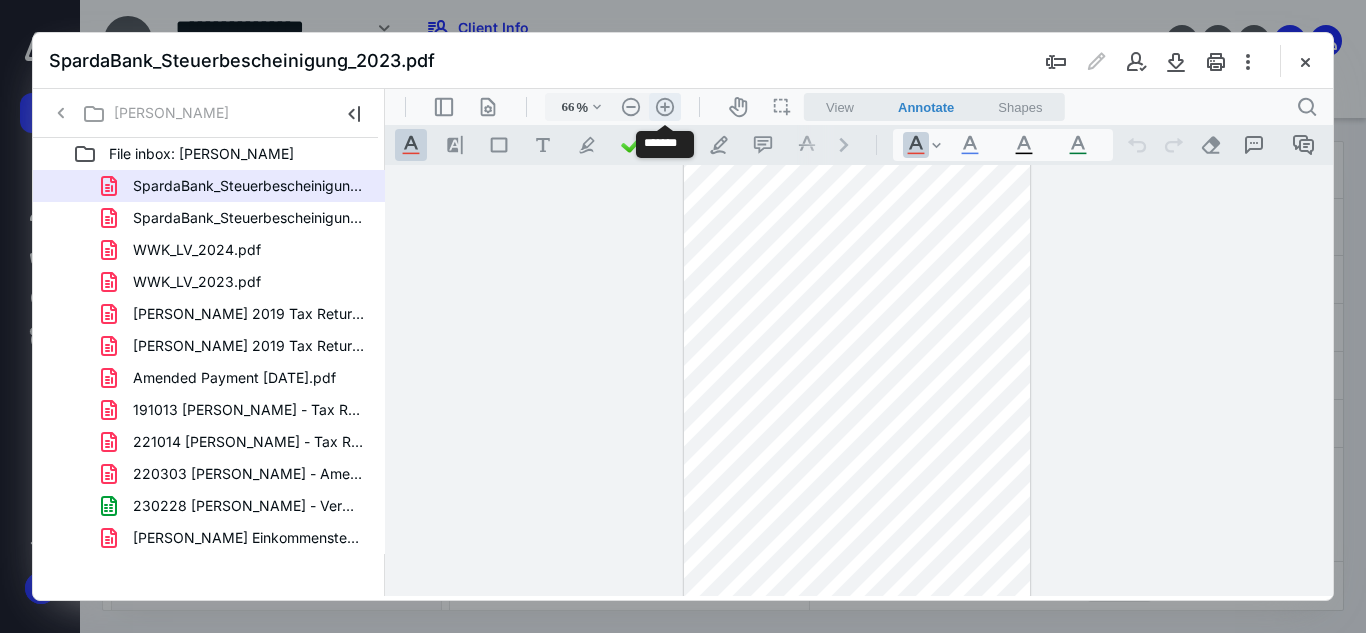 click on ".cls-1{fill:#abb0c4;} icon - header - zoom - in - line" at bounding box center [665, 107] 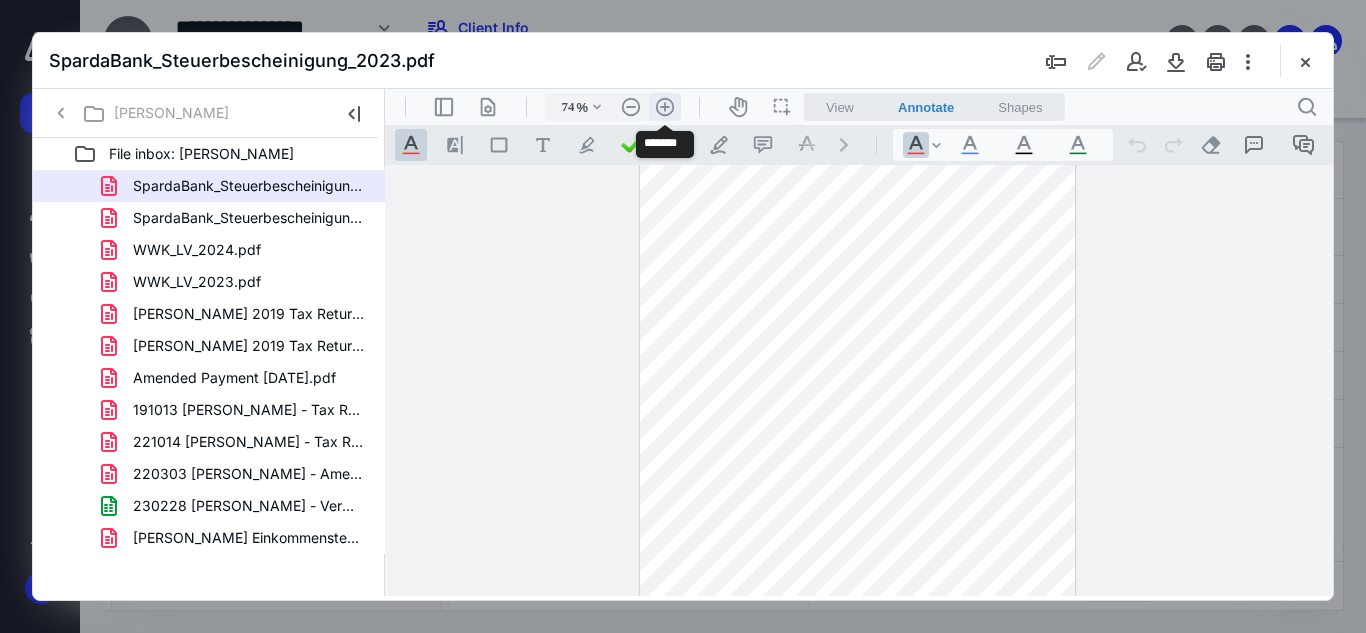 click on ".cls-1{fill:#abb0c4;} icon - header - zoom - in - line" at bounding box center (665, 107) 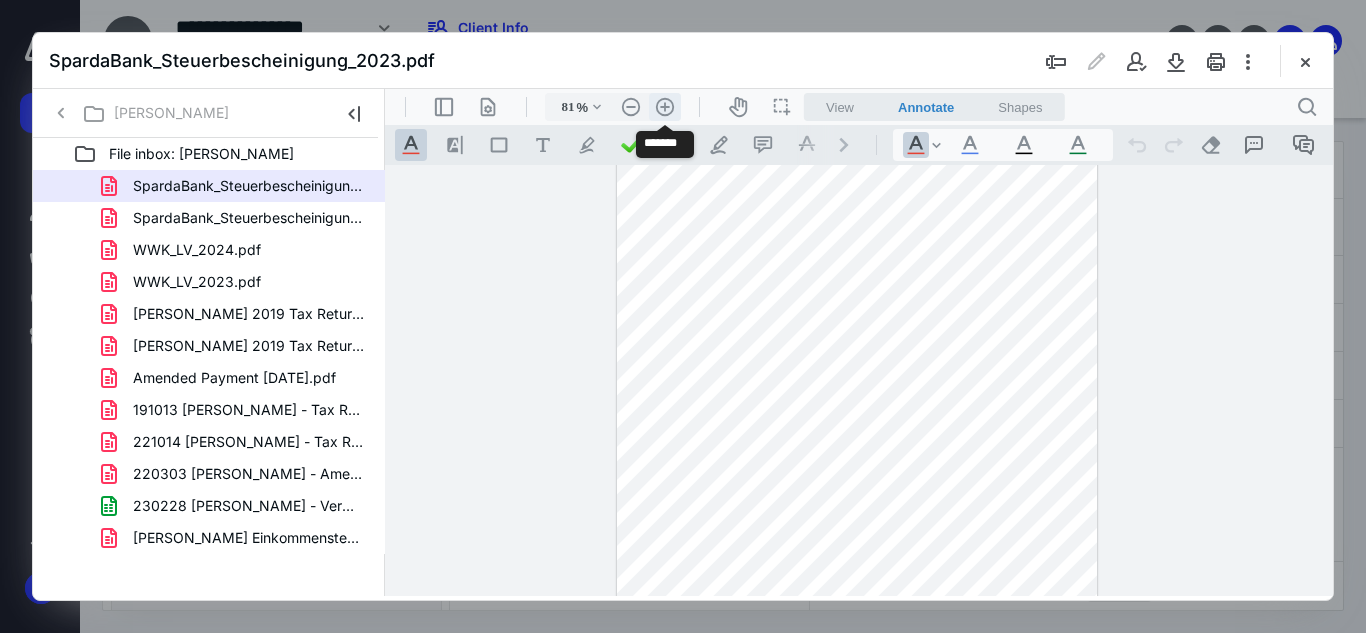 click on ".cls-1{fill:#abb0c4;} icon - header - zoom - in - line" at bounding box center (665, 107) 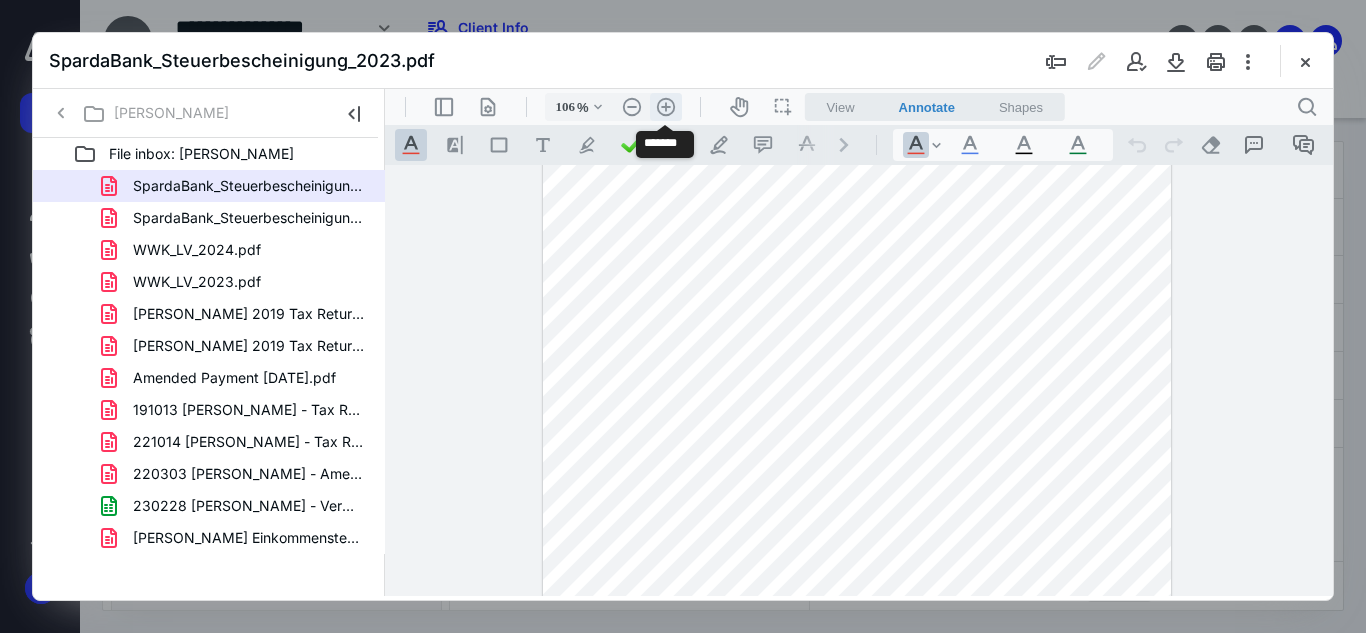 scroll, scrollTop: 190, scrollLeft: 0, axis: vertical 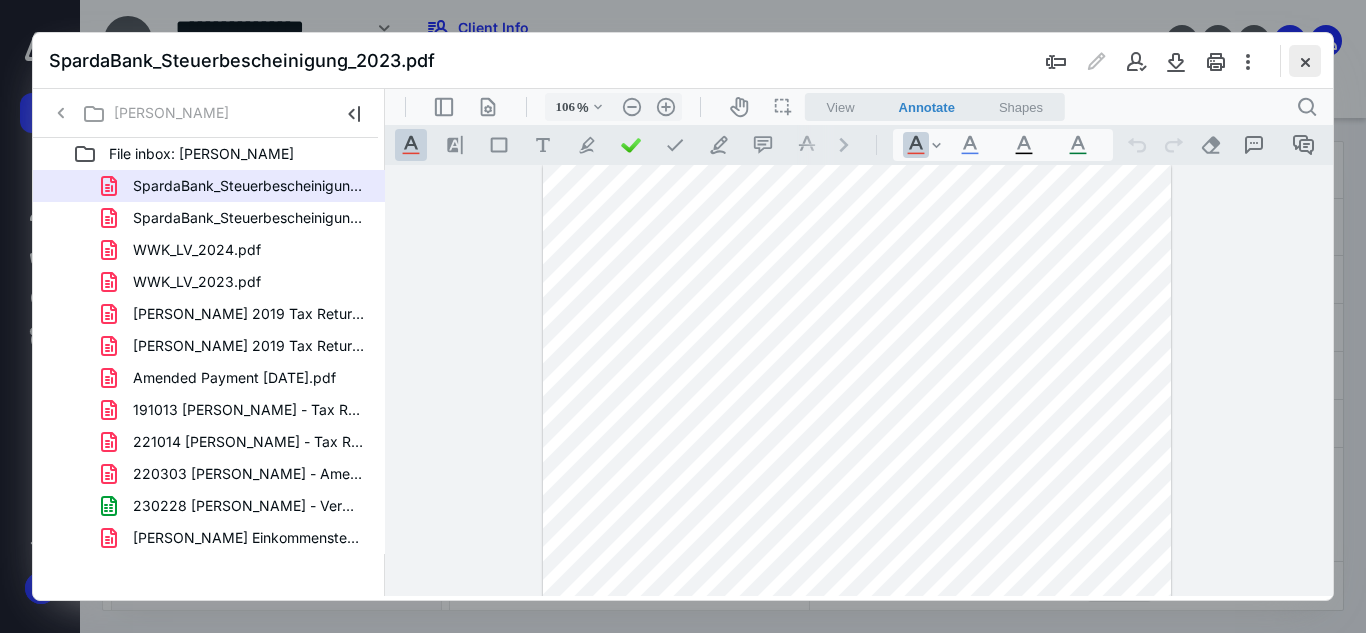 click at bounding box center (1305, 61) 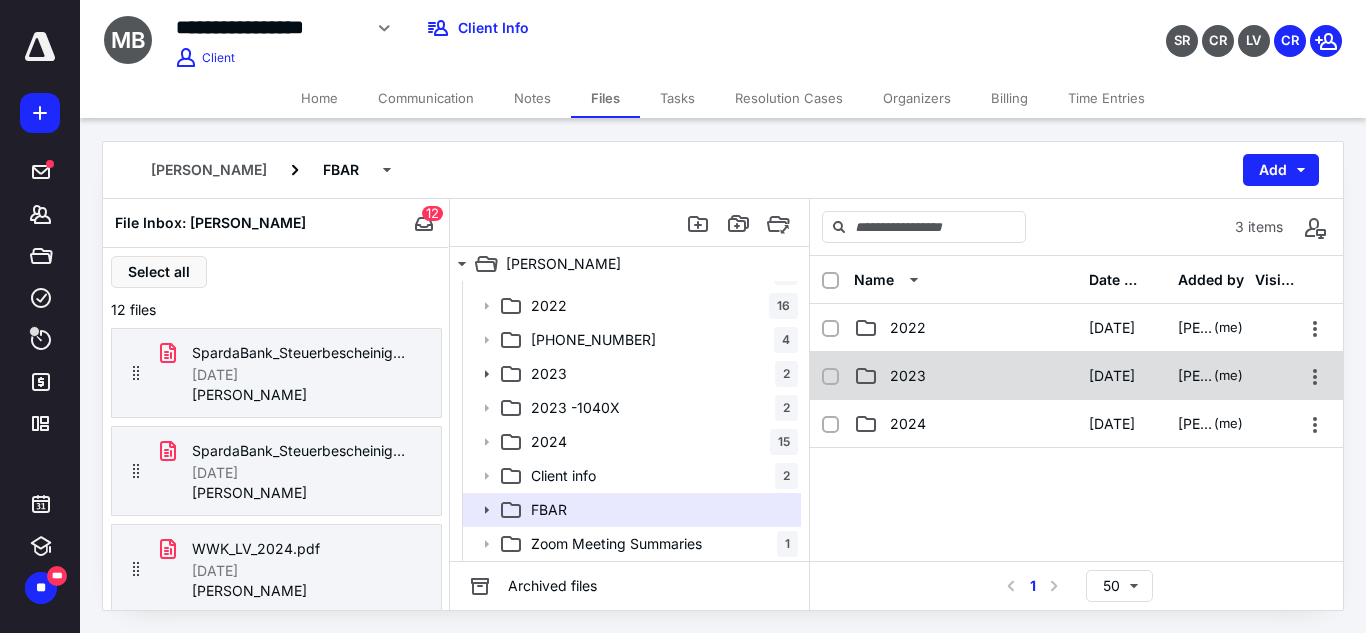 click on "2023" at bounding box center [908, 376] 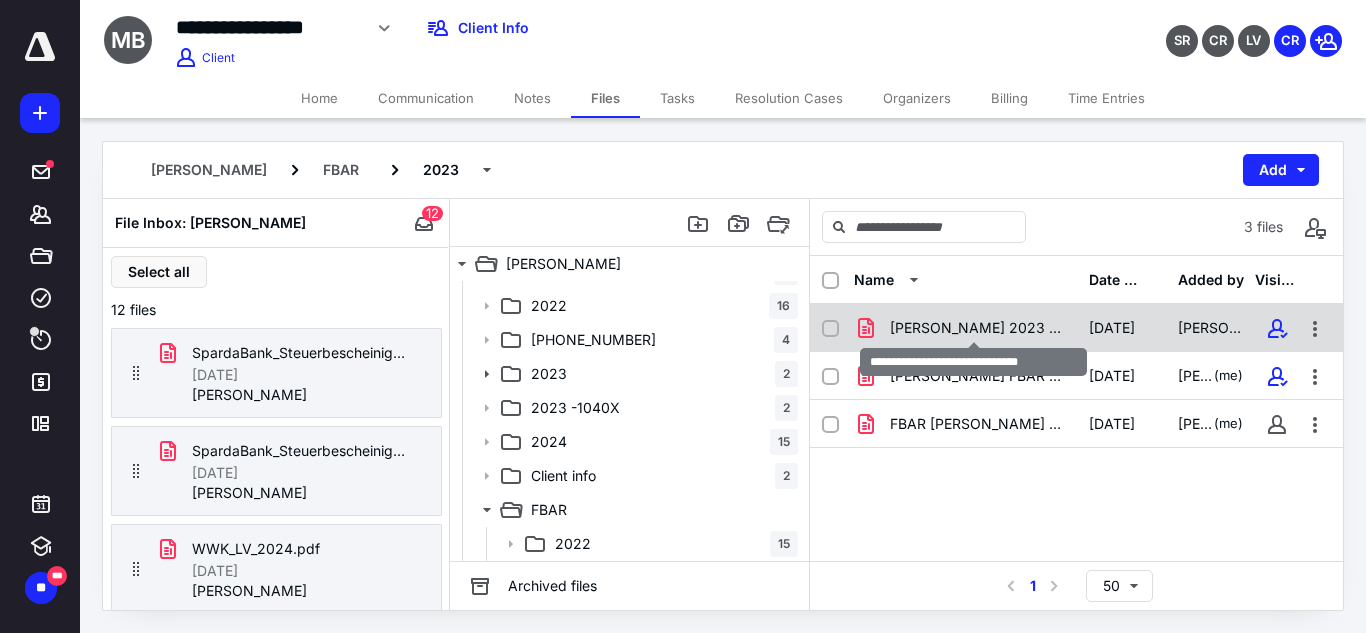 click on "[PERSON_NAME] 2023 FBAR Amendment.pdf" at bounding box center [977, 328] 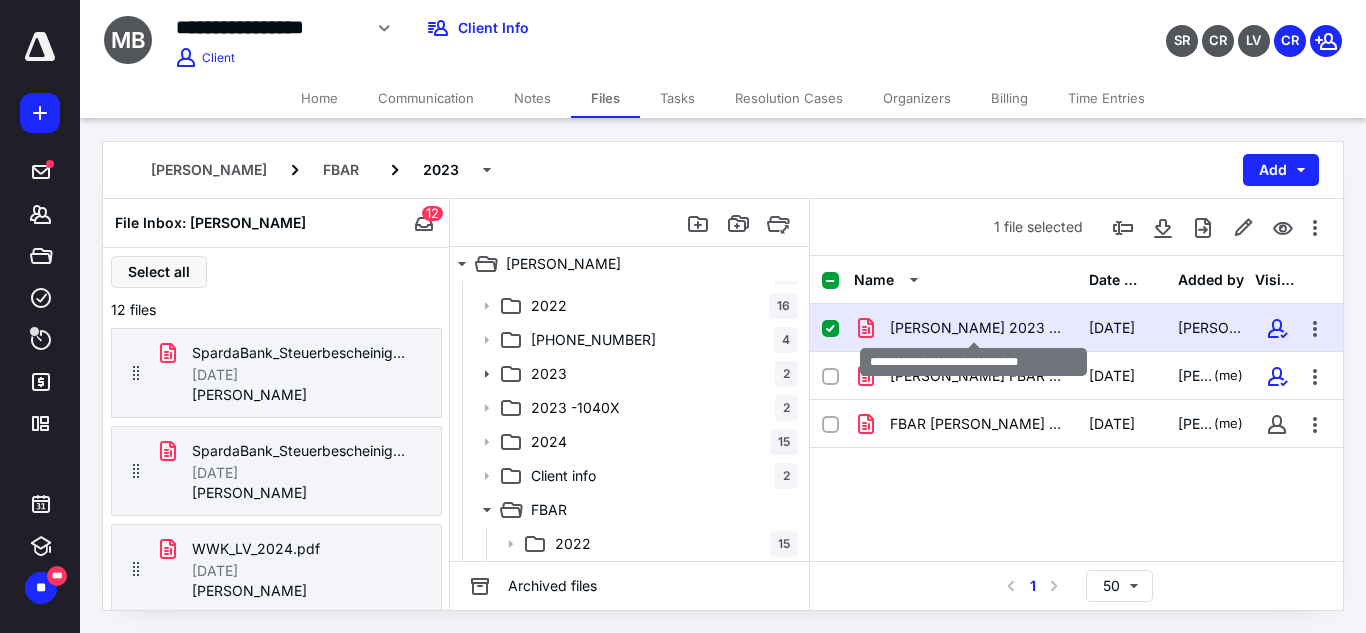 click on "[PERSON_NAME] 2023 FBAR Amendment.pdf" at bounding box center (977, 328) 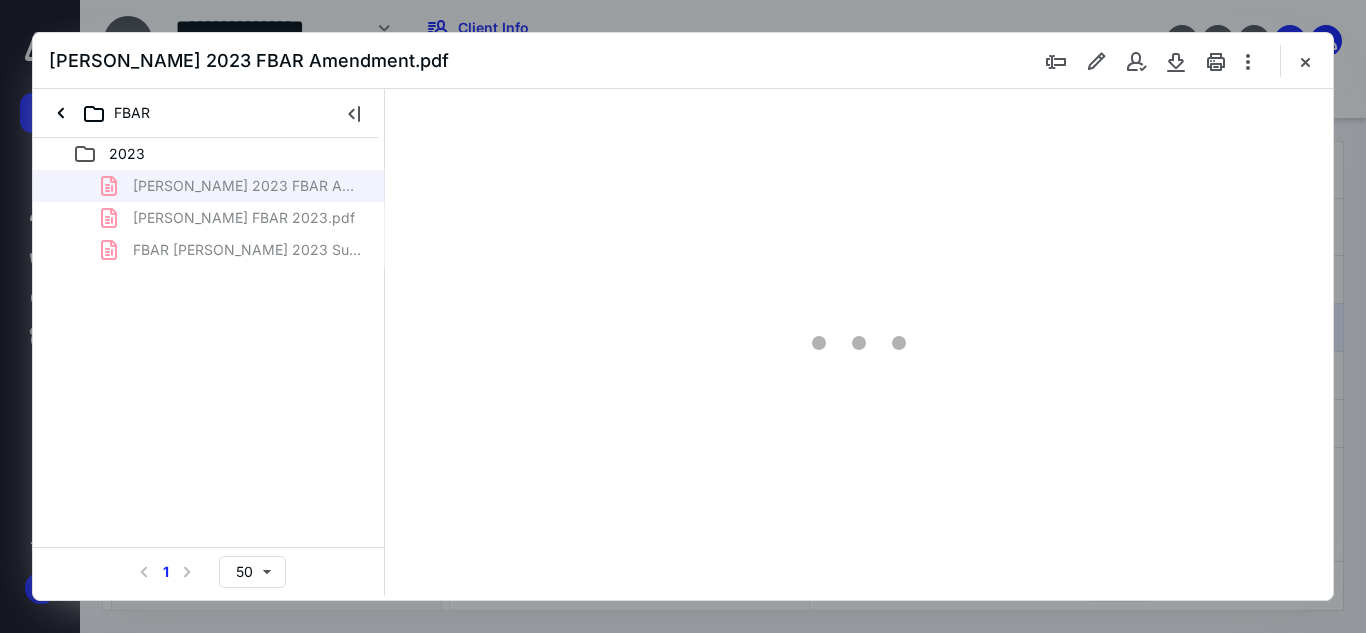 scroll, scrollTop: 0, scrollLeft: 0, axis: both 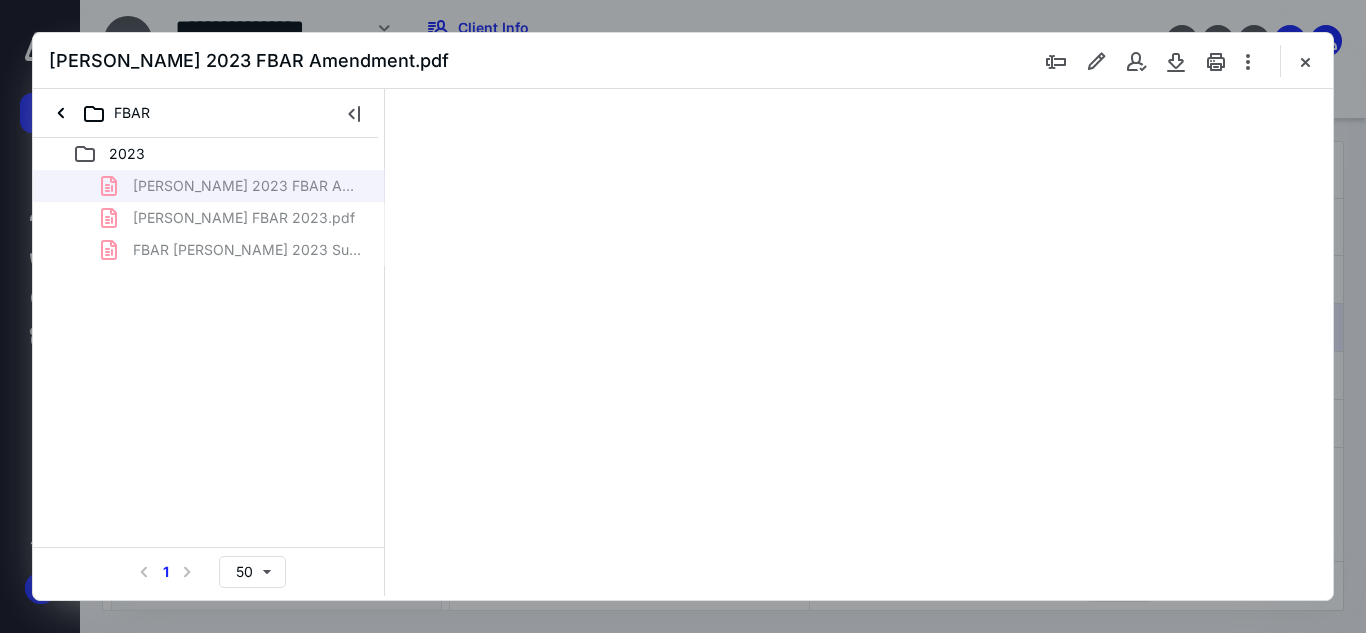 type on "54" 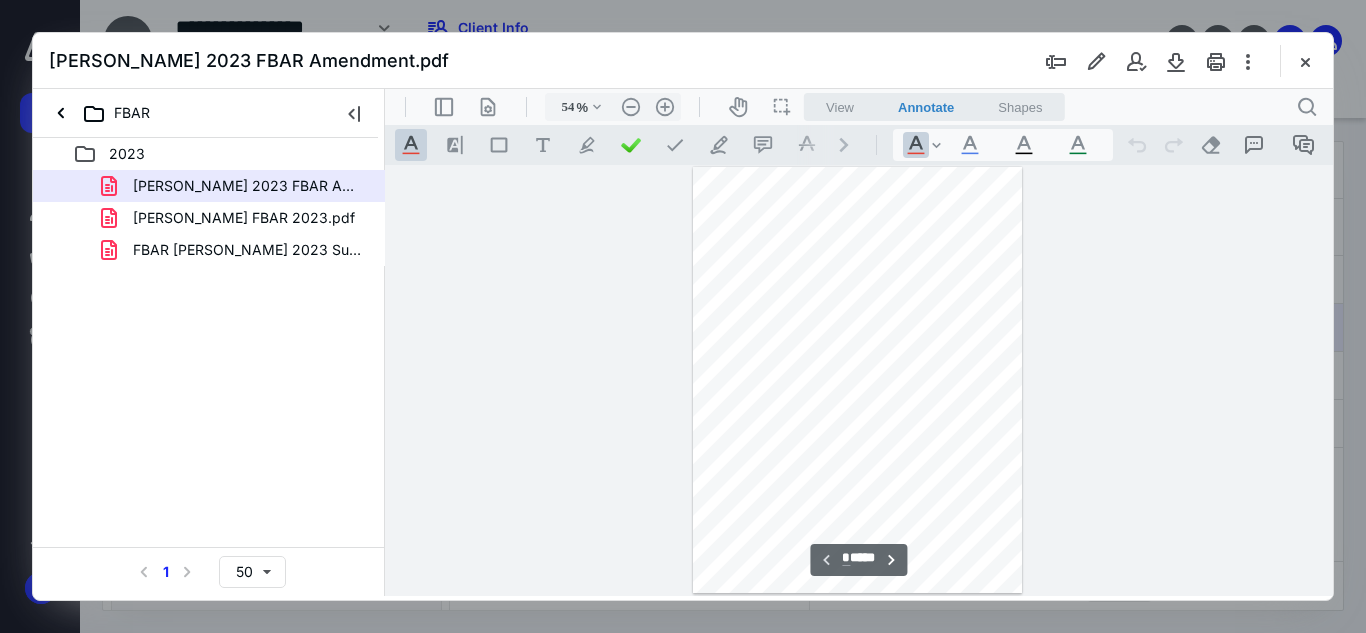 scroll, scrollTop: 78, scrollLeft: 0, axis: vertical 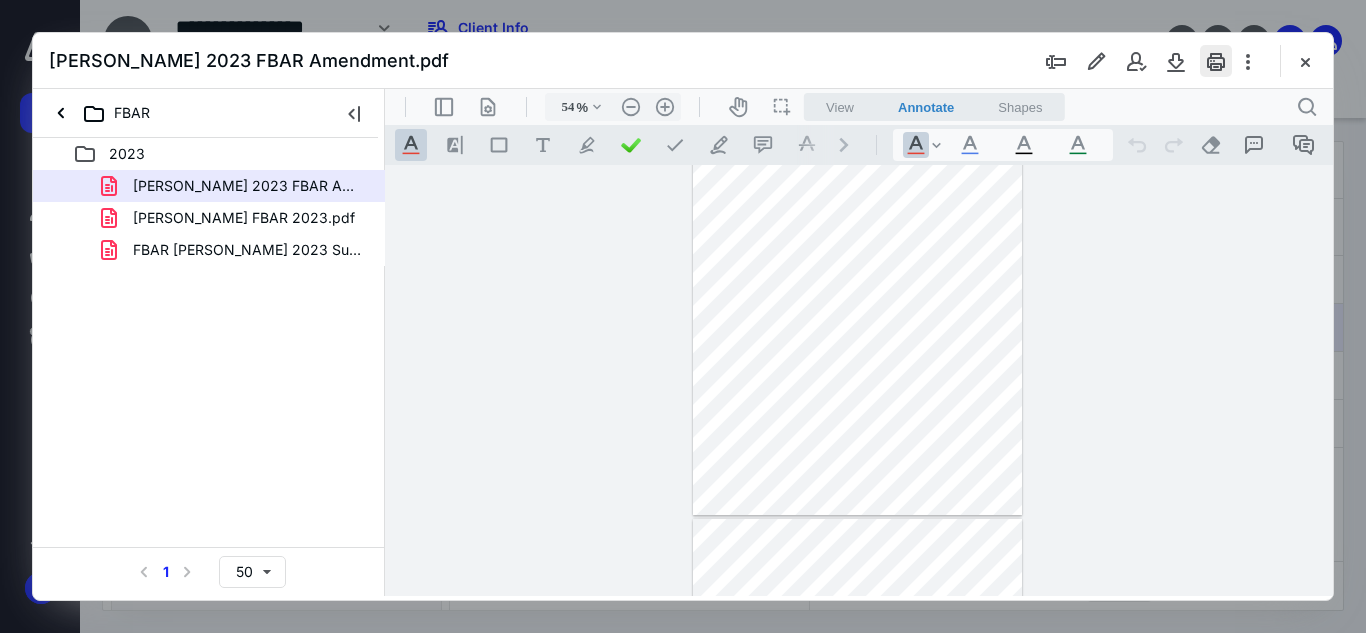 click at bounding box center (1216, 61) 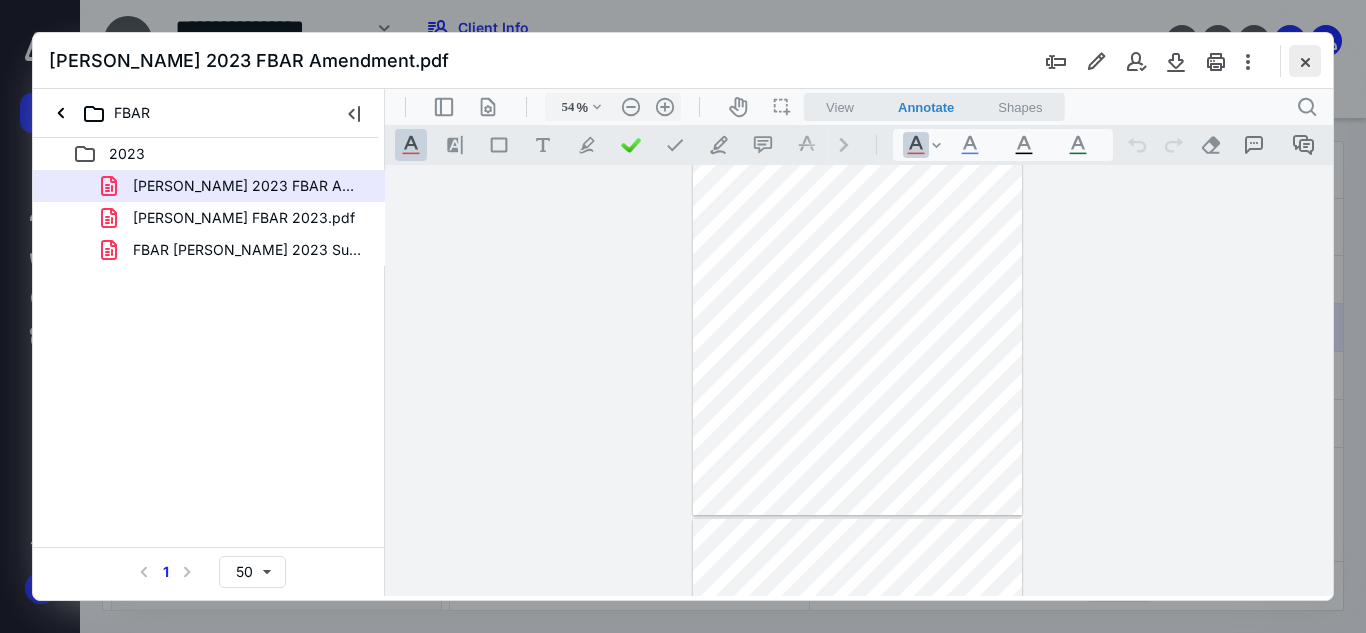 click at bounding box center [1305, 61] 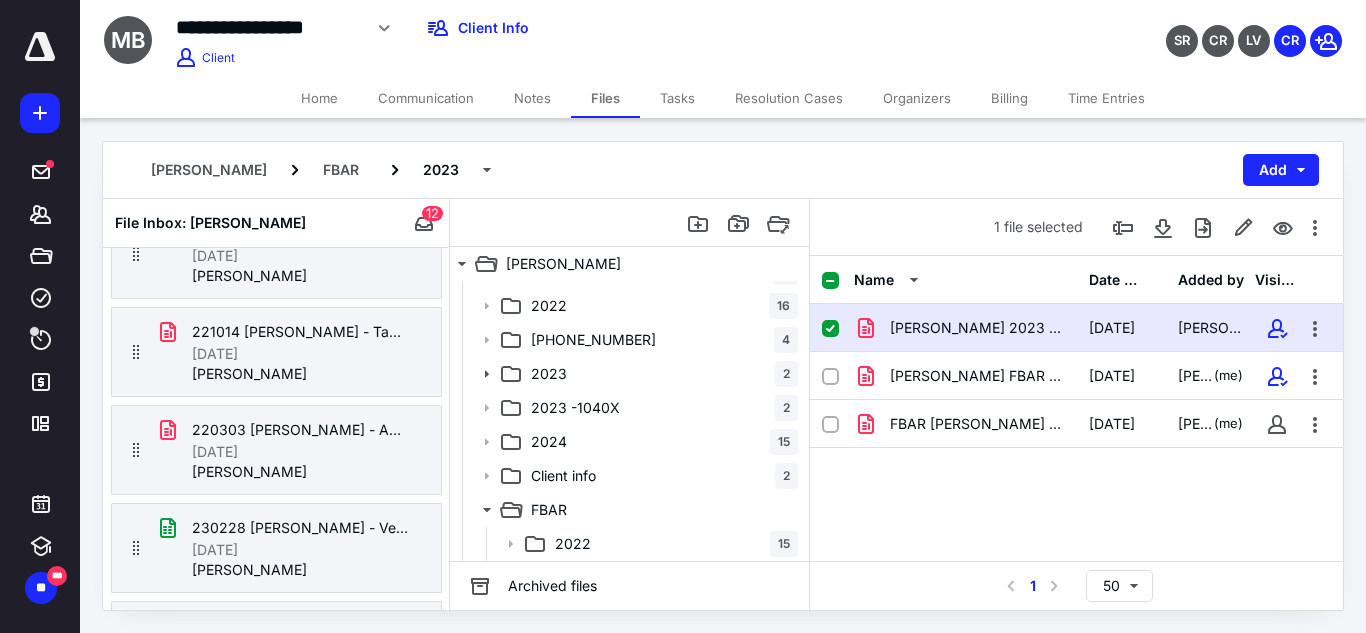 scroll, scrollTop: 821, scrollLeft: 0, axis: vertical 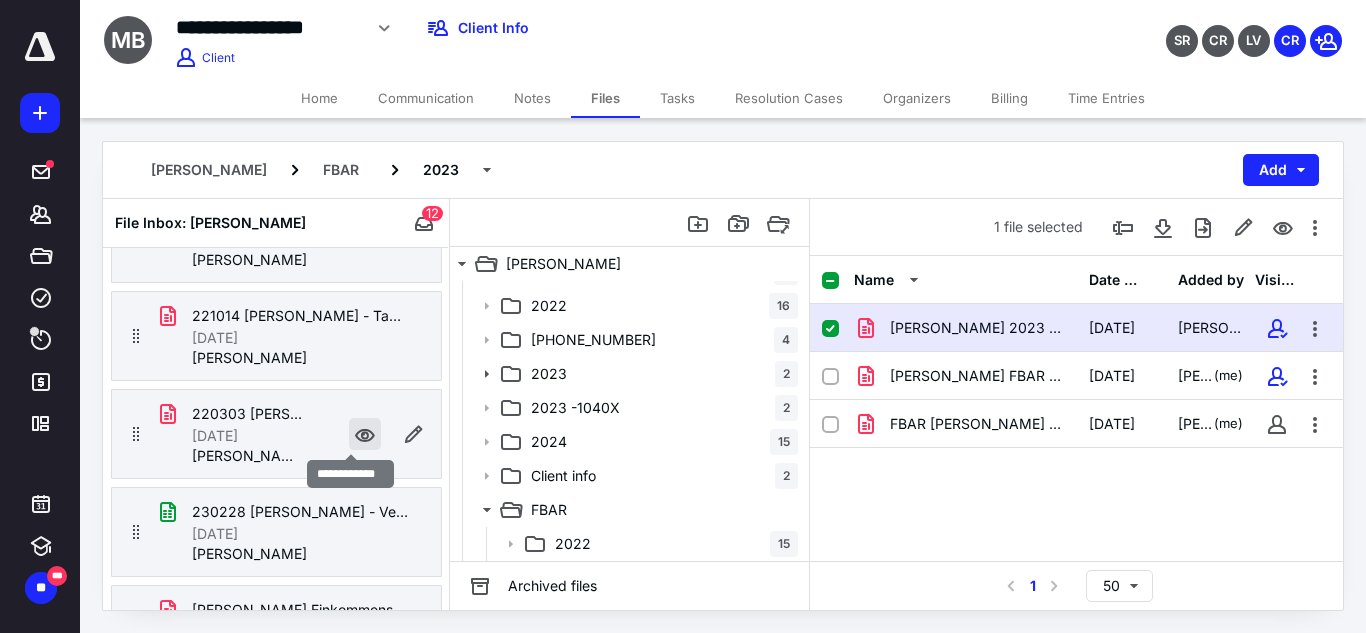 click at bounding box center [365, 434] 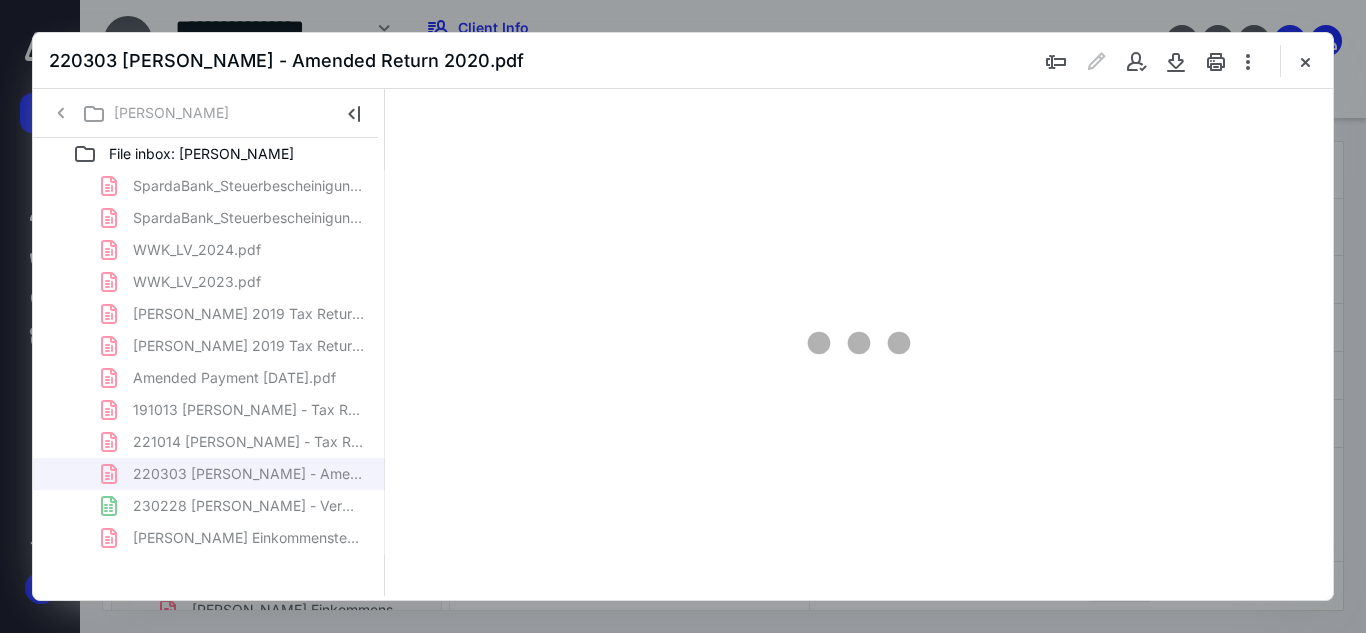scroll, scrollTop: 0, scrollLeft: 0, axis: both 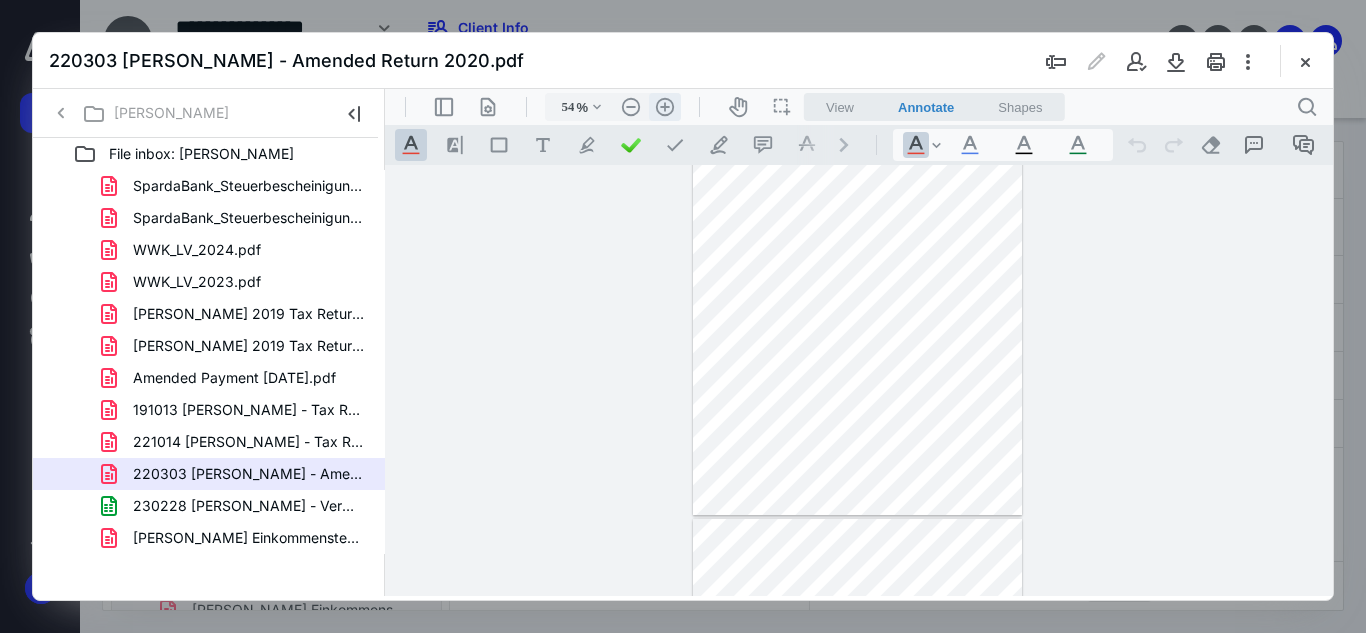 click on ".cls-1{fill:#abb0c4;} icon - header - zoom - in - line" at bounding box center (665, 107) 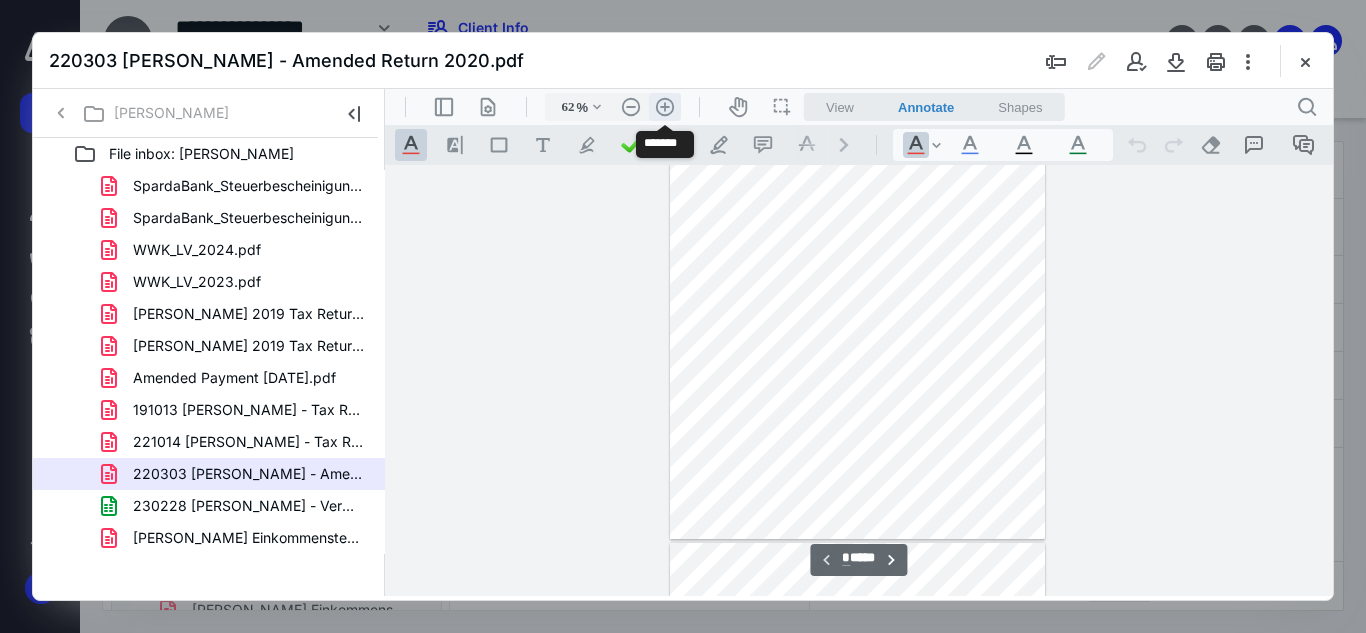click on ".cls-1{fill:#abb0c4;} icon - header - zoom - in - line" at bounding box center (665, 107) 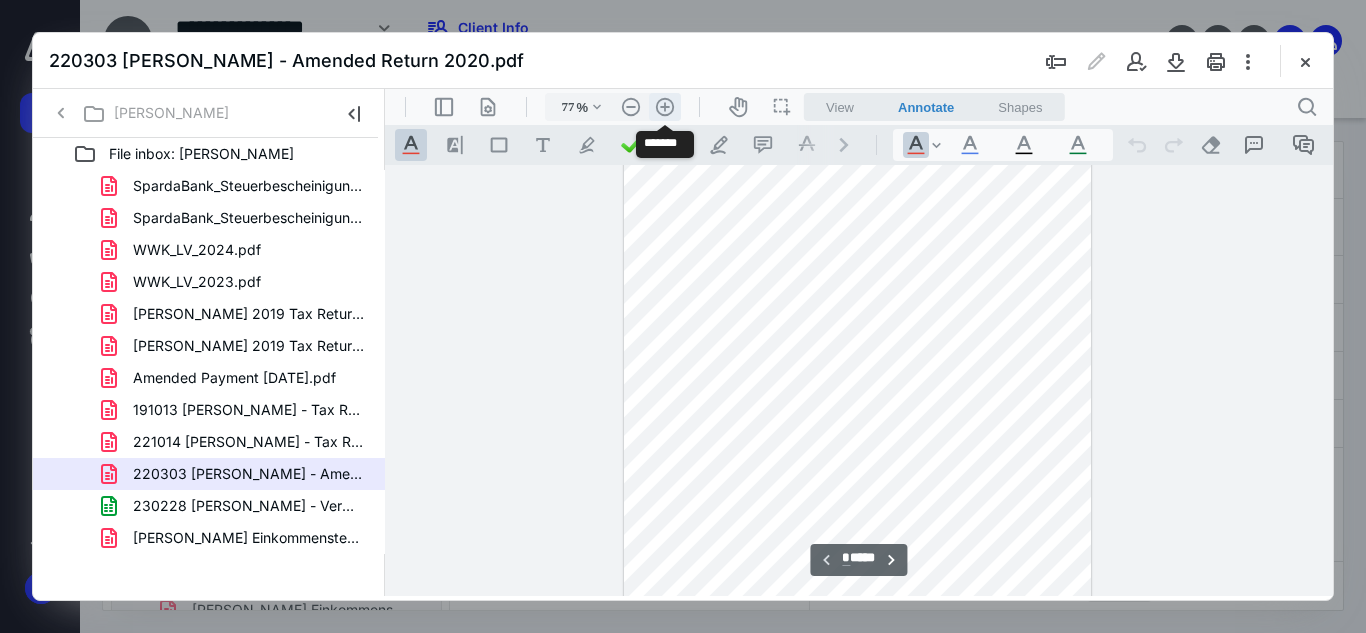 click on ".cls-1{fill:#abb0c4;} icon - header - zoom - in - line" at bounding box center (665, 107) 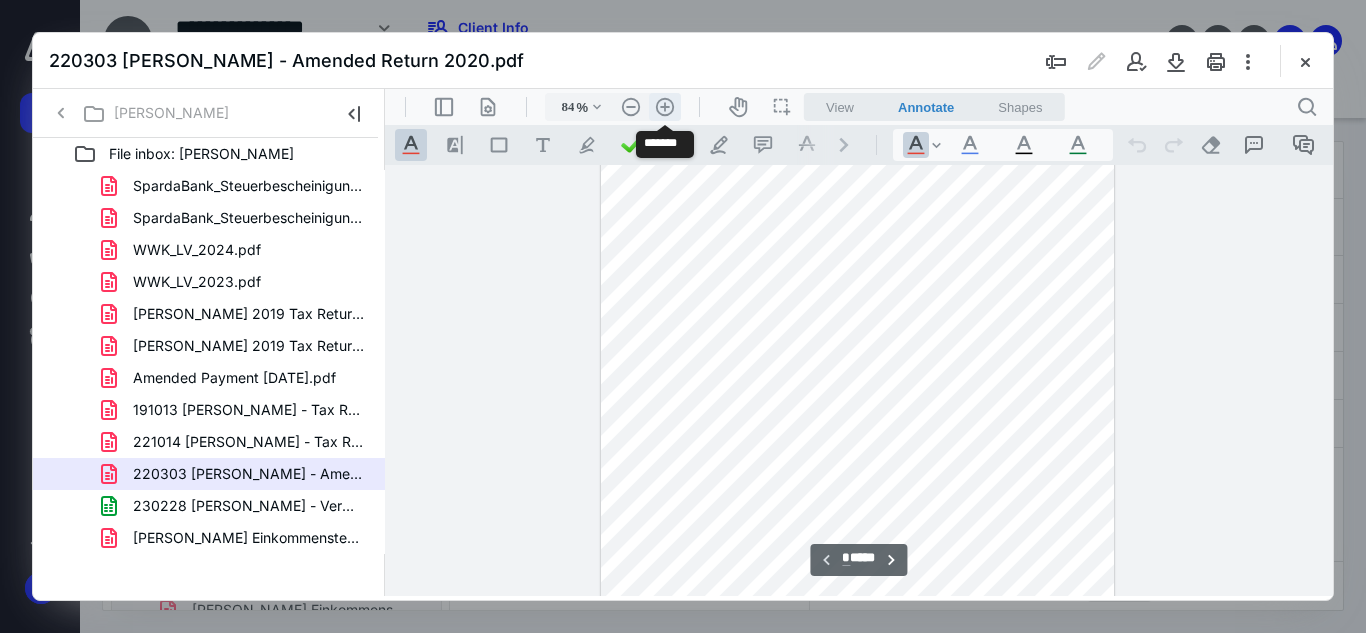 scroll, scrollTop: 222, scrollLeft: 0, axis: vertical 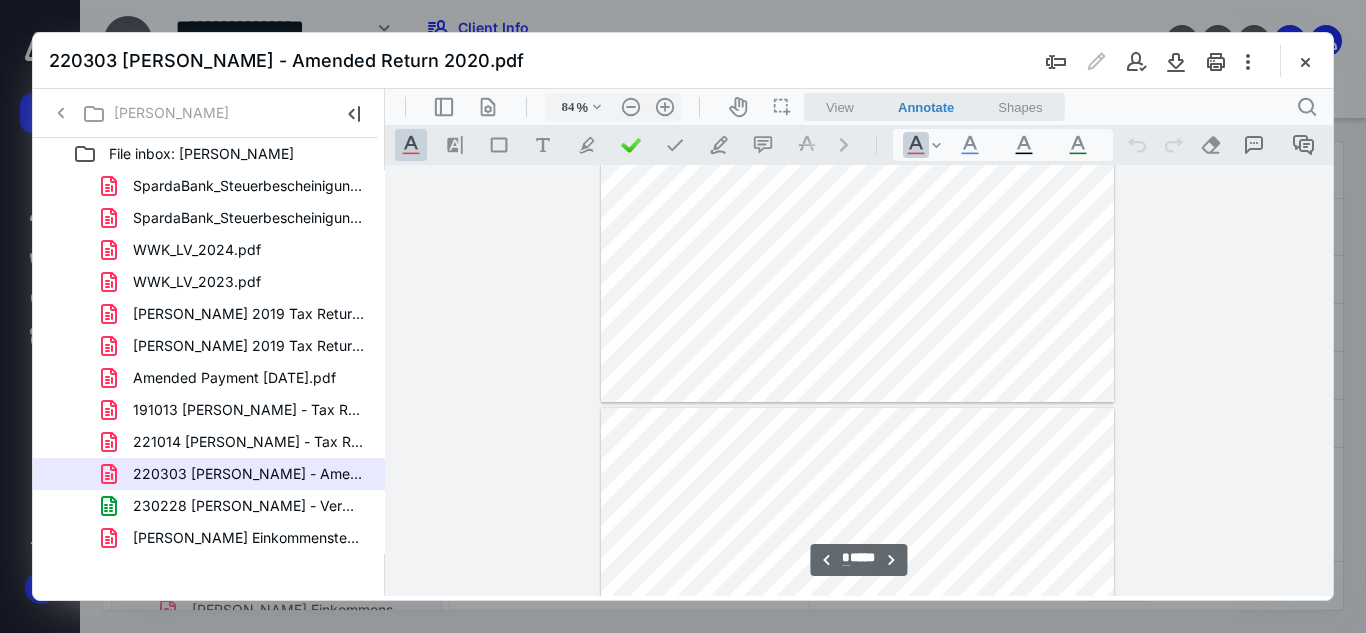 drag, startPoint x: 1326, startPoint y: 174, endPoint x: 1719, endPoint y: 292, distance: 410.3328 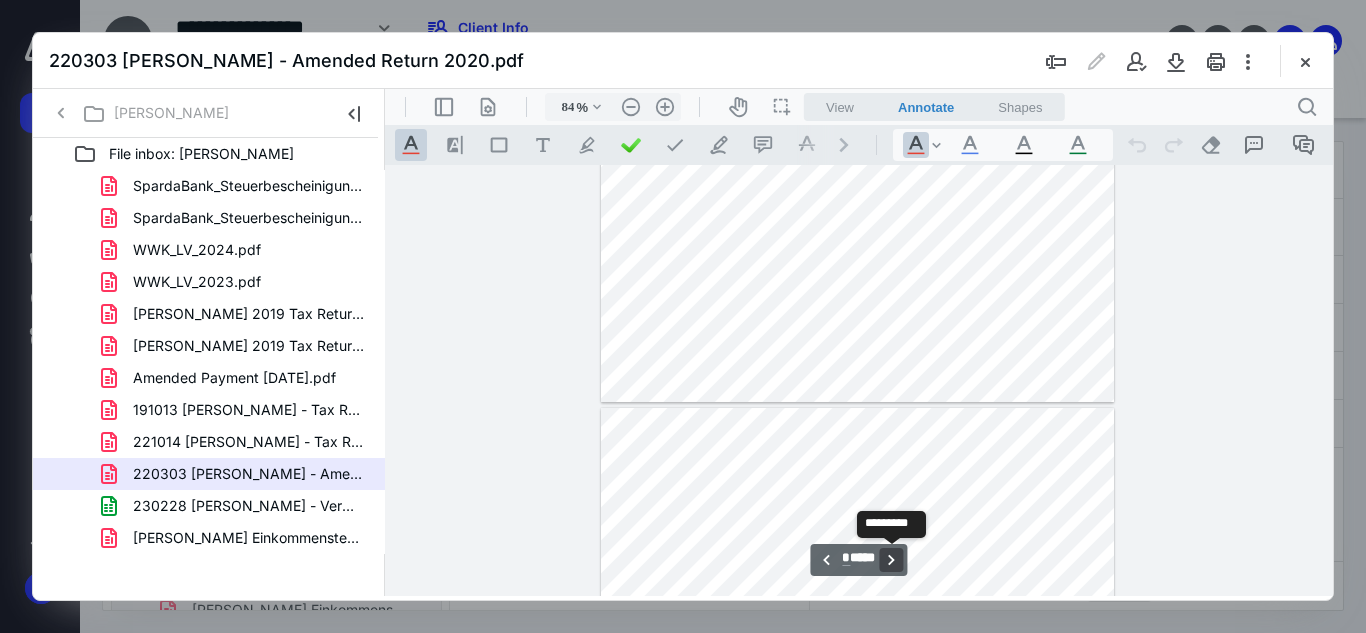 click on "**********" at bounding box center [892, 560] 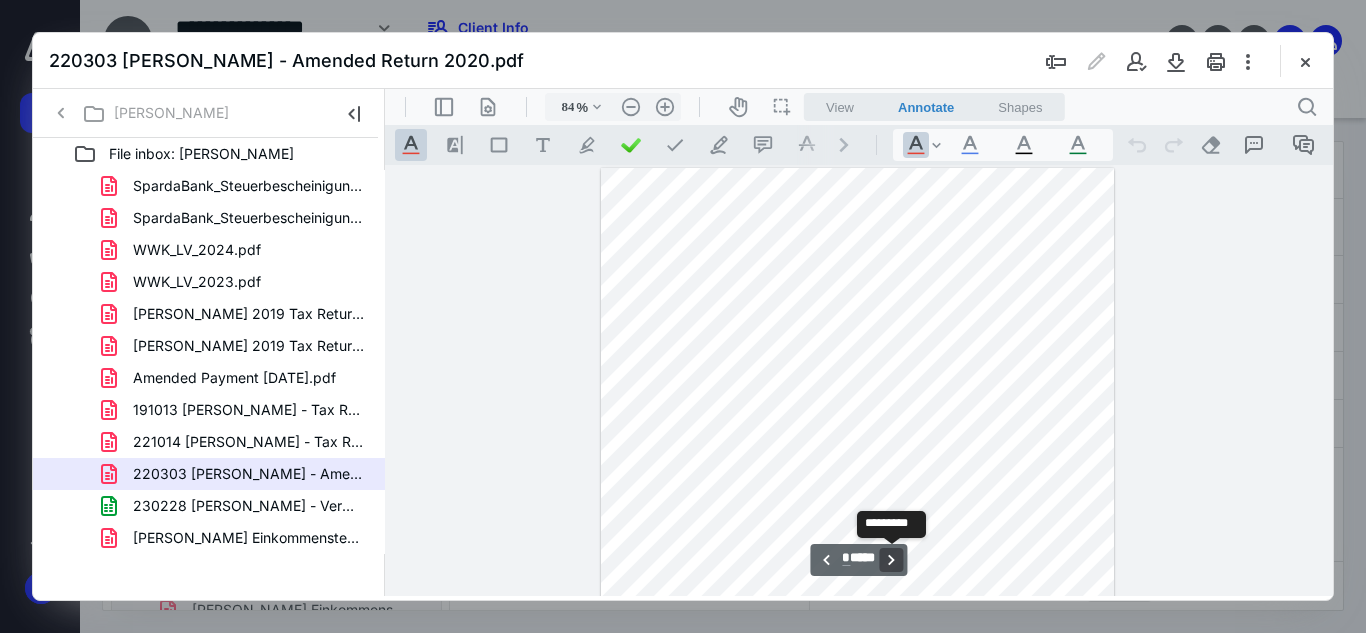 click on "**********" at bounding box center [892, 560] 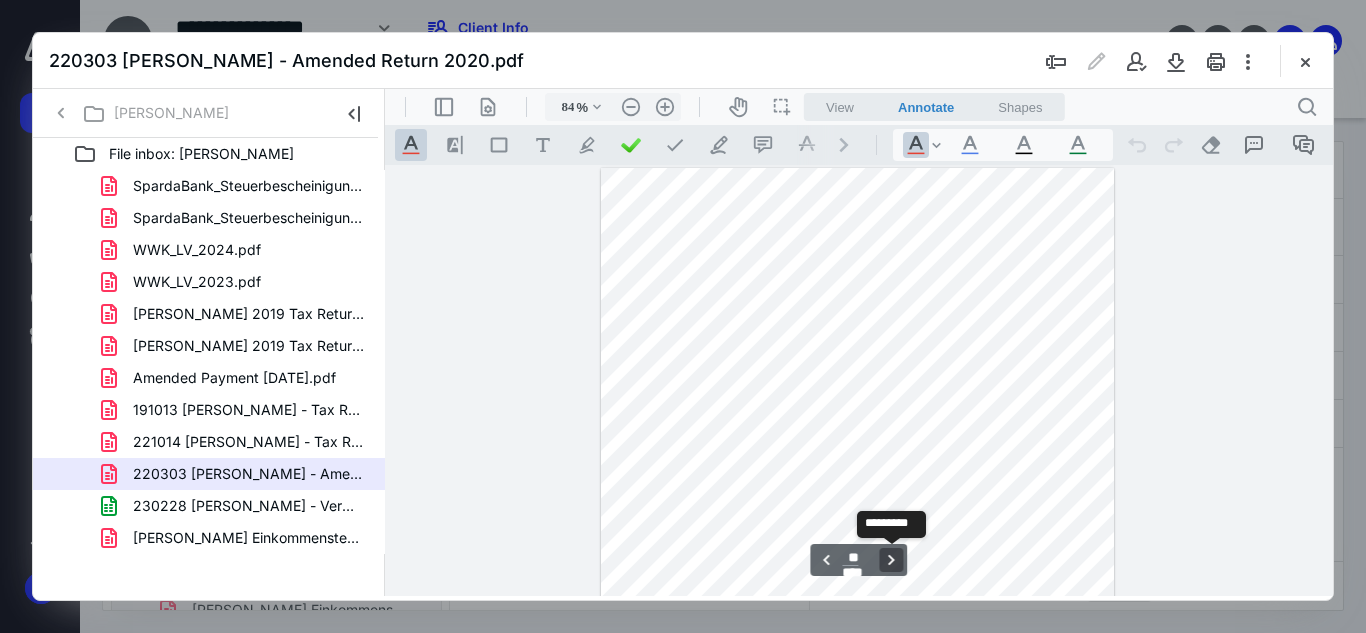 scroll, scrollTop: 6030, scrollLeft: 0, axis: vertical 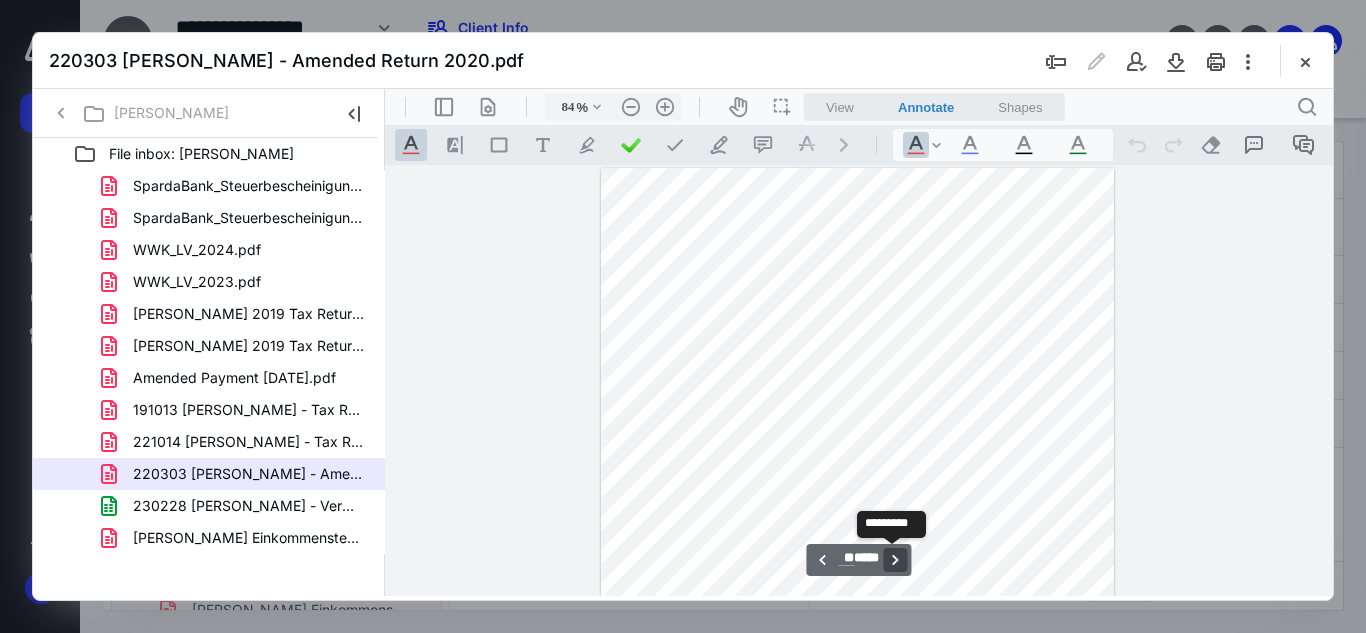 click on "**********" at bounding box center (896, 560) 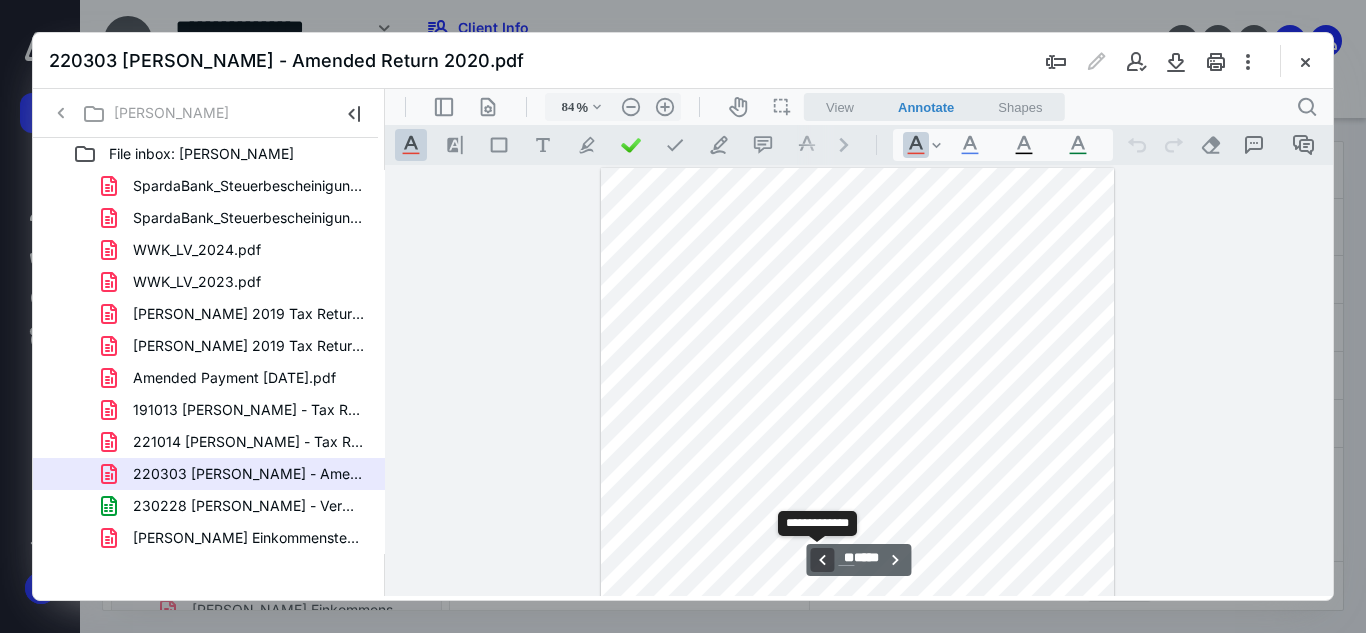 click on "**********" at bounding box center [822, 560] 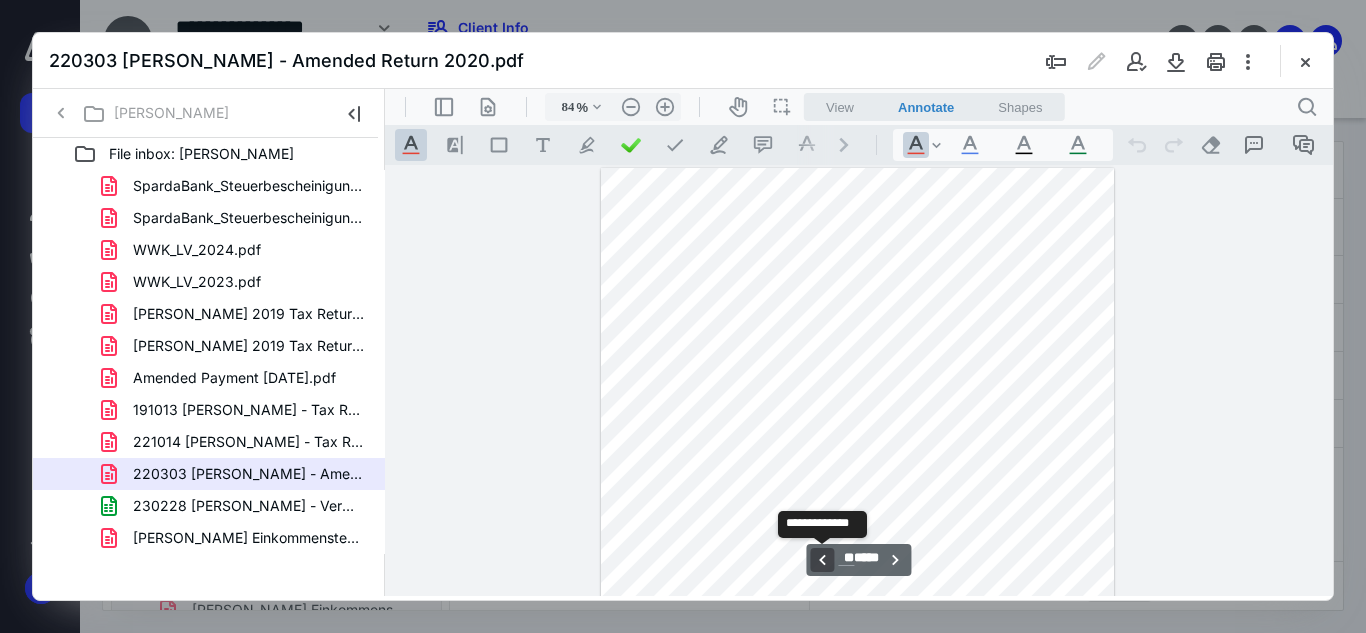 scroll, scrollTop: 6030, scrollLeft: 0, axis: vertical 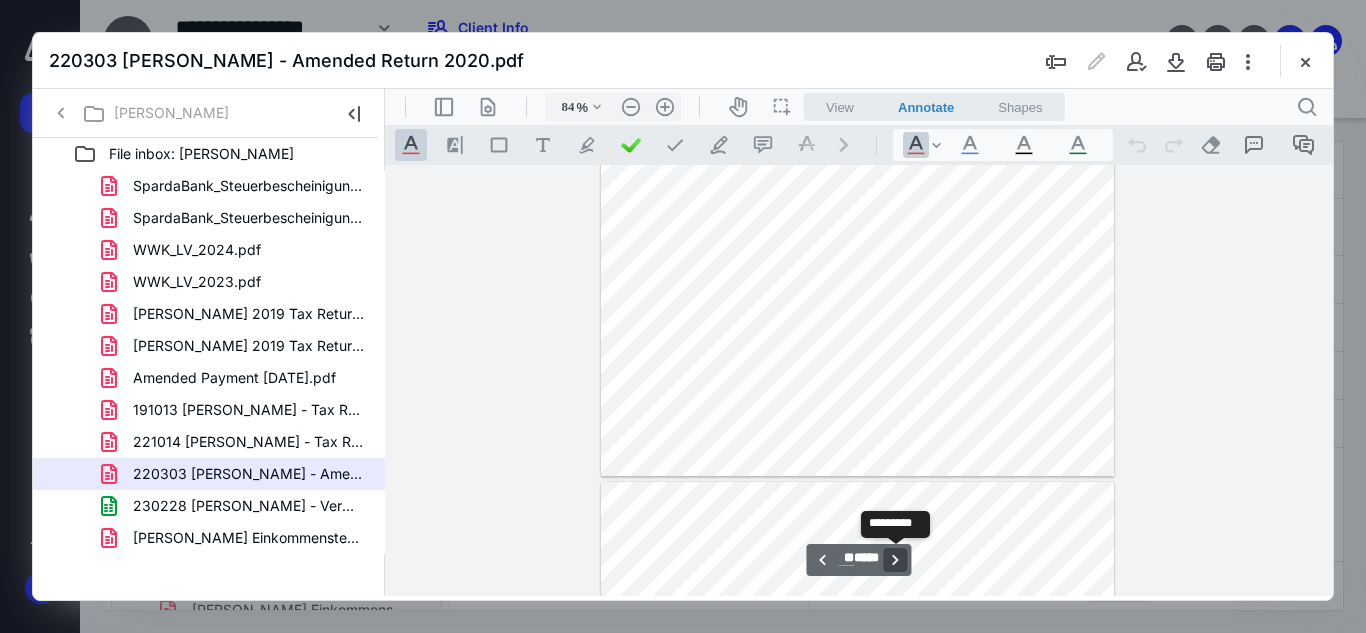 click on "**********" at bounding box center [896, 560] 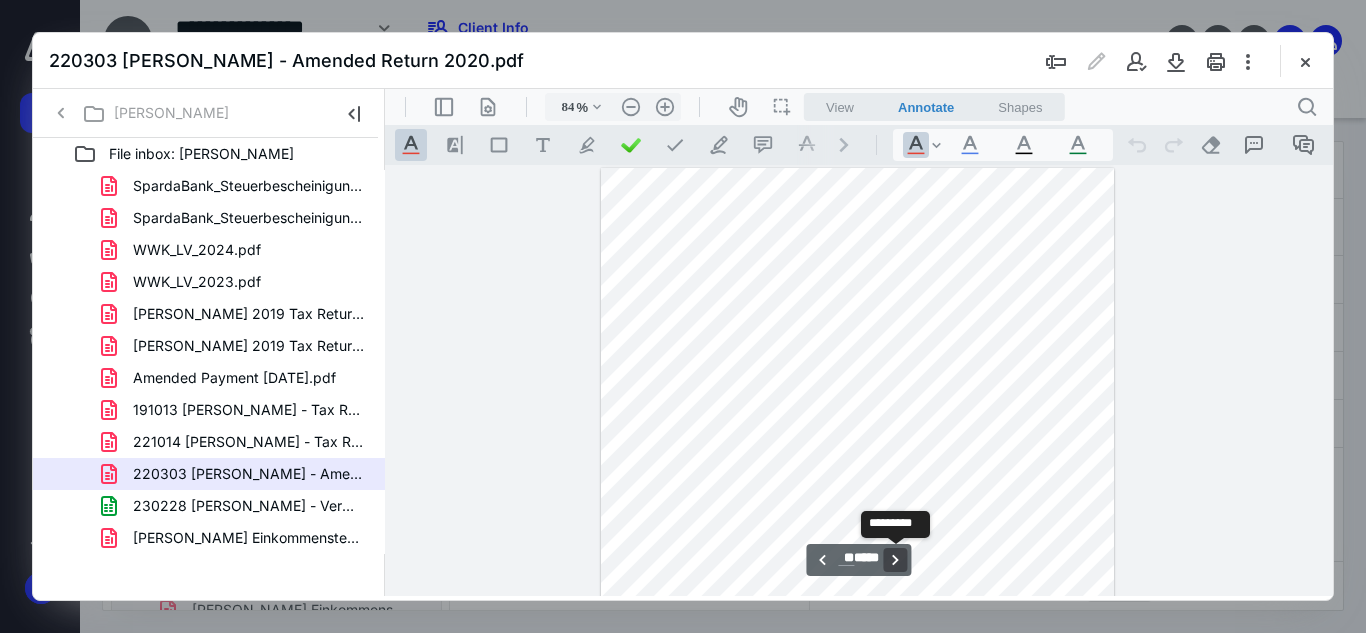 click on "**********" at bounding box center [896, 560] 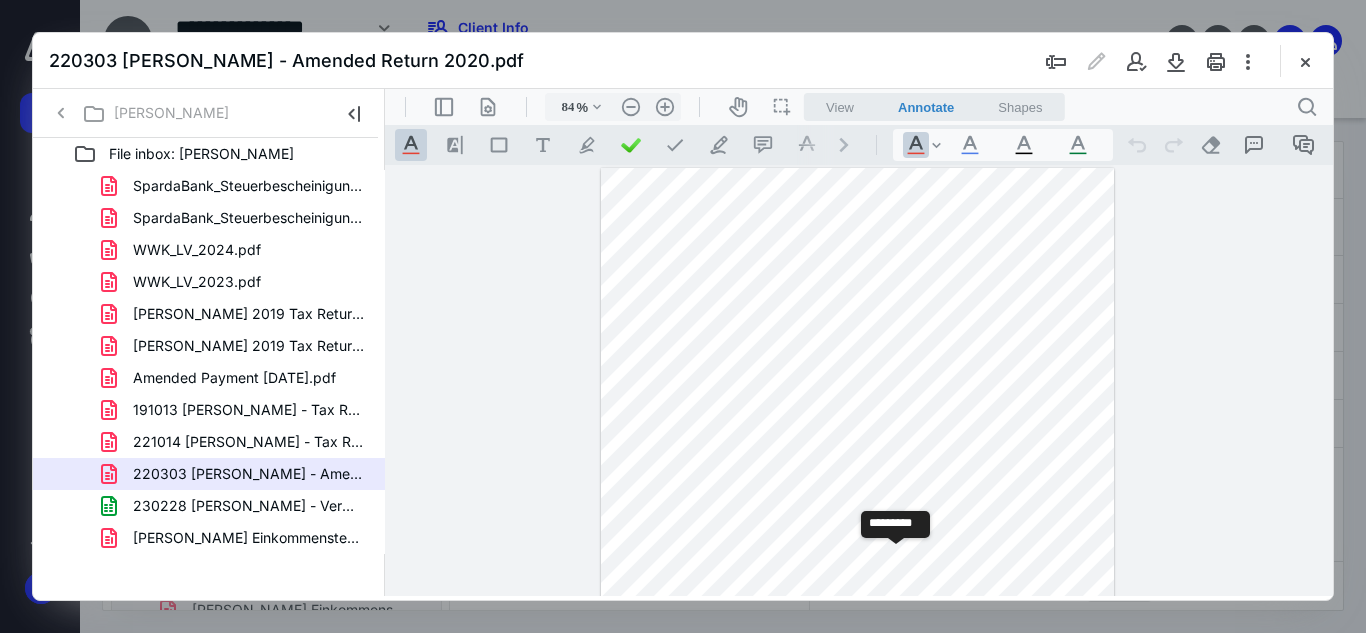click on "**********" at bounding box center (896, 560) 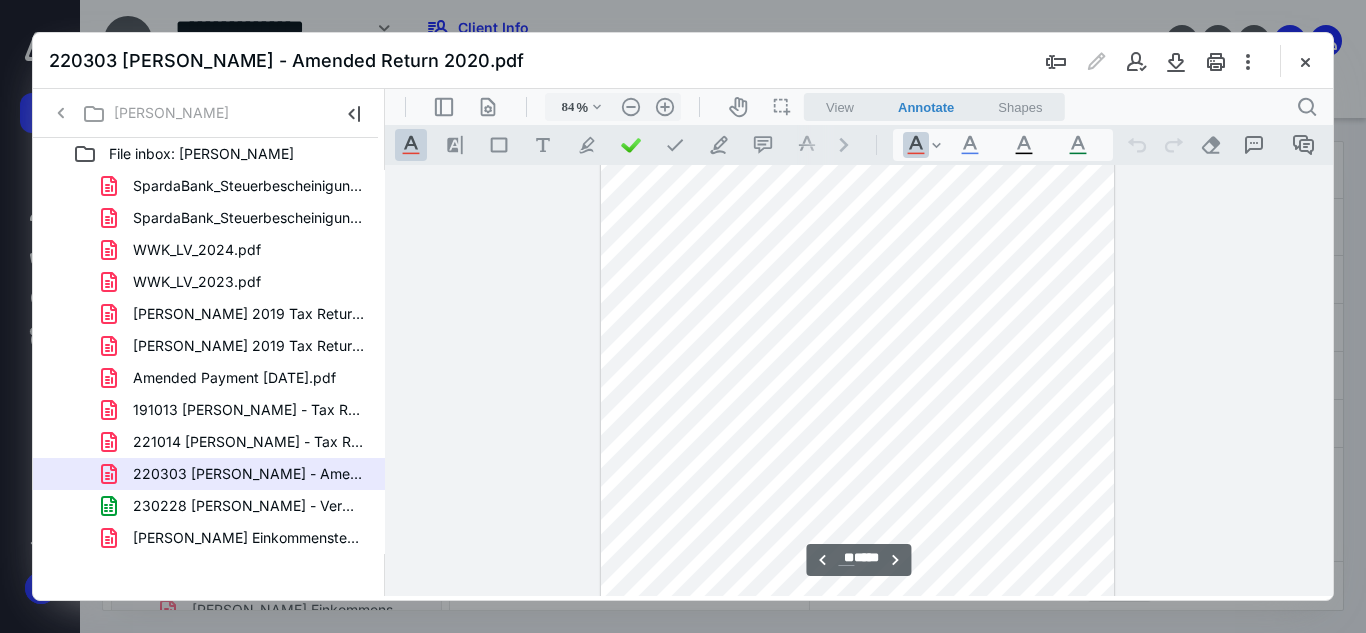 scroll, scrollTop: 10205, scrollLeft: 0, axis: vertical 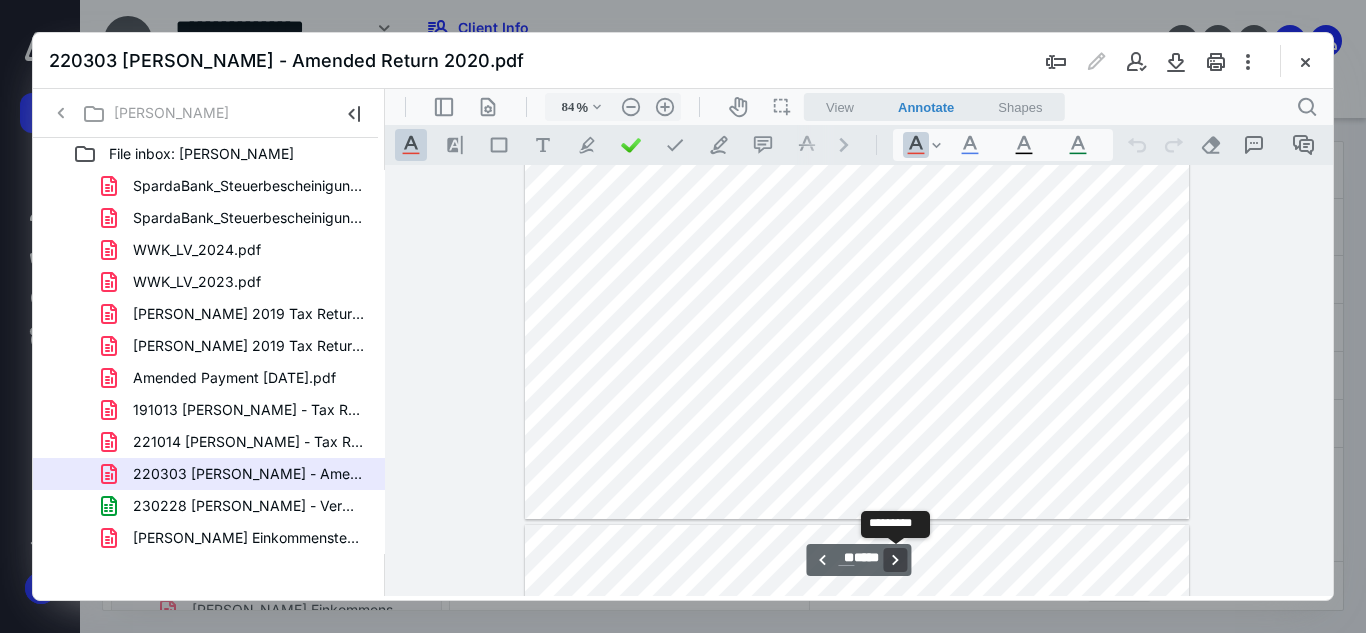 click on "**********" at bounding box center [896, 560] 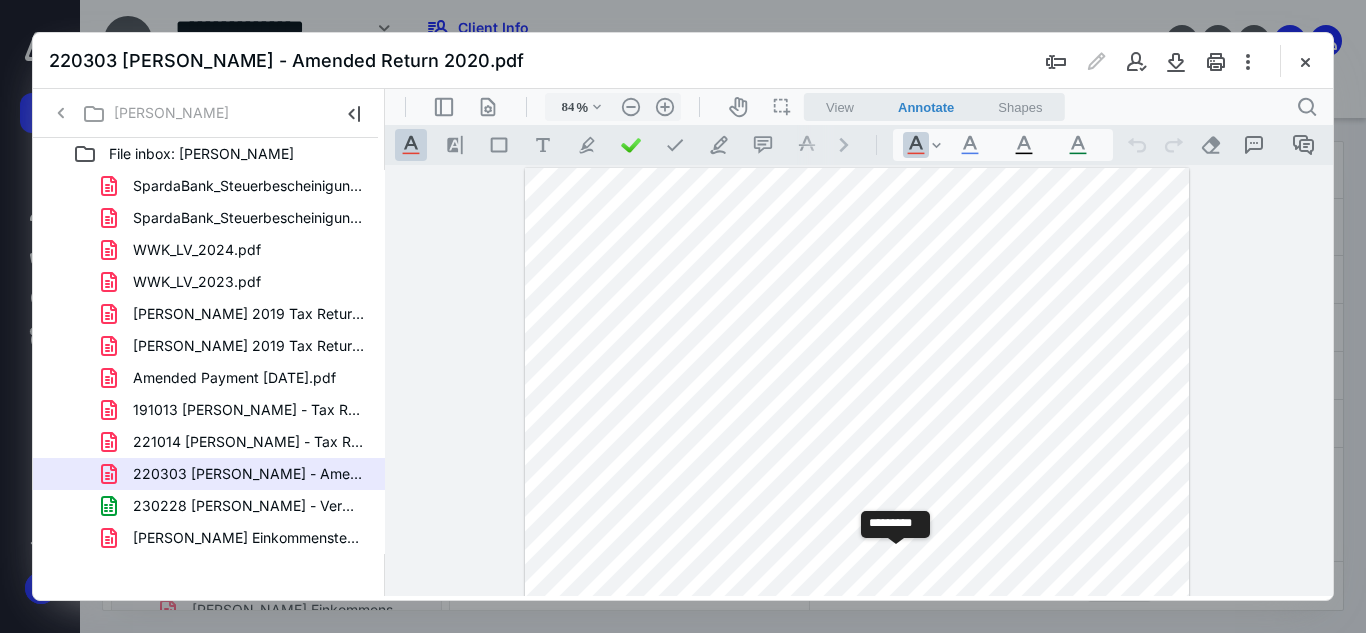 click on "**********" at bounding box center (896, 560) 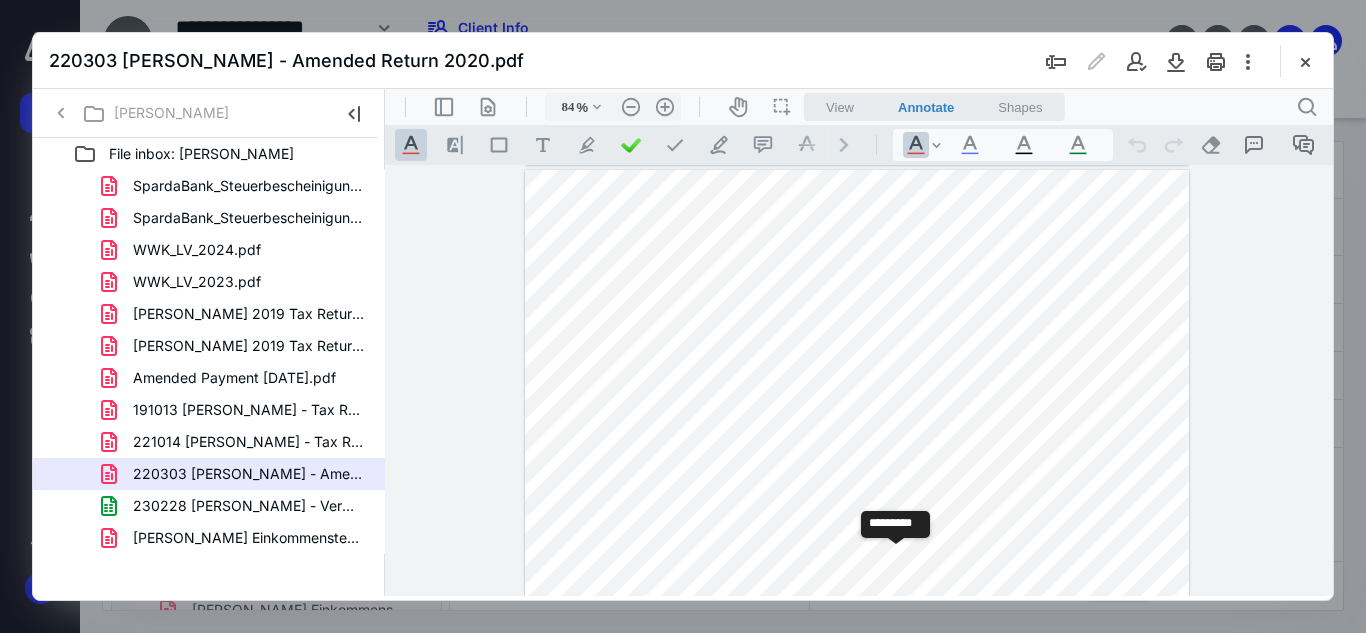 click on "**********" at bounding box center [896, 560] 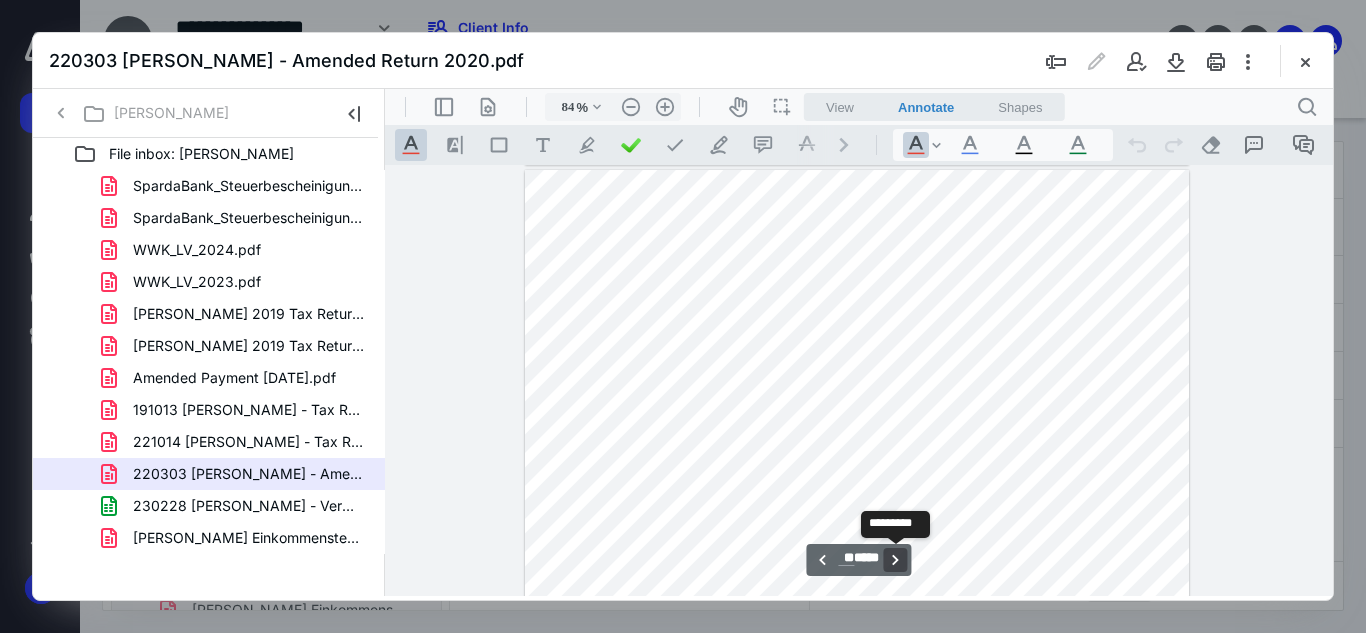 scroll, scrollTop: 13615, scrollLeft: 0, axis: vertical 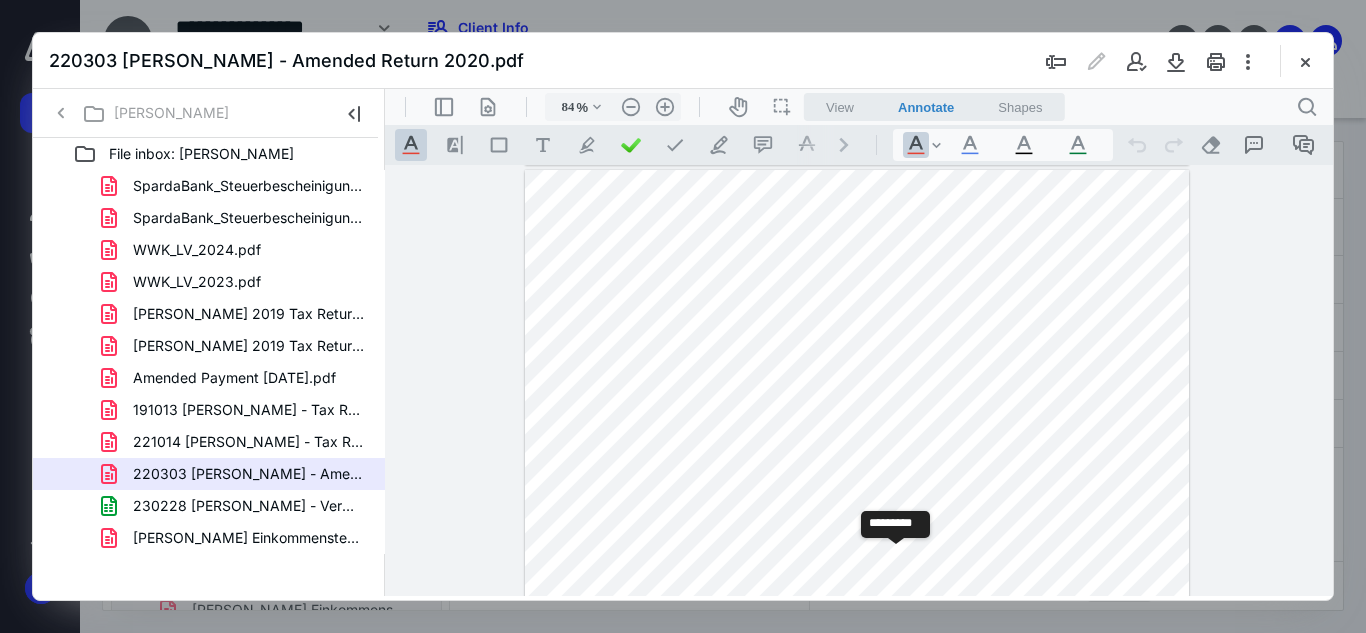 click on "**********" at bounding box center (896, 560) 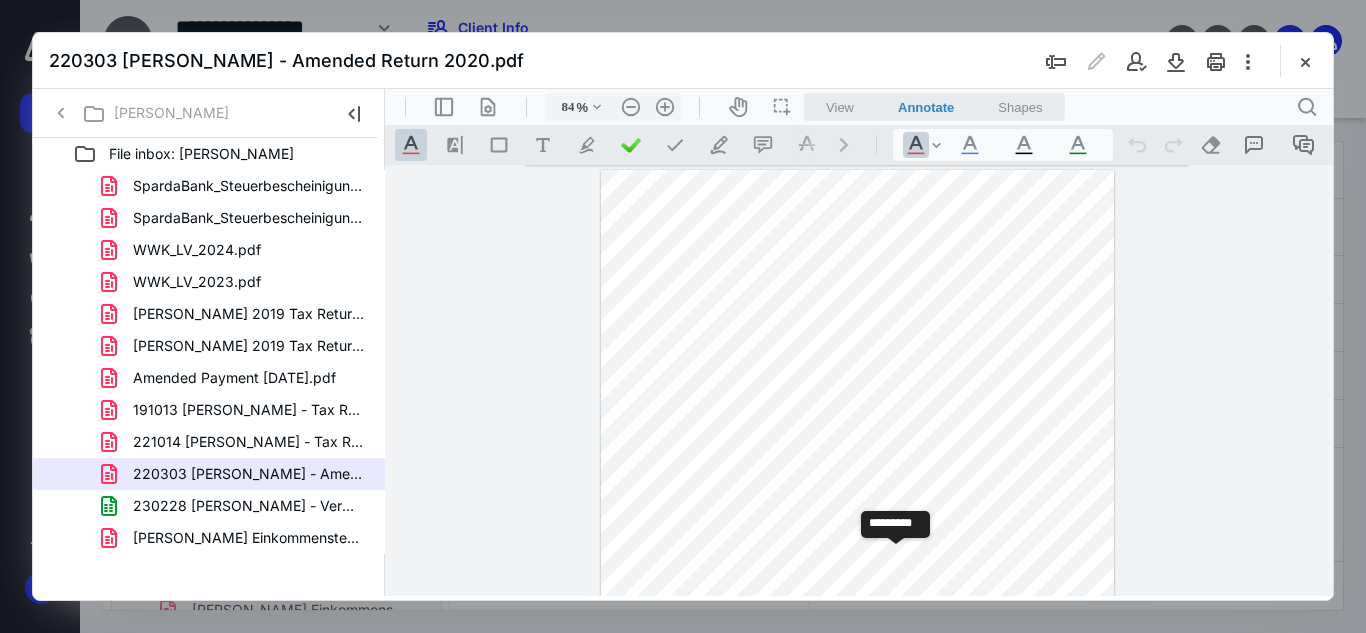 click on "**********" at bounding box center [896, 560] 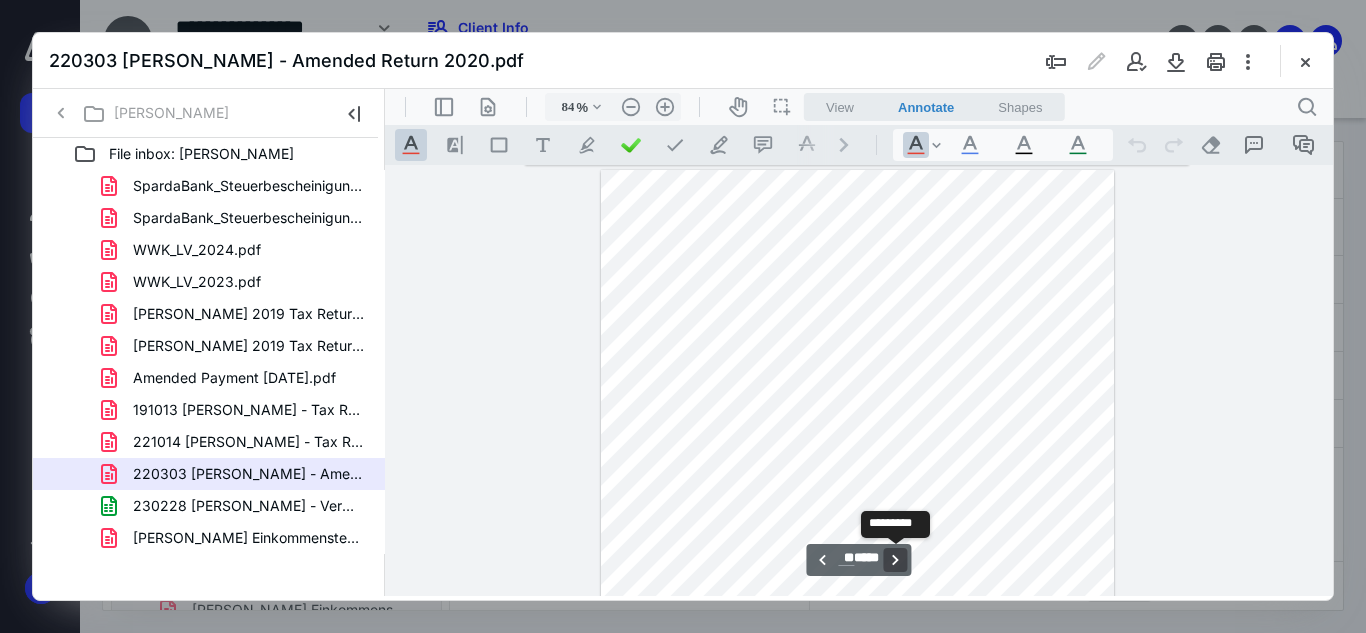 scroll, scrollTop: 14804, scrollLeft: 0, axis: vertical 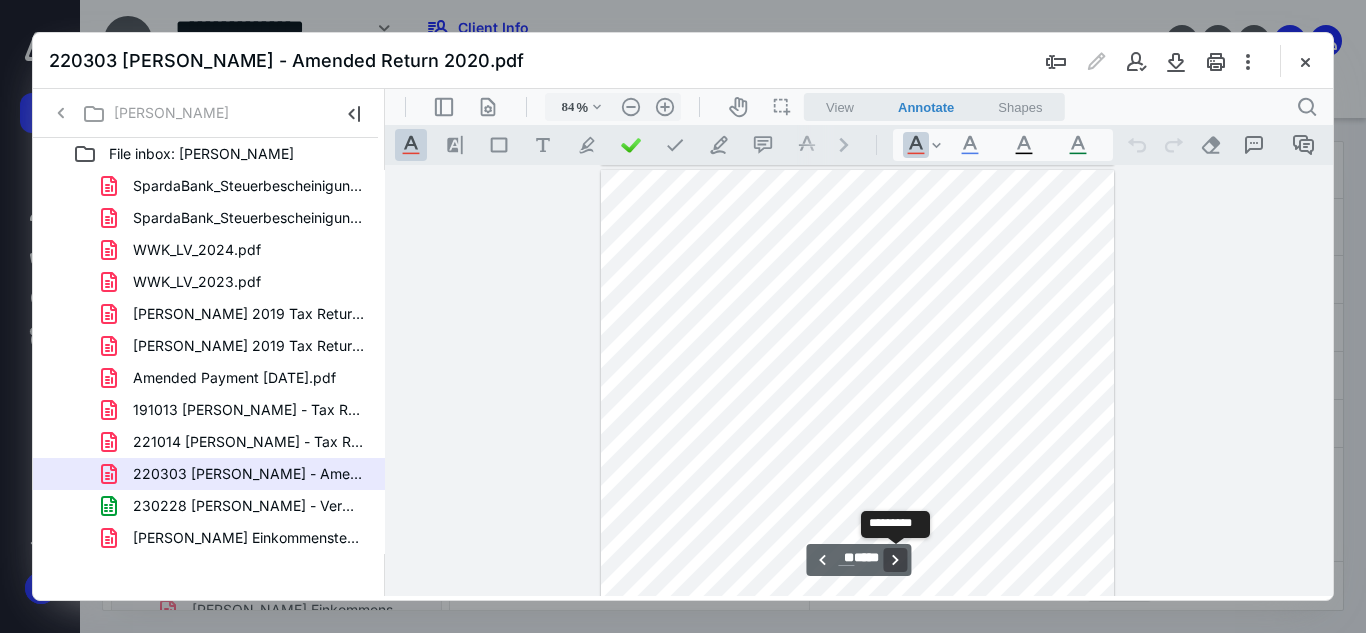 click on "**********" at bounding box center (896, 560) 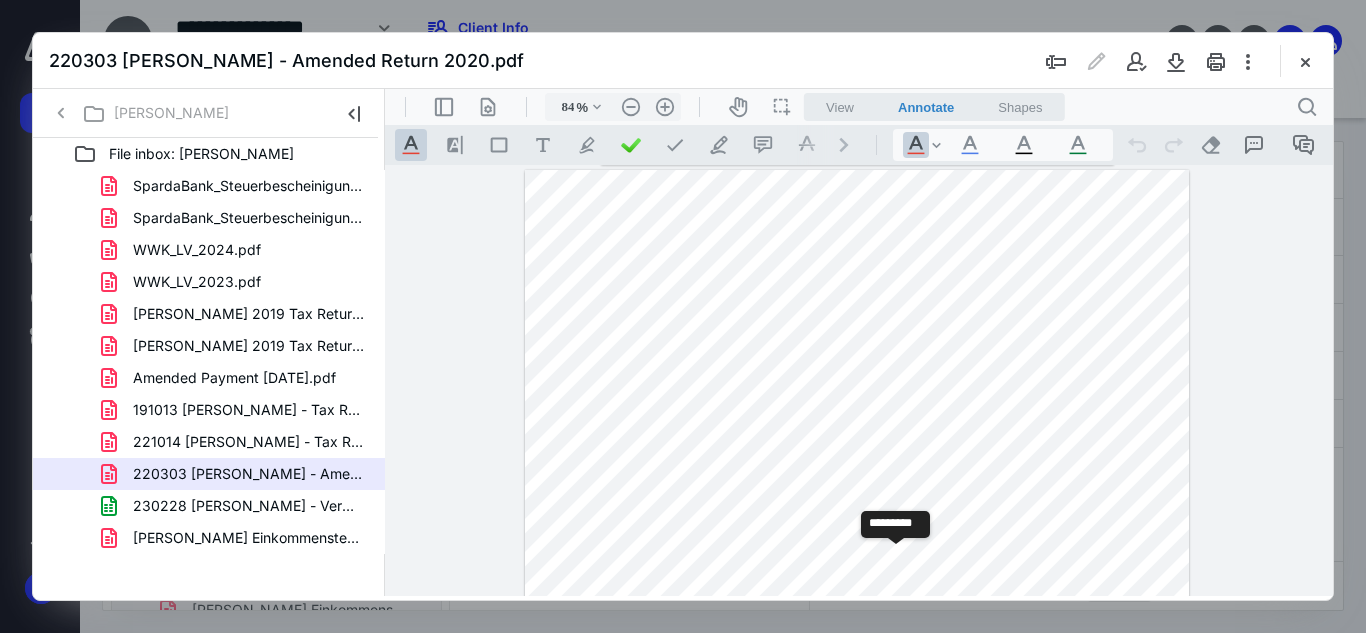 click on "**********" at bounding box center (896, 560) 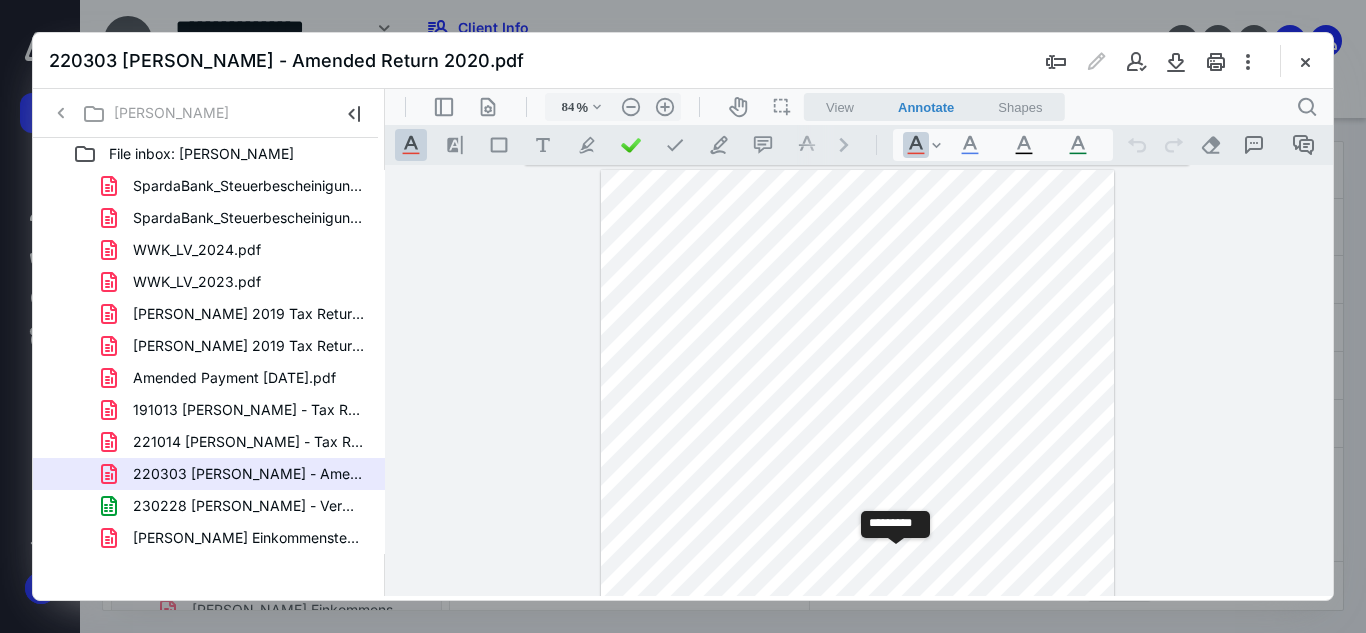 click on "**********" at bounding box center [896, 560] 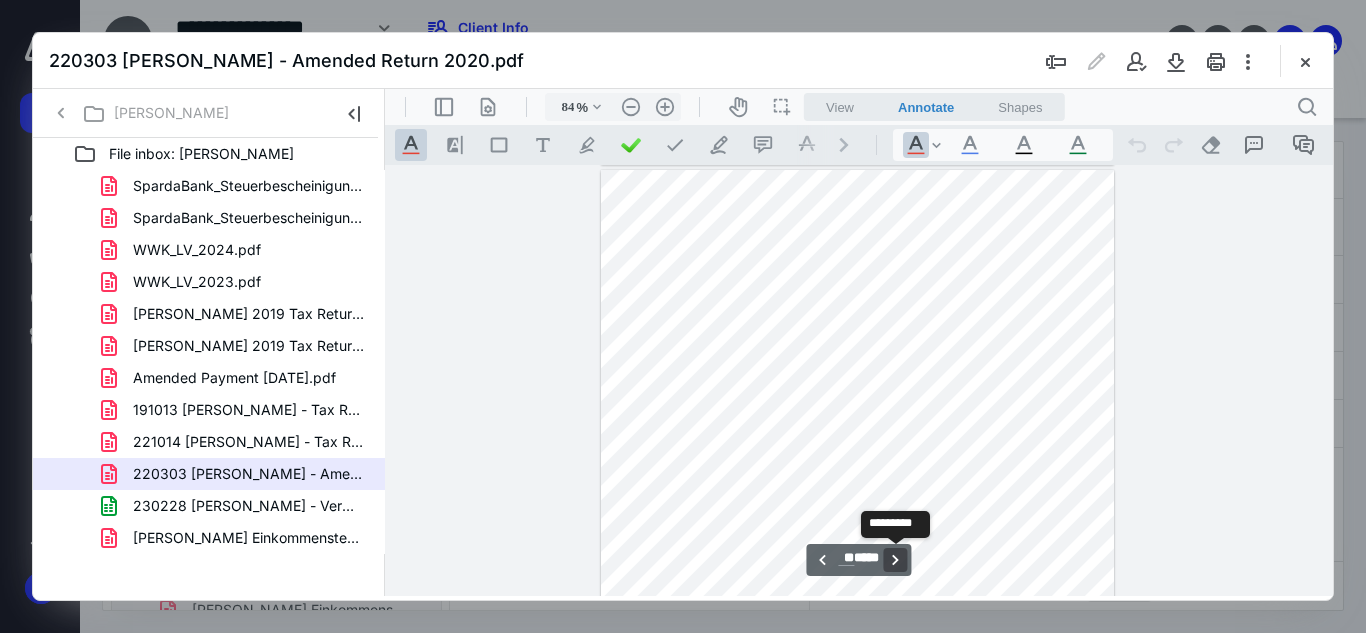 click on "**********" at bounding box center (896, 560) 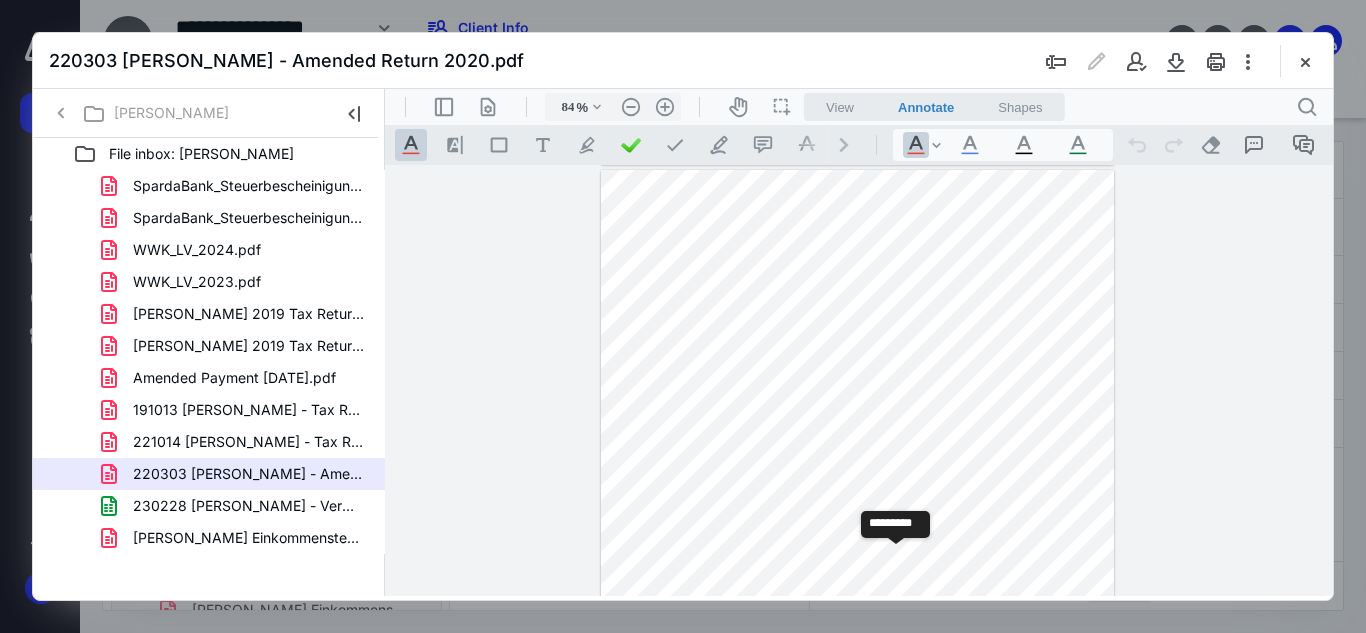click on "**********" at bounding box center [896, 560] 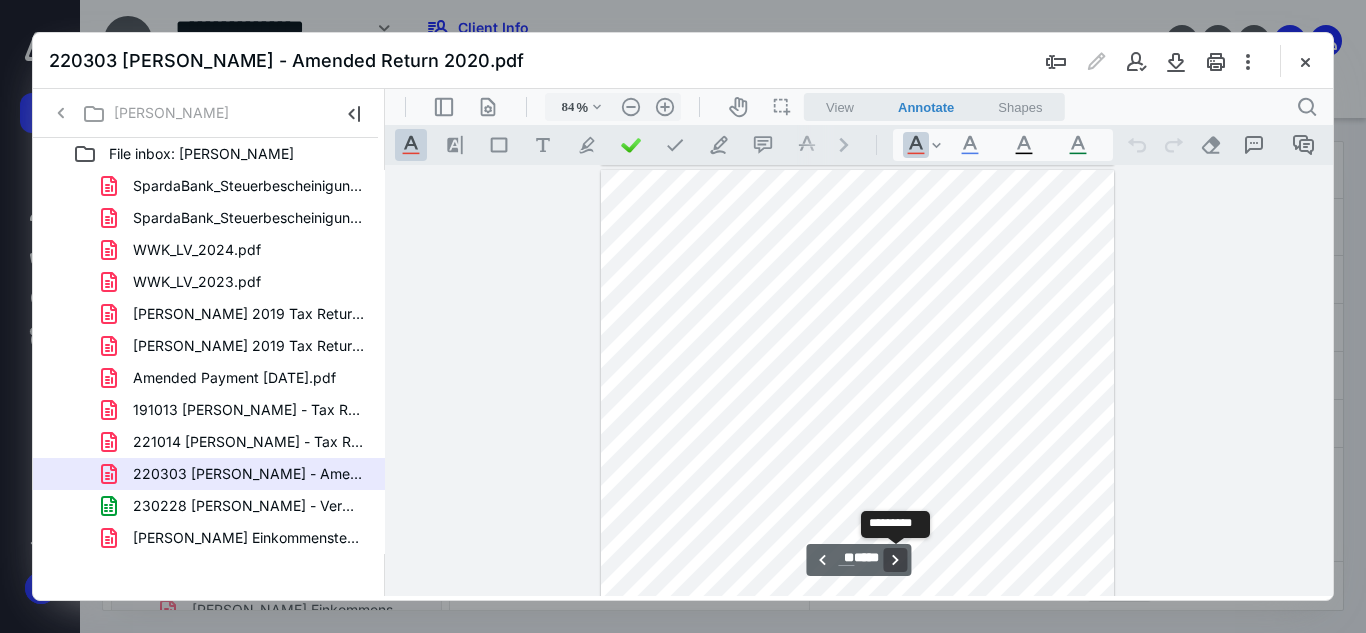 scroll, scrollTop: 23363, scrollLeft: 0, axis: vertical 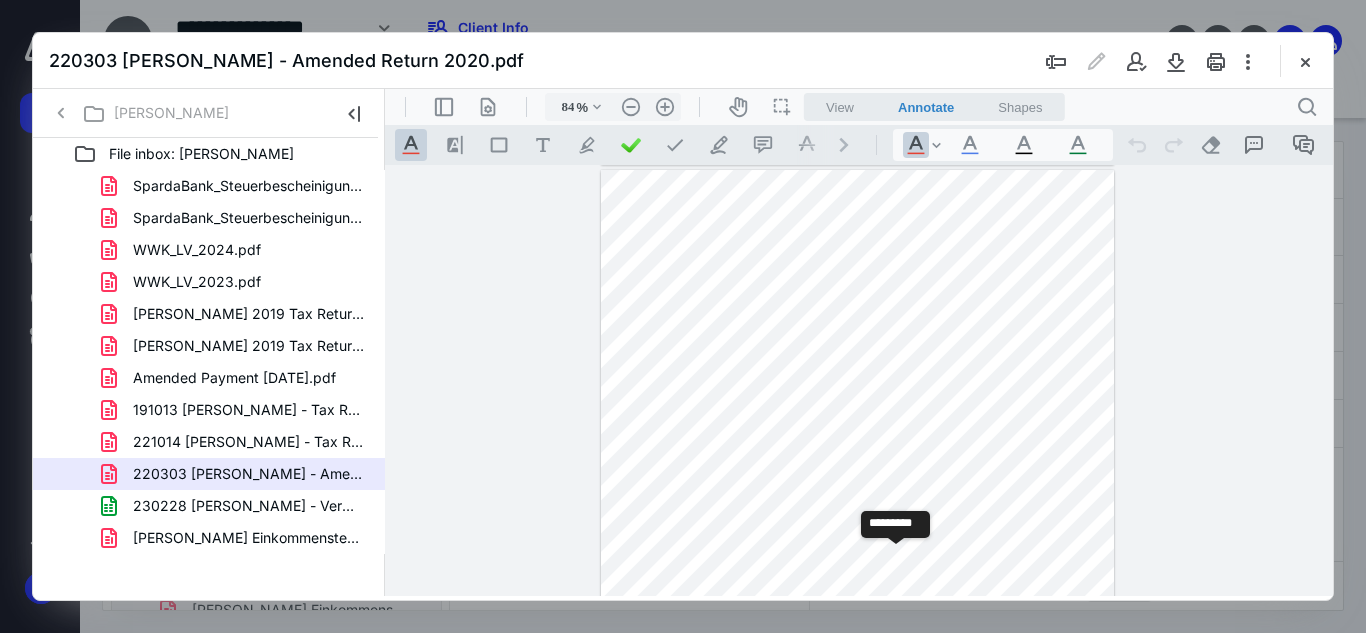 click on "**********" at bounding box center [896, 560] 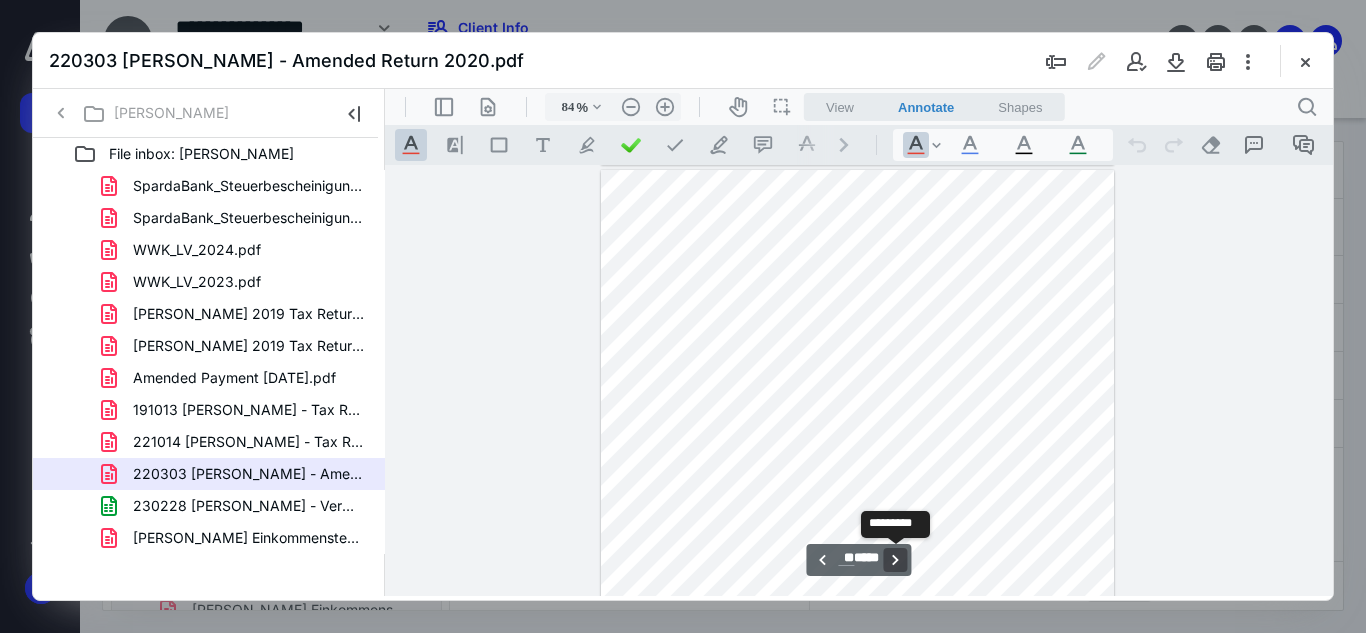 click on "**********" at bounding box center [896, 560] 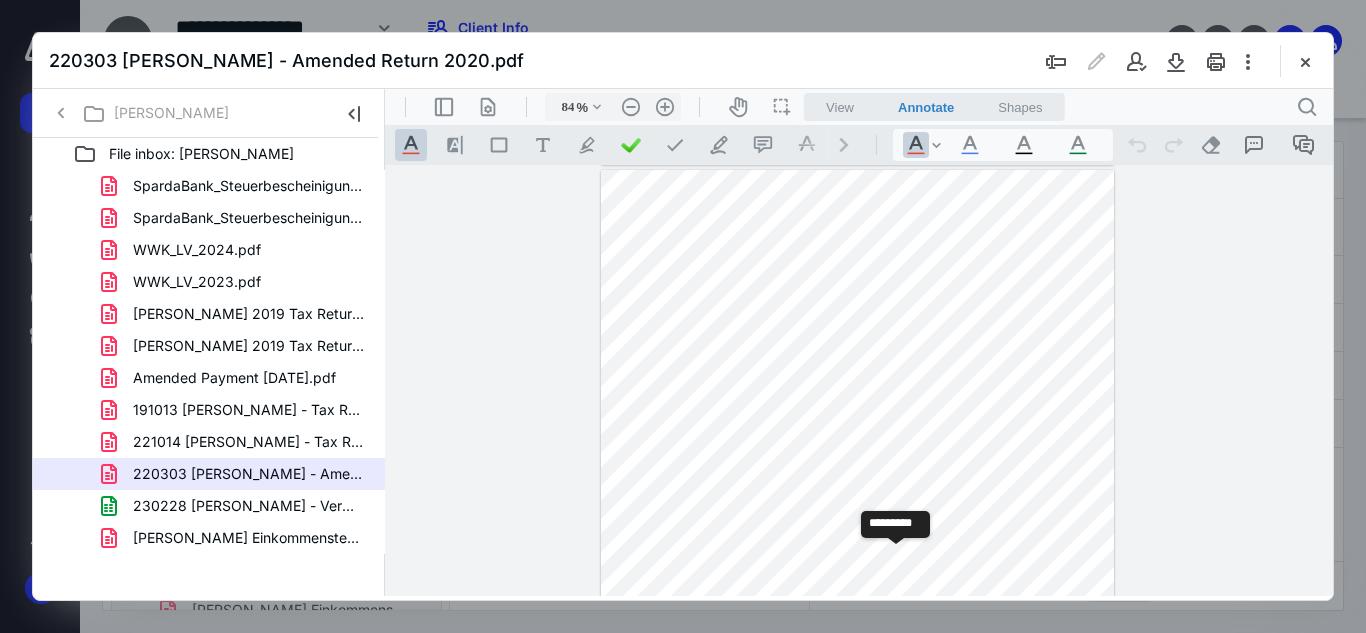 click on "**********" at bounding box center (896, 560) 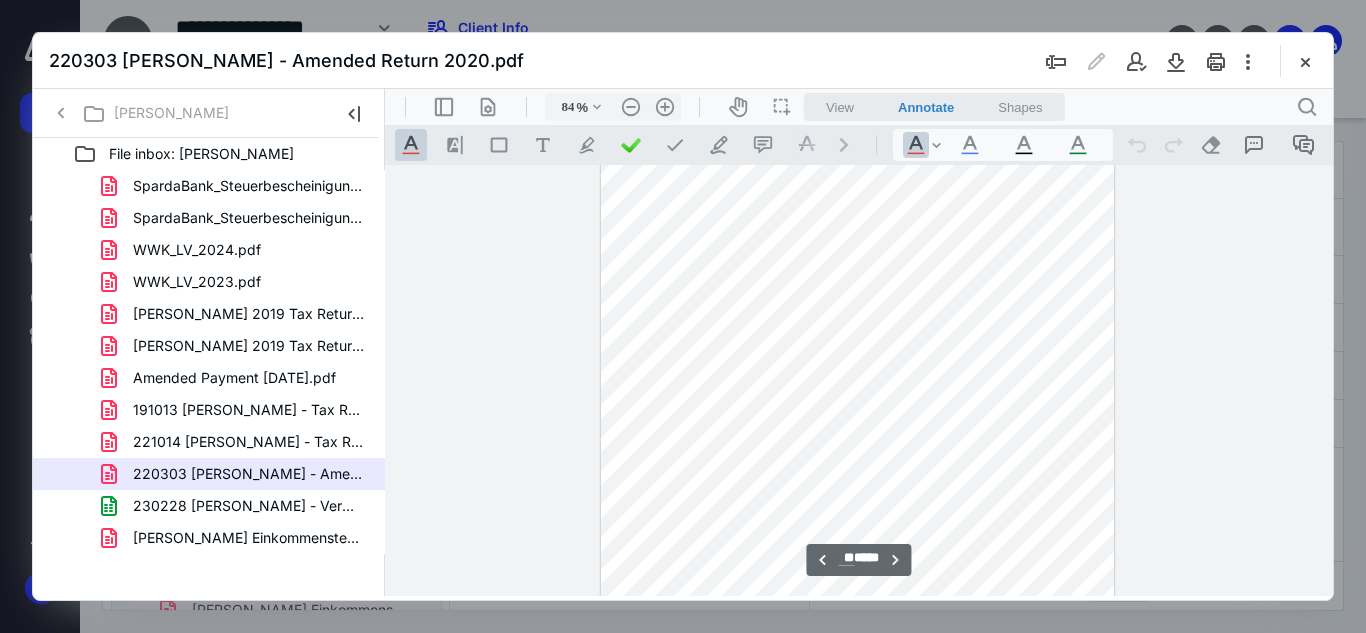 scroll, scrollTop: 35027, scrollLeft: 0, axis: vertical 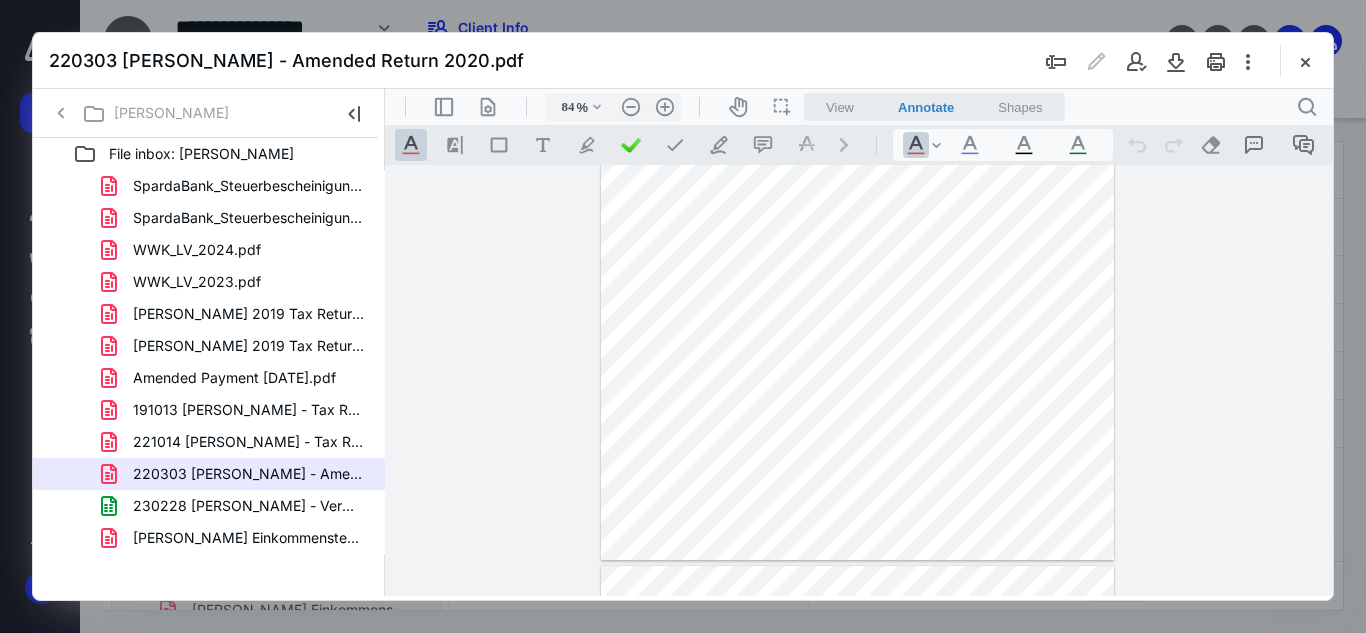 click on "**********" at bounding box center [859, 380] 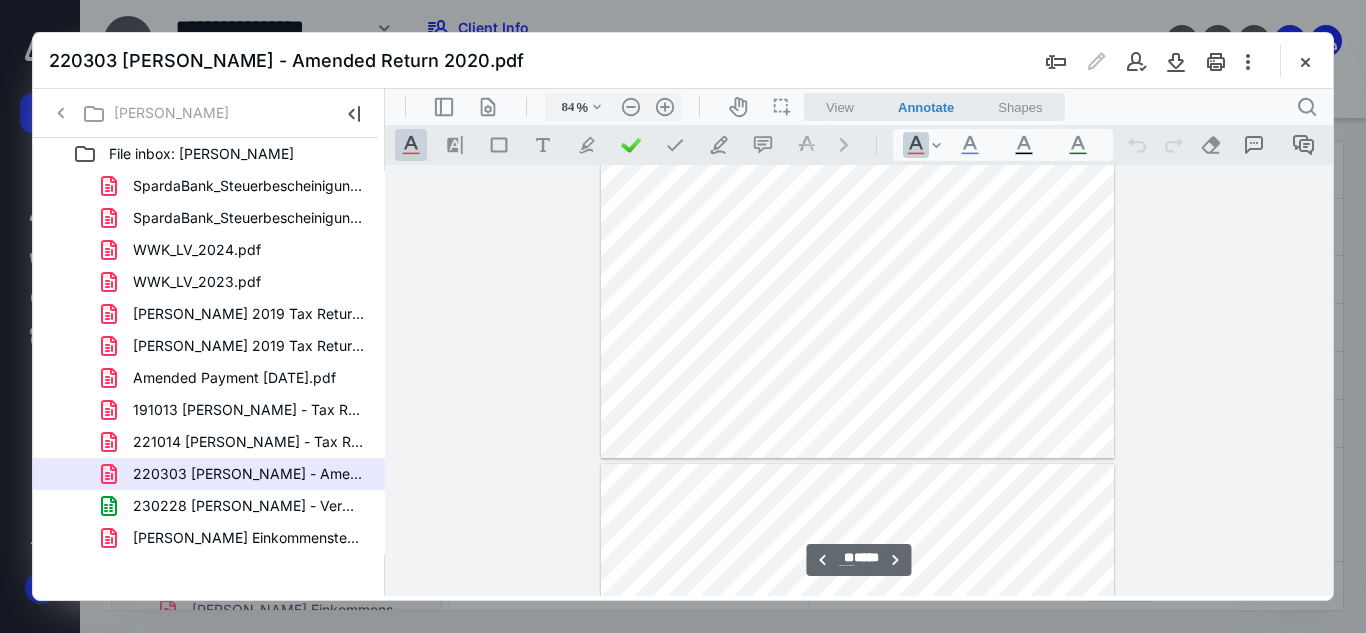 scroll, scrollTop: 26207, scrollLeft: 0, axis: vertical 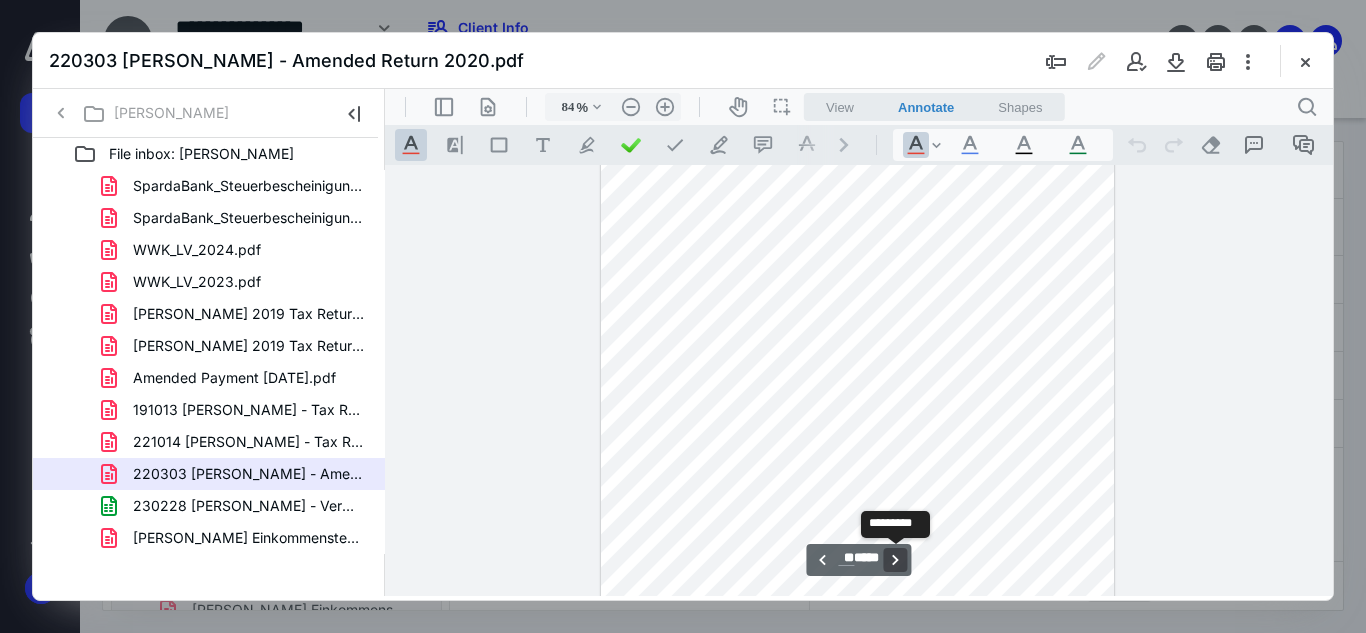 click on "**********" at bounding box center (896, 560) 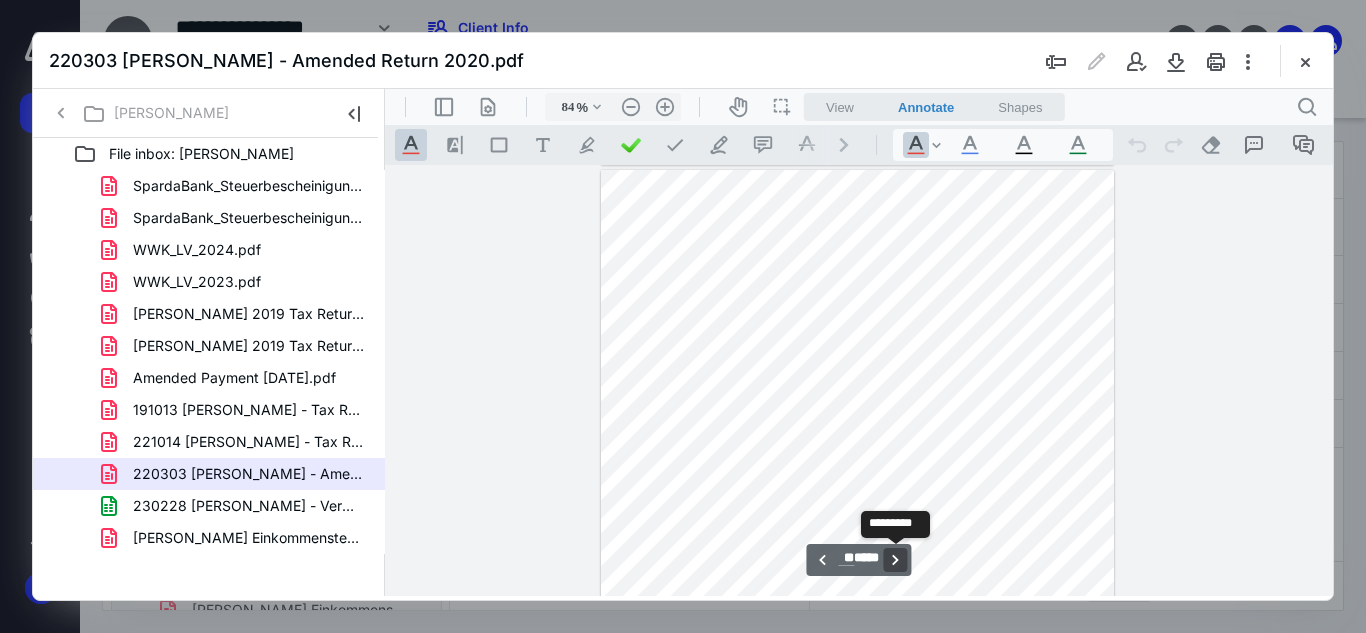 click on "**********" at bounding box center [896, 560] 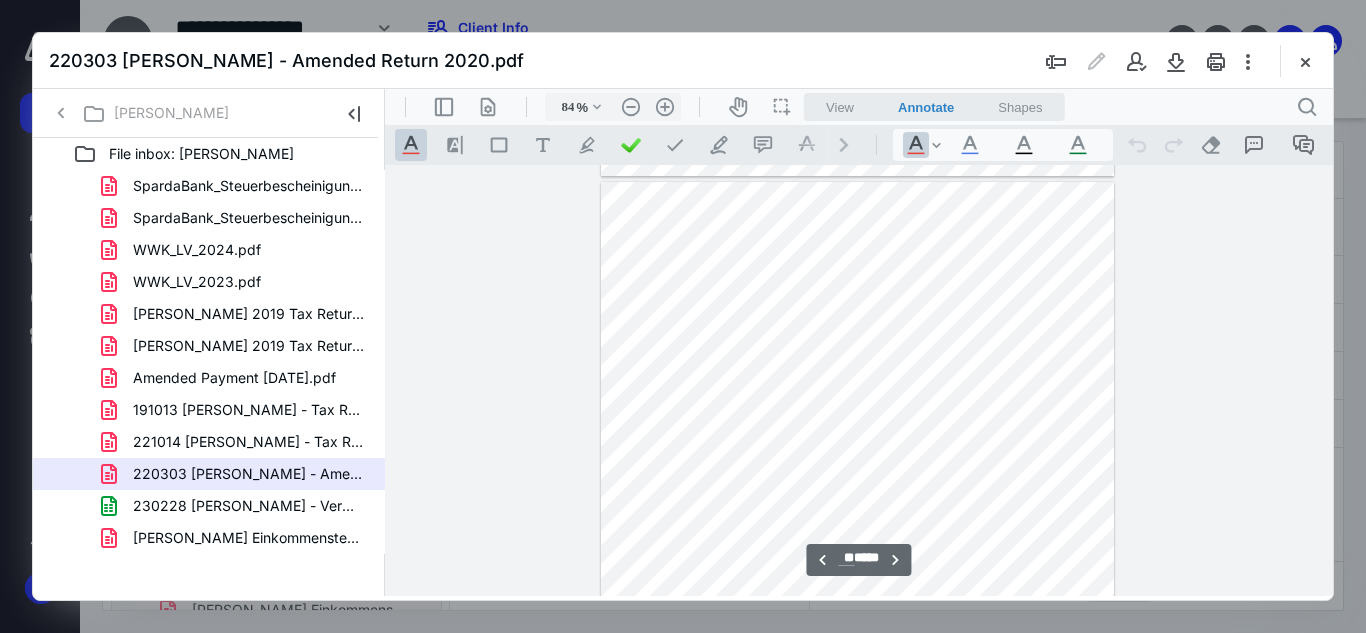 scroll, scrollTop: 37673, scrollLeft: 0, axis: vertical 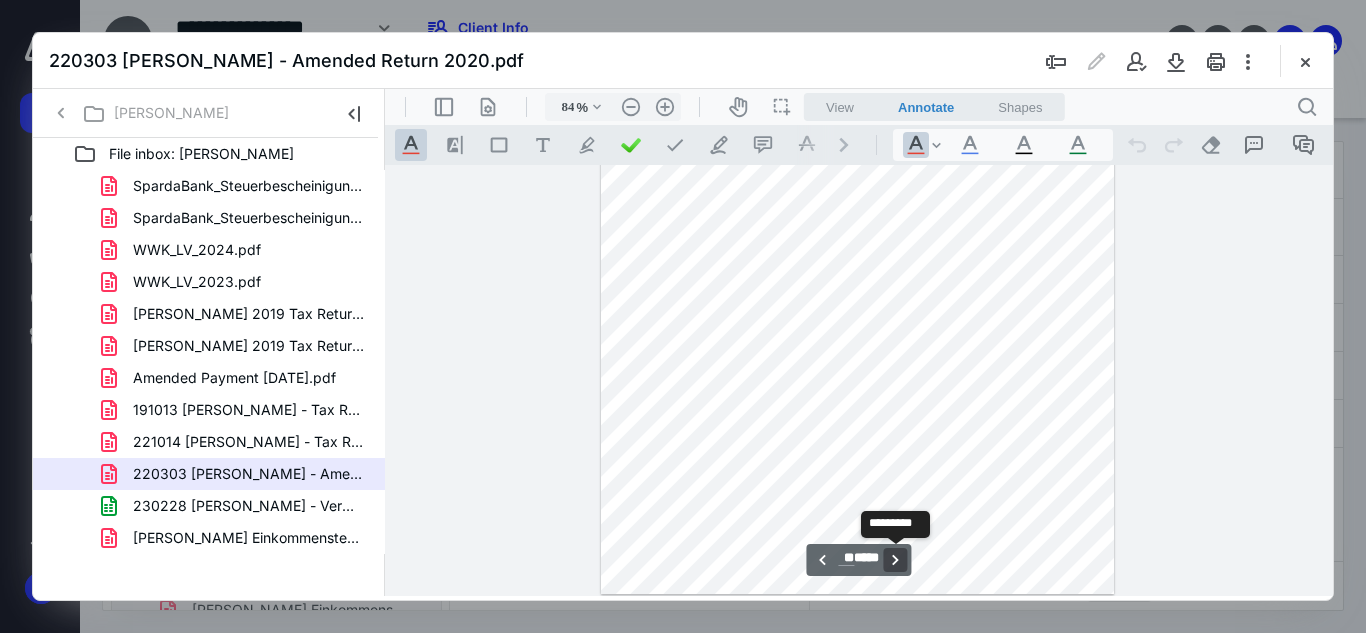 click on "**********" at bounding box center [896, 560] 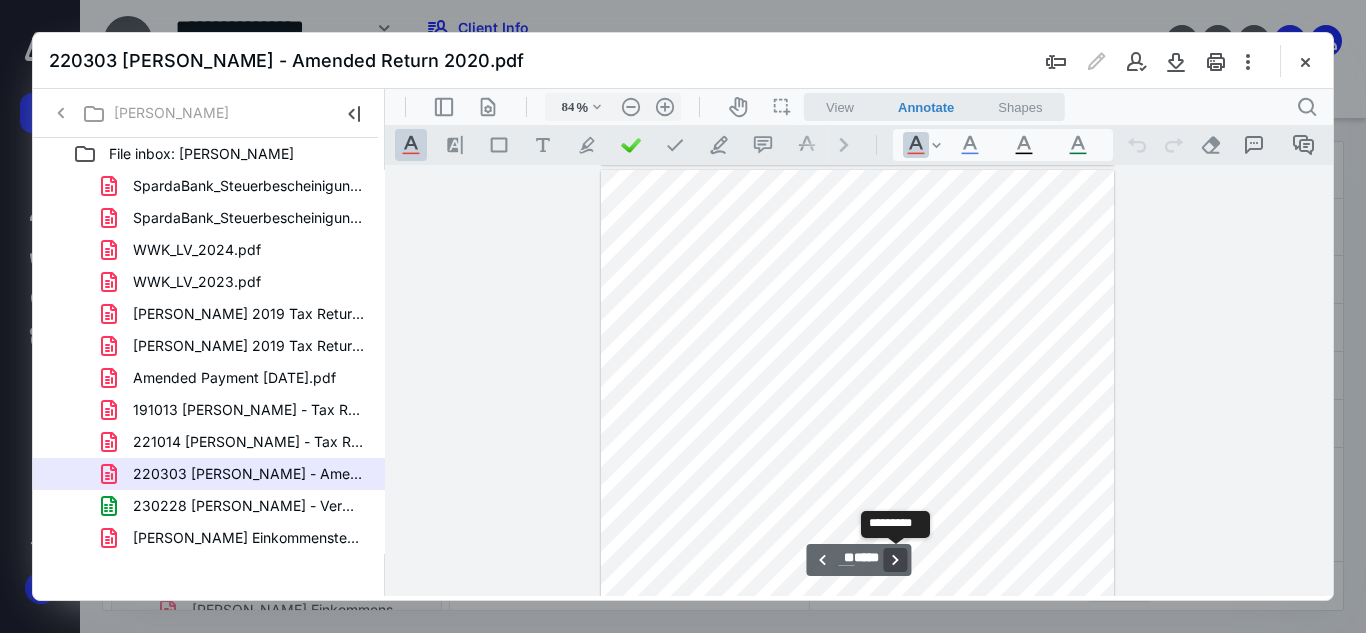 click on "**********" at bounding box center [896, 560] 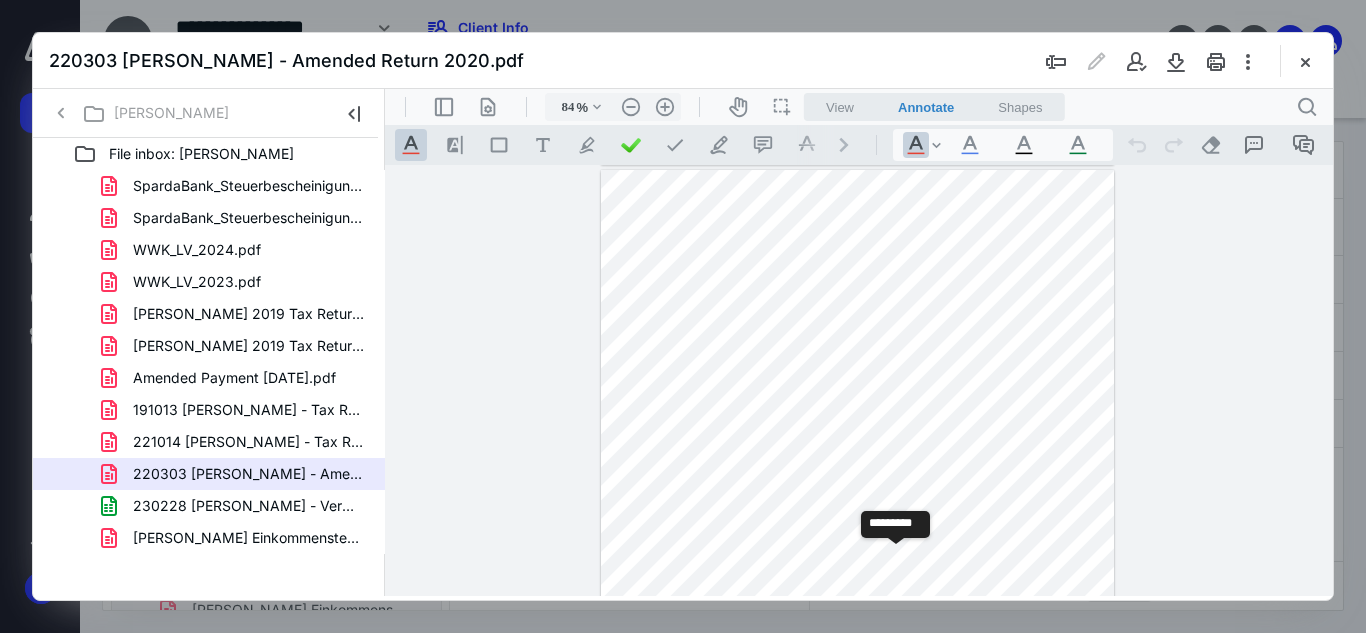 click on "**********" at bounding box center [896, 560] 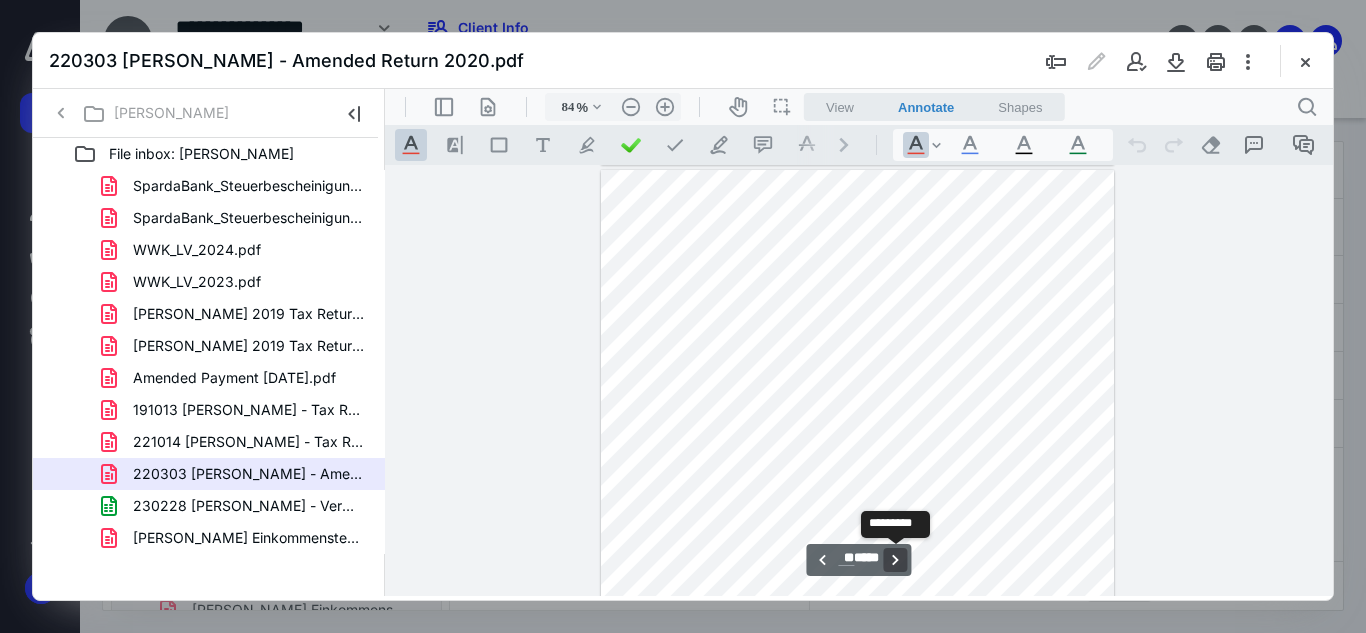 scroll, scrollTop: 50833, scrollLeft: 0, axis: vertical 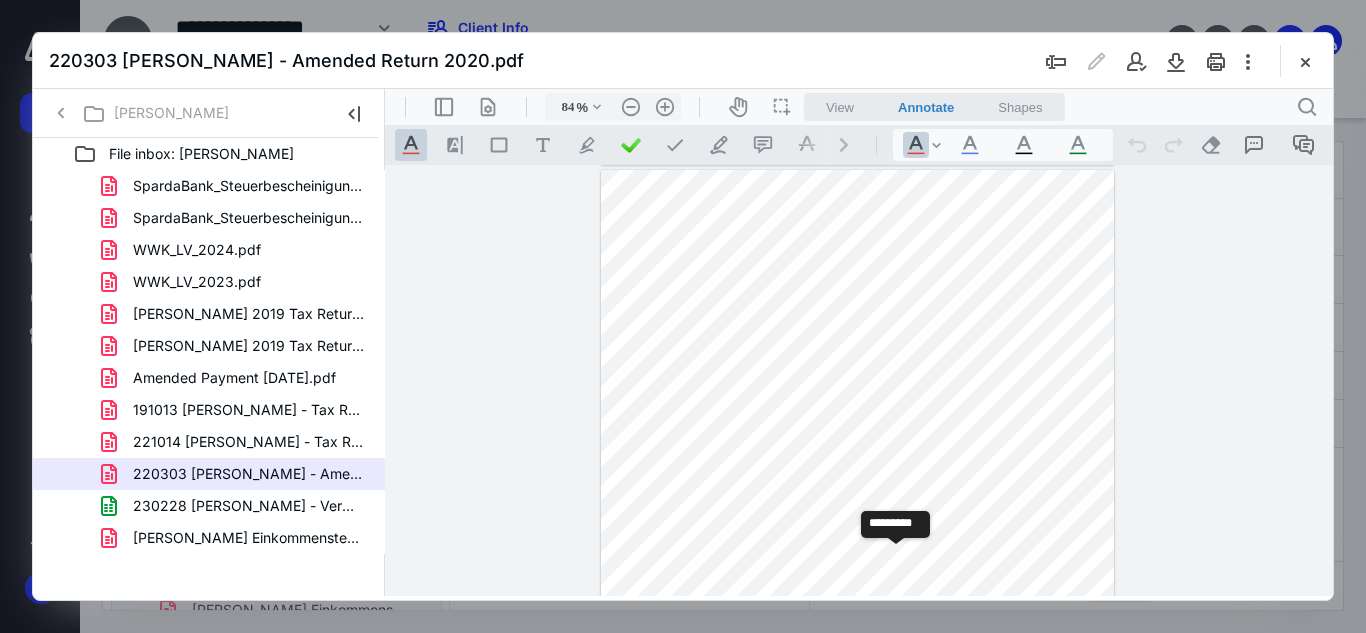 click on "**********" at bounding box center [896, 560] 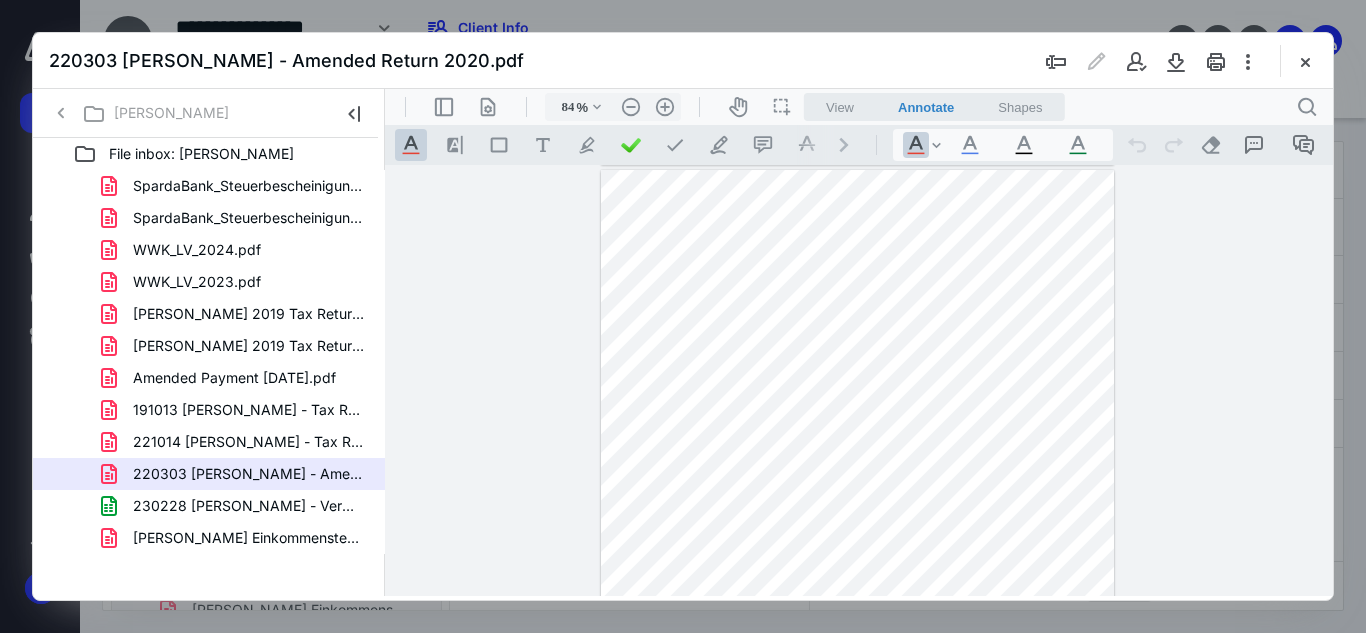 drag, startPoint x: 1330, startPoint y: 576, endPoint x: 1719, endPoint y: 674, distance: 401.15457 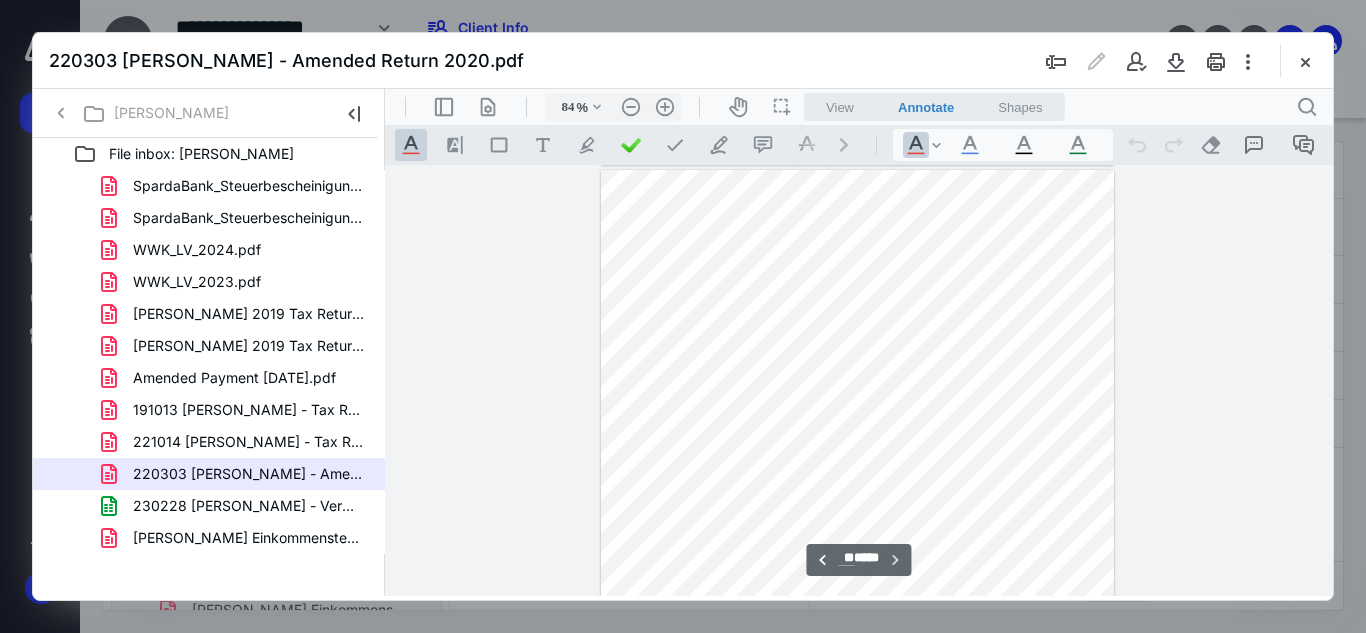 scroll, scrollTop: 52414, scrollLeft: 0, axis: vertical 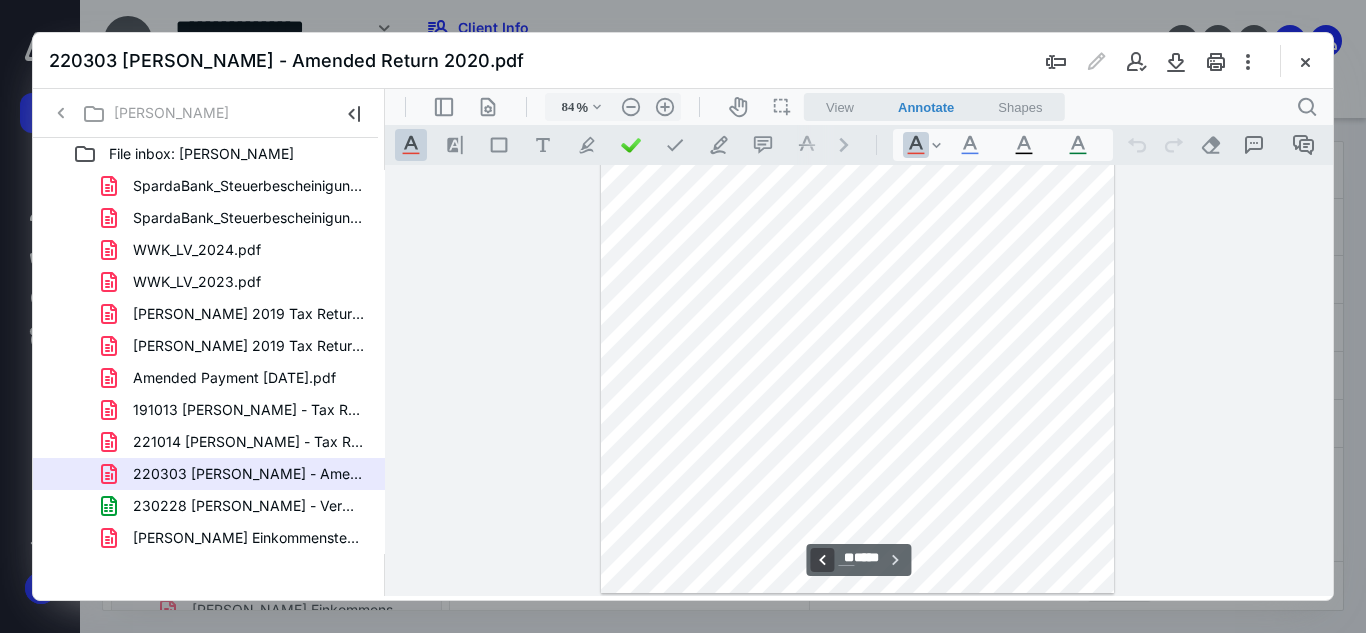 click on "**********" at bounding box center (822, 560) 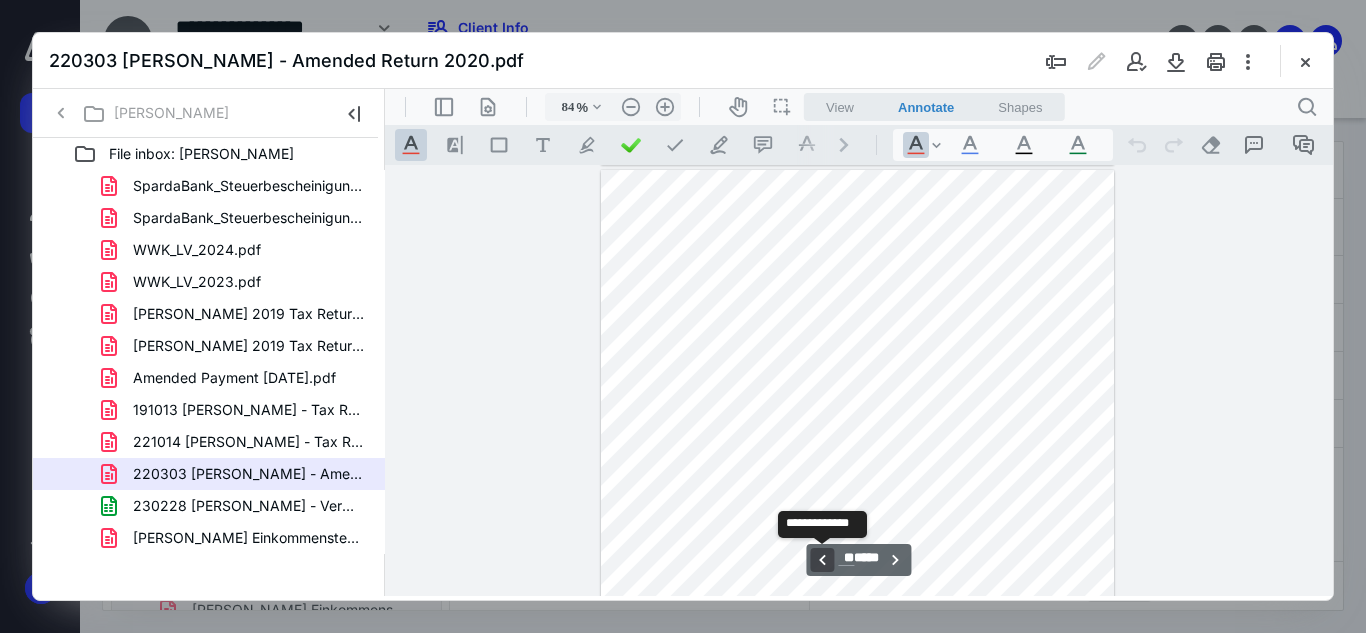 click on "**********" at bounding box center (822, 560) 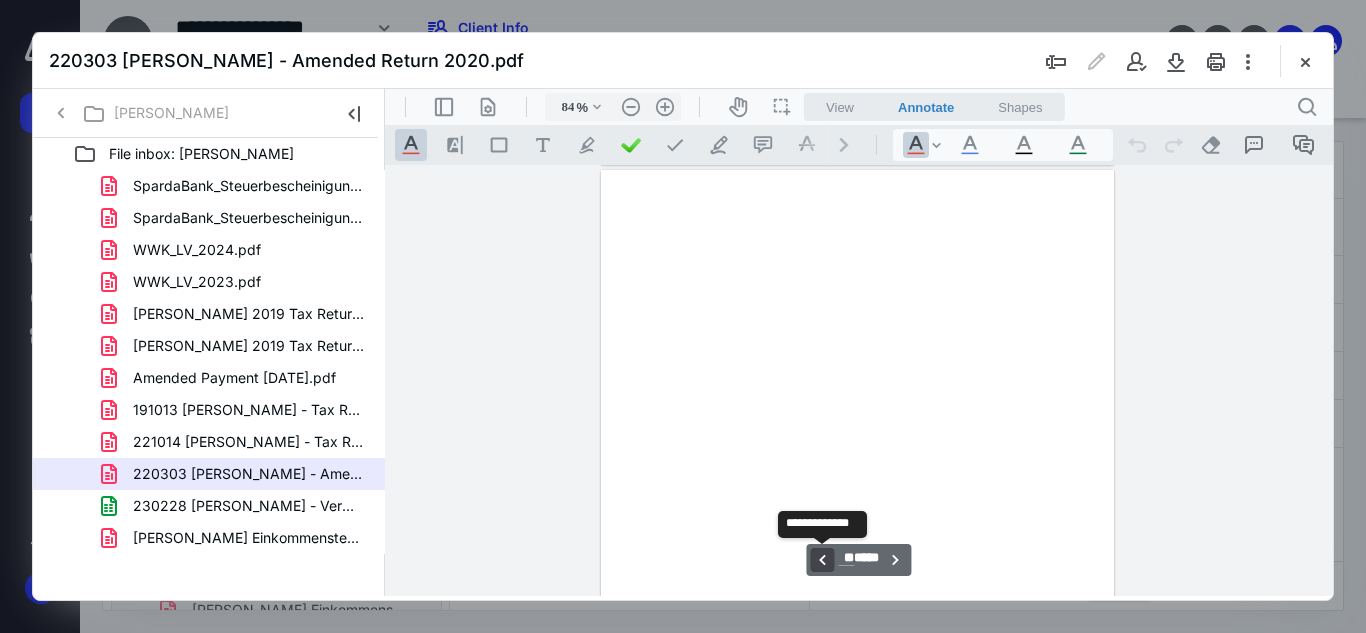 click on "**********" at bounding box center [822, 560] 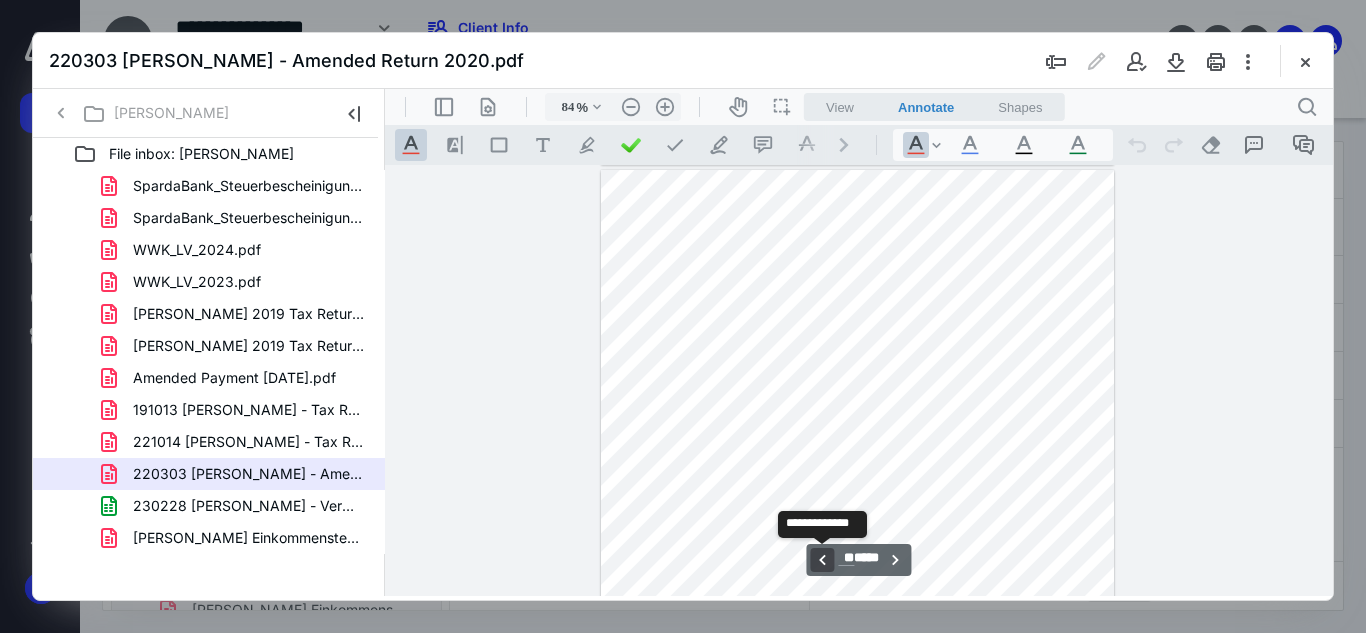 click on "**********" at bounding box center [822, 560] 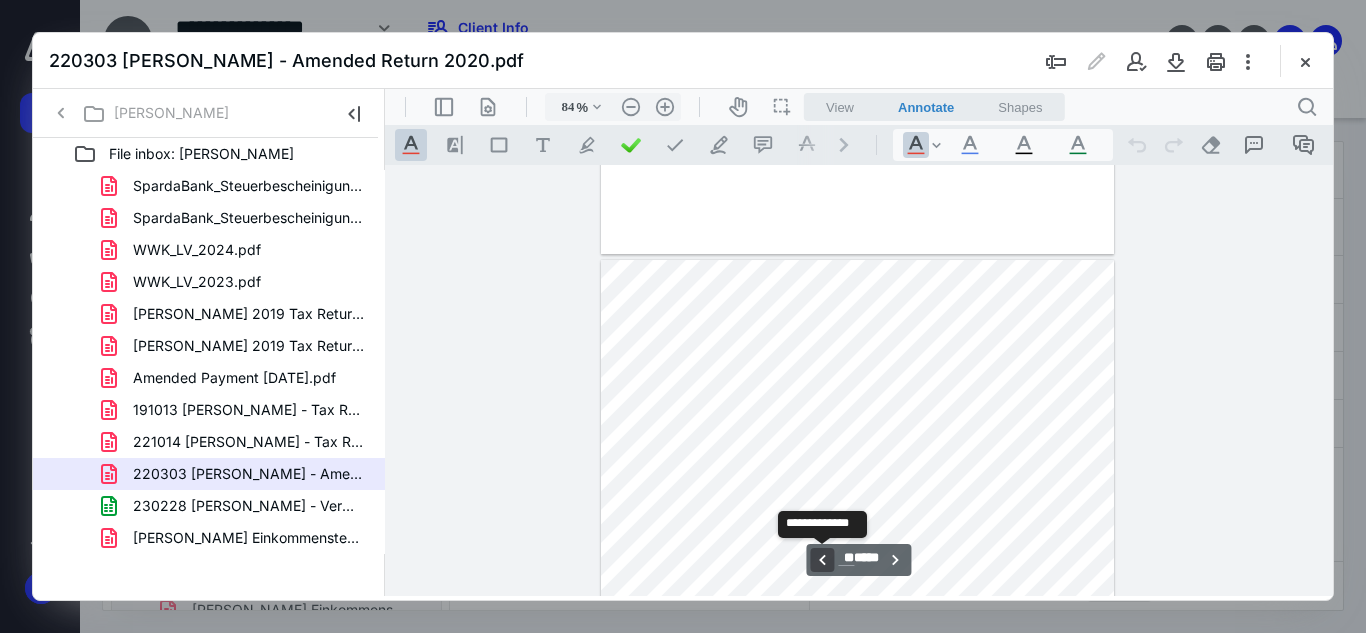 click on "**********" at bounding box center [822, 560] 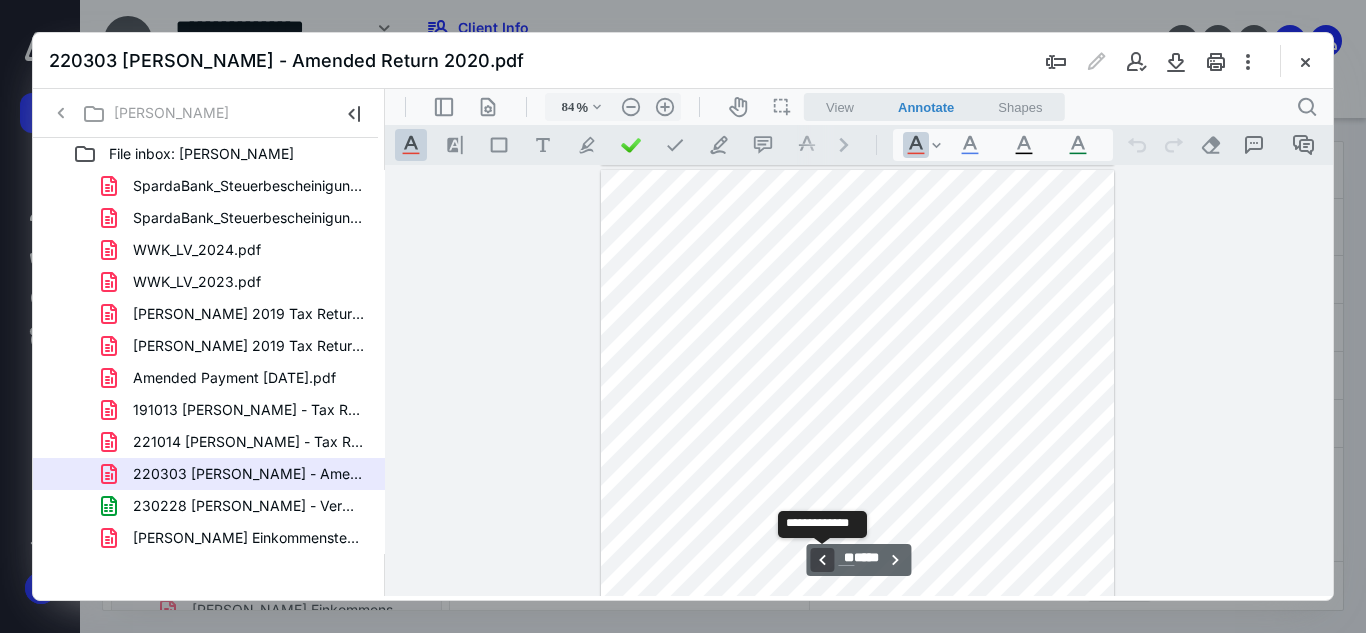 click on "**********" at bounding box center (822, 560) 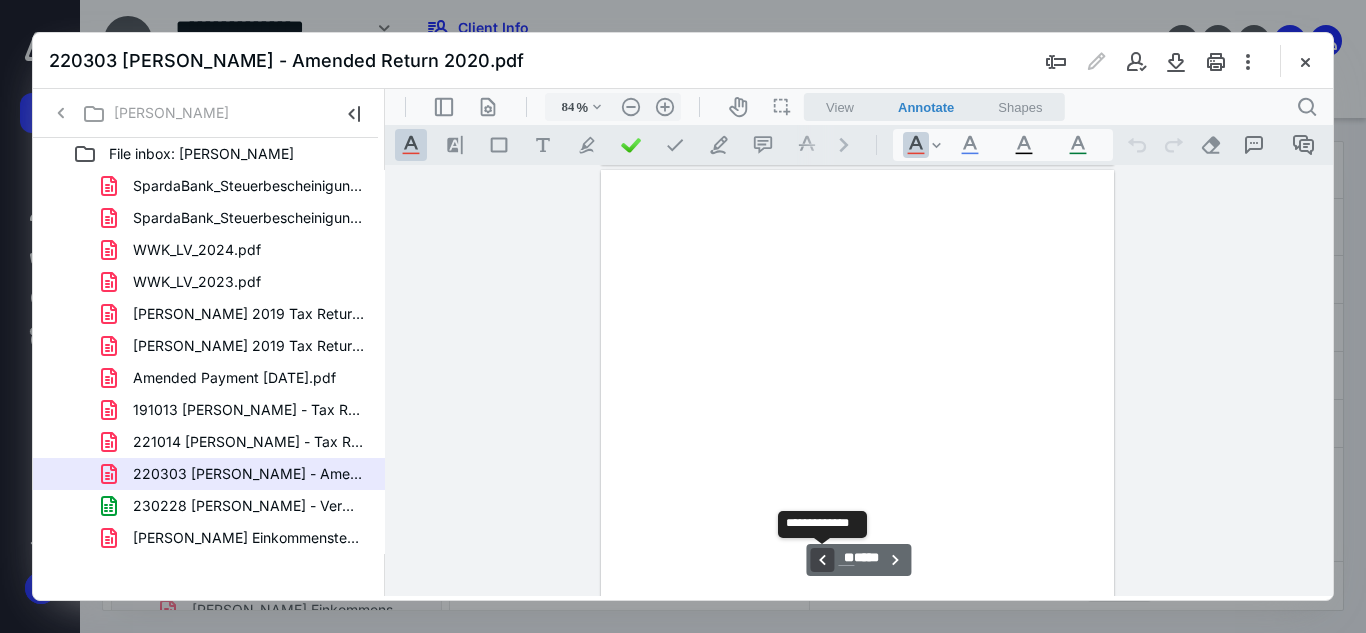 click on "**********" at bounding box center [822, 560] 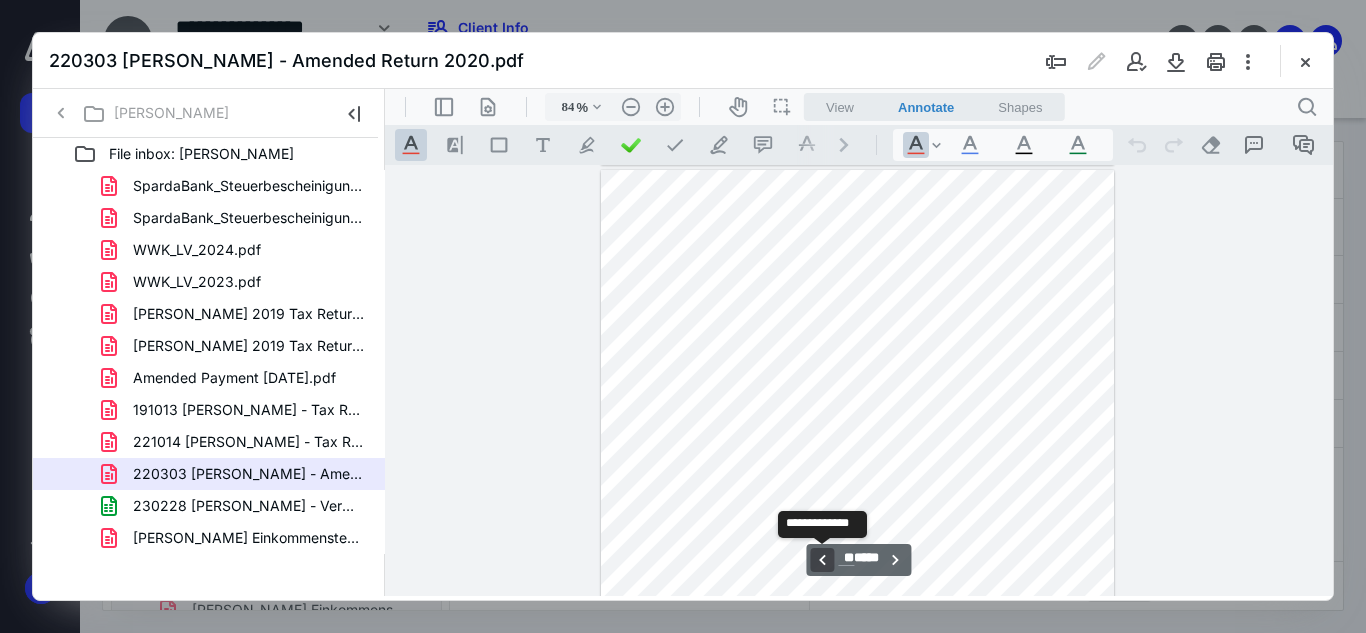 click on "**********" at bounding box center [822, 560] 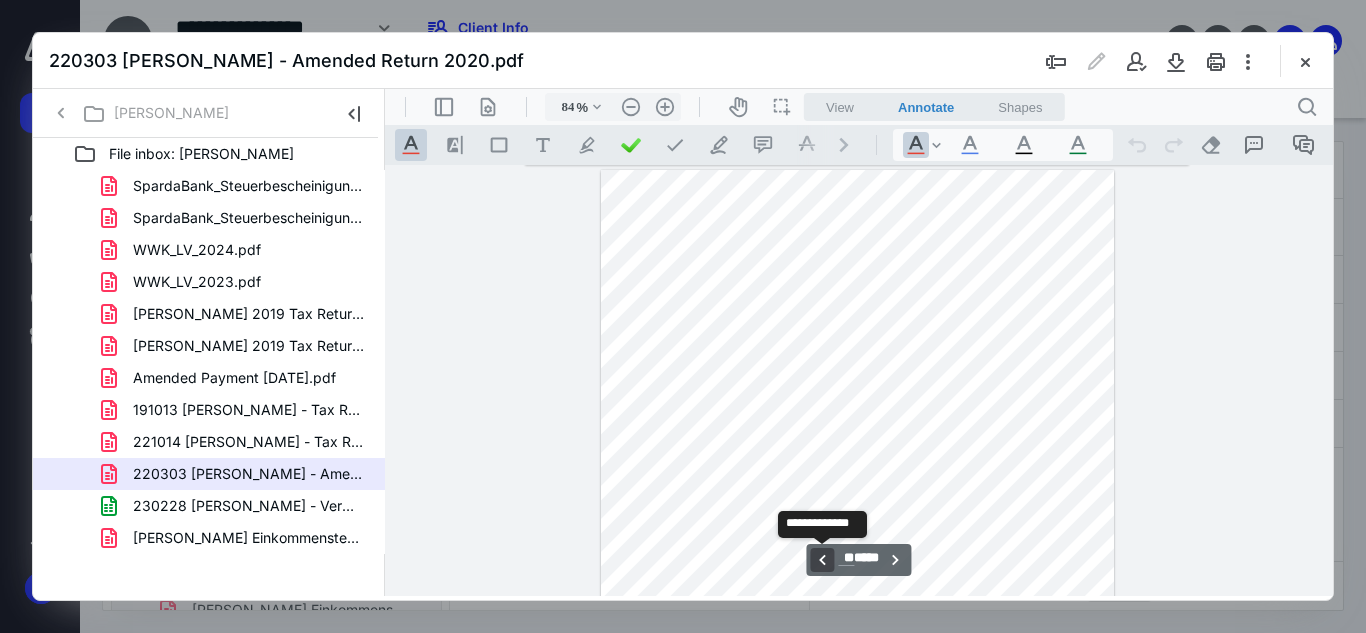 click on "**********" at bounding box center (822, 560) 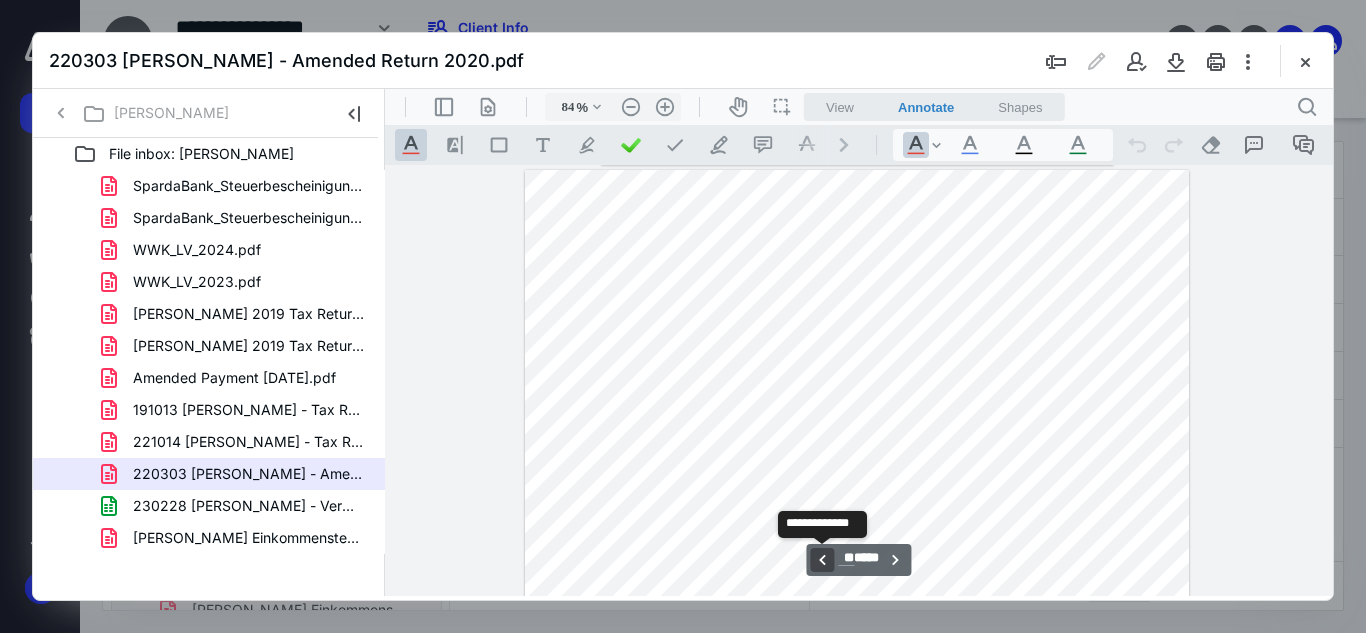 click on "**********" at bounding box center (822, 560) 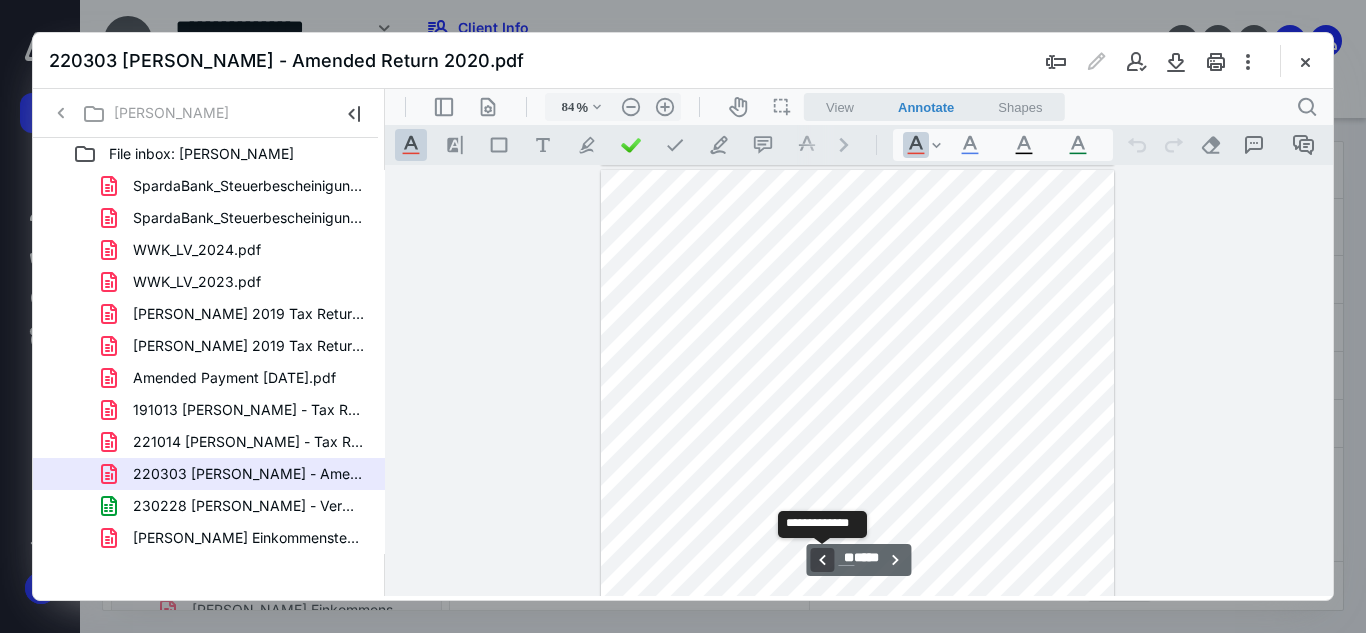 click on "**********" at bounding box center (822, 560) 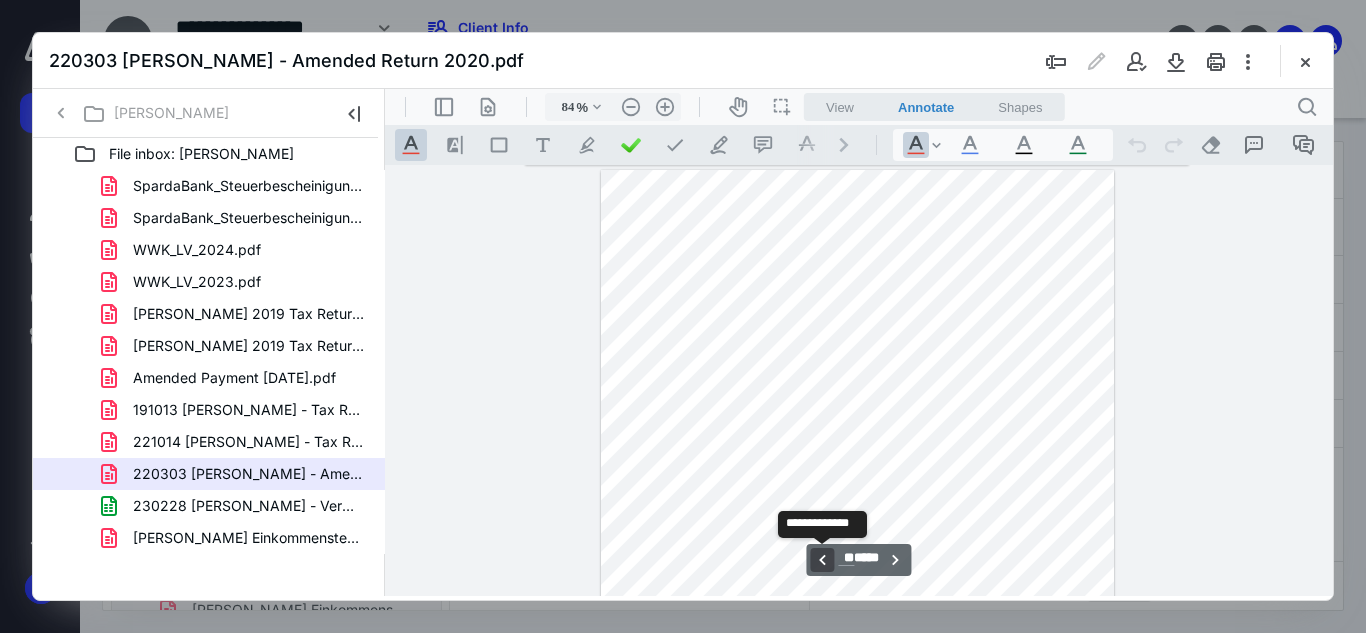 click on "**********" at bounding box center [822, 560] 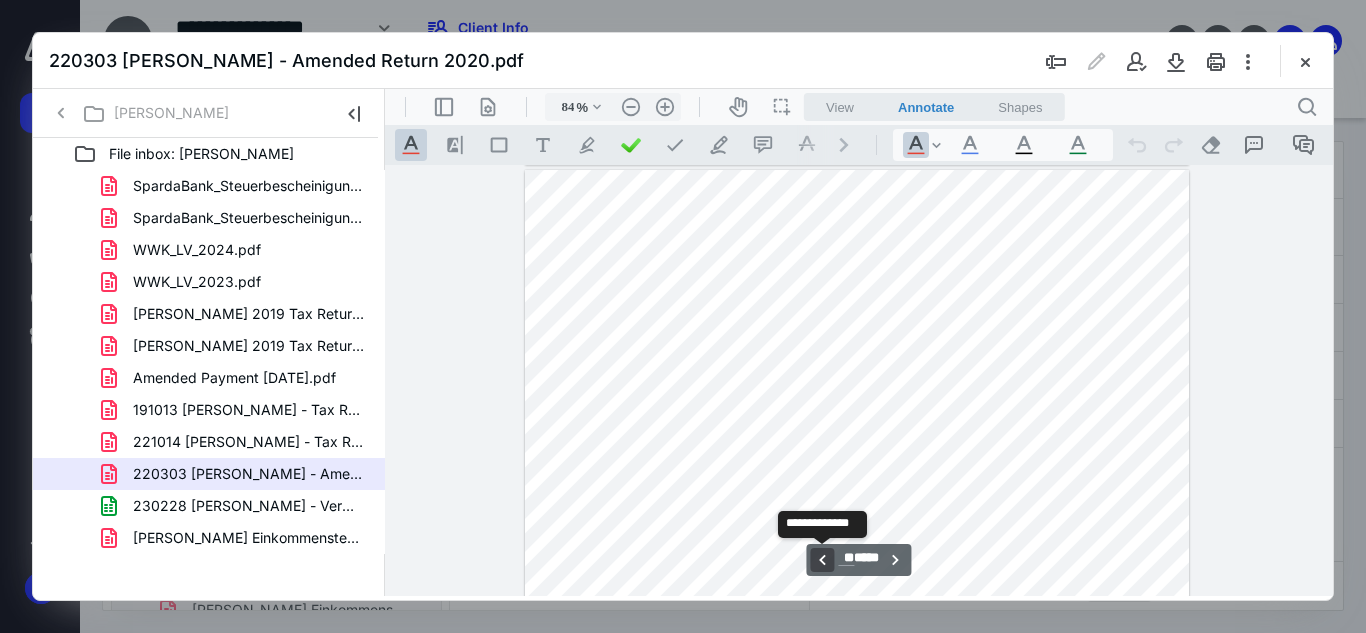 click on "**********" at bounding box center (822, 560) 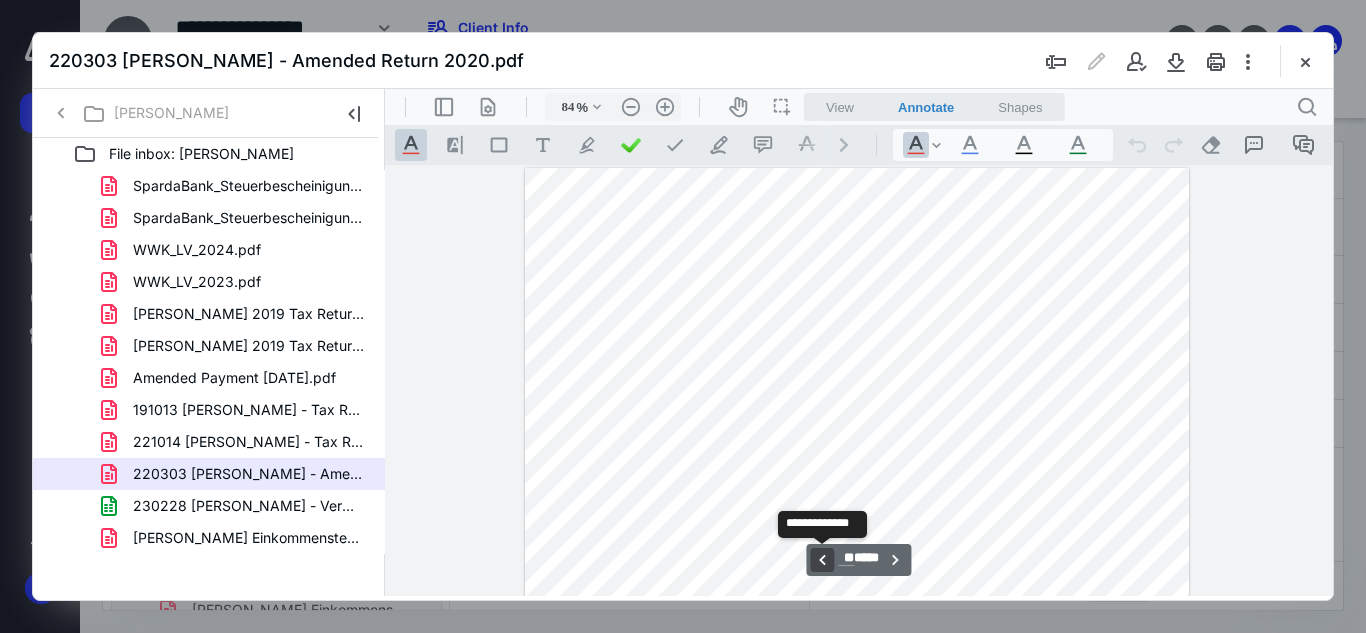 click on "**********" at bounding box center [822, 560] 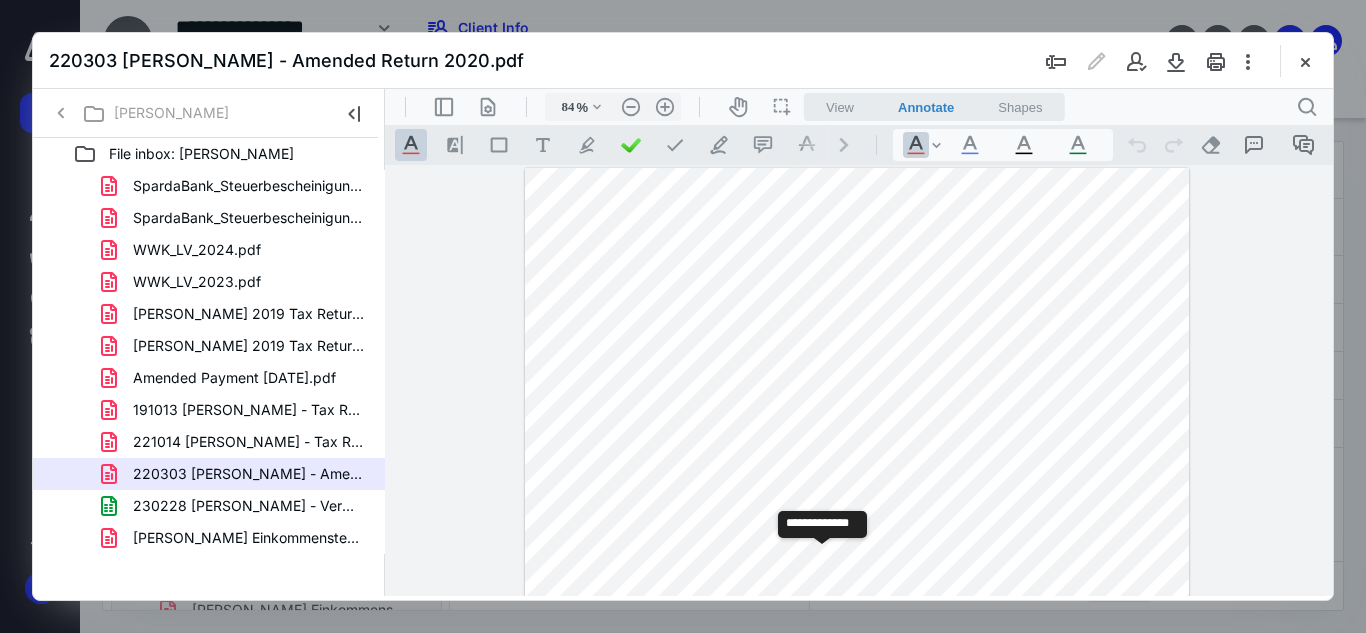 click on "**********" at bounding box center (822, 560) 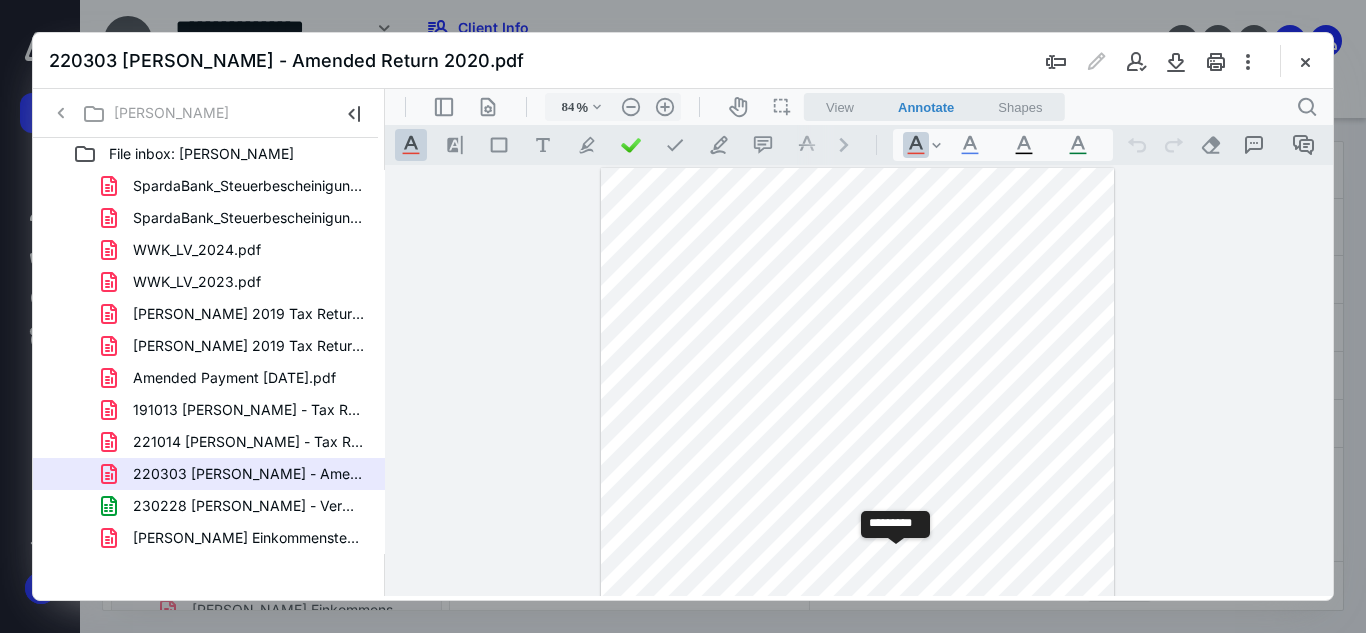 click on "**********" at bounding box center [896, 560] 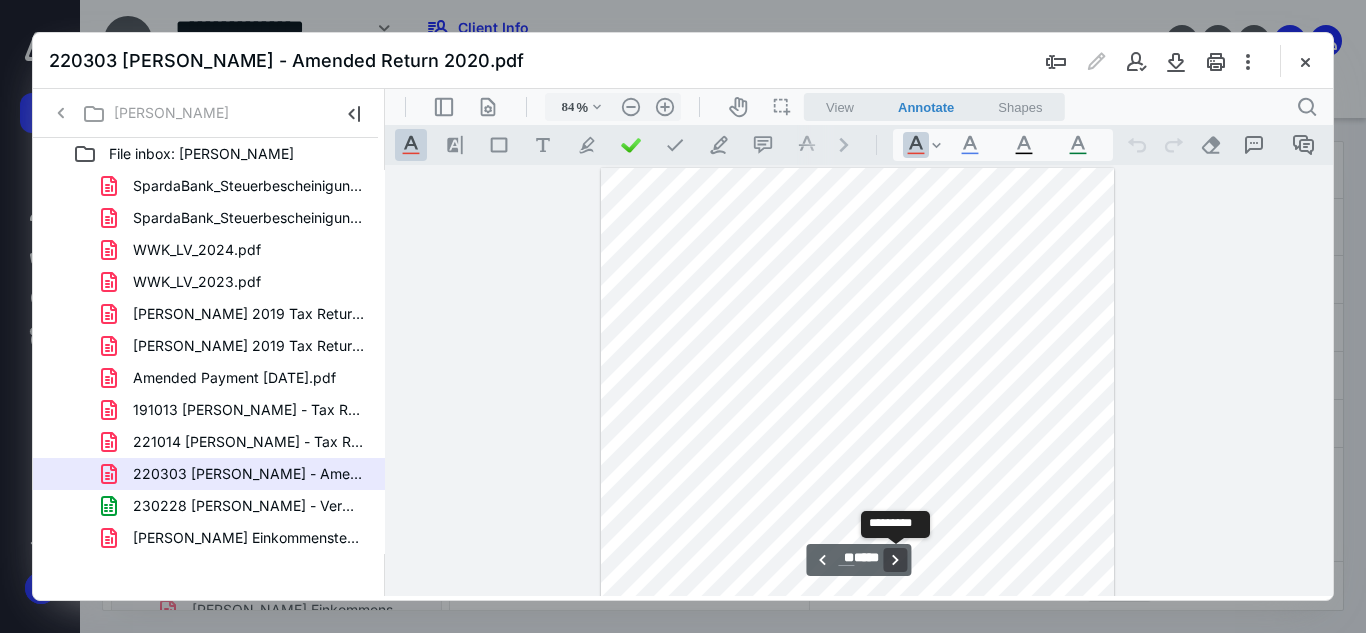 scroll, scrollTop: 12060, scrollLeft: 0, axis: vertical 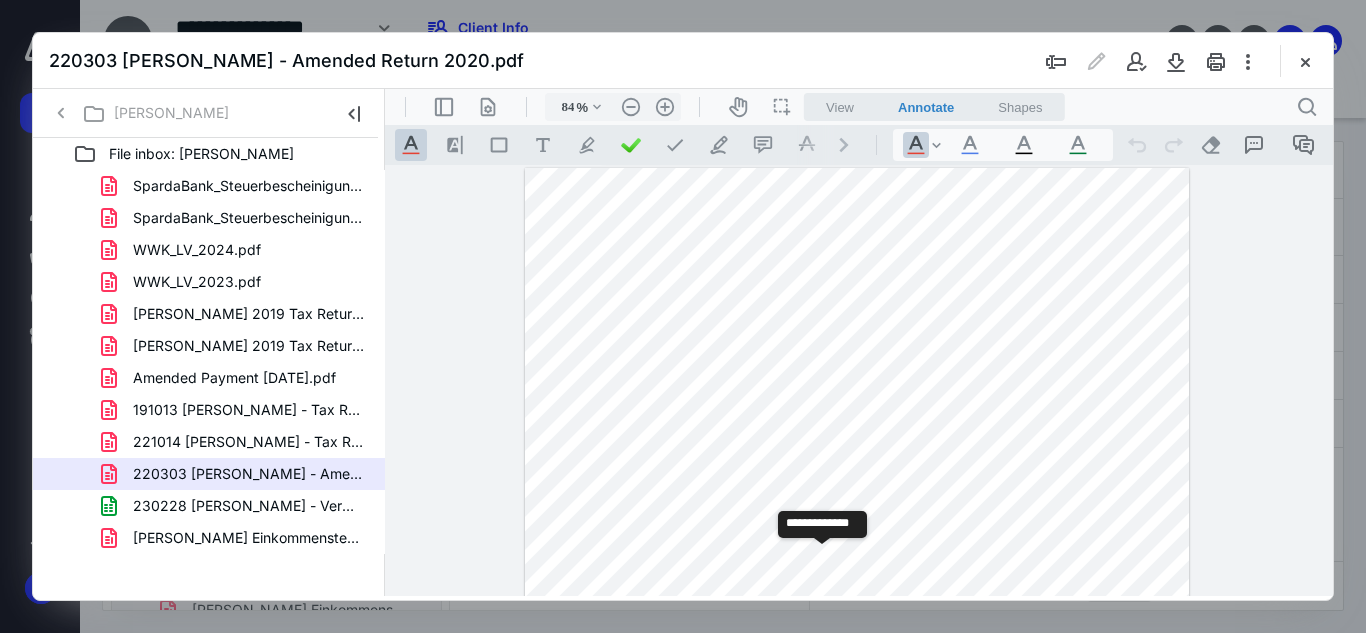 click on "**********" at bounding box center (822, 560) 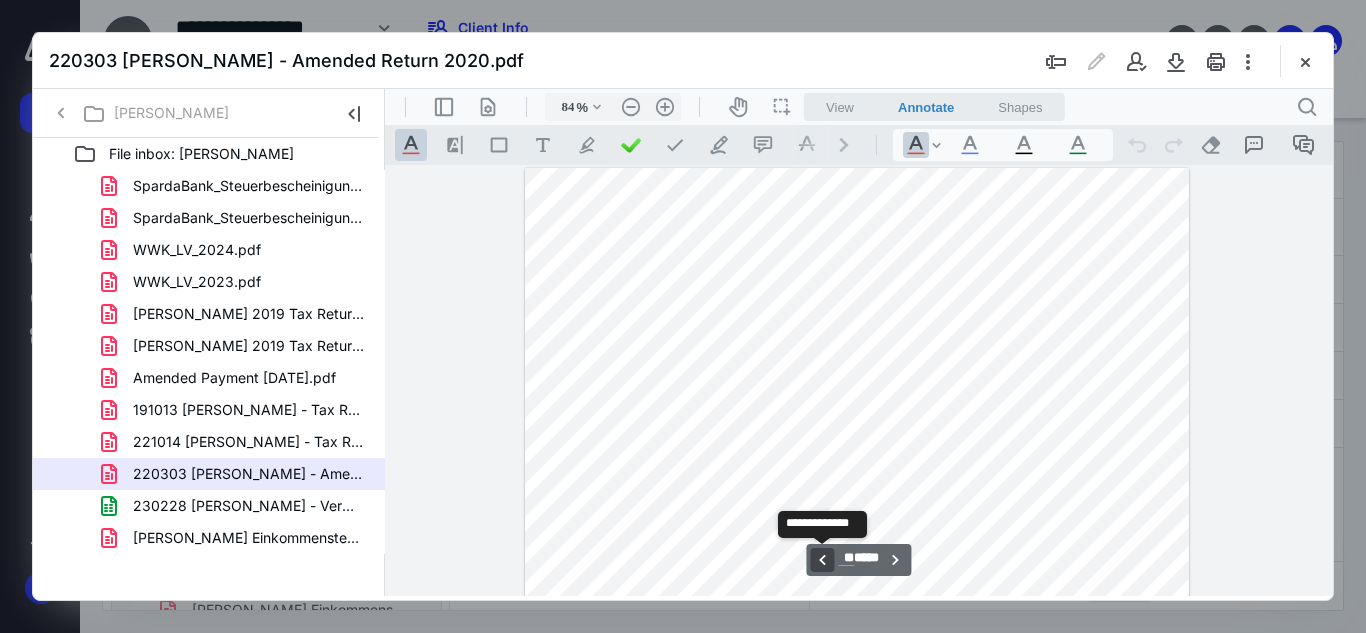 scroll, scrollTop: 11390, scrollLeft: 0, axis: vertical 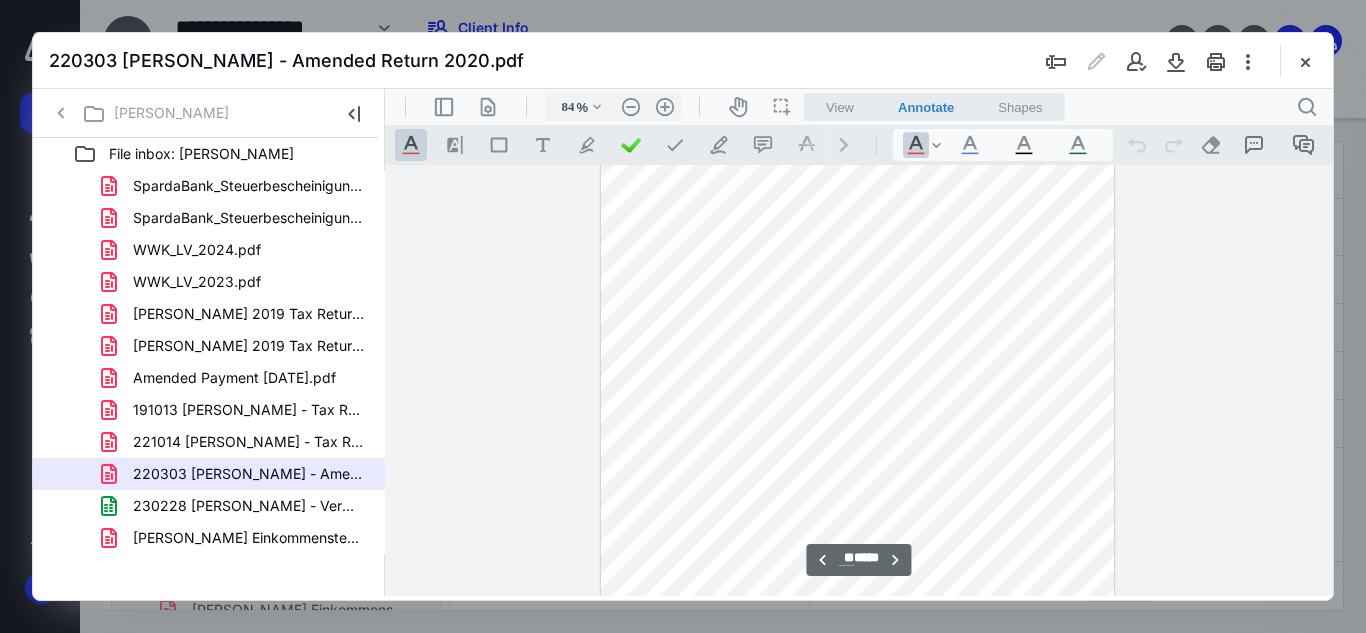 drag, startPoint x: 1328, startPoint y: 260, endPoint x: 1728, endPoint y: 499, distance: 465.96243 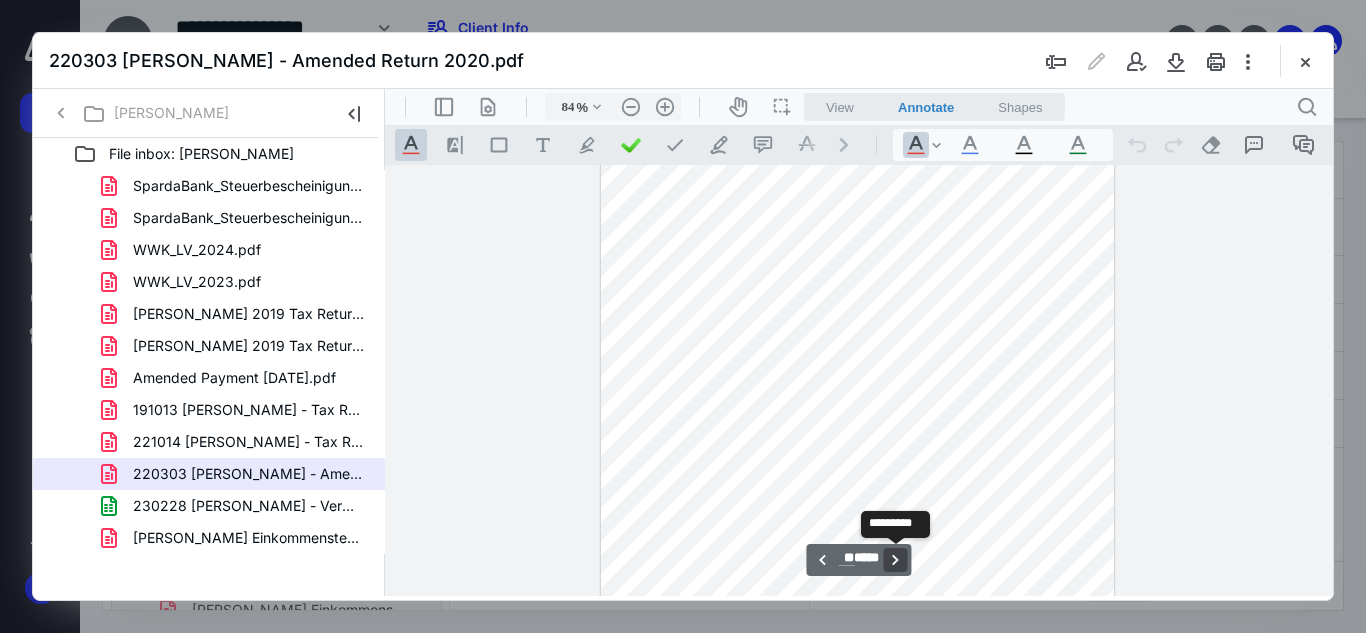 click on "**********" at bounding box center (896, 560) 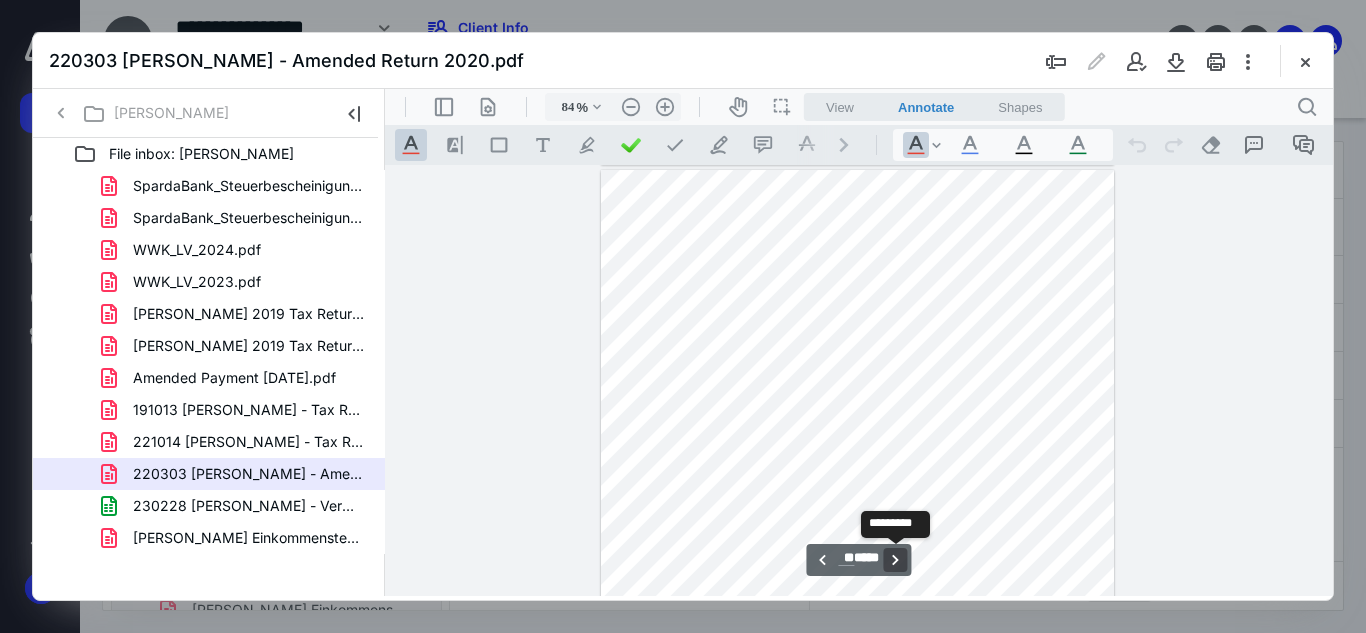 click on "**********" at bounding box center (896, 560) 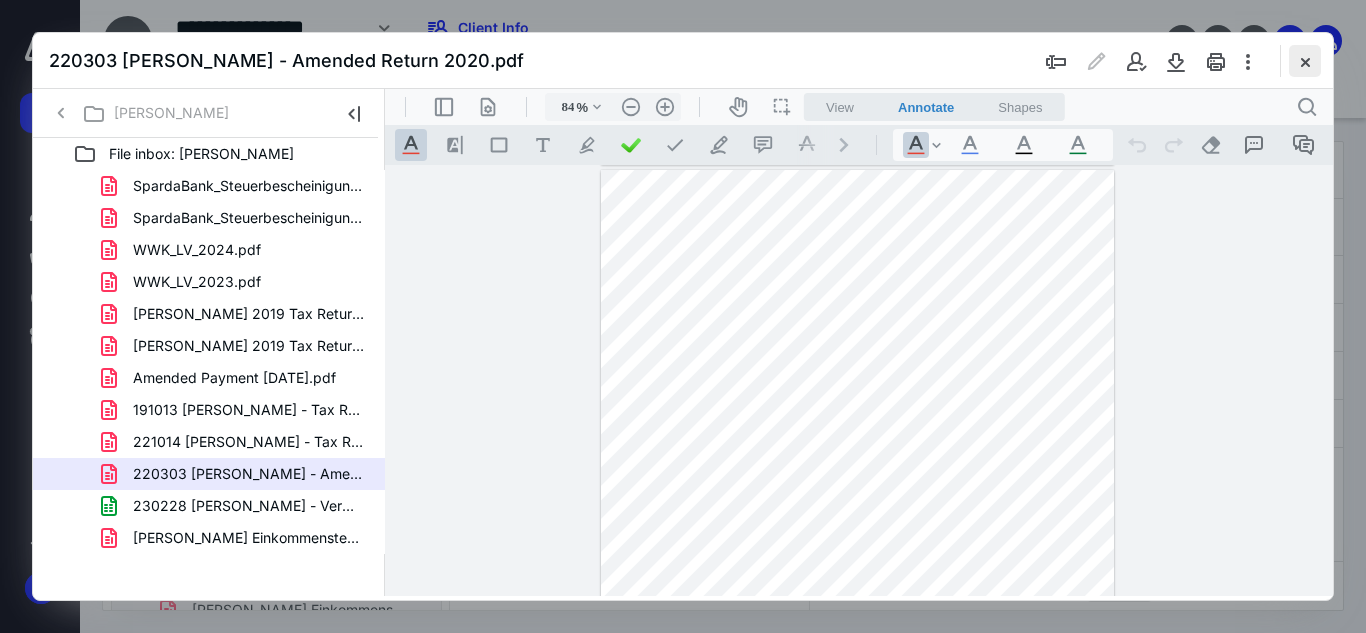 click at bounding box center [1305, 61] 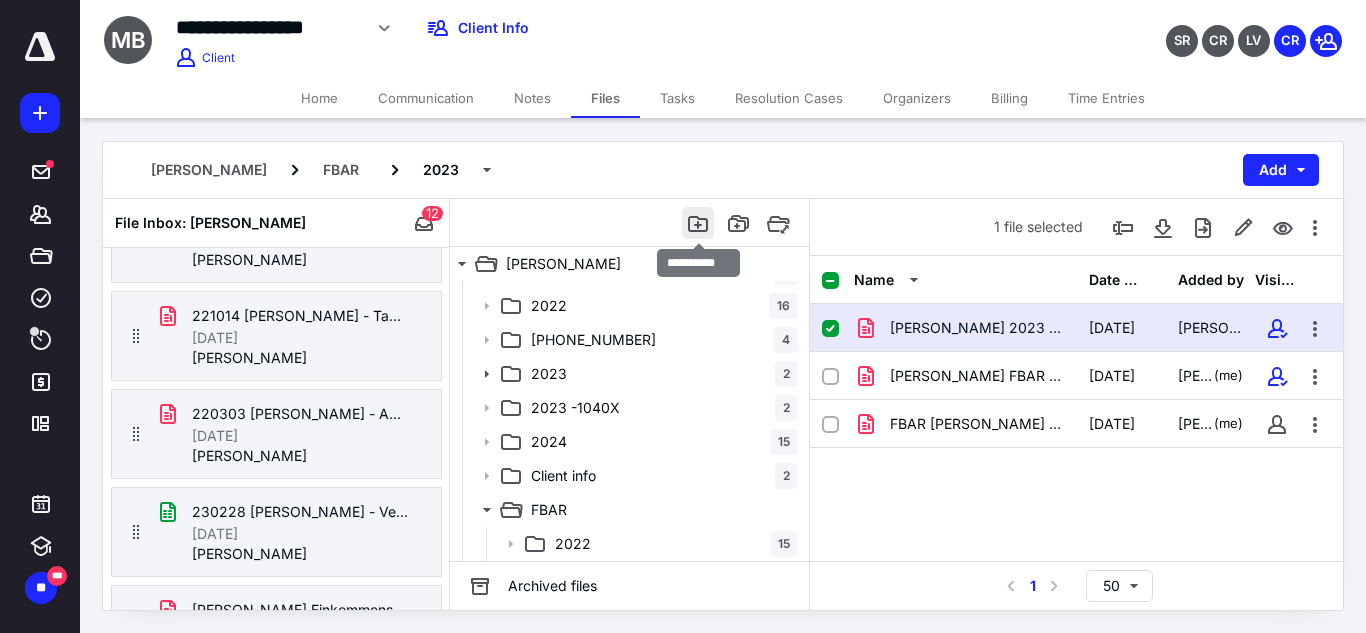 click at bounding box center (698, 223) 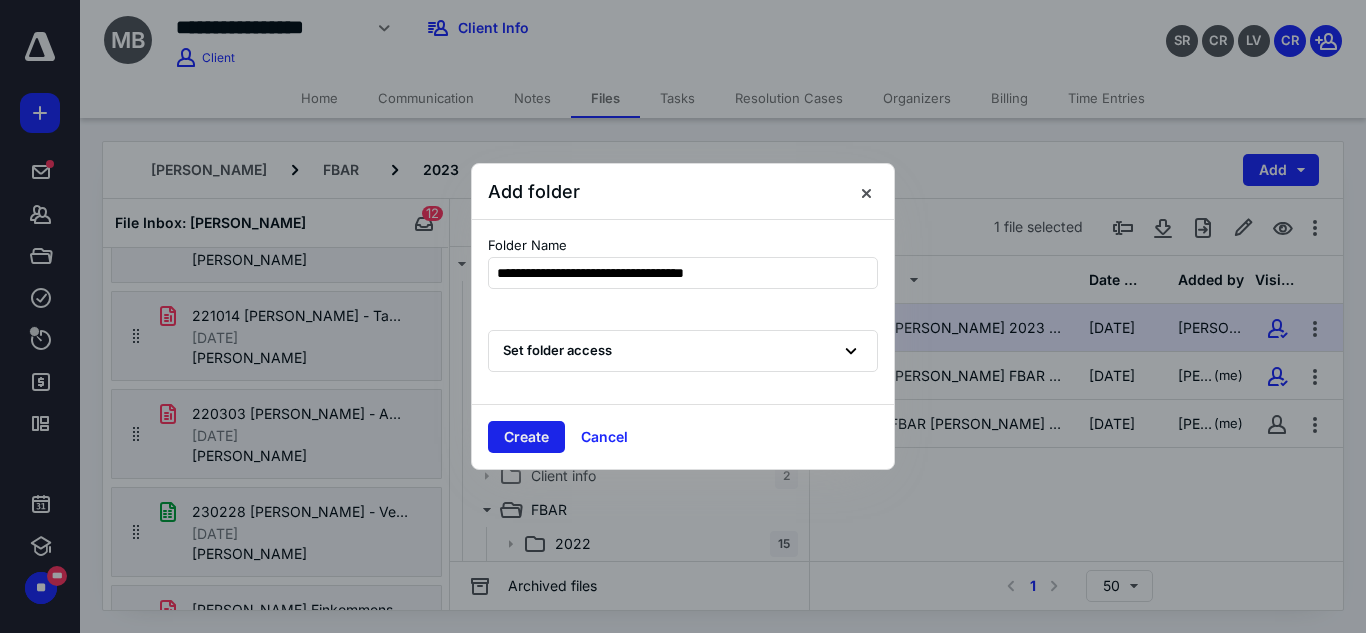 type on "**********" 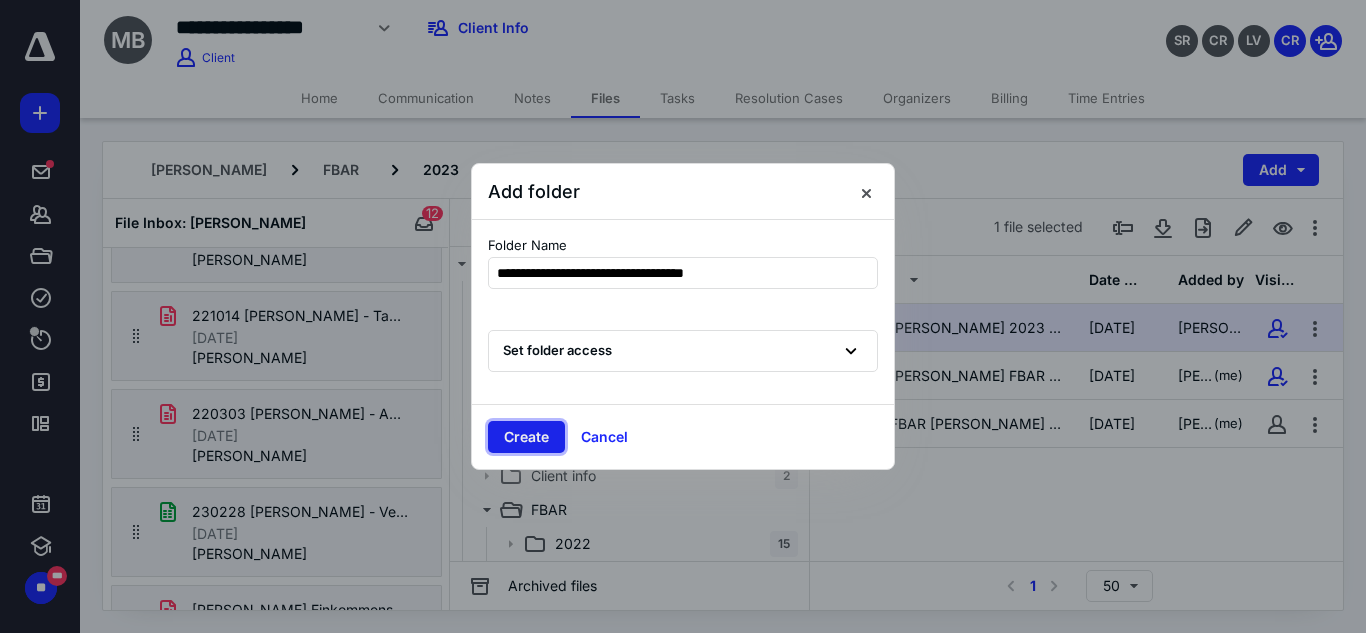 click on "Create" at bounding box center [526, 437] 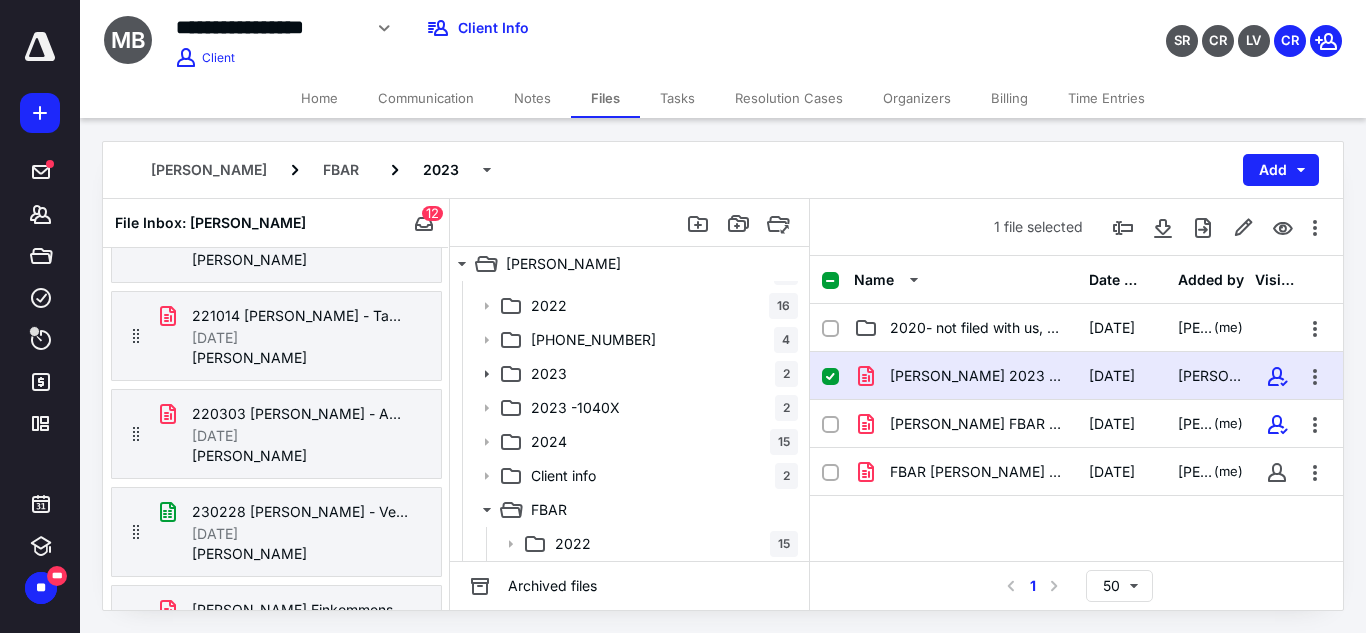 scroll, scrollTop: 886, scrollLeft: 0, axis: vertical 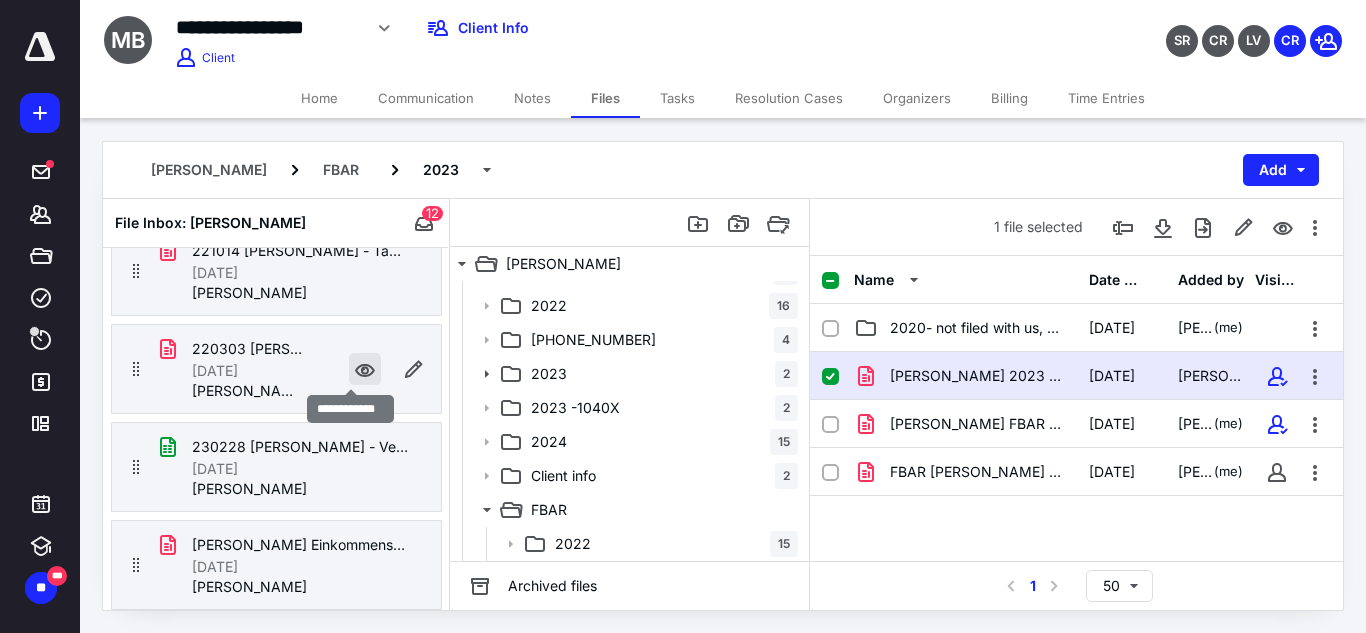 click at bounding box center (365, 369) 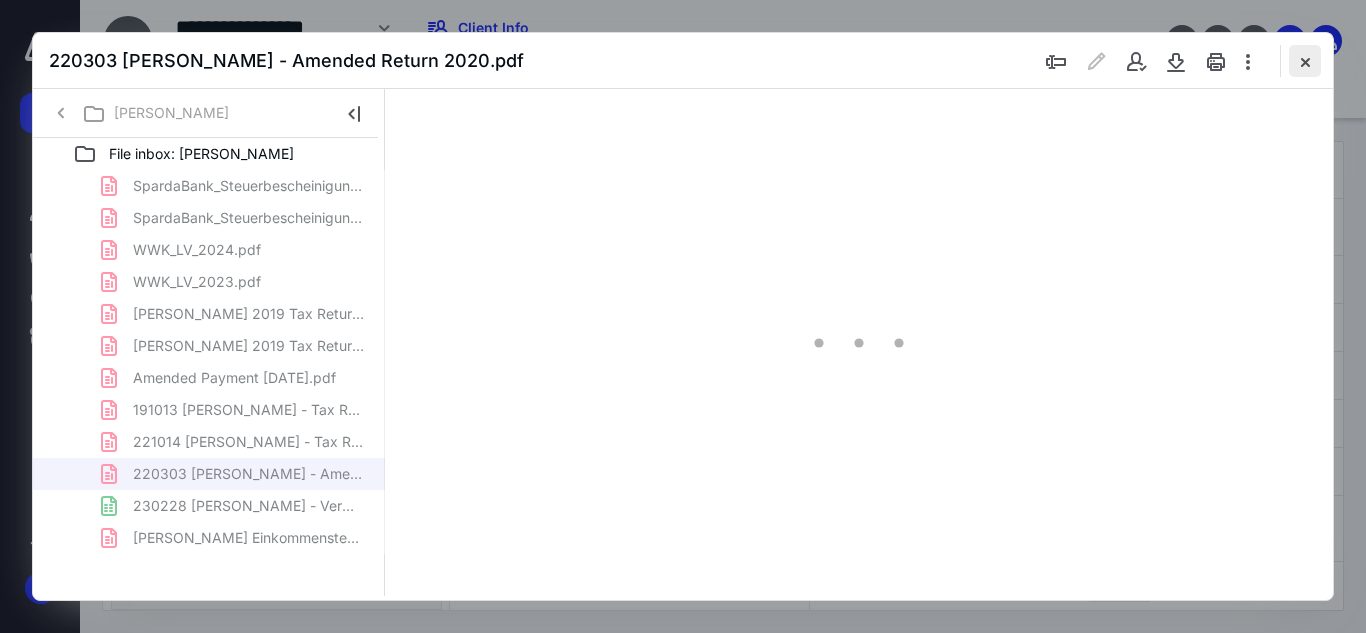 click at bounding box center (1305, 61) 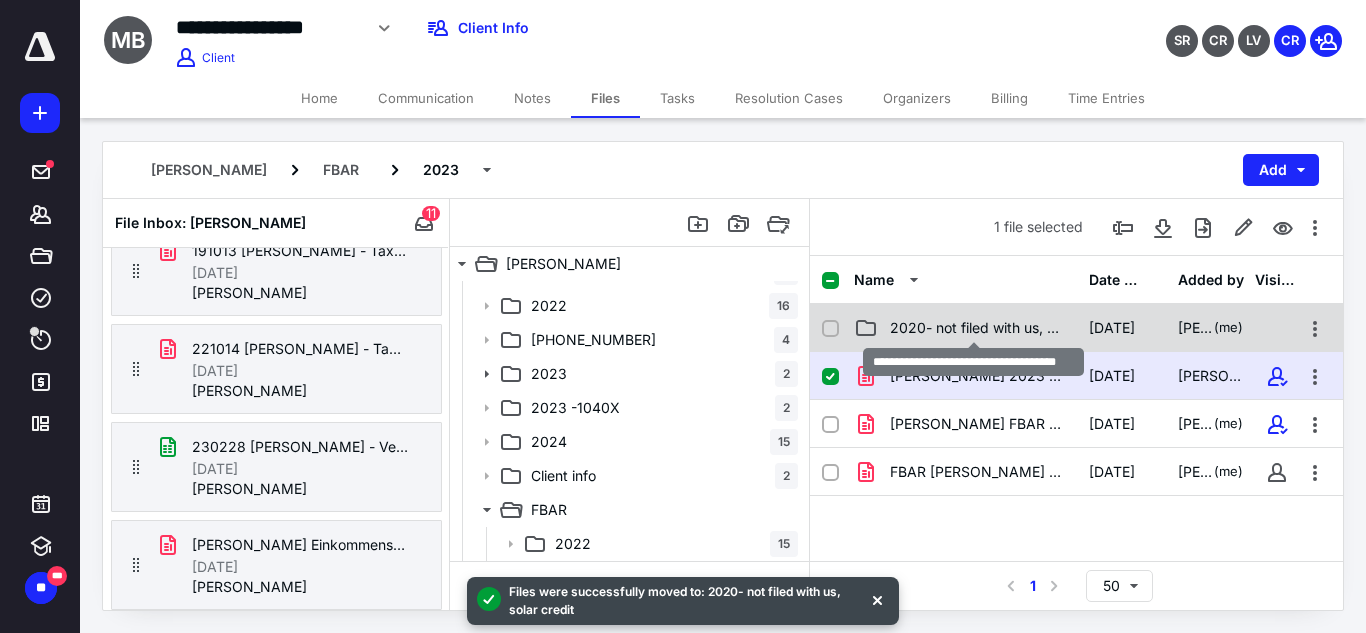 scroll, scrollTop: 788, scrollLeft: 0, axis: vertical 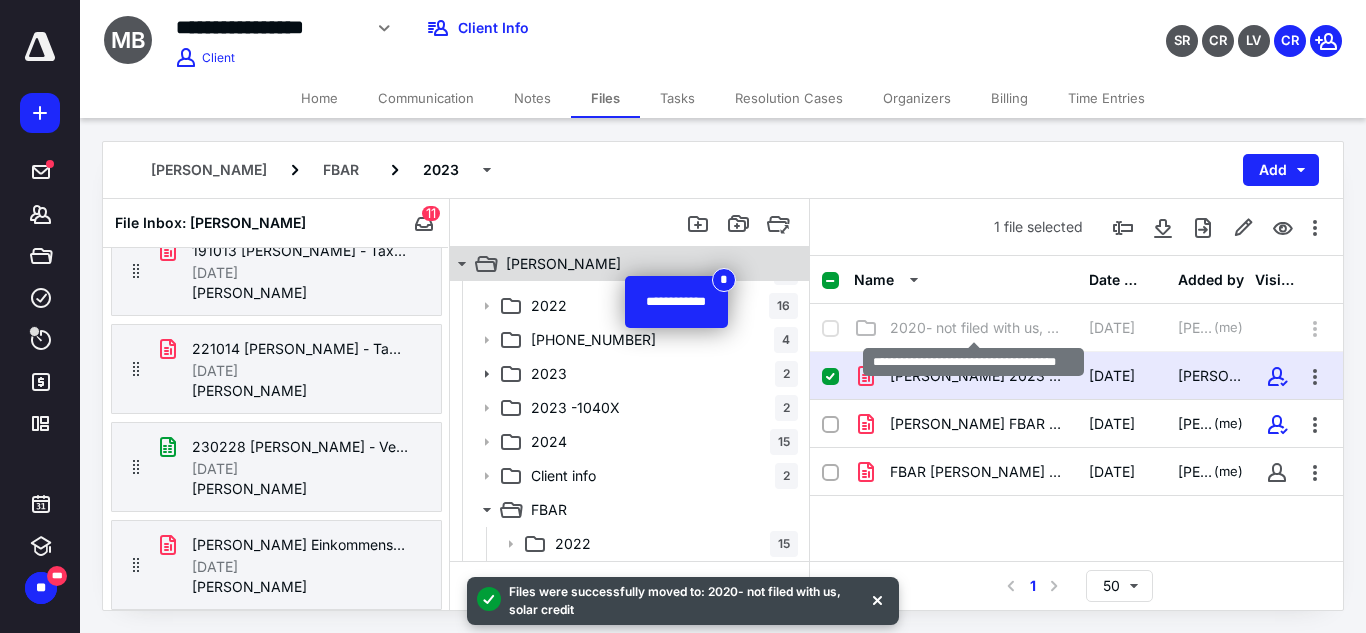 checkbox on "false" 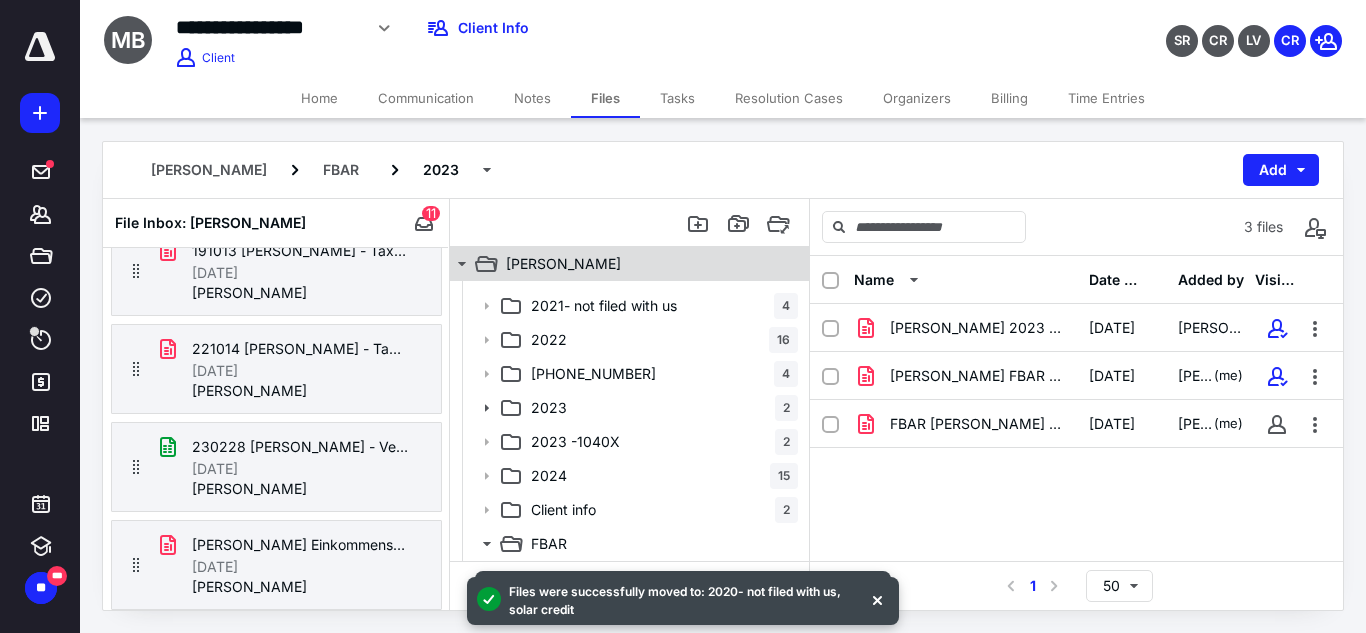scroll, scrollTop: 60, scrollLeft: 0, axis: vertical 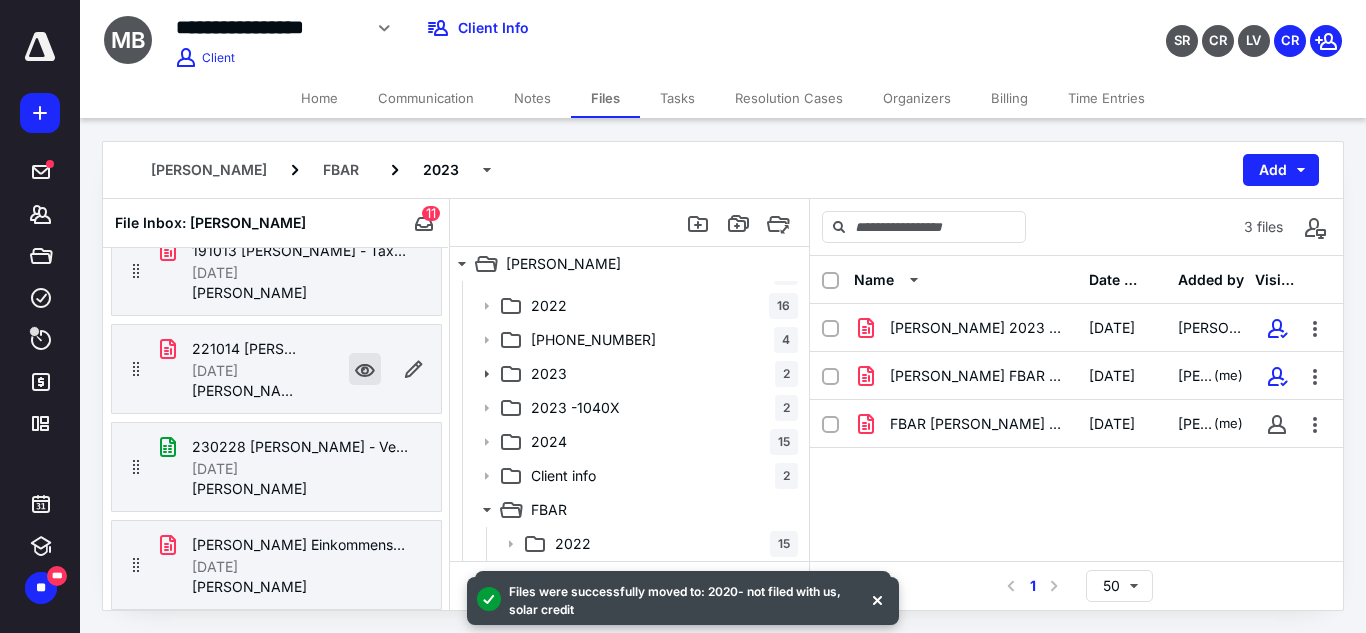 click at bounding box center [365, 369] 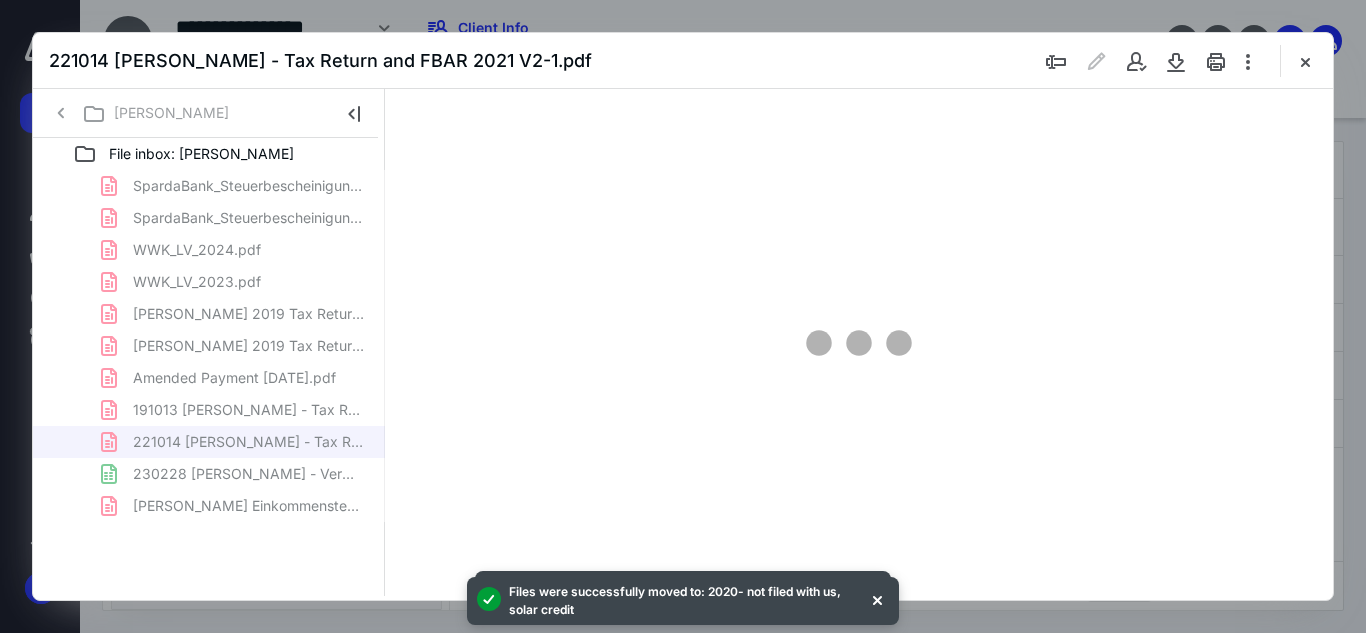 scroll, scrollTop: 0, scrollLeft: 0, axis: both 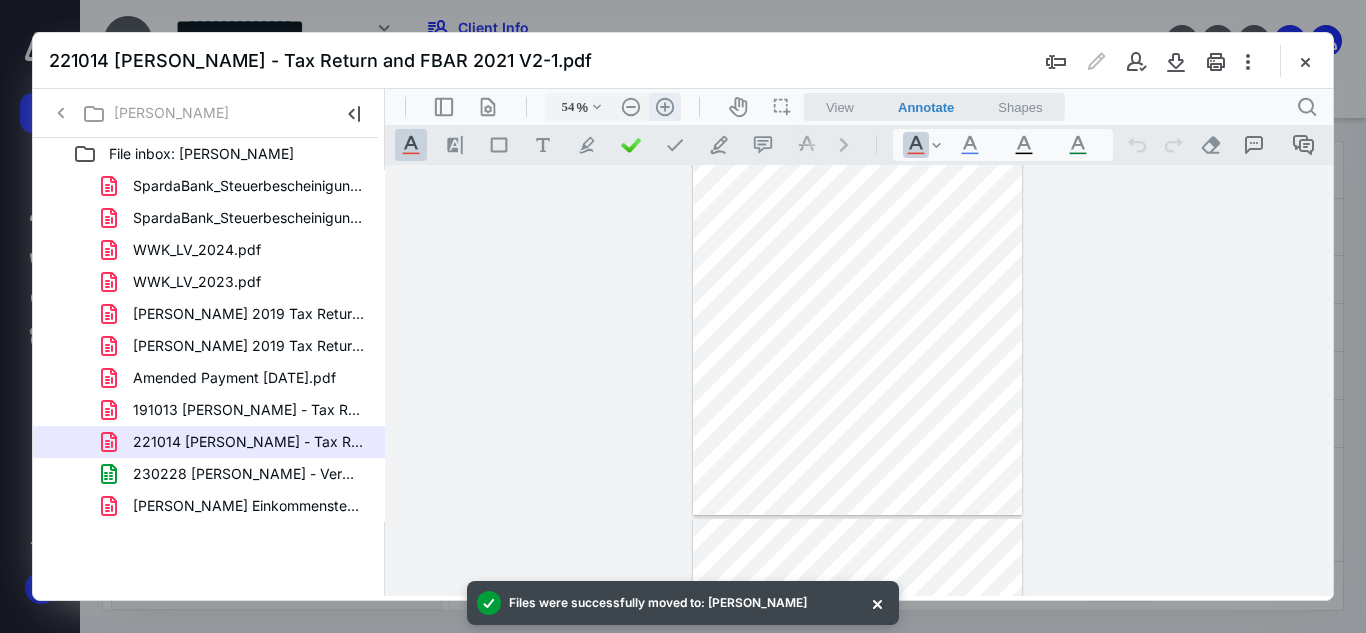 click on ".cls-1{fill:#abb0c4;} icon - header - zoom - in - line" at bounding box center (665, 107) 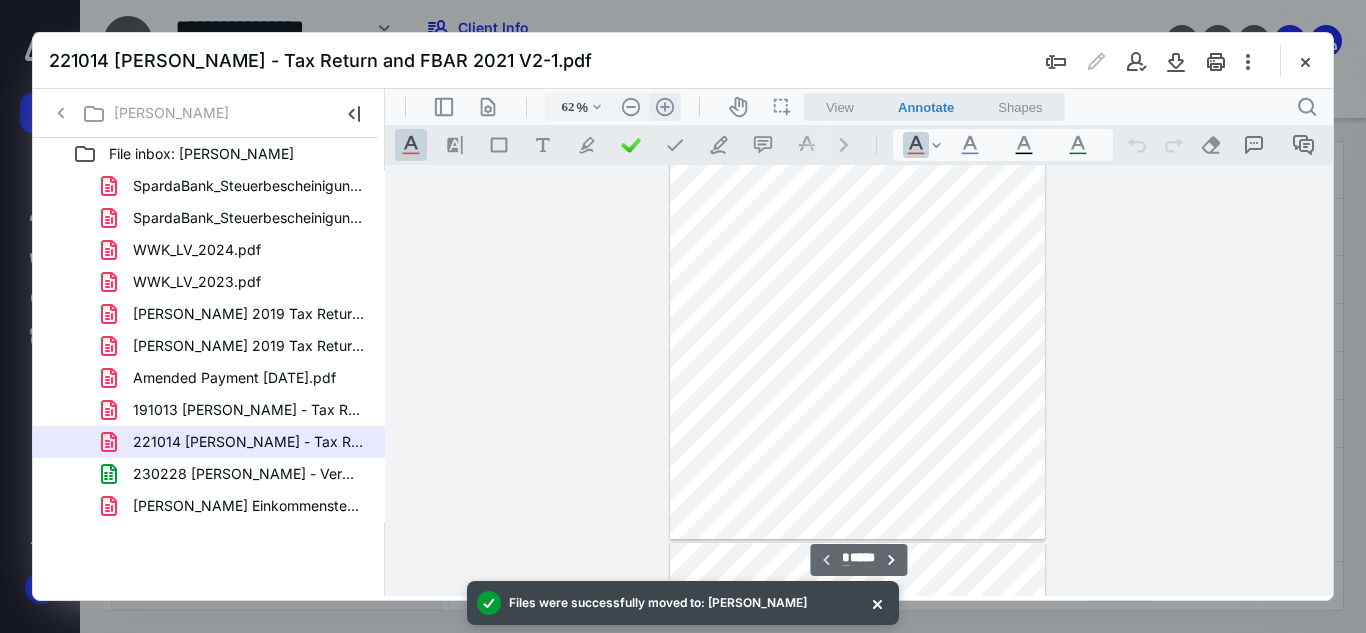 click on ".cls-1{fill:#abb0c4;} icon - header - zoom - in - line" at bounding box center (665, 107) 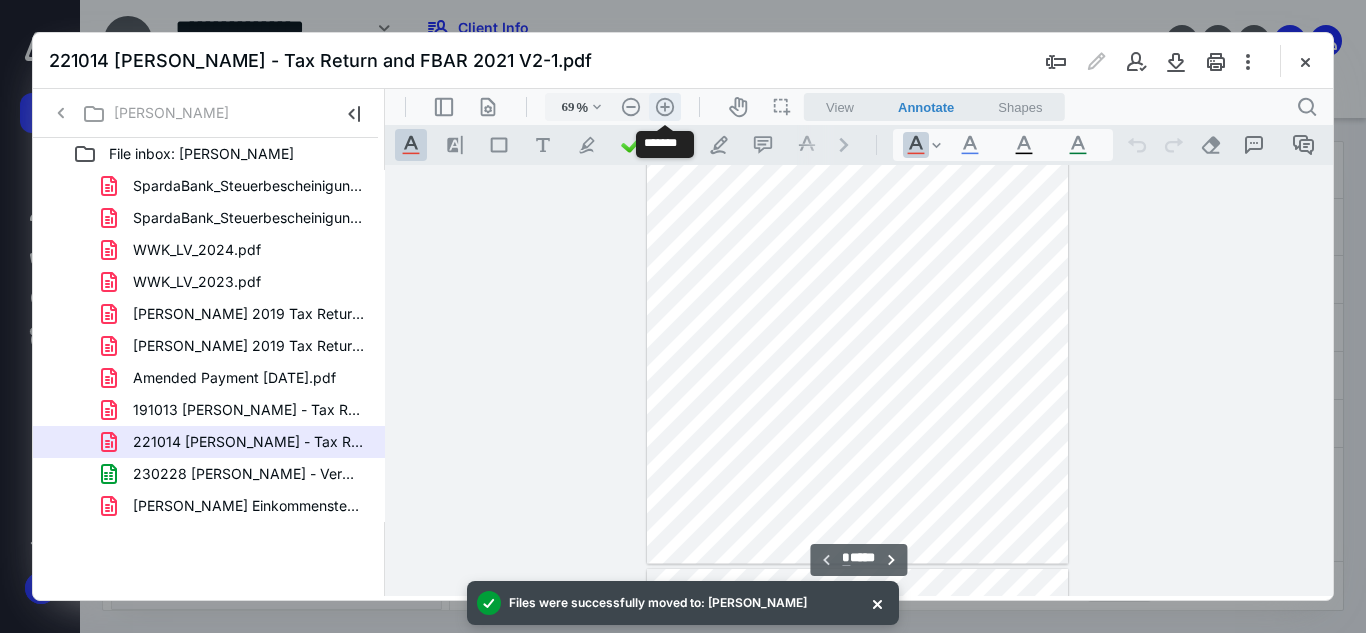 click on ".cls-1{fill:#abb0c4;} icon - header - zoom - in - line" at bounding box center [665, 107] 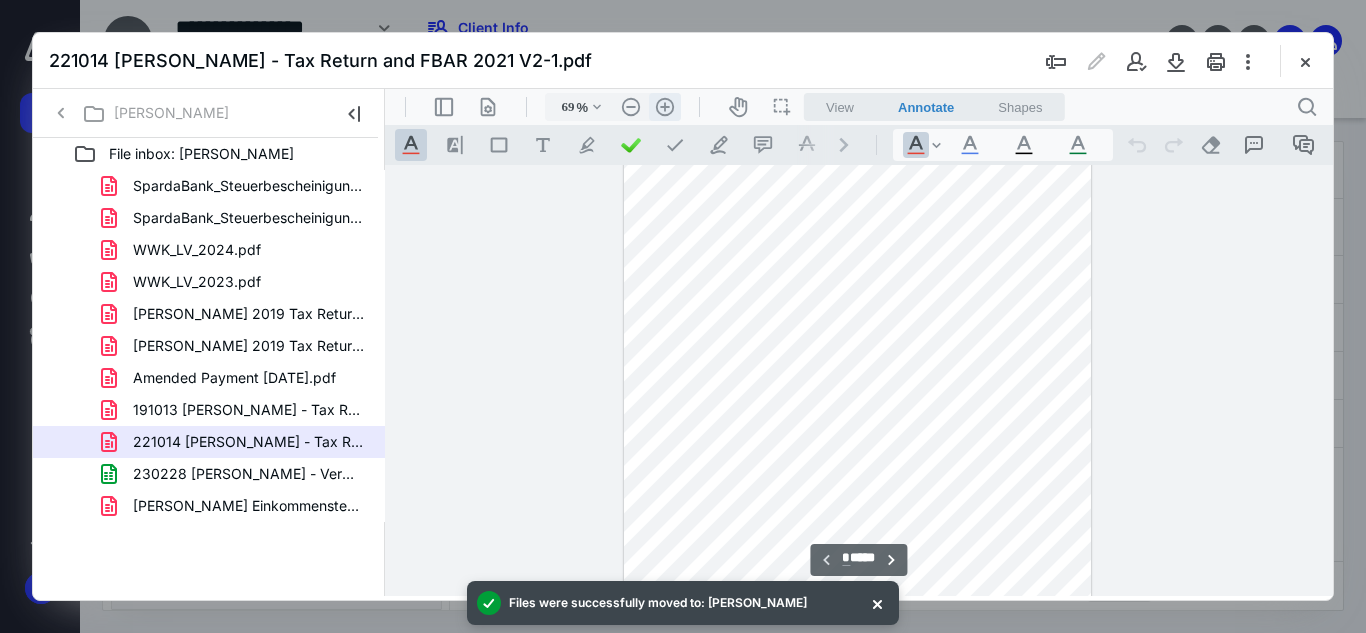 type on "77" 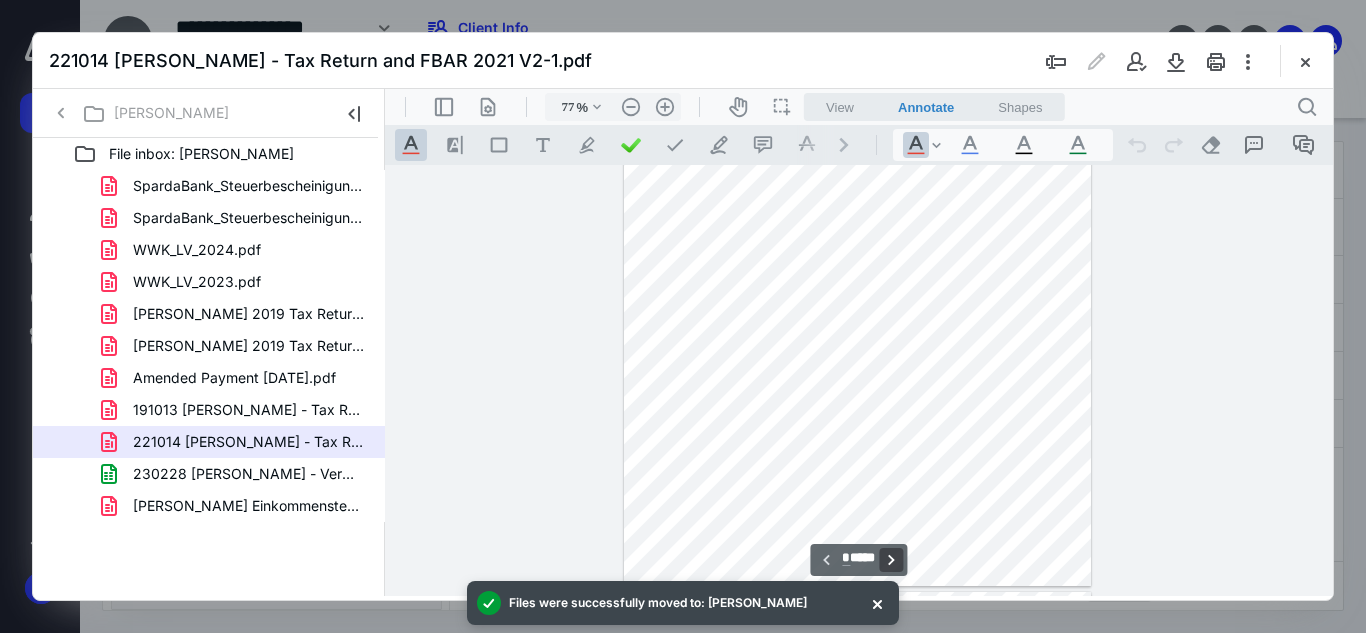 click on "**********" at bounding box center [892, 560] 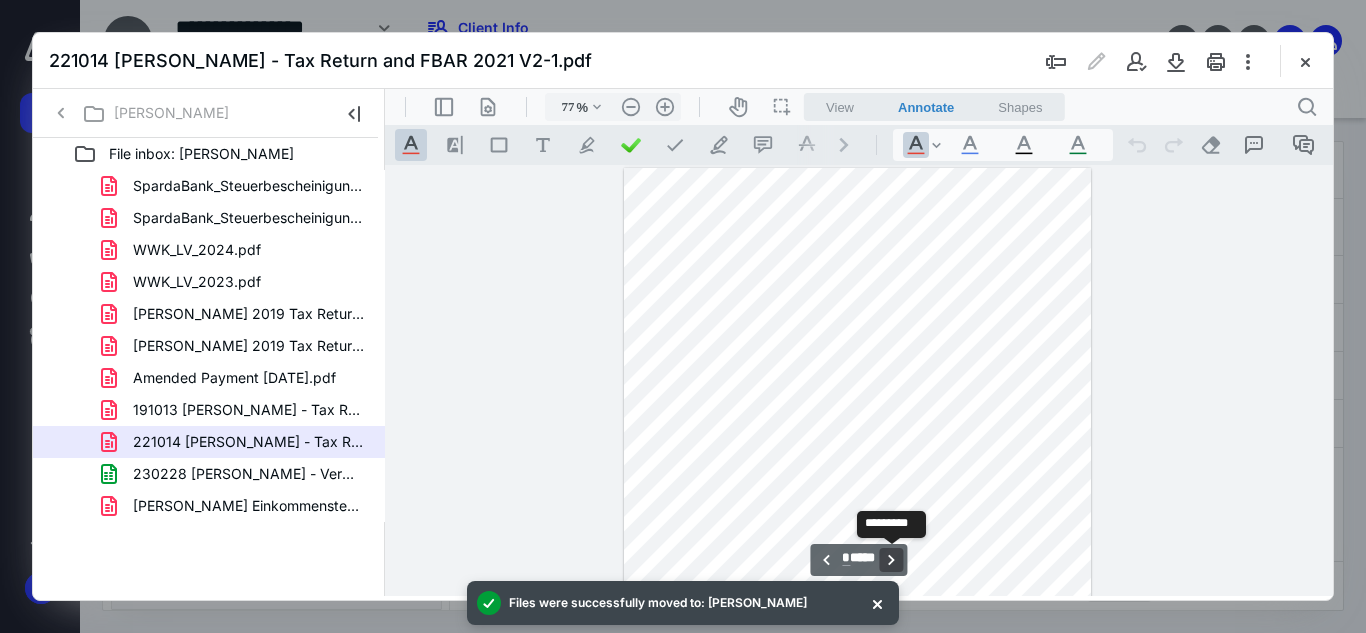 click on "**********" at bounding box center (892, 560) 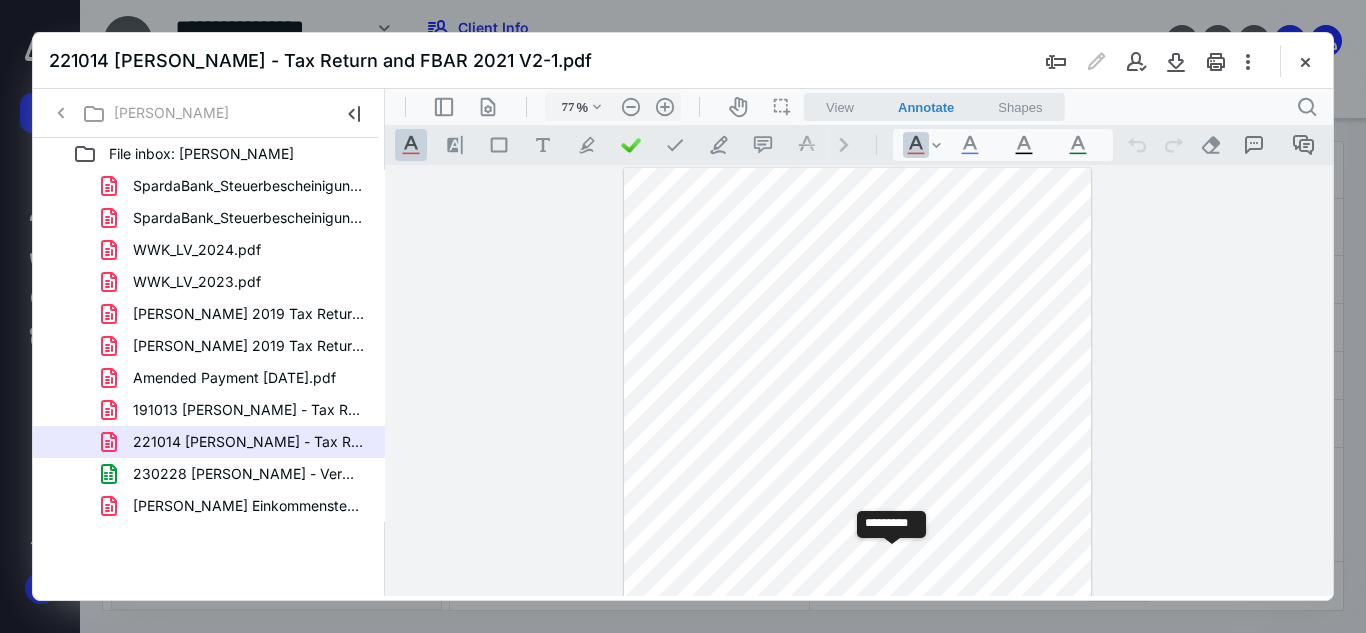 click on "**********" at bounding box center [892, 560] 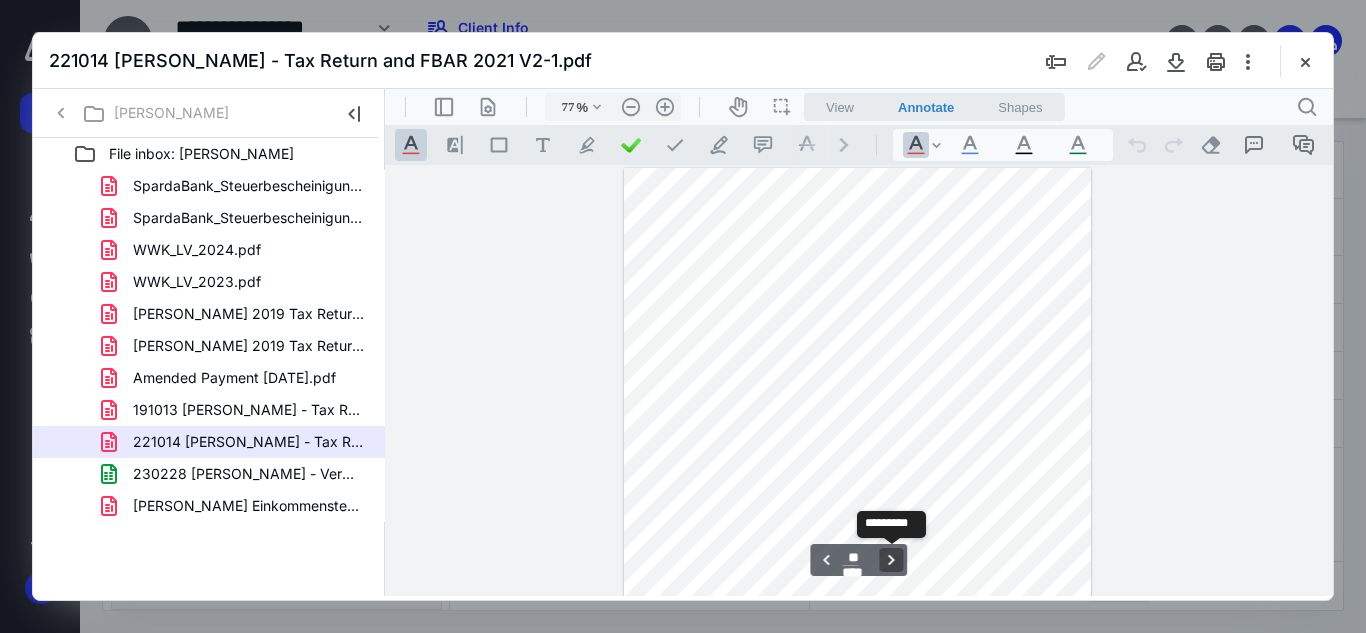 scroll, scrollTop: 5490, scrollLeft: 0, axis: vertical 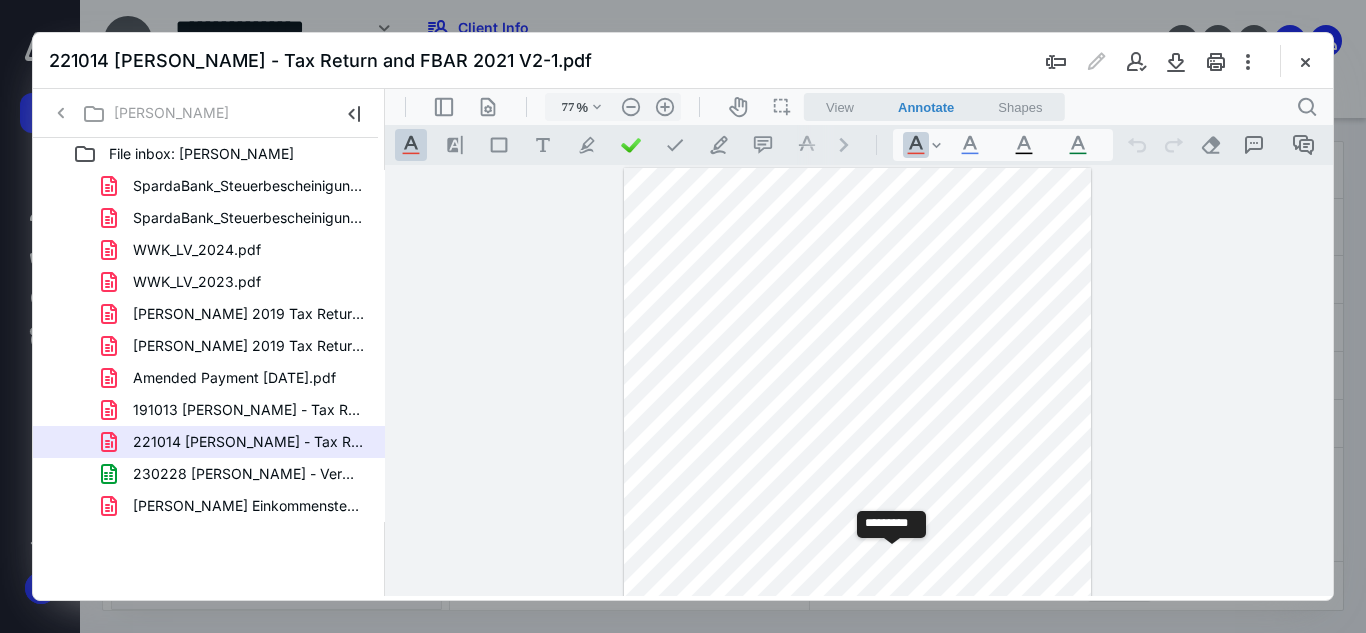 click on "**********" at bounding box center (896, 560) 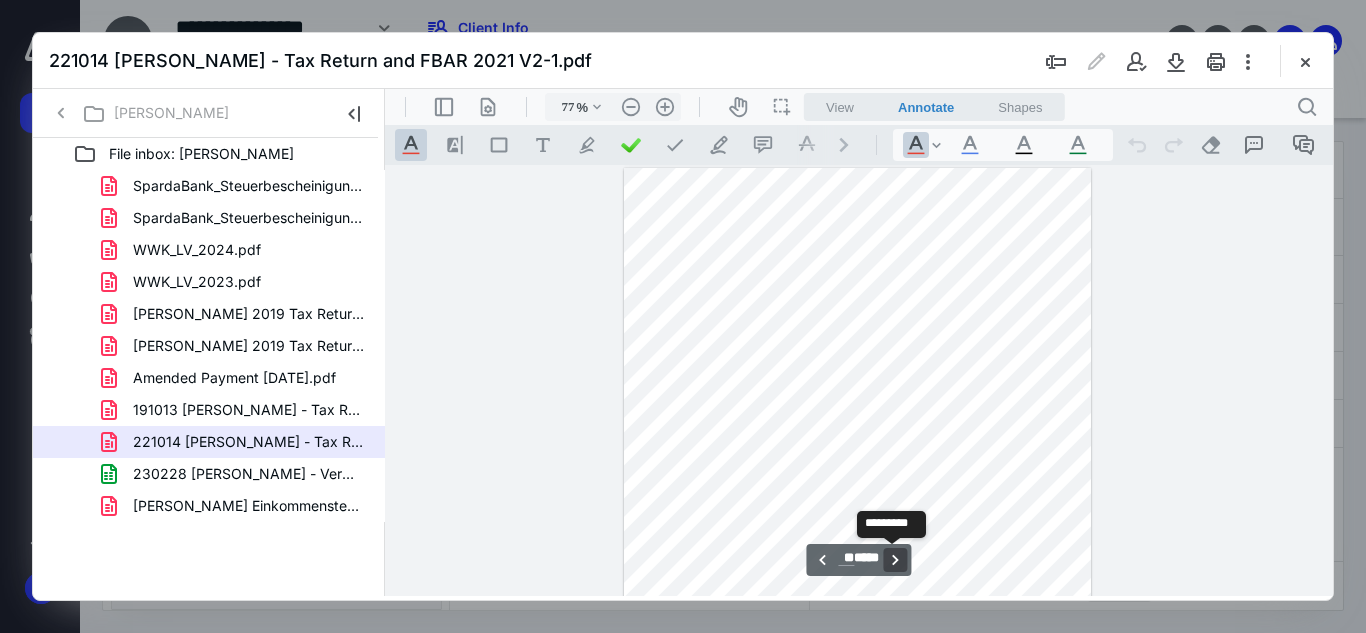 click on "**********" at bounding box center [896, 560] 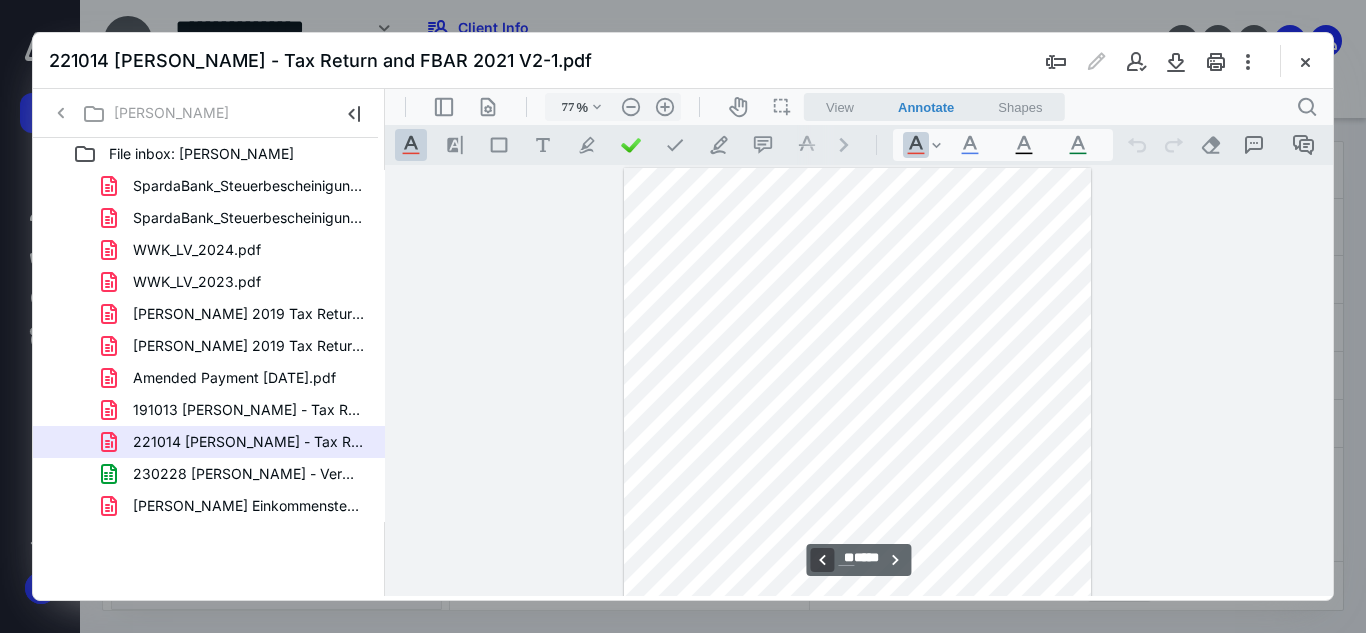 click on "**********" at bounding box center (822, 560) 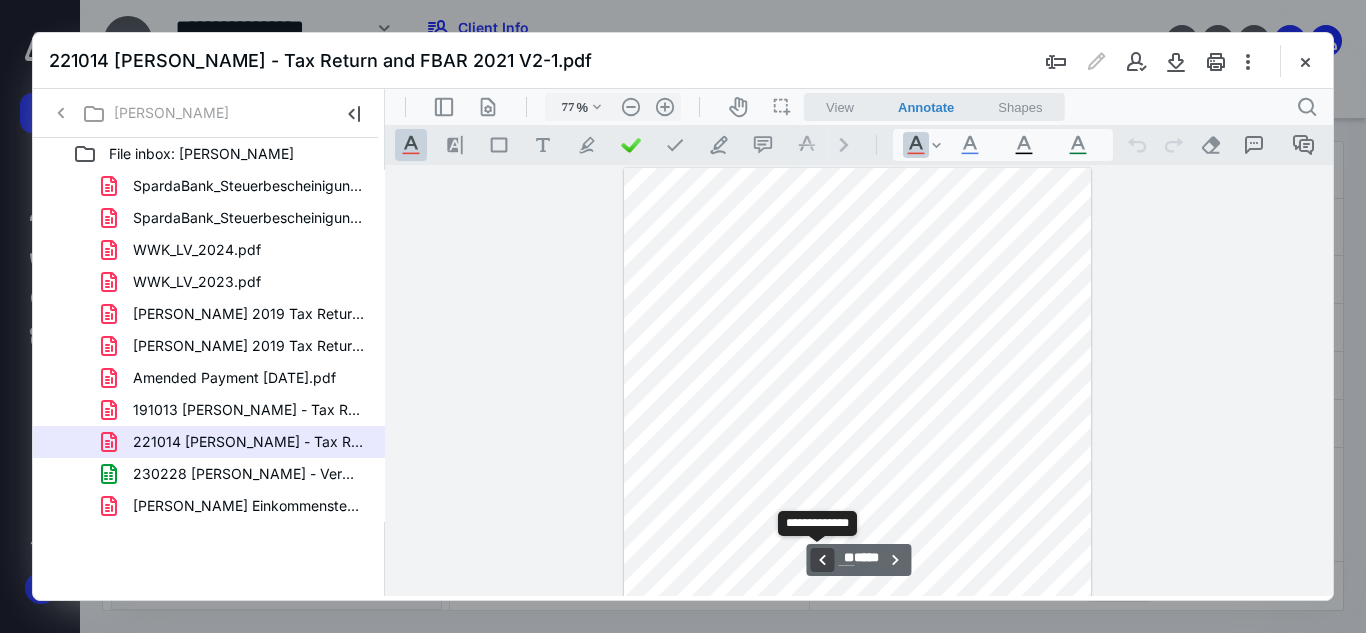 scroll, scrollTop: 6100, scrollLeft: 0, axis: vertical 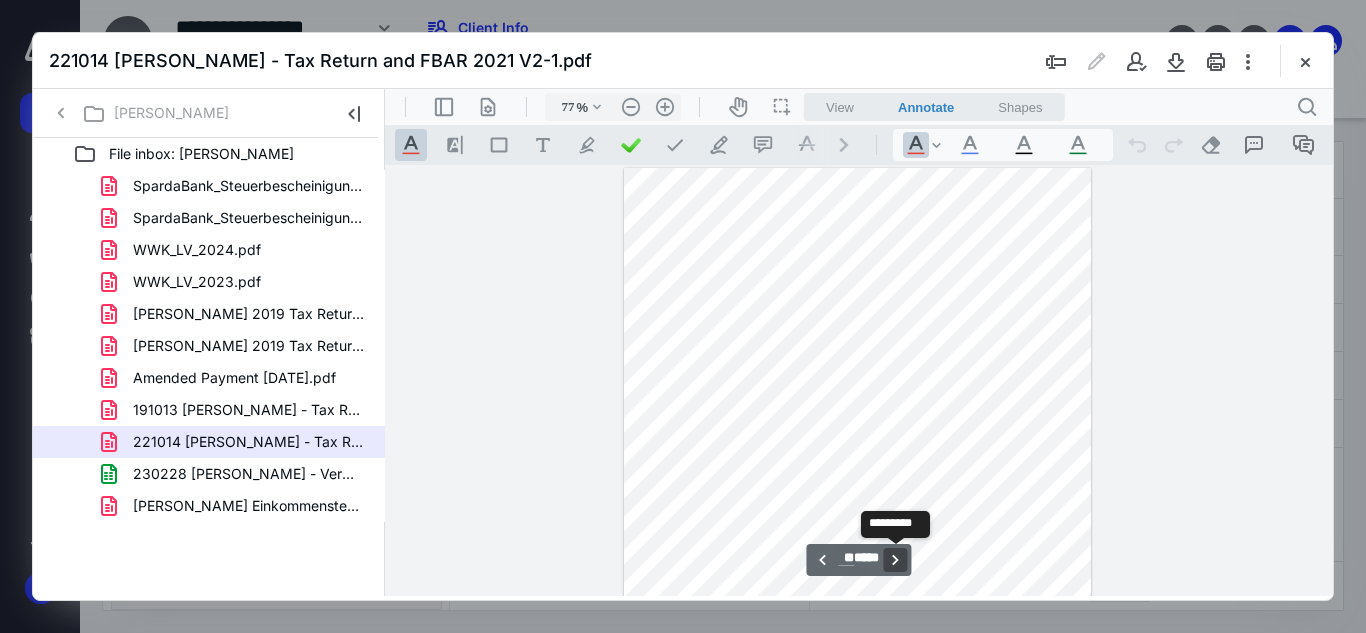 click on "**********" at bounding box center (896, 560) 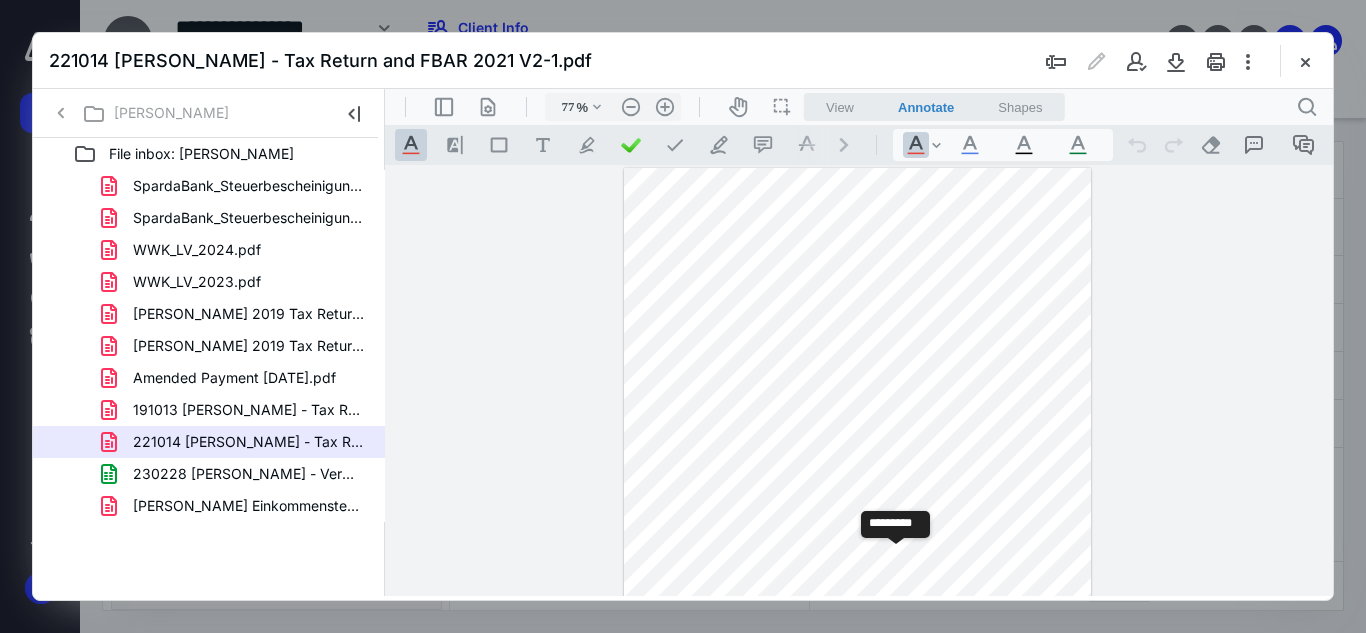click on "**********" at bounding box center [896, 560] 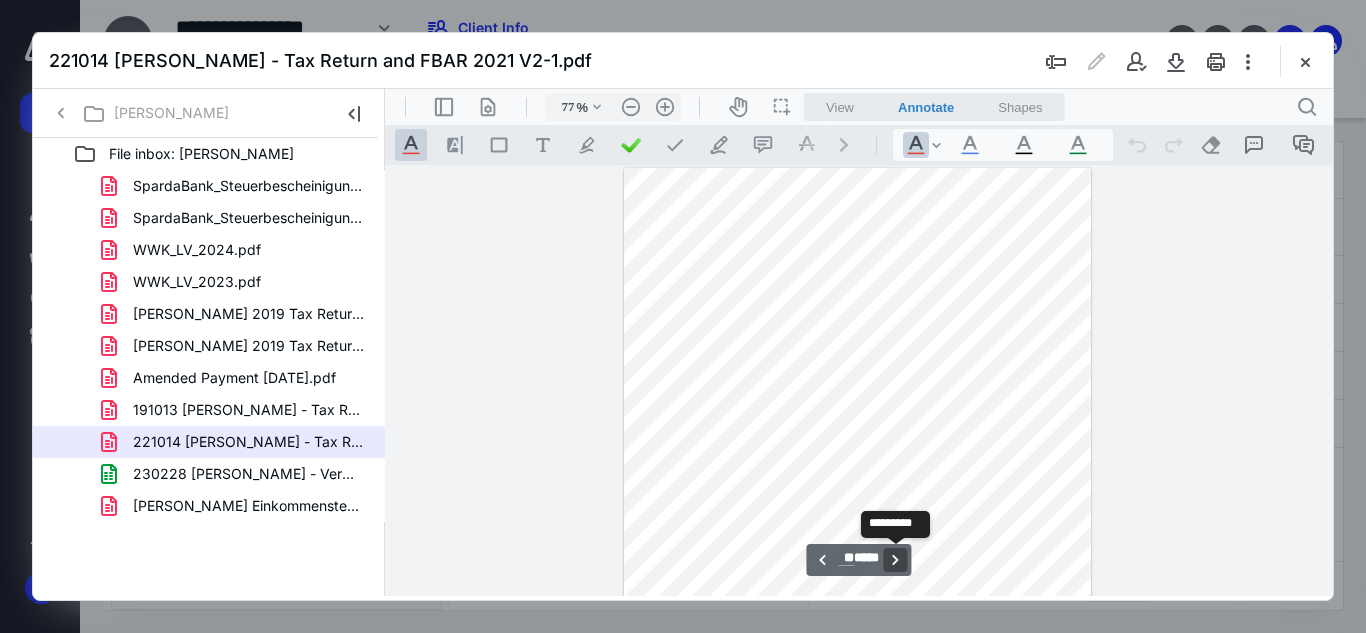 scroll, scrollTop: 10980, scrollLeft: 0, axis: vertical 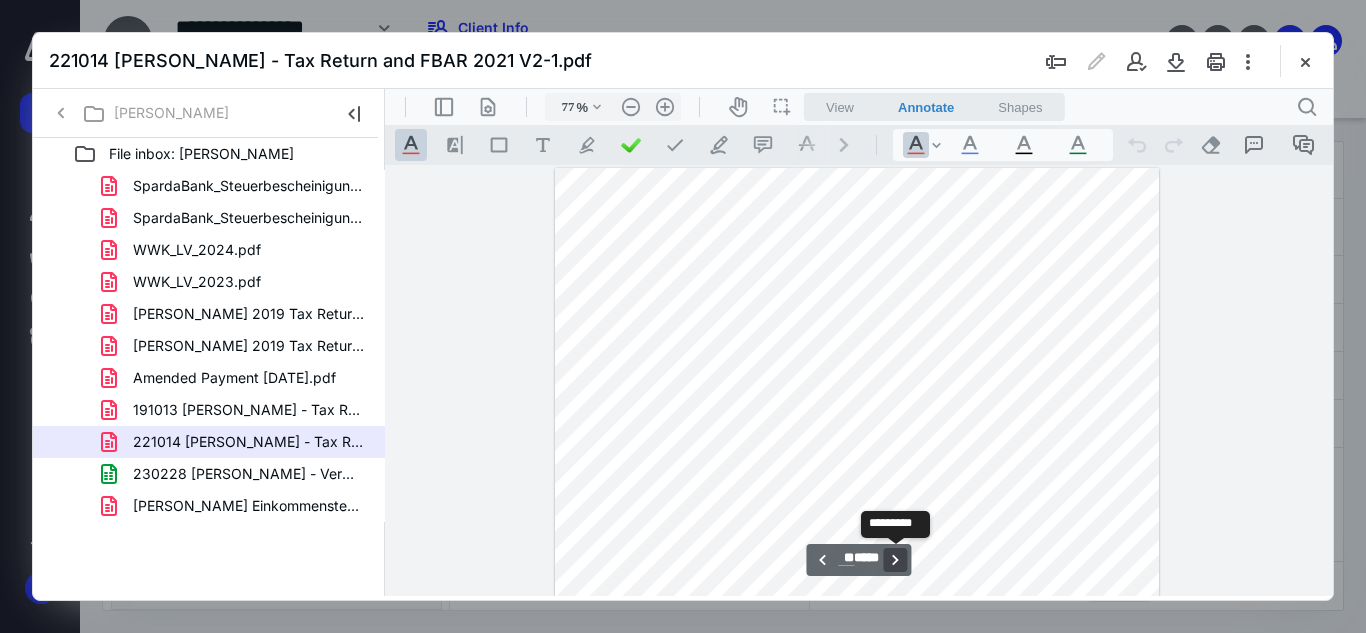 click on "**********" at bounding box center (896, 560) 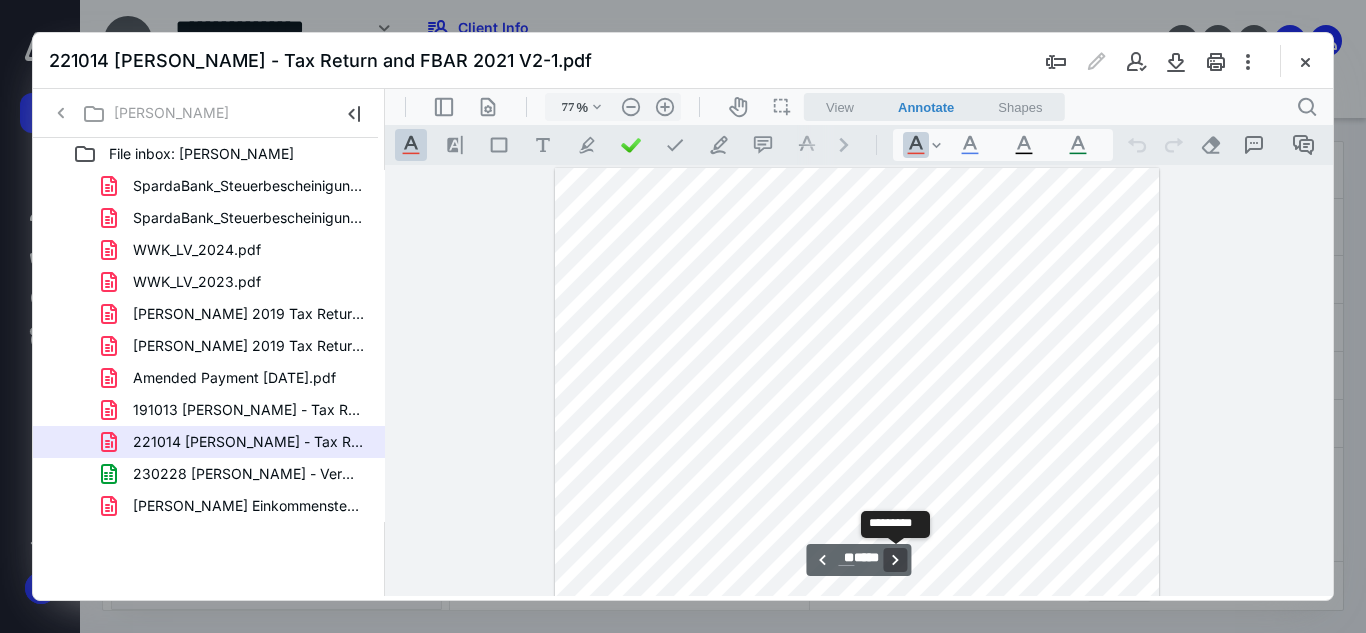 click on "**********" at bounding box center (896, 560) 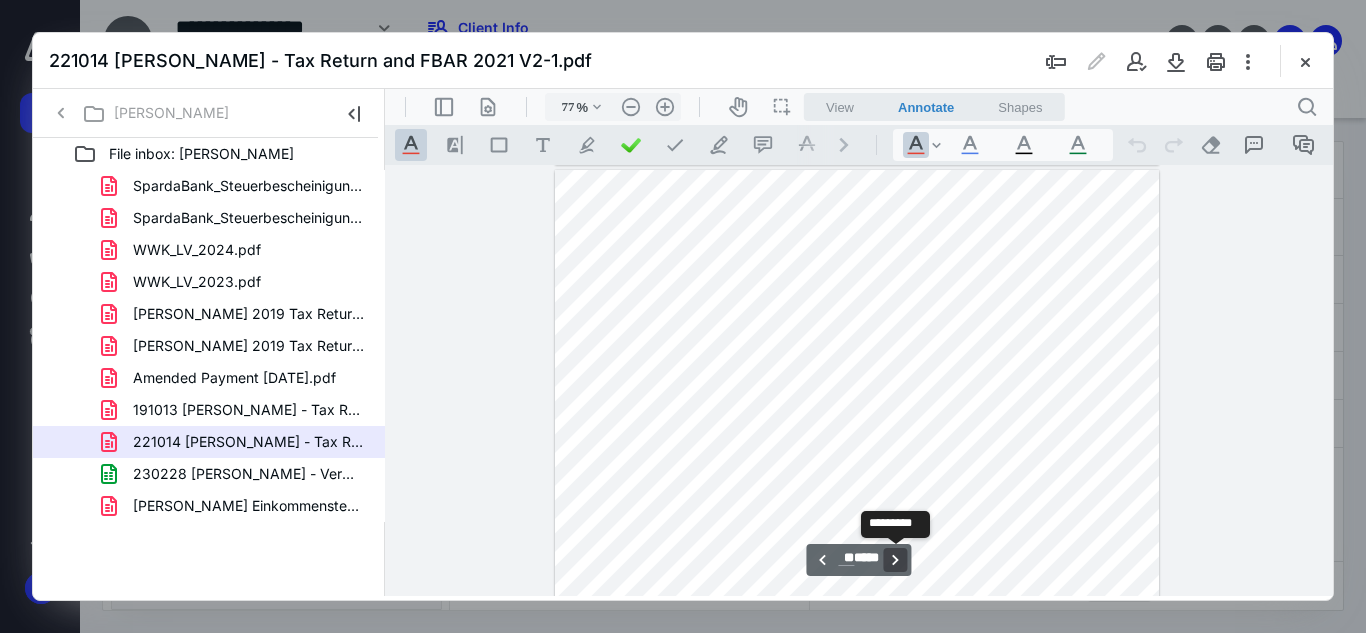 click on "**********" at bounding box center (896, 560) 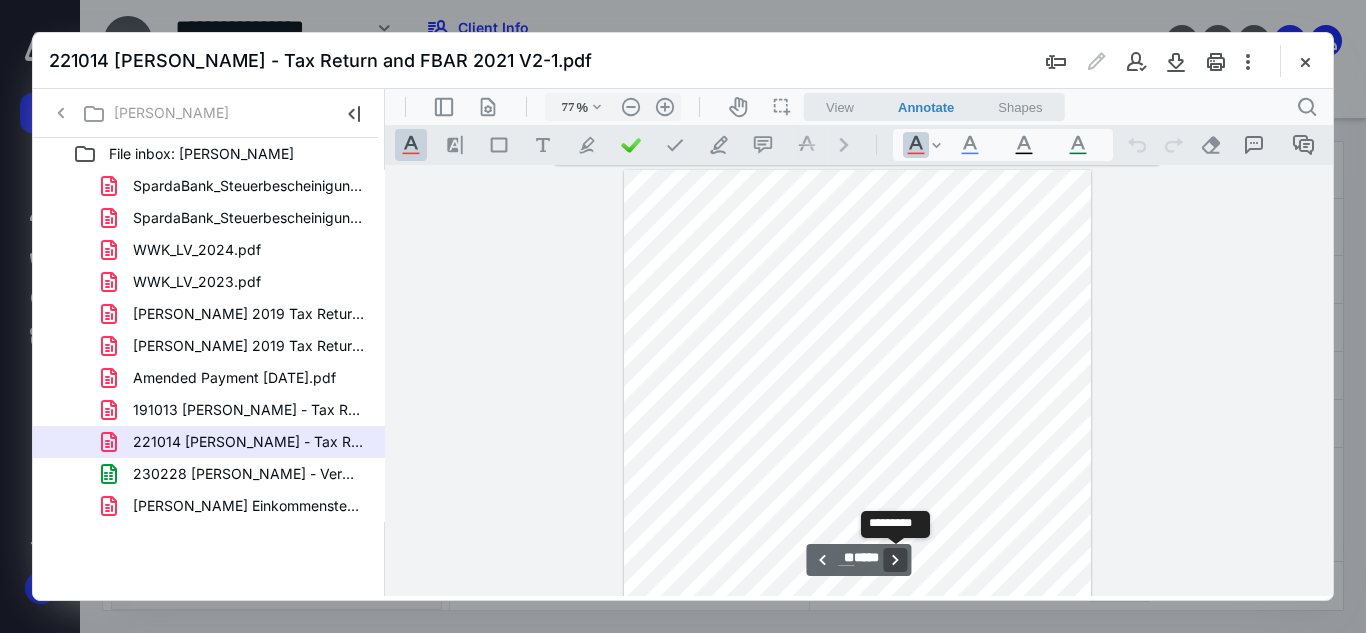 click on "**********" at bounding box center (896, 560) 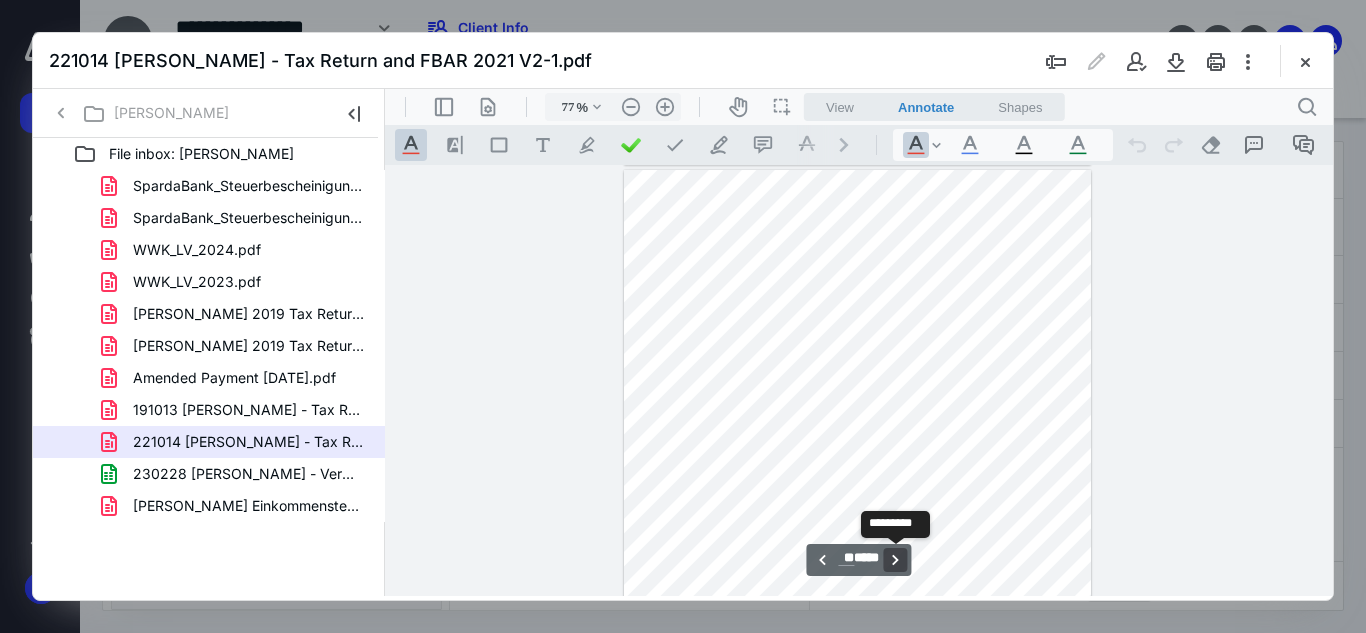 click on "**********" at bounding box center [896, 560] 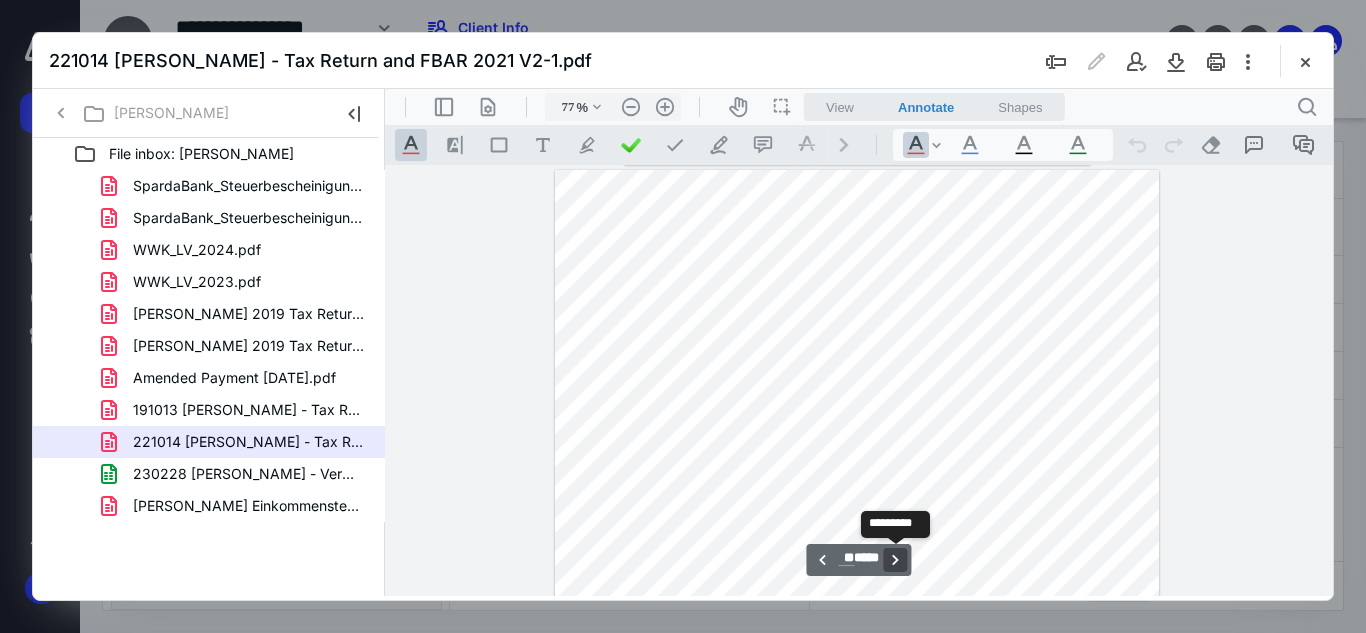 click on "**********" at bounding box center [896, 560] 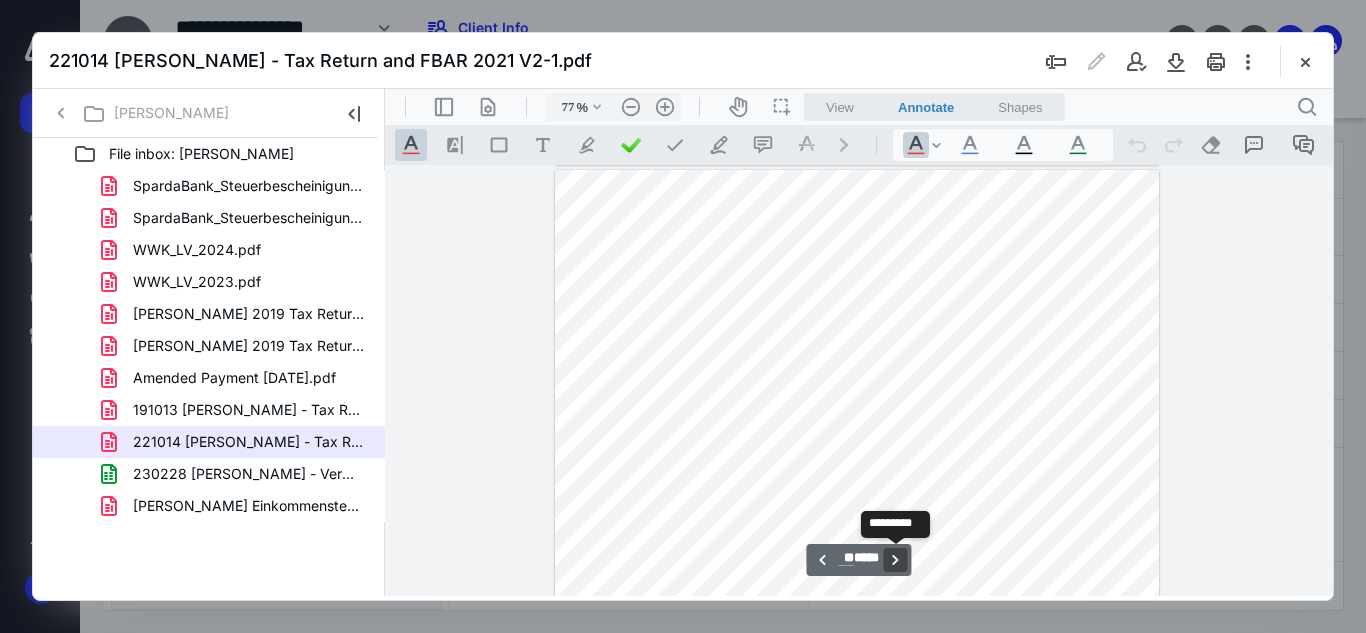 click on "**********" at bounding box center (896, 560) 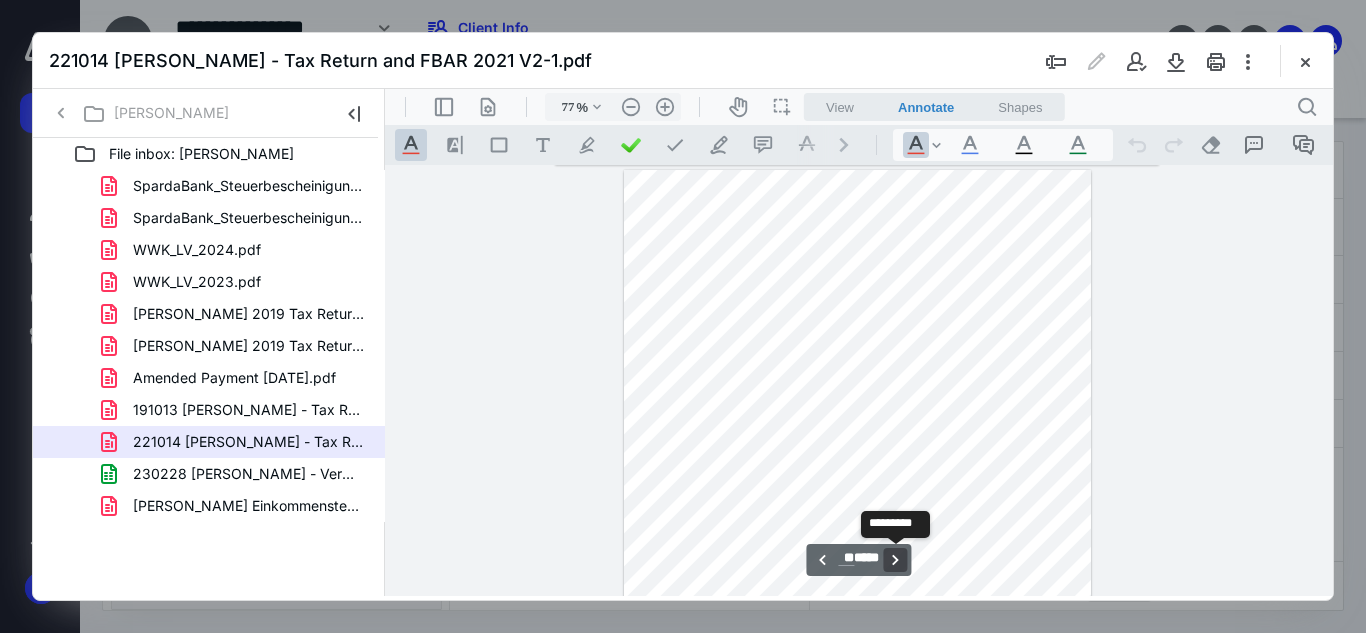 click on "**********" at bounding box center (896, 560) 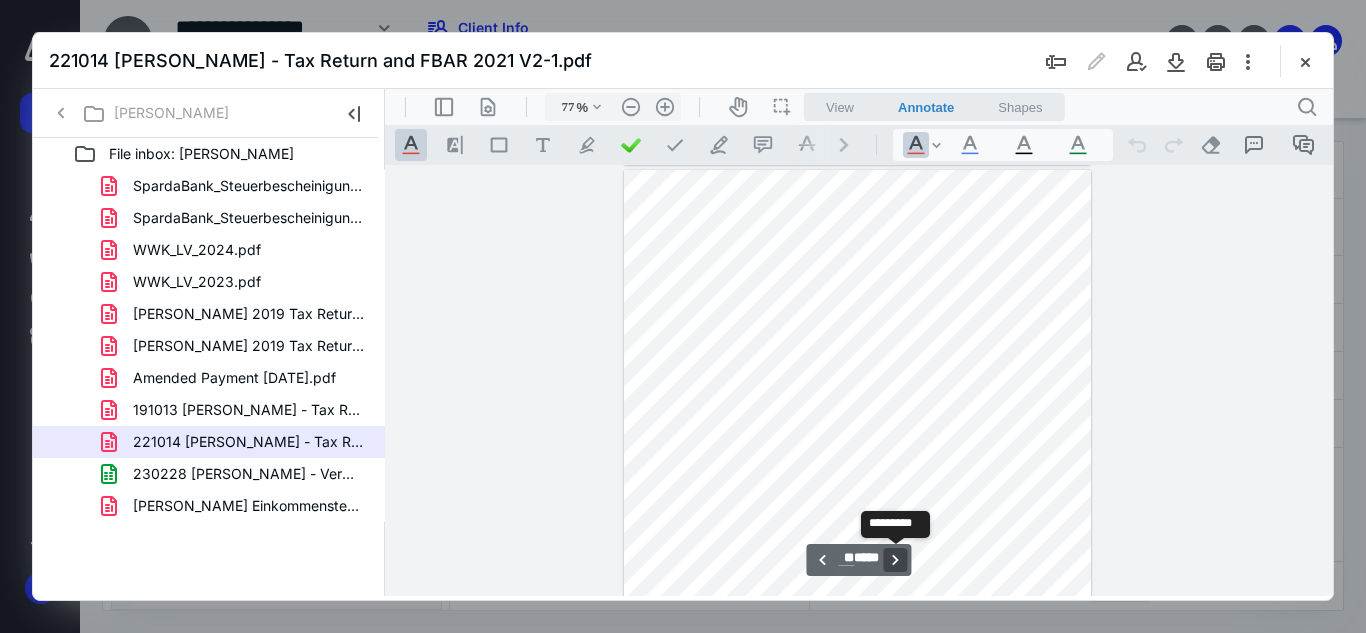 click on "**********" at bounding box center [896, 560] 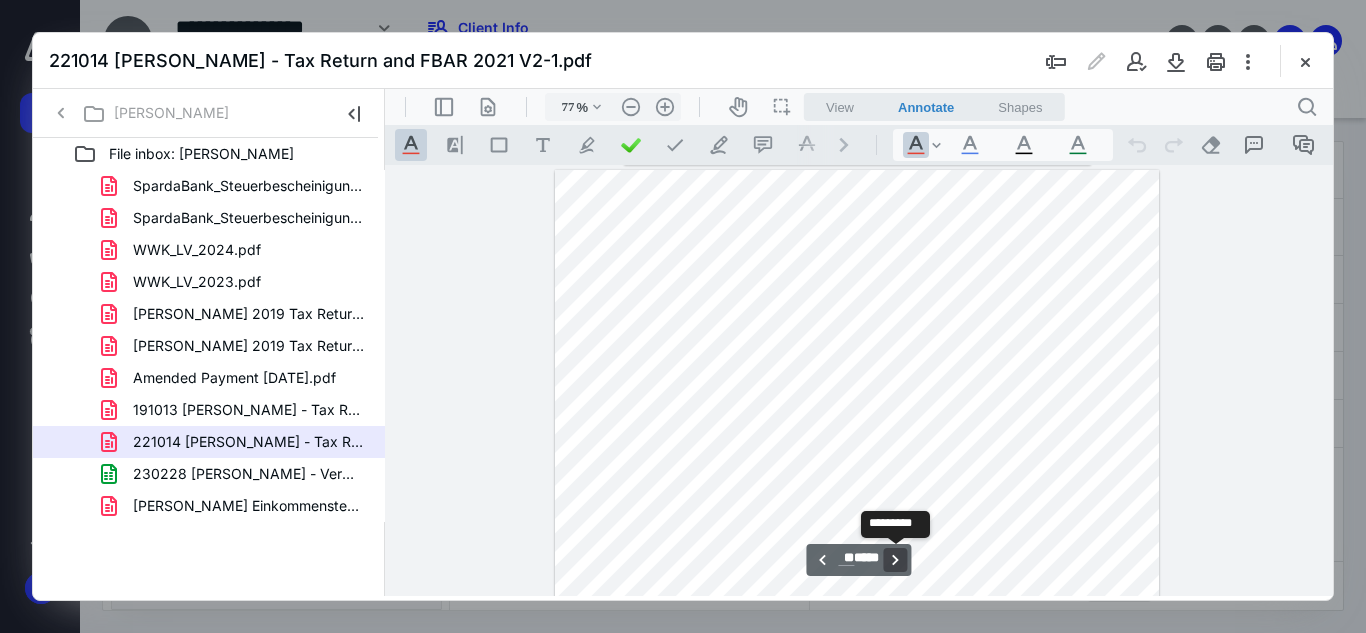 click on "**********" at bounding box center (896, 560) 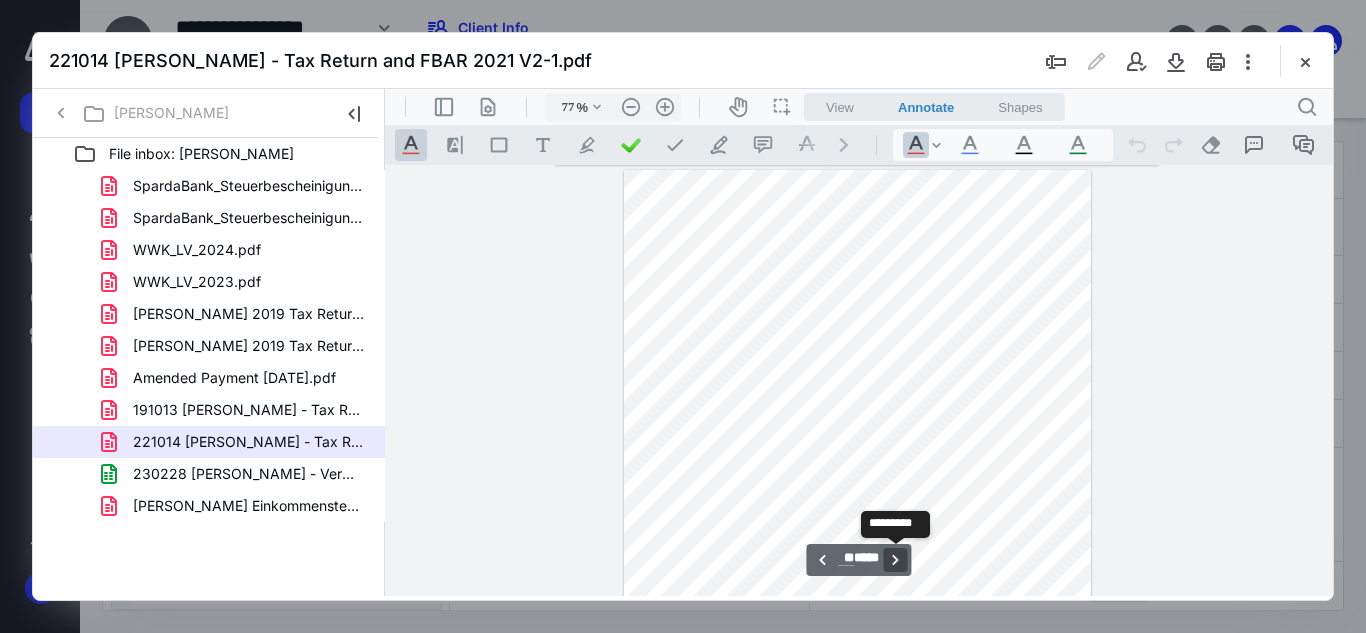 click on "**********" at bounding box center (896, 560) 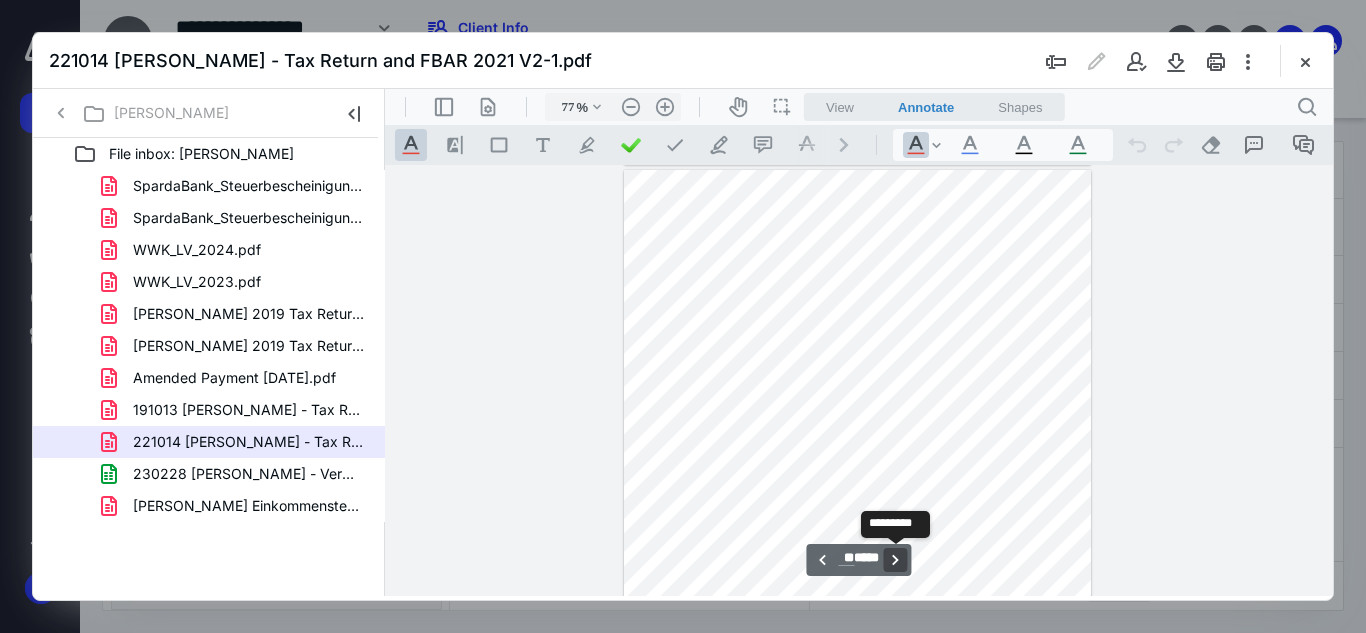 click on "**********" at bounding box center (896, 560) 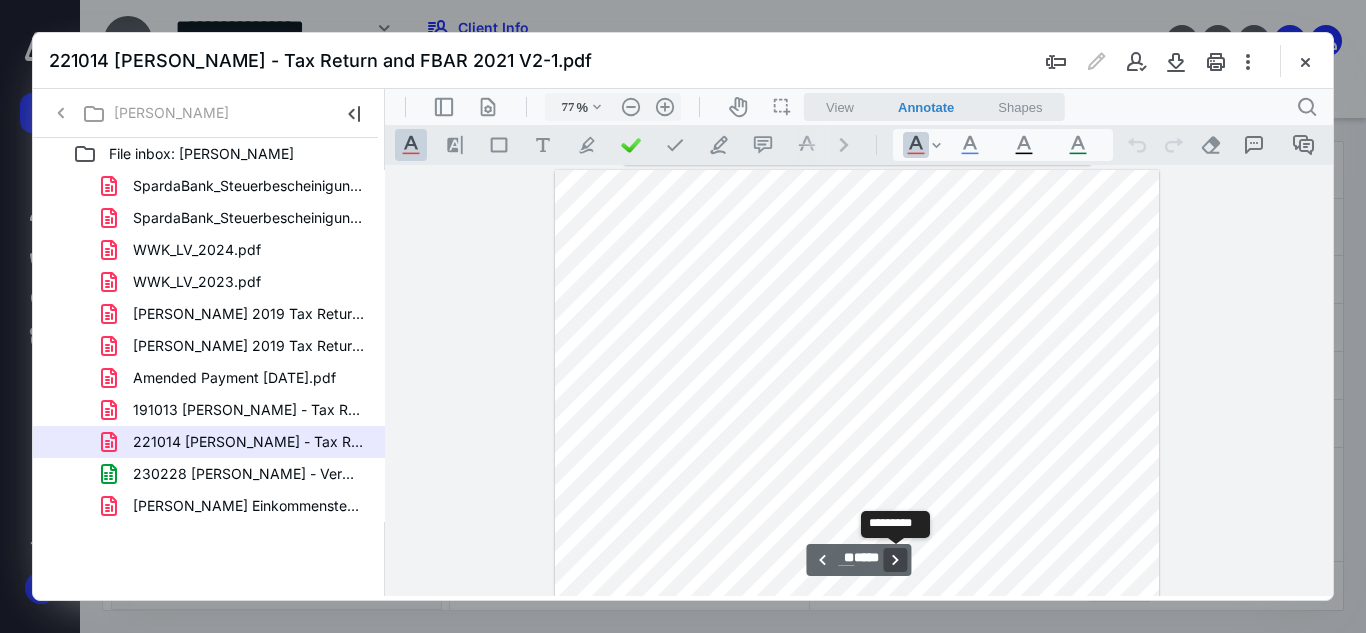 click on "**********" at bounding box center [896, 560] 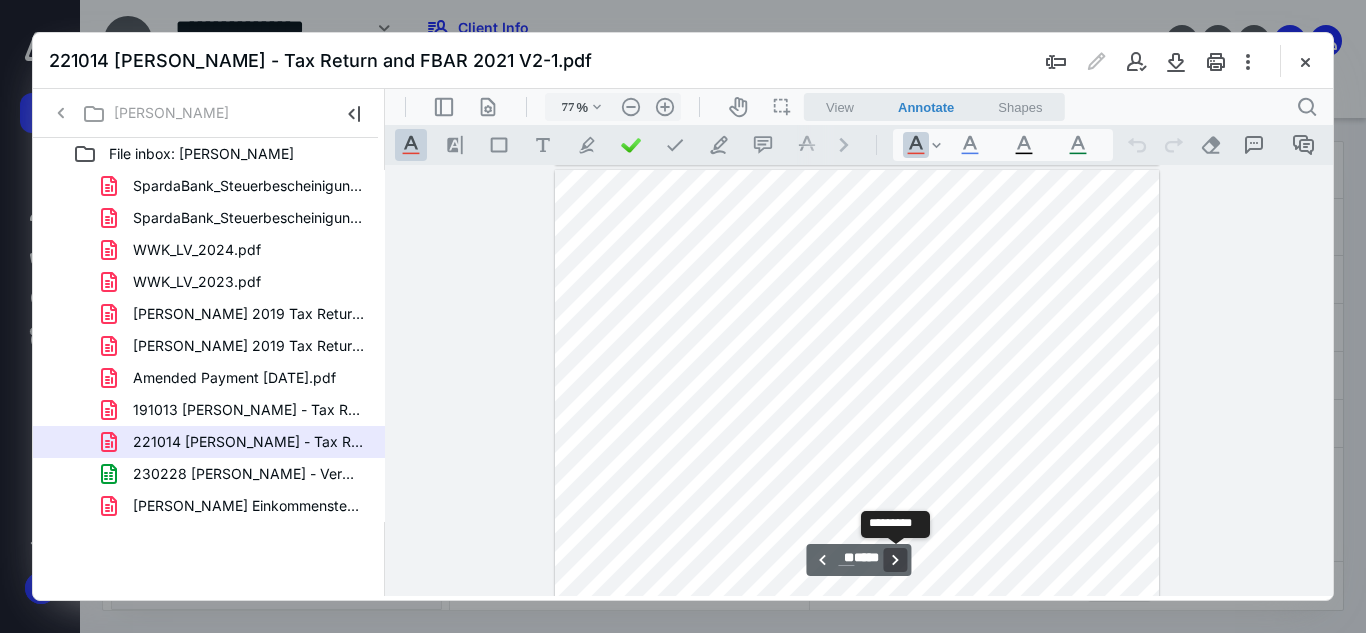 click on "**********" at bounding box center (896, 560) 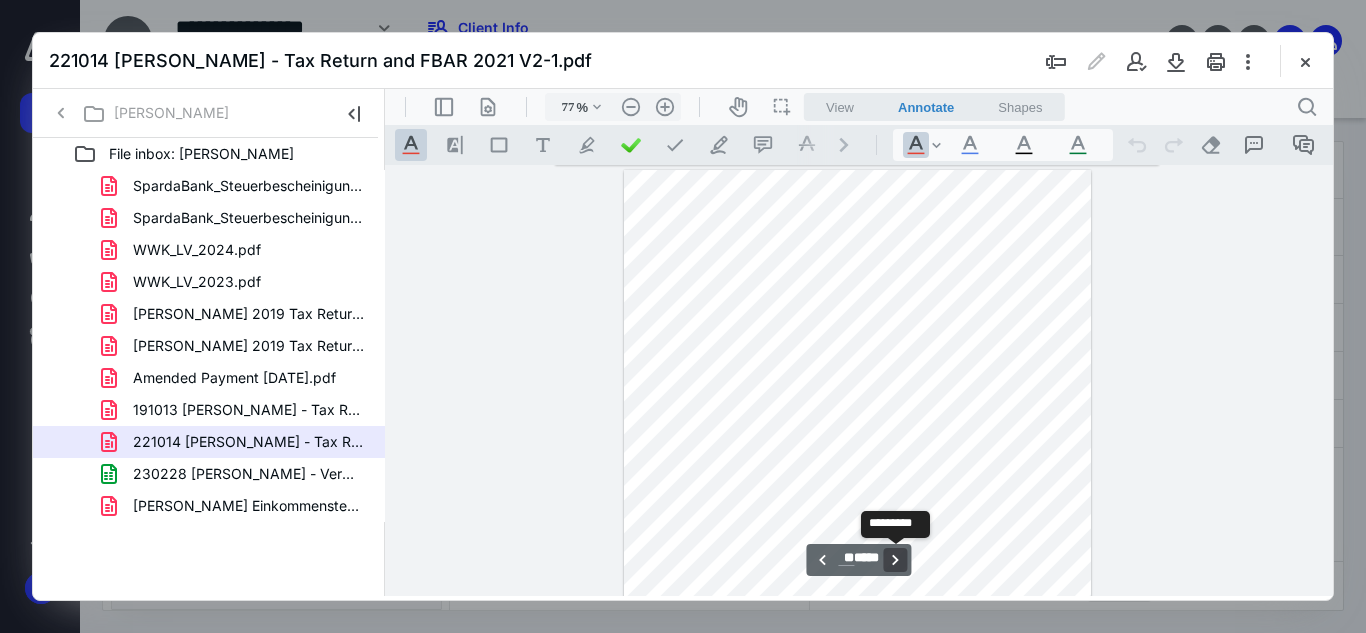 click on "**********" at bounding box center (896, 560) 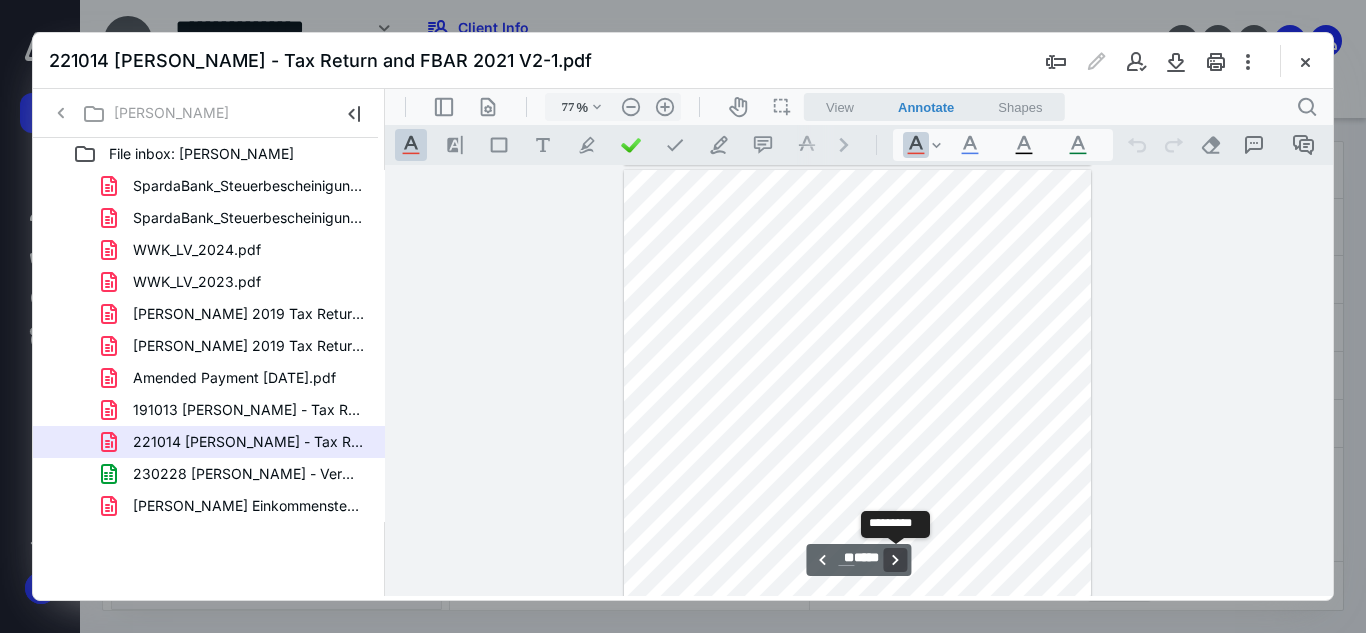 click on "**********" at bounding box center [896, 560] 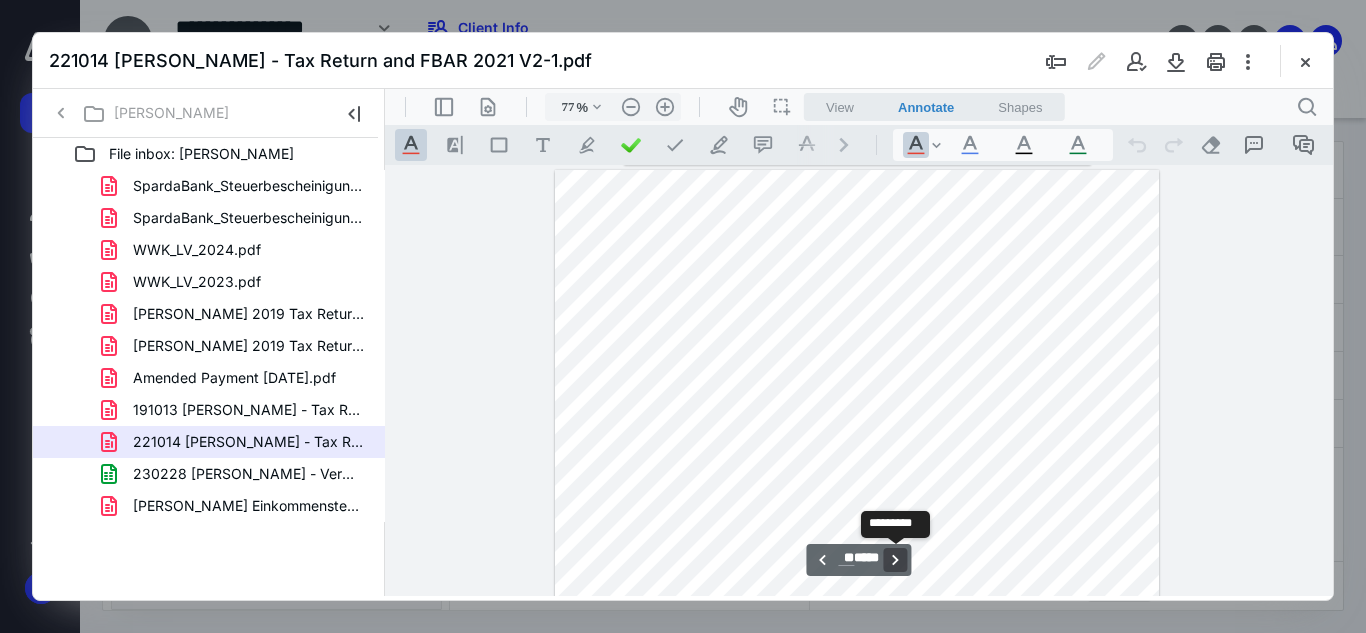 click on "**********" at bounding box center (896, 560) 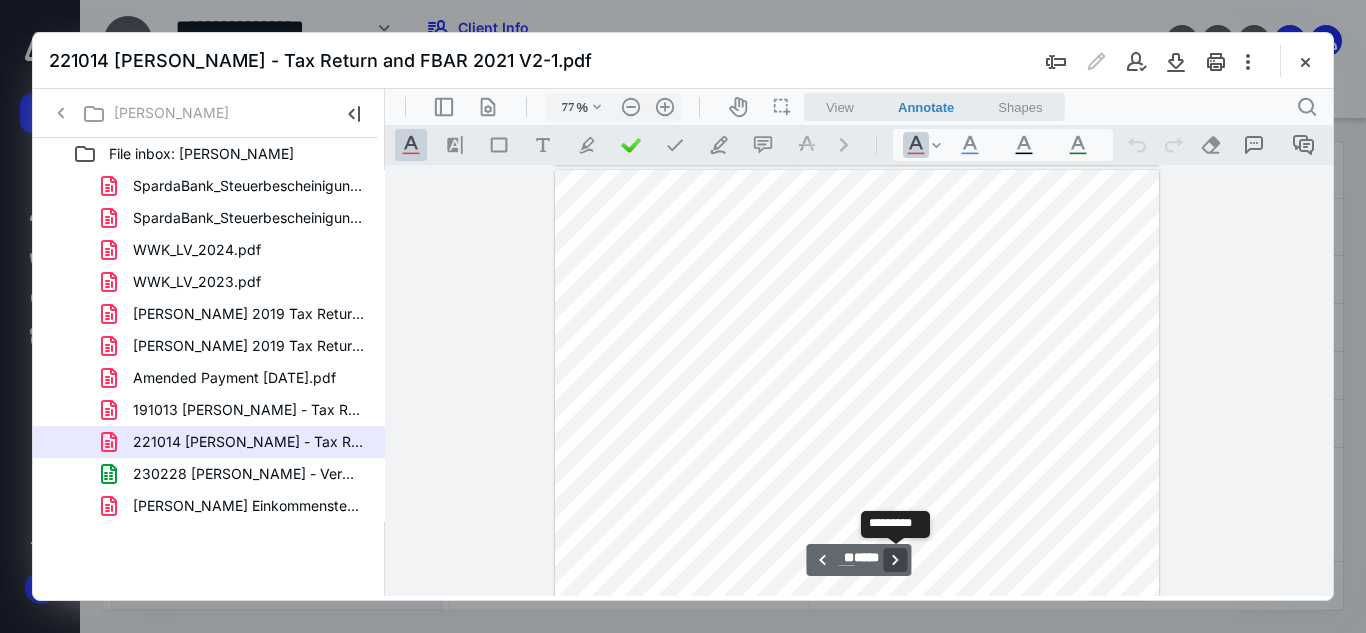 click on "**********" at bounding box center [896, 560] 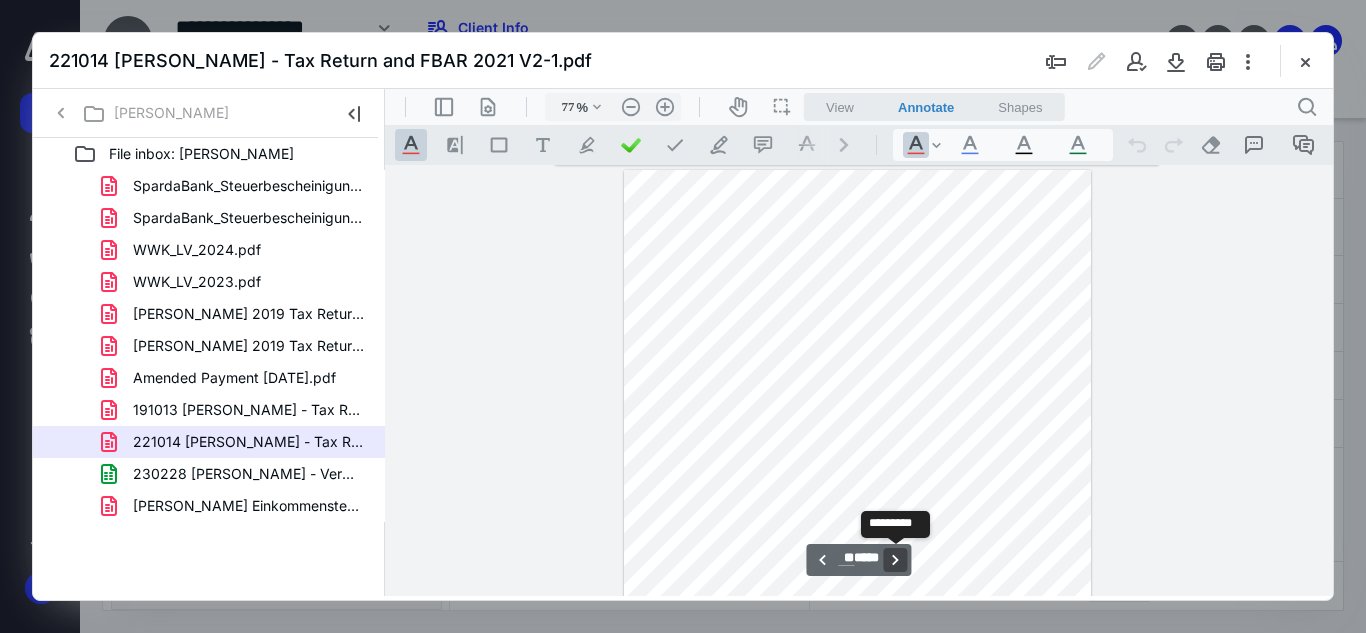 click on "**********" at bounding box center [896, 560] 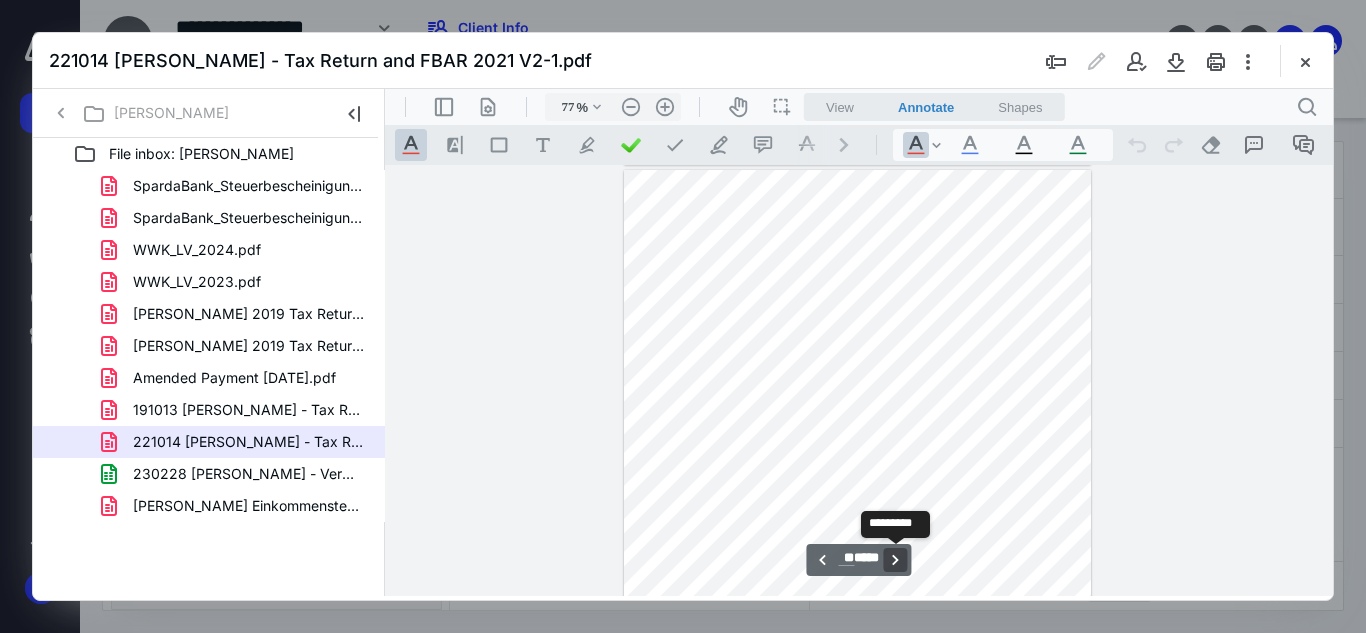 click on "**********" at bounding box center (896, 560) 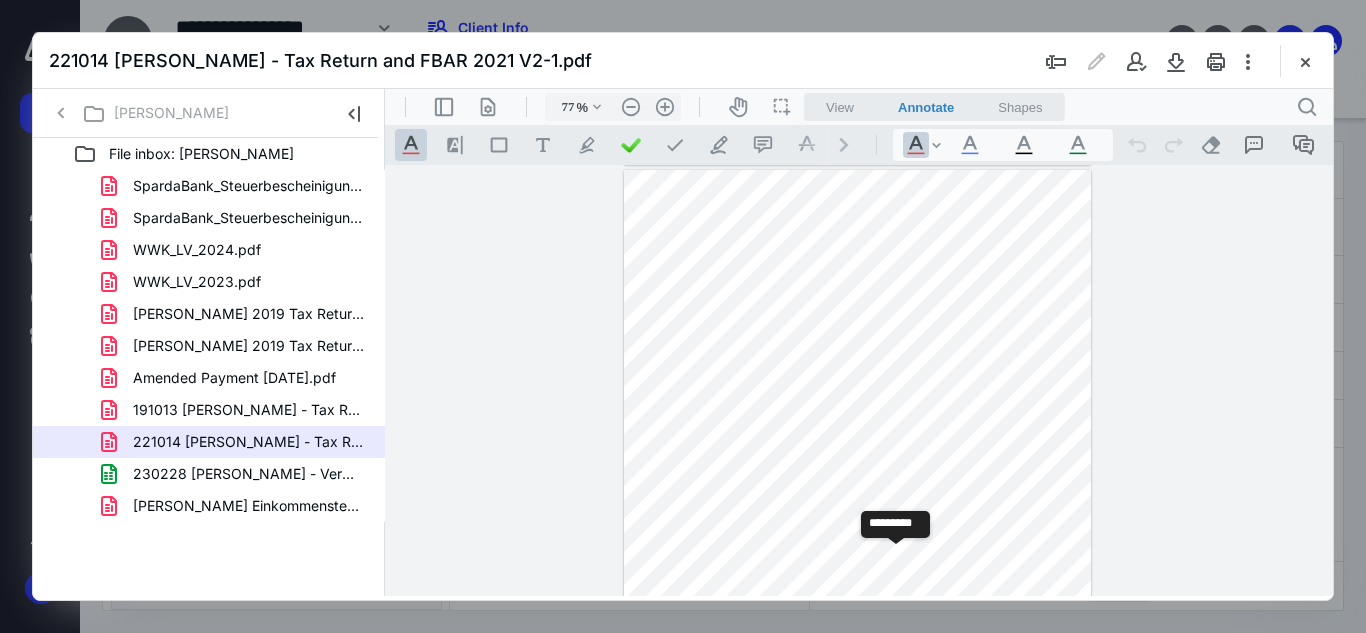 click on "**********" at bounding box center [896, 560] 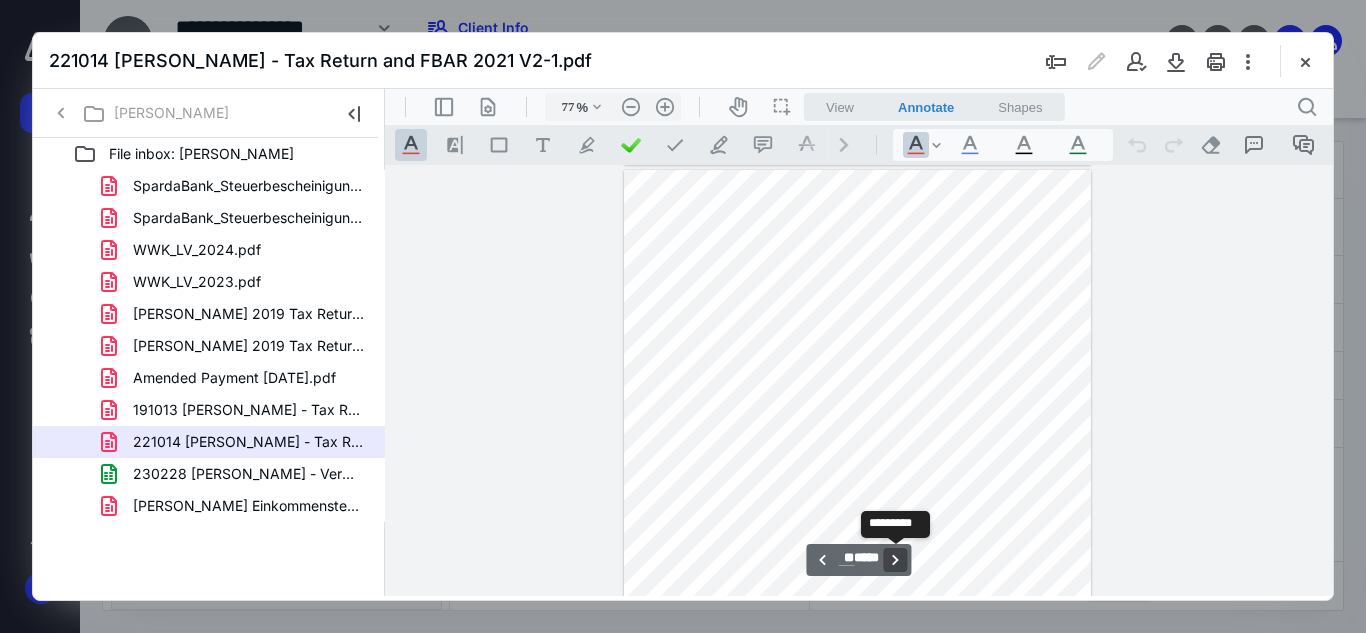 click on "**********" at bounding box center [896, 560] 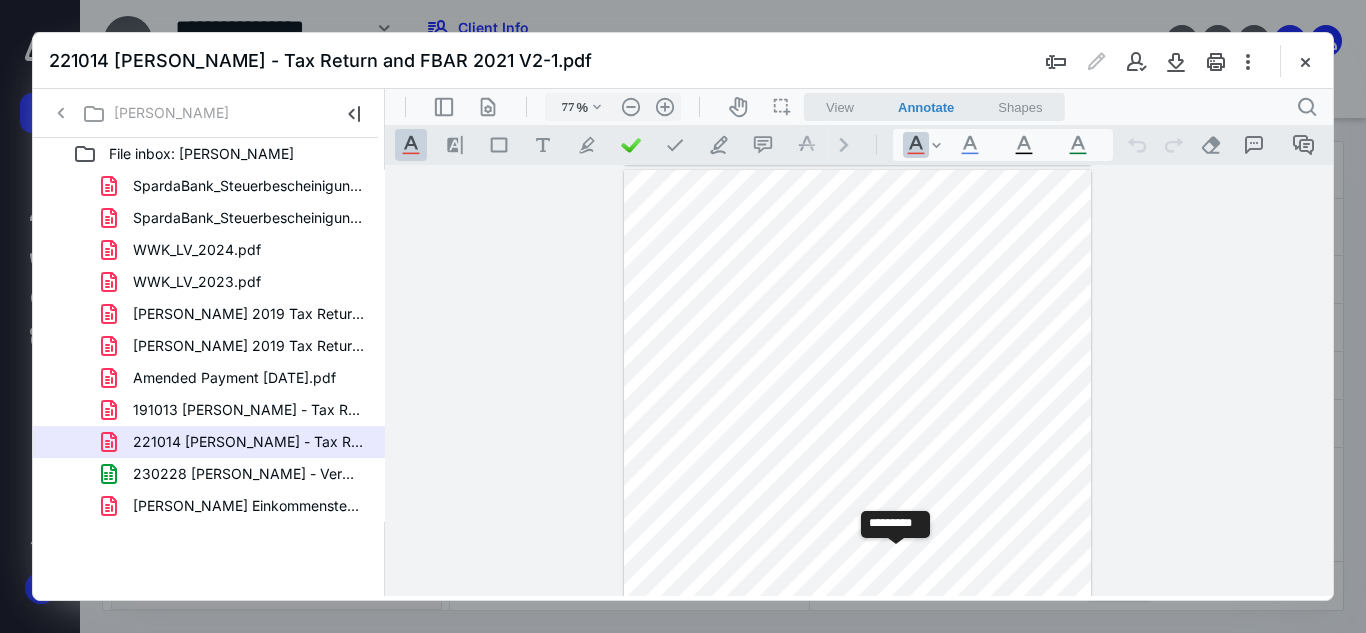 click on "**********" at bounding box center (896, 560) 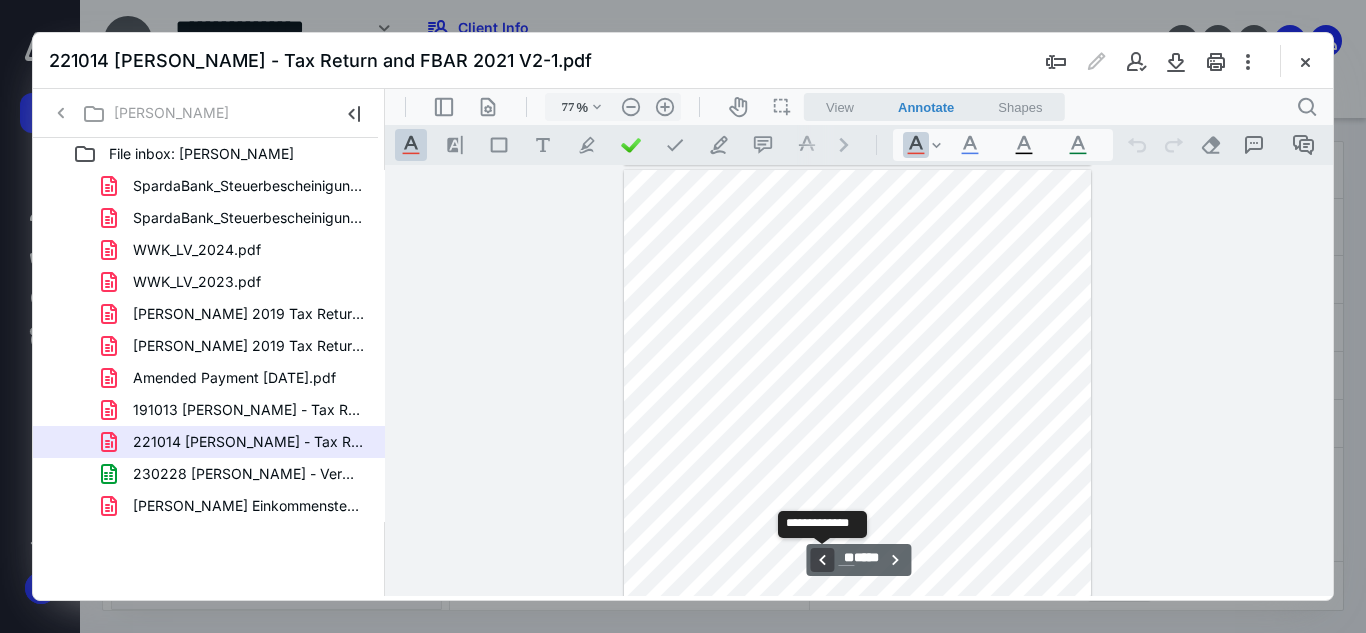 click on "**********" at bounding box center (822, 560) 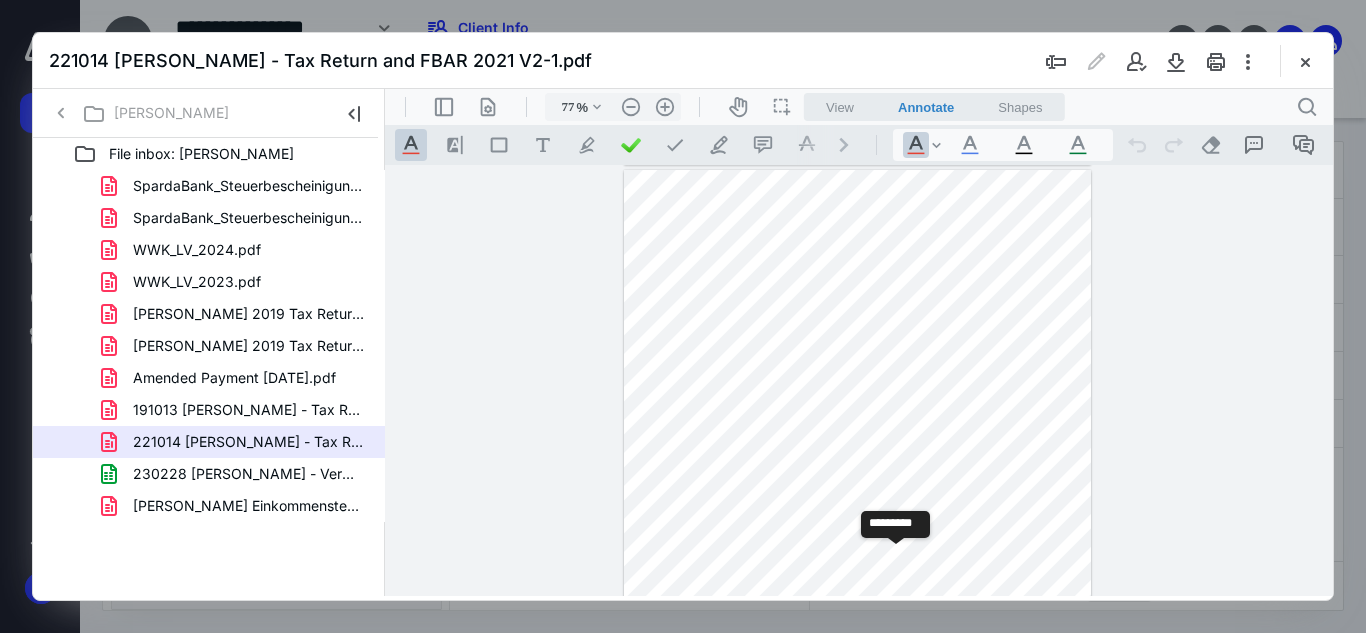 click on "**********" at bounding box center [896, 560] 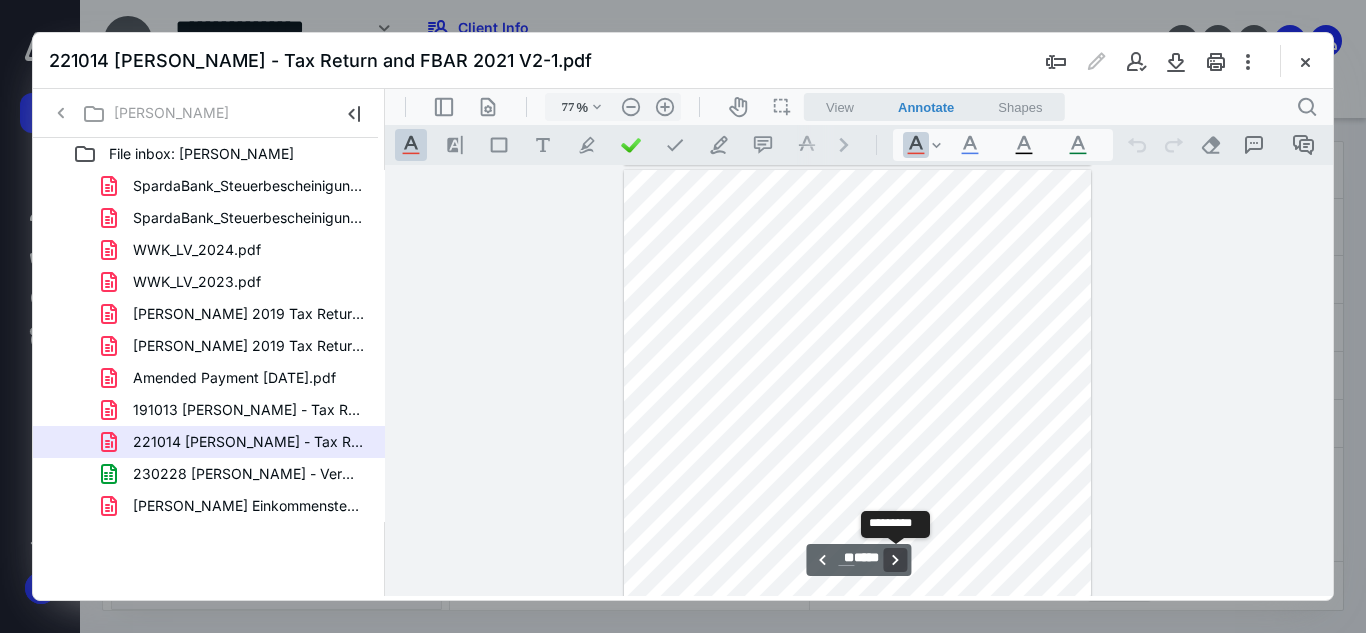 scroll, scrollTop: 41191, scrollLeft: 0, axis: vertical 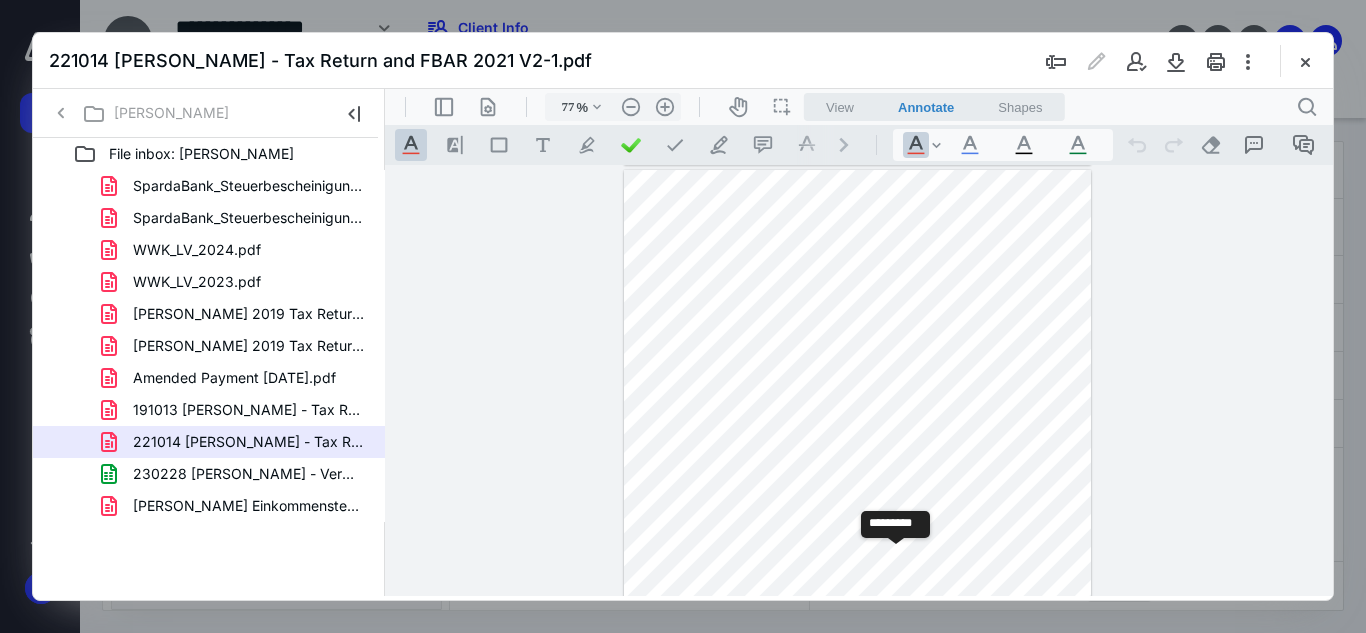 click on "**********" at bounding box center (896, 560) 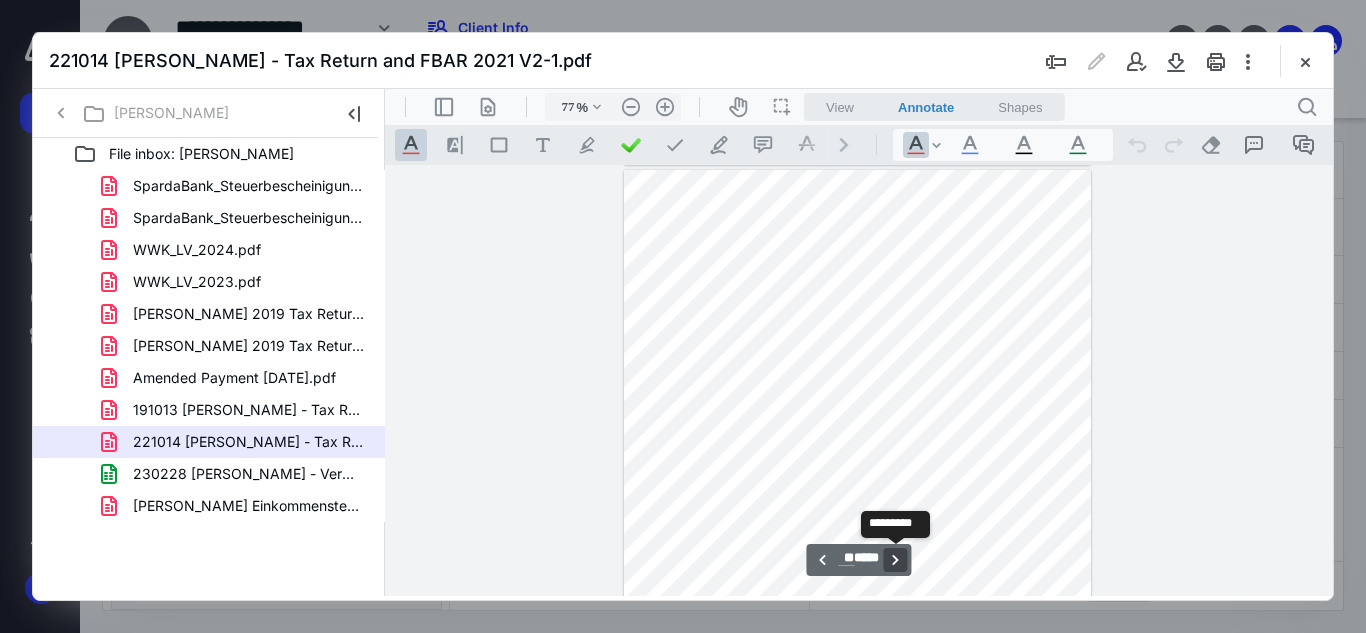 scroll, scrollTop: 42411, scrollLeft: 0, axis: vertical 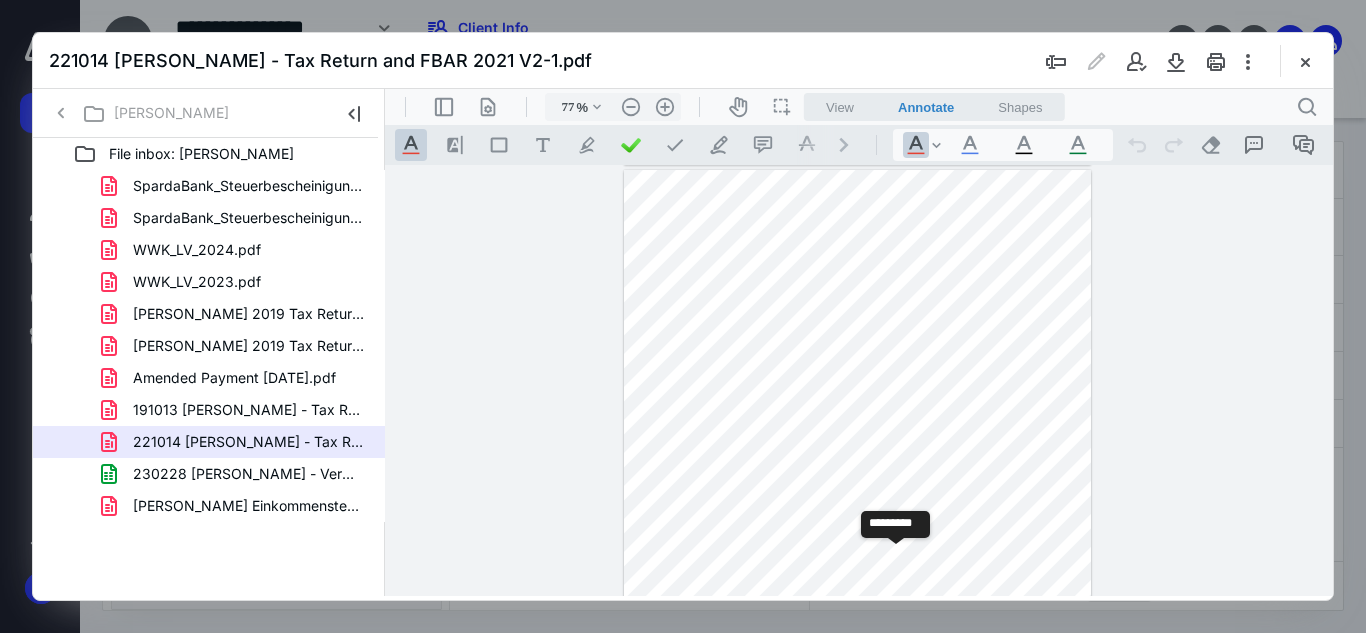 click on "**********" at bounding box center (896, 560) 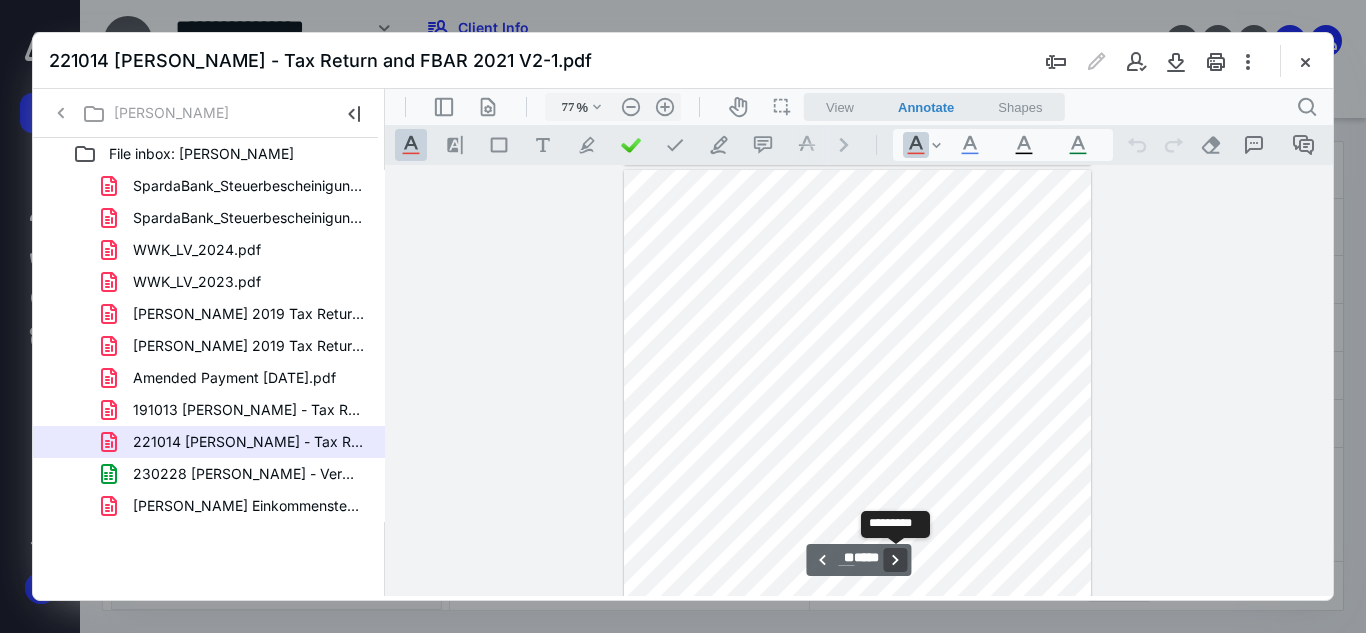 scroll, scrollTop: 43021, scrollLeft: 0, axis: vertical 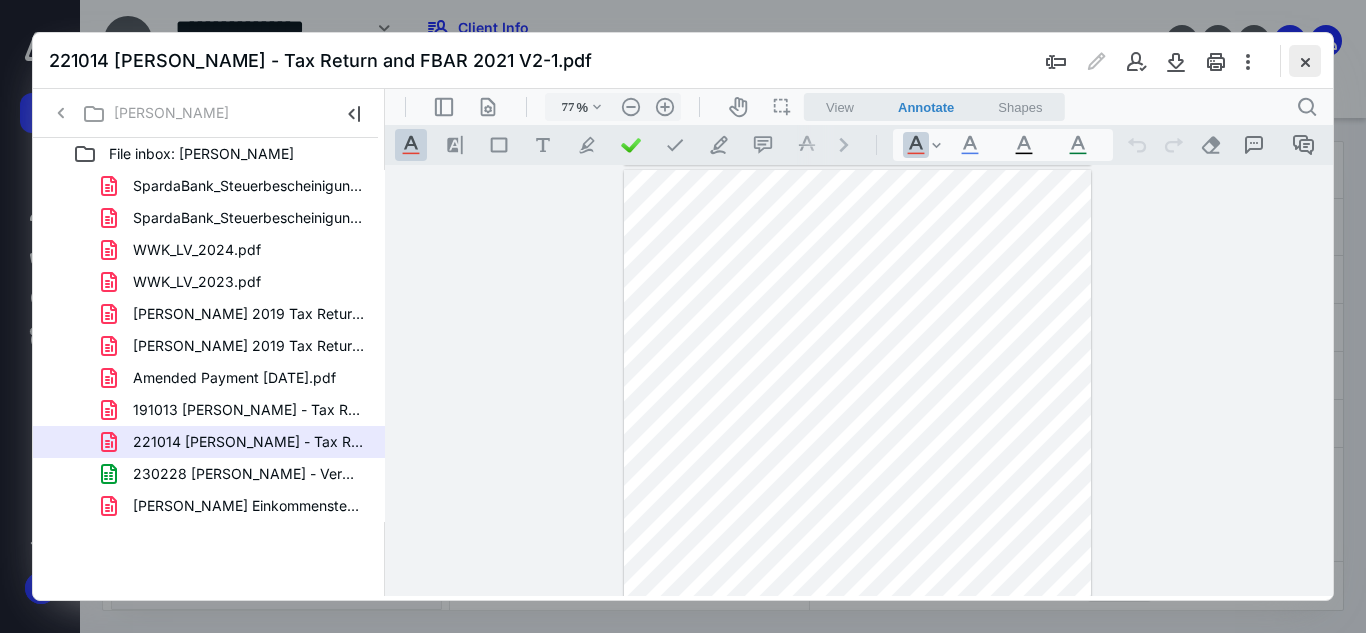 click at bounding box center [1305, 61] 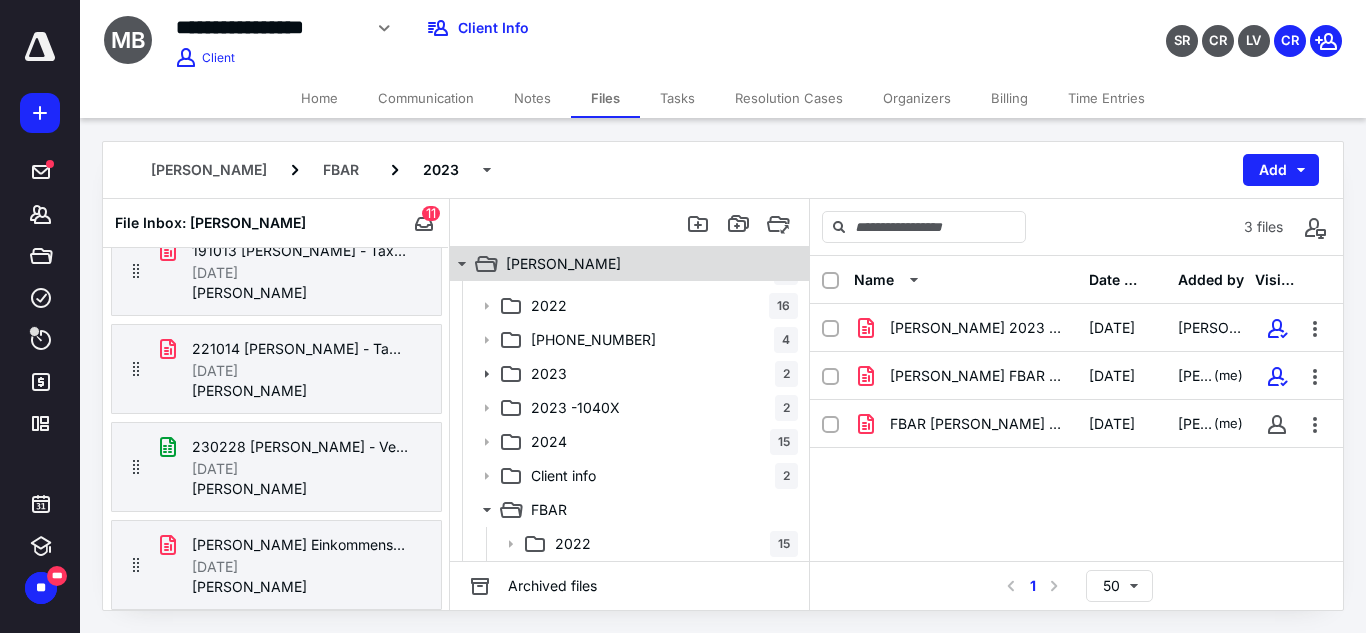 click on "[PERSON_NAME]" at bounding box center [563, 264] 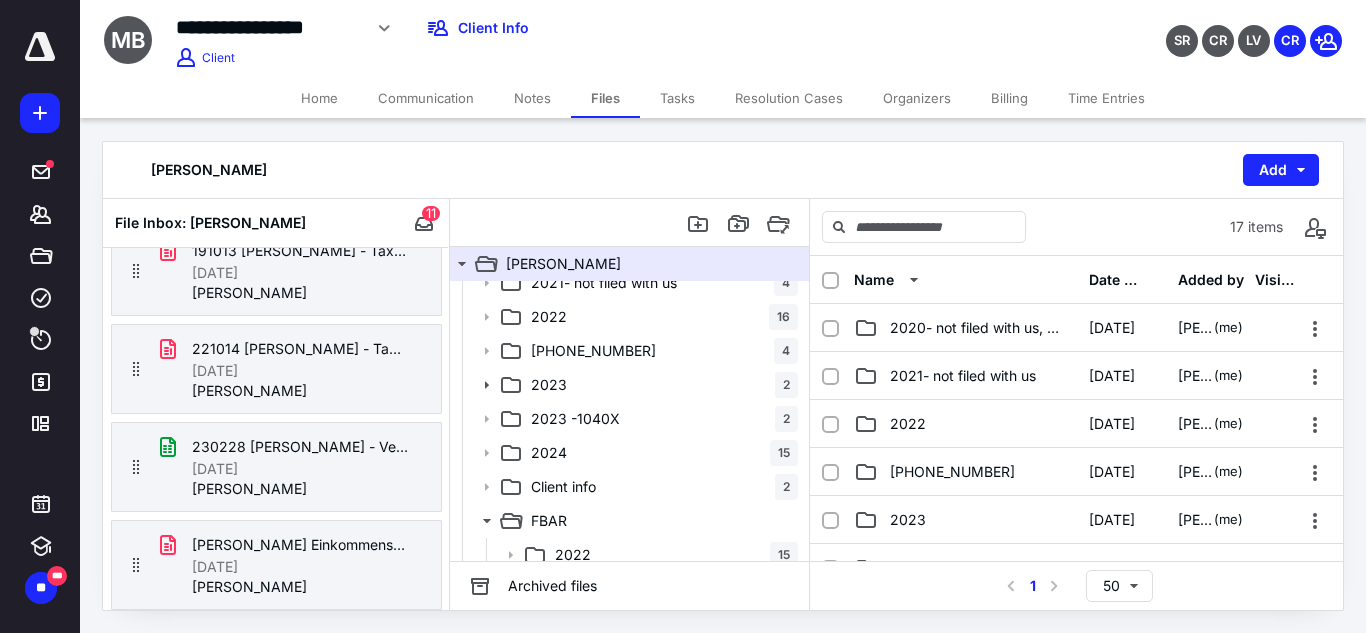scroll, scrollTop: 0, scrollLeft: 0, axis: both 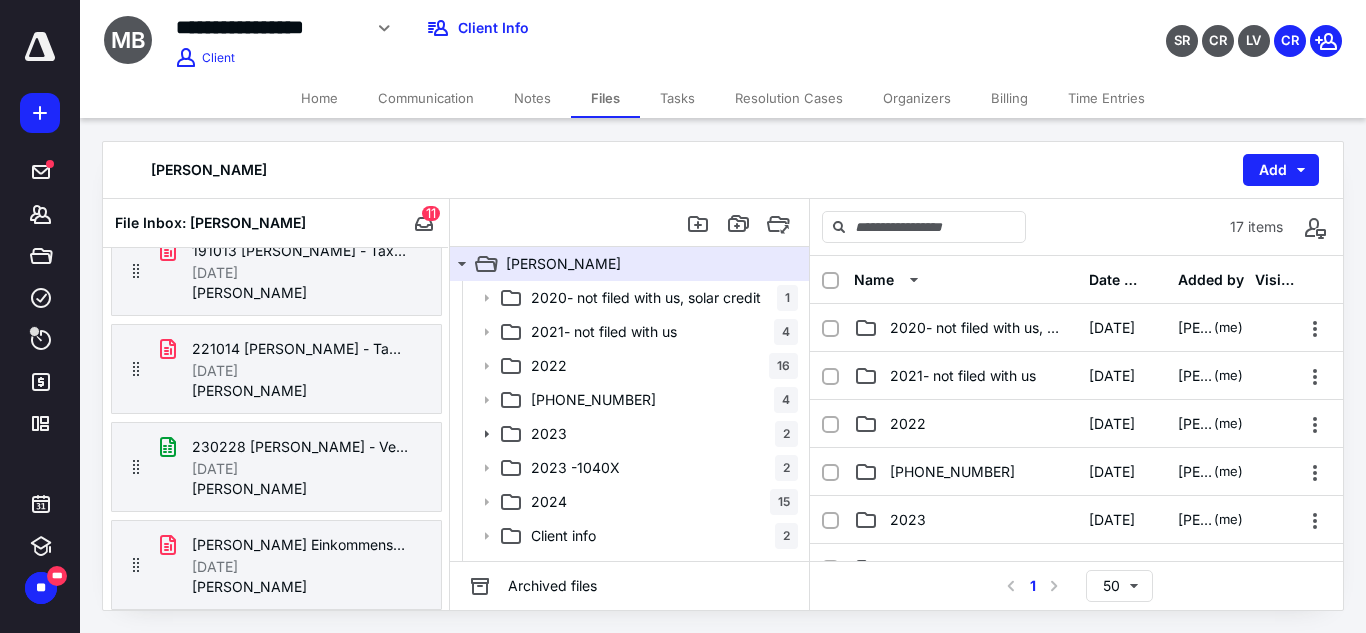 click on "2021- not filed with us" at bounding box center [604, 332] 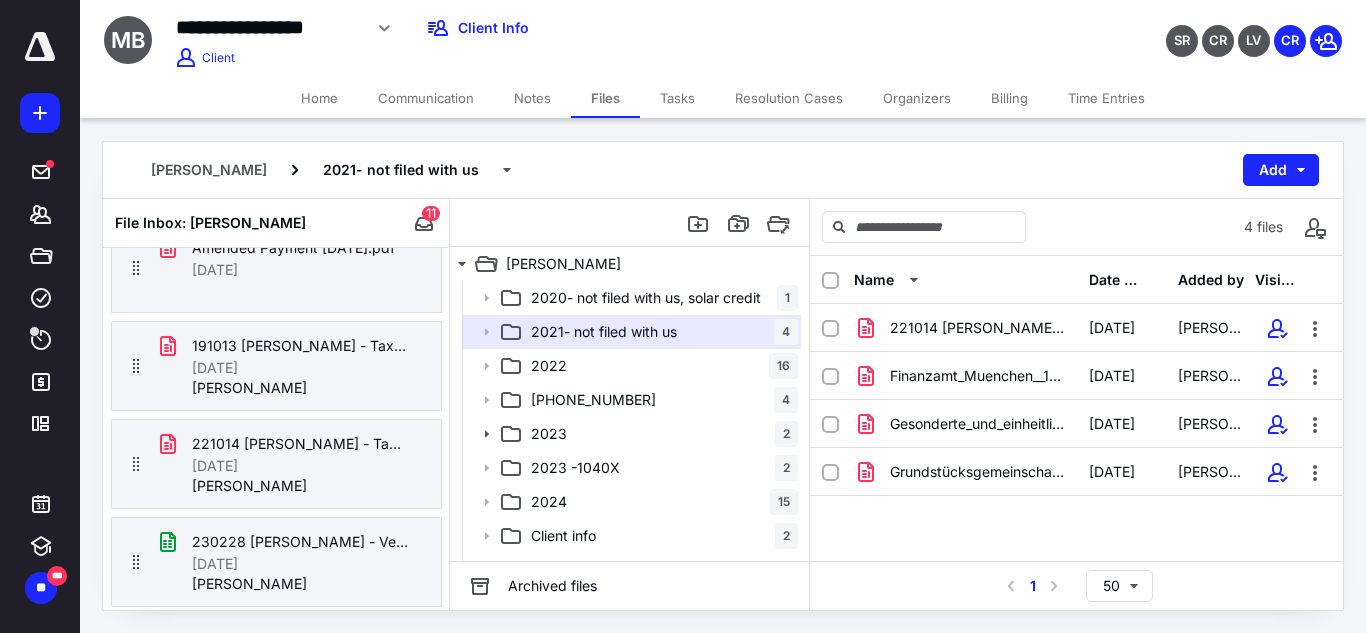 scroll, scrollTop: 689, scrollLeft: 0, axis: vertical 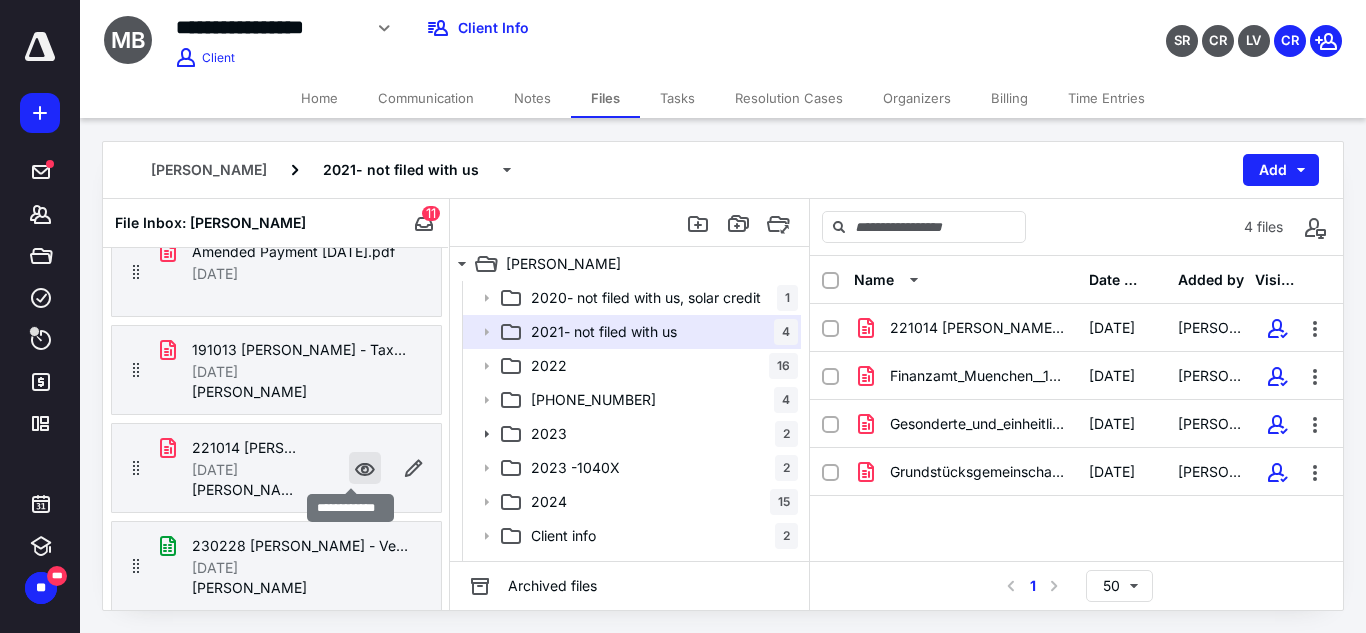 click at bounding box center (365, 468) 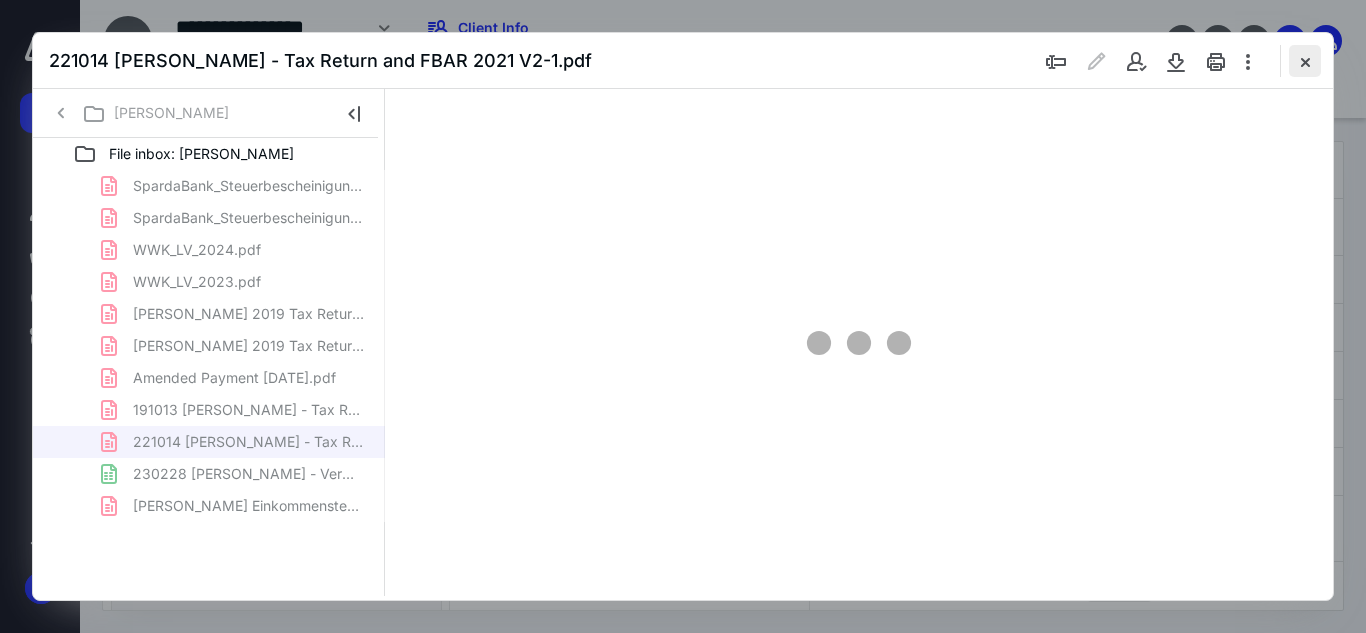 scroll, scrollTop: 0, scrollLeft: 0, axis: both 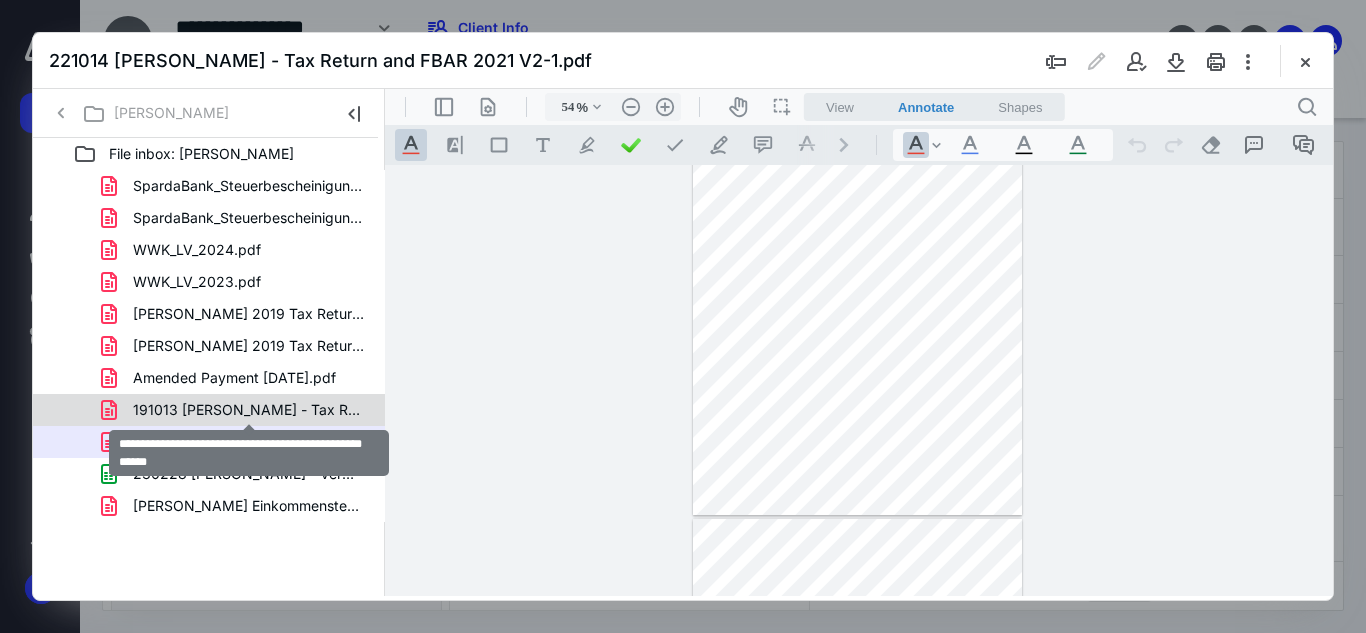click on "191013 [PERSON_NAME] - Tax Return and FBAR 2018 - updated-1.pdf" at bounding box center [249, 410] 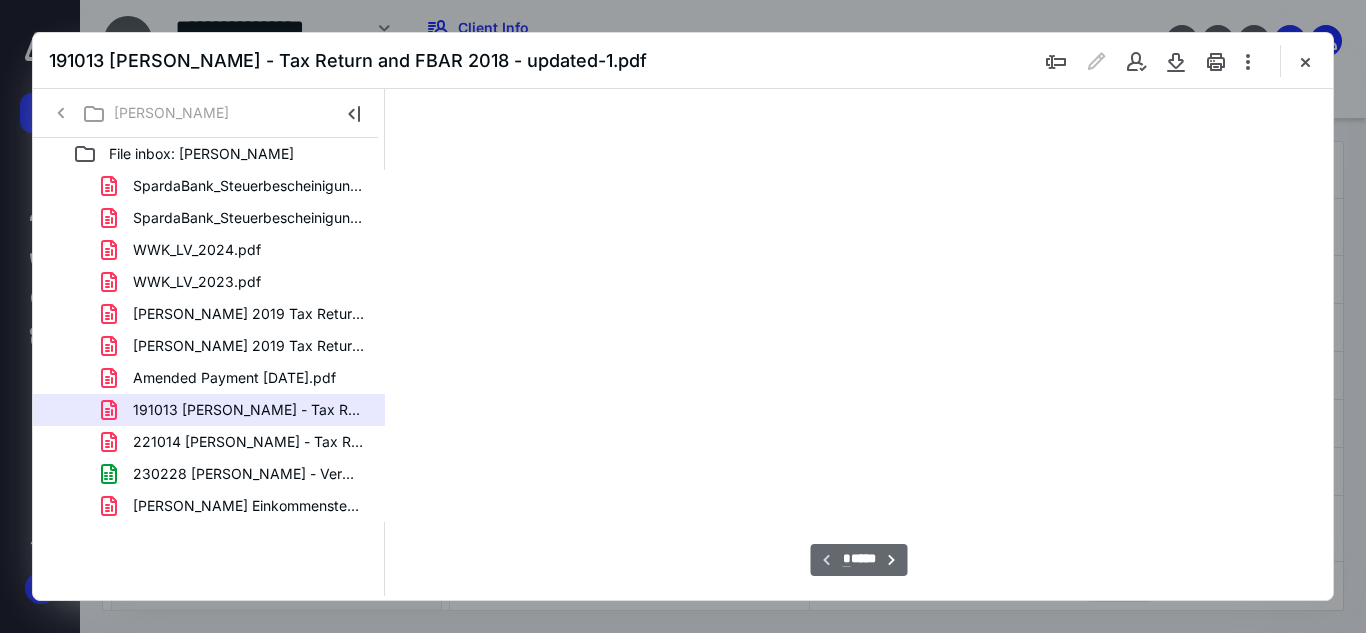 scroll, scrollTop: 78, scrollLeft: 0, axis: vertical 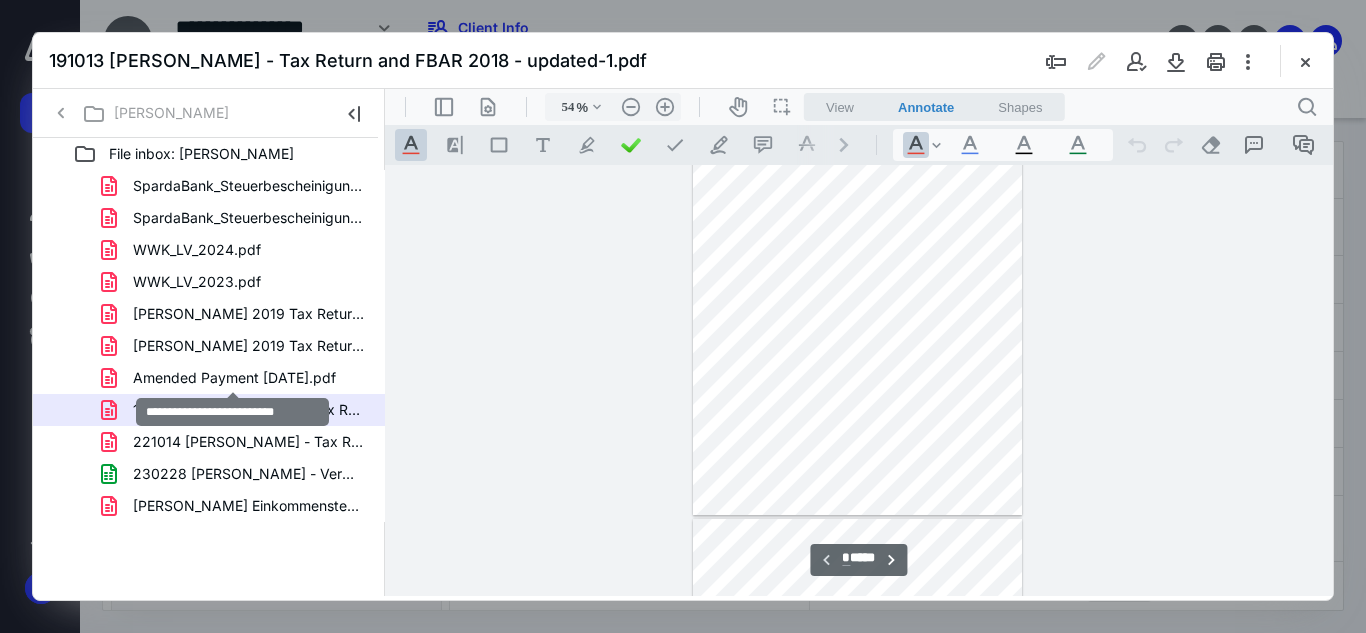 click on "Amended Payment [DATE].pdf" at bounding box center (234, 378) 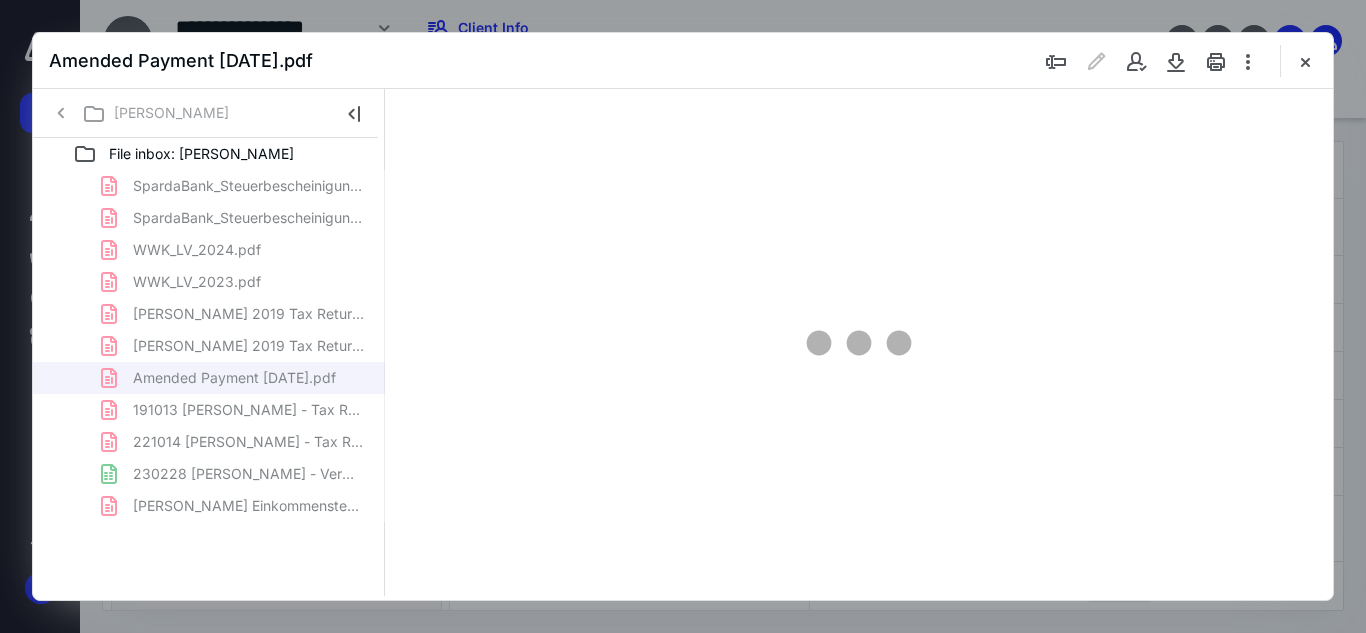 type on "54" 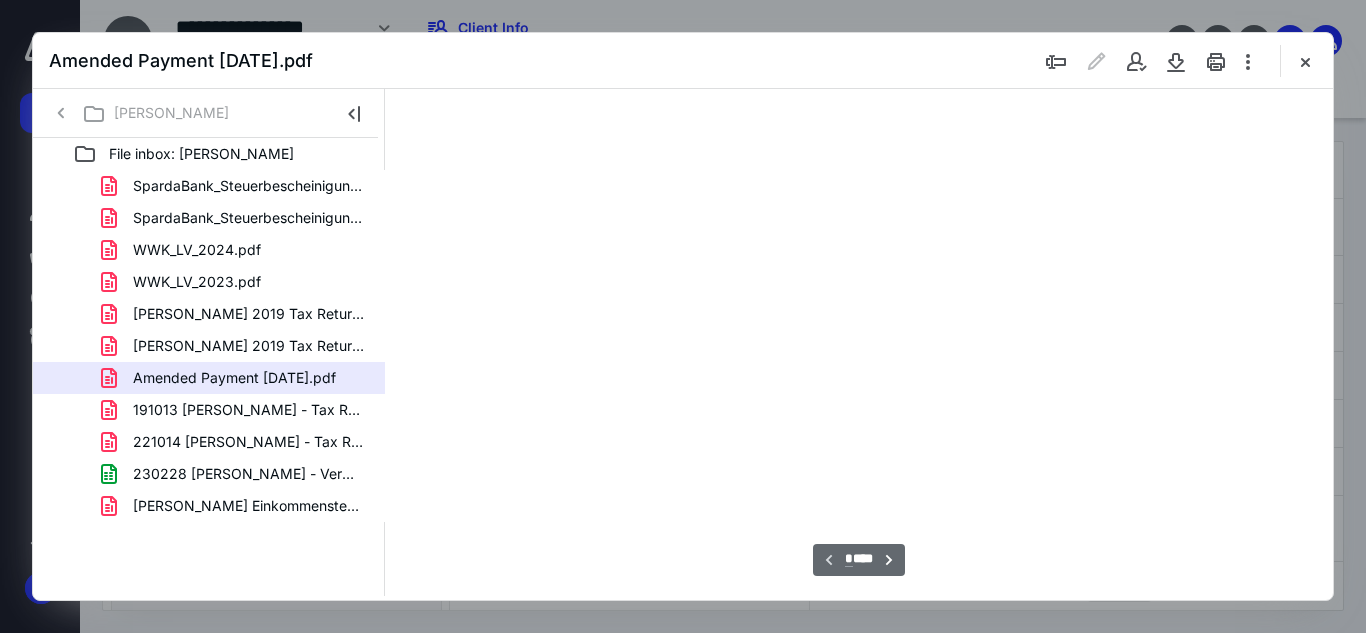 scroll, scrollTop: 78, scrollLeft: 0, axis: vertical 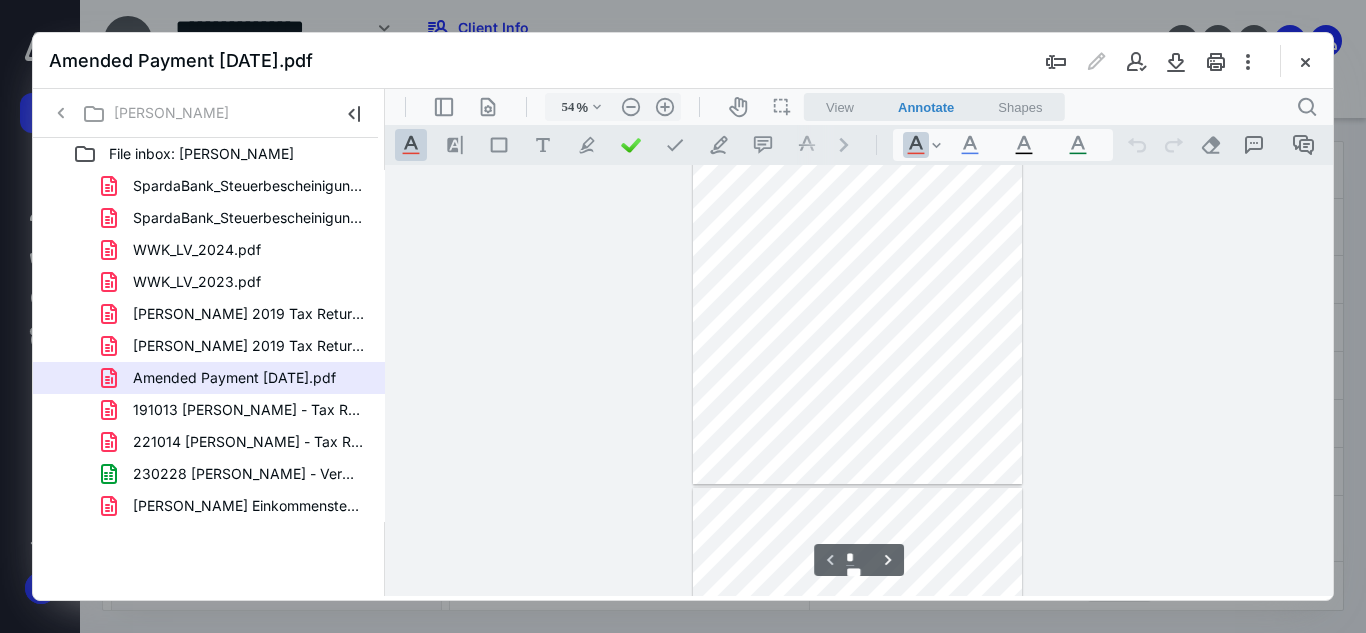 type on "*" 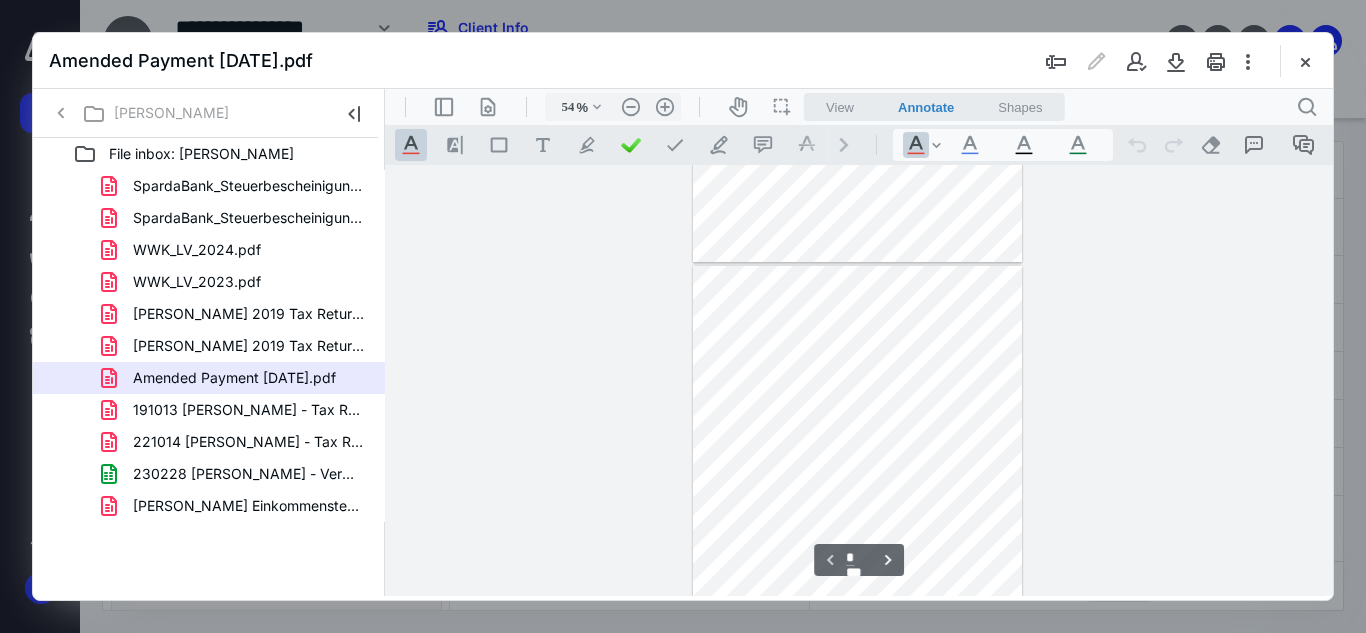 scroll, scrollTop: 429, scrollLeft: 0, axis: vertical 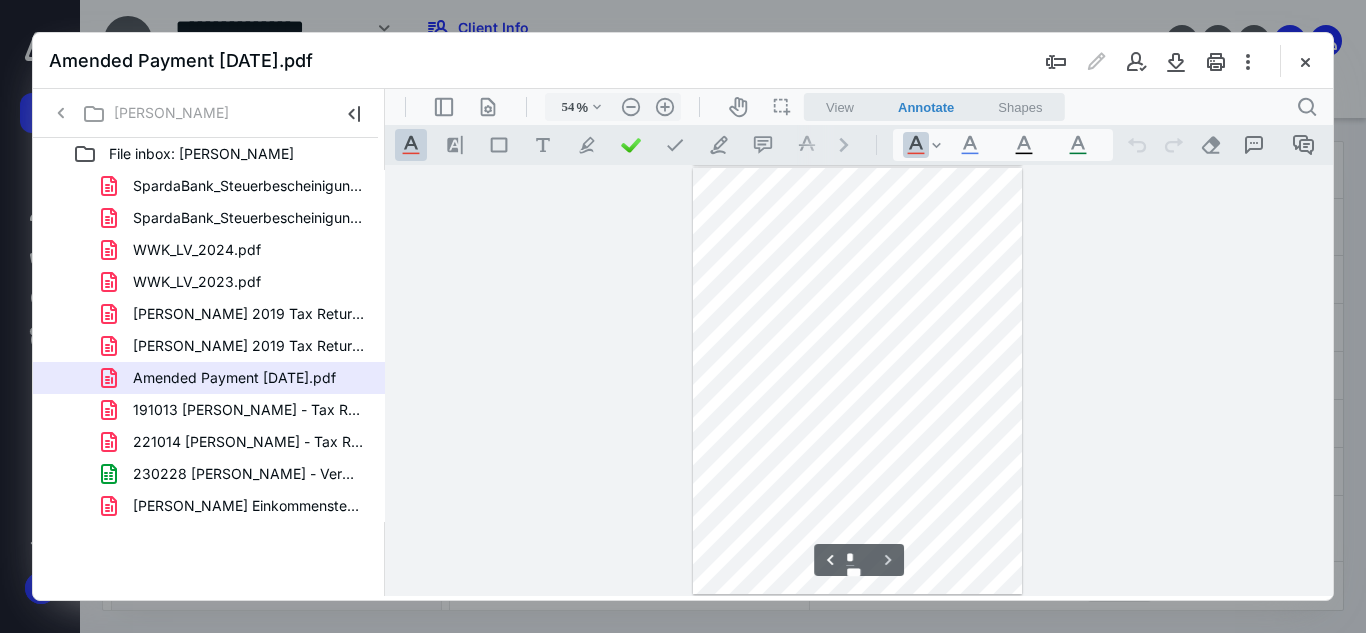 drag, startPoint x: 1326, startPoint y: 327, endPoint x: 1731, endPoint y: 232, distance: 415.9928 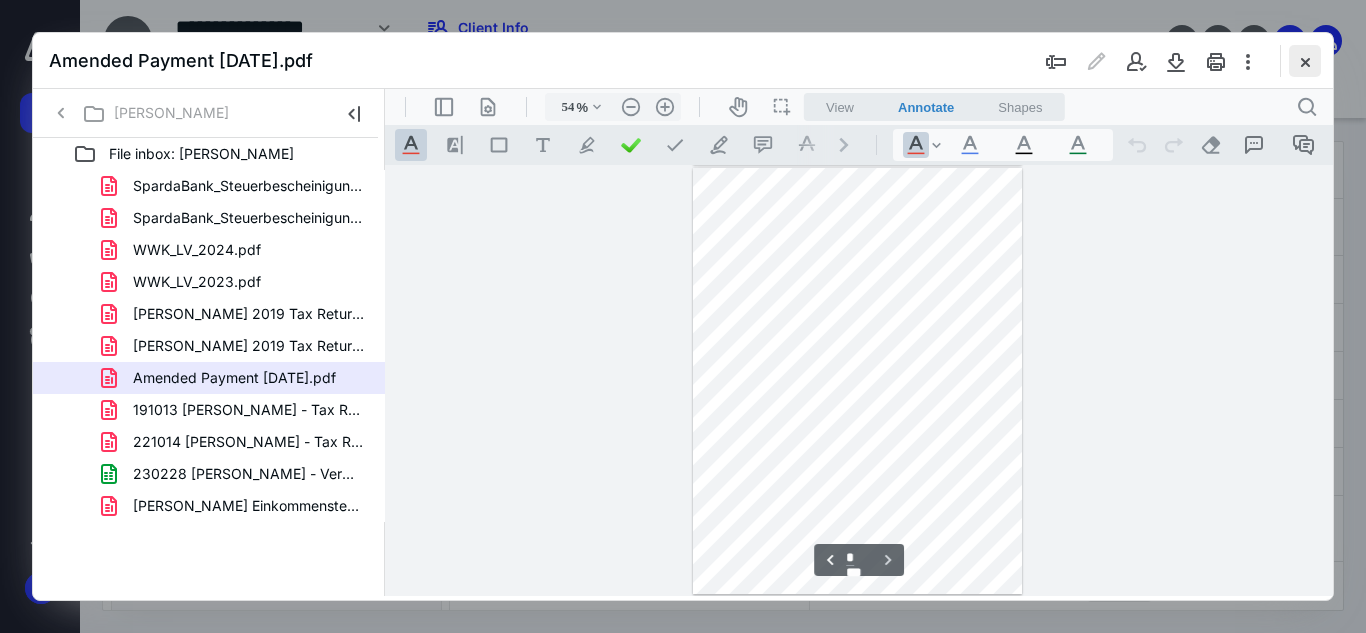 click at bounding box center (1305, 61) 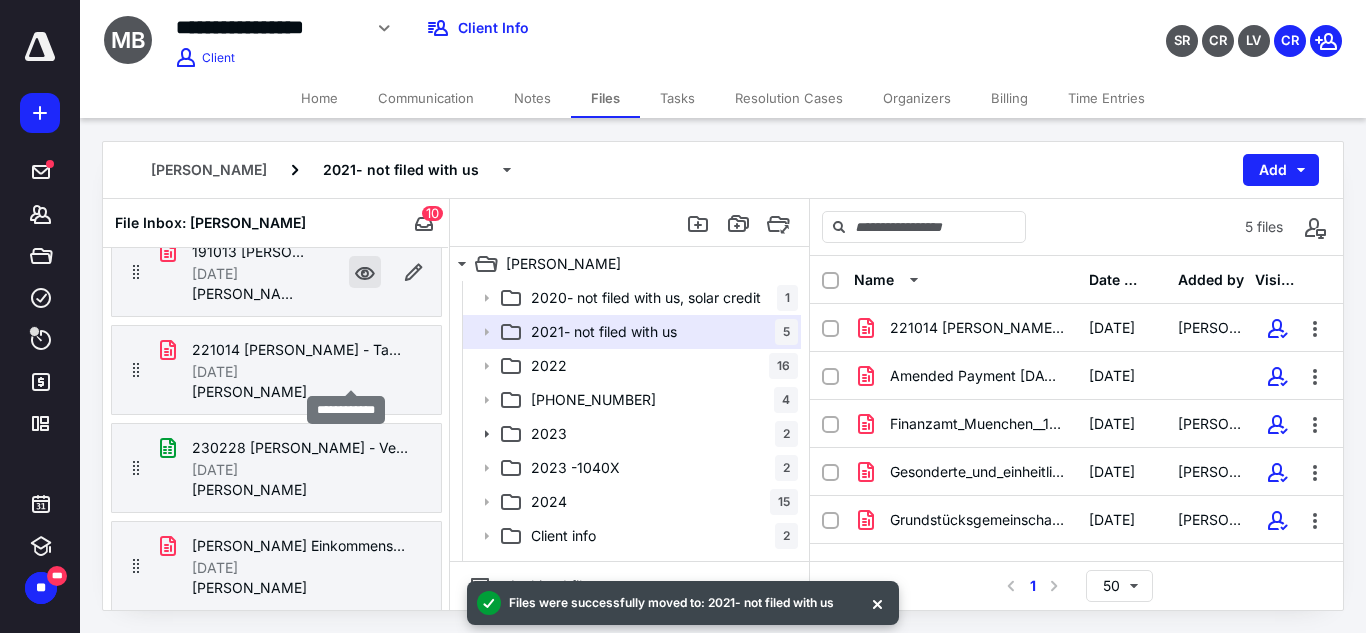 scroll, scrollTop: 591, scrollLeft: 0, axis: vertical 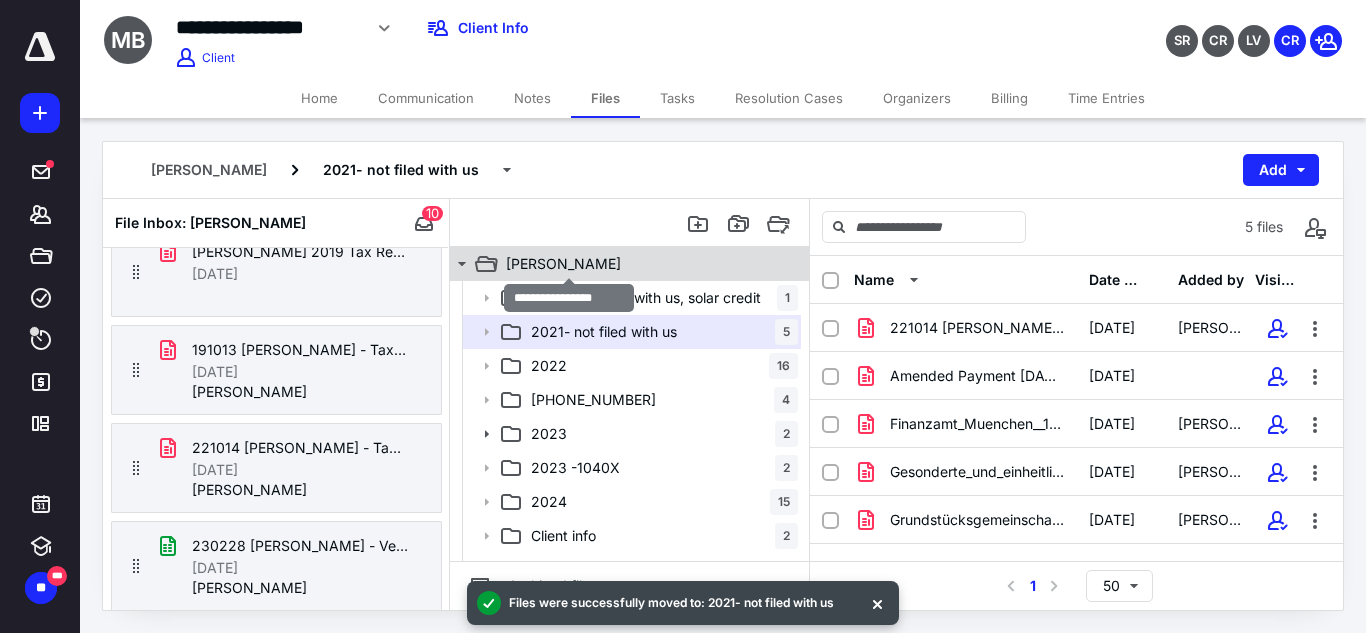 click on "[PERSON_NAME]" at bounding box center (563, 264) 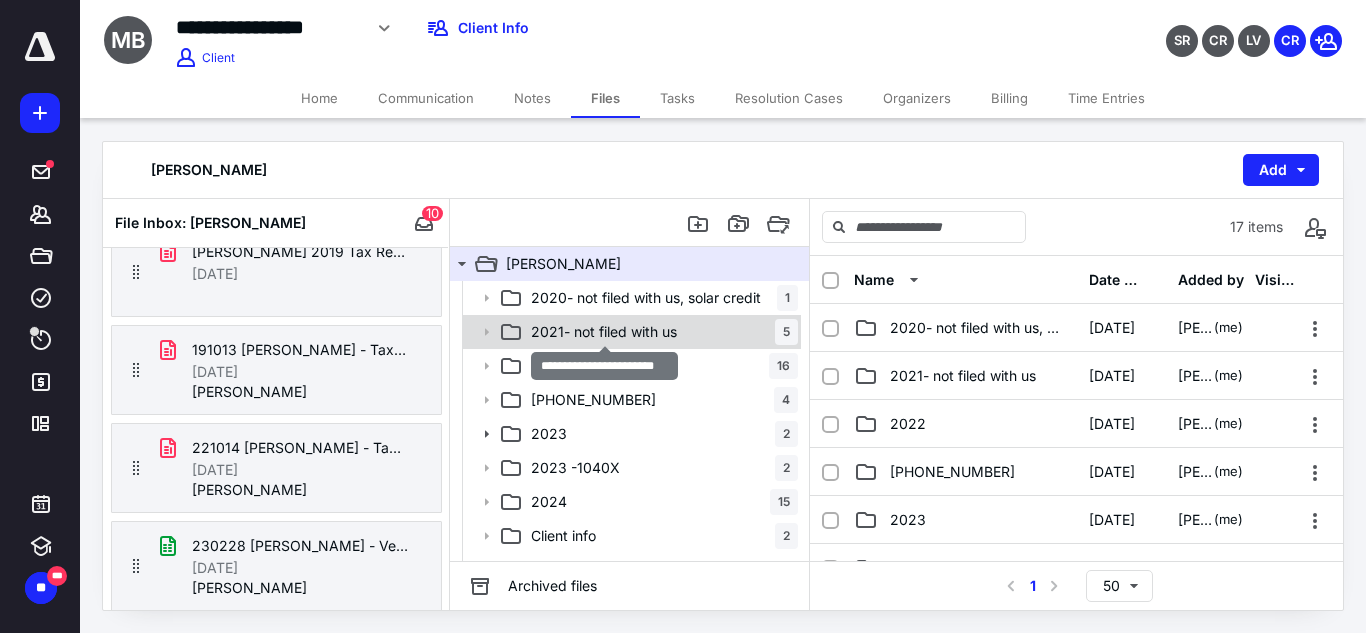 click on "2021- not filed with us" at bounding box center (604, 332) 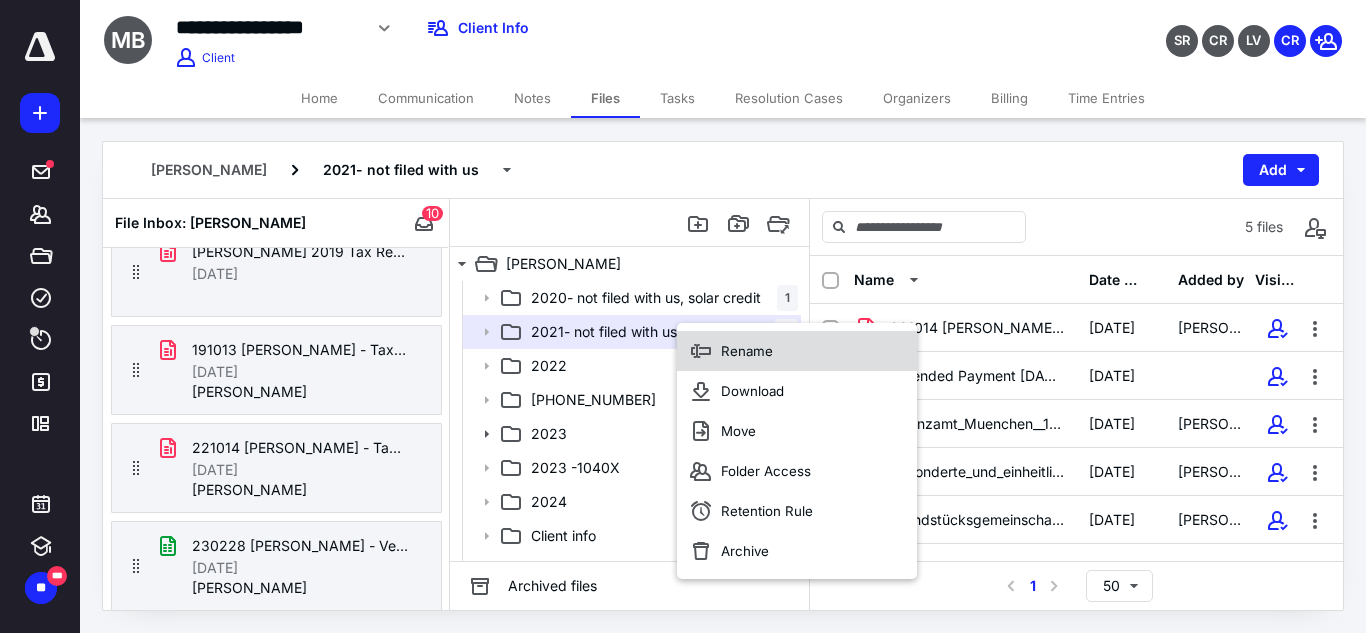 click on "Rename" at bounding box center [747, 351] 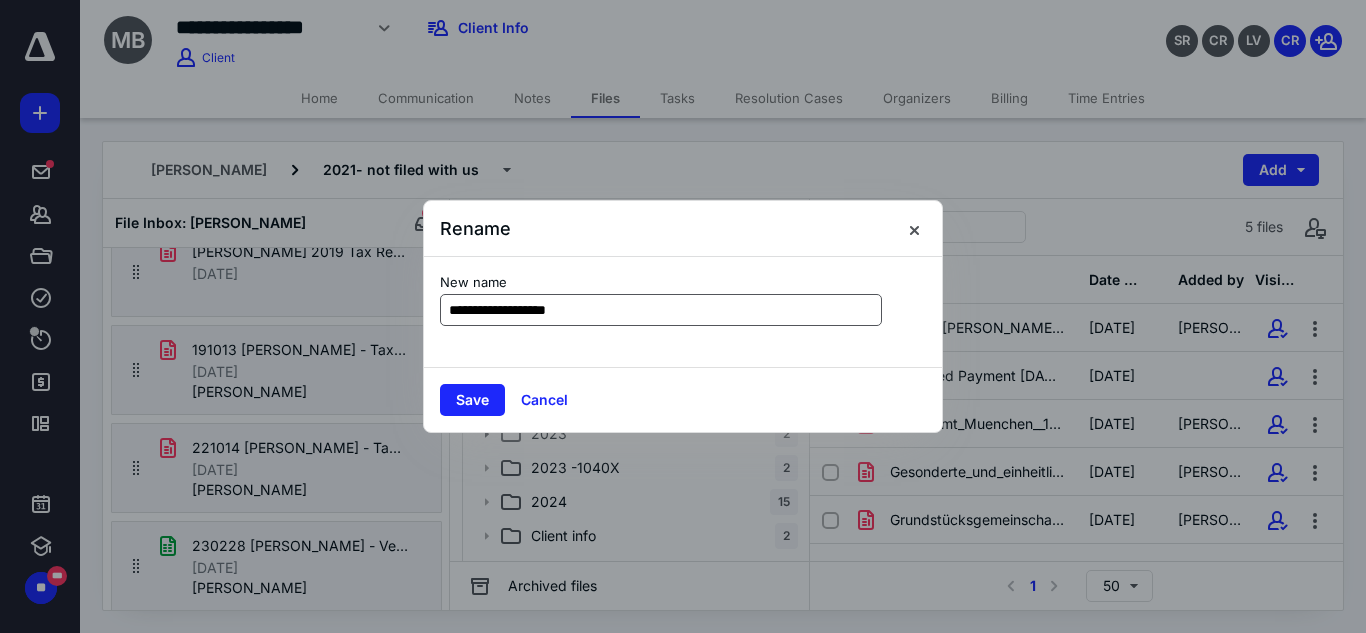 click on "**********" at bounding box center (661, 310) 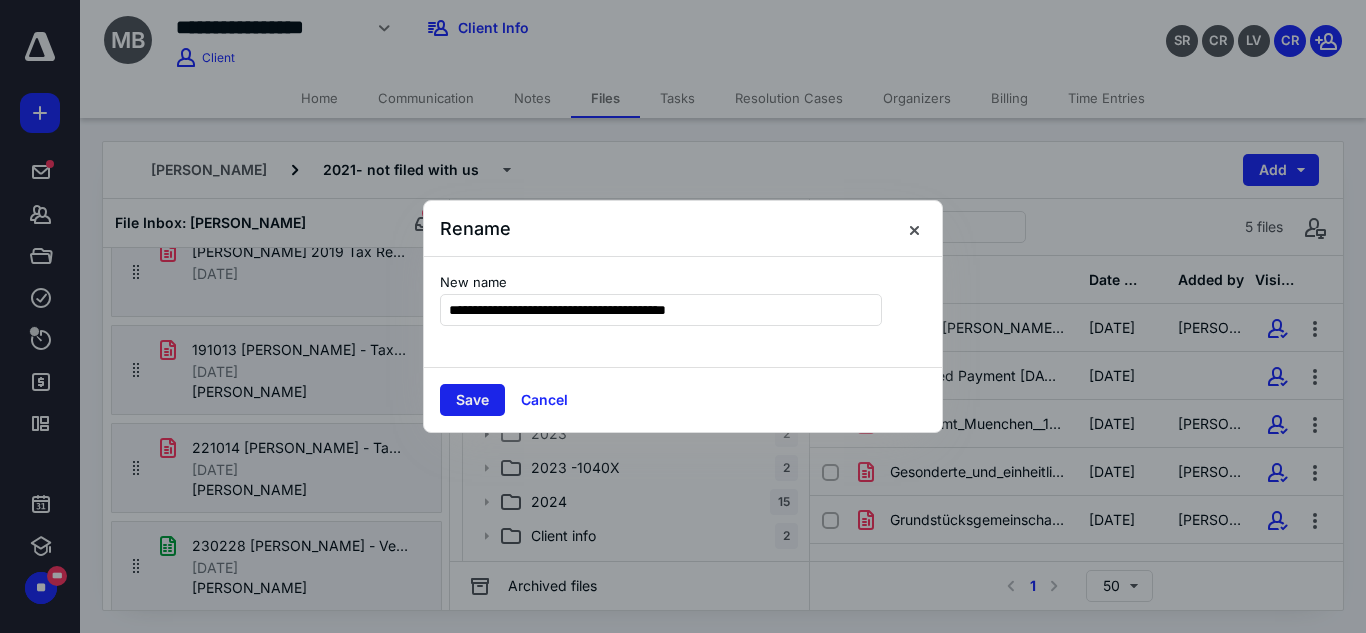 type on "**********" 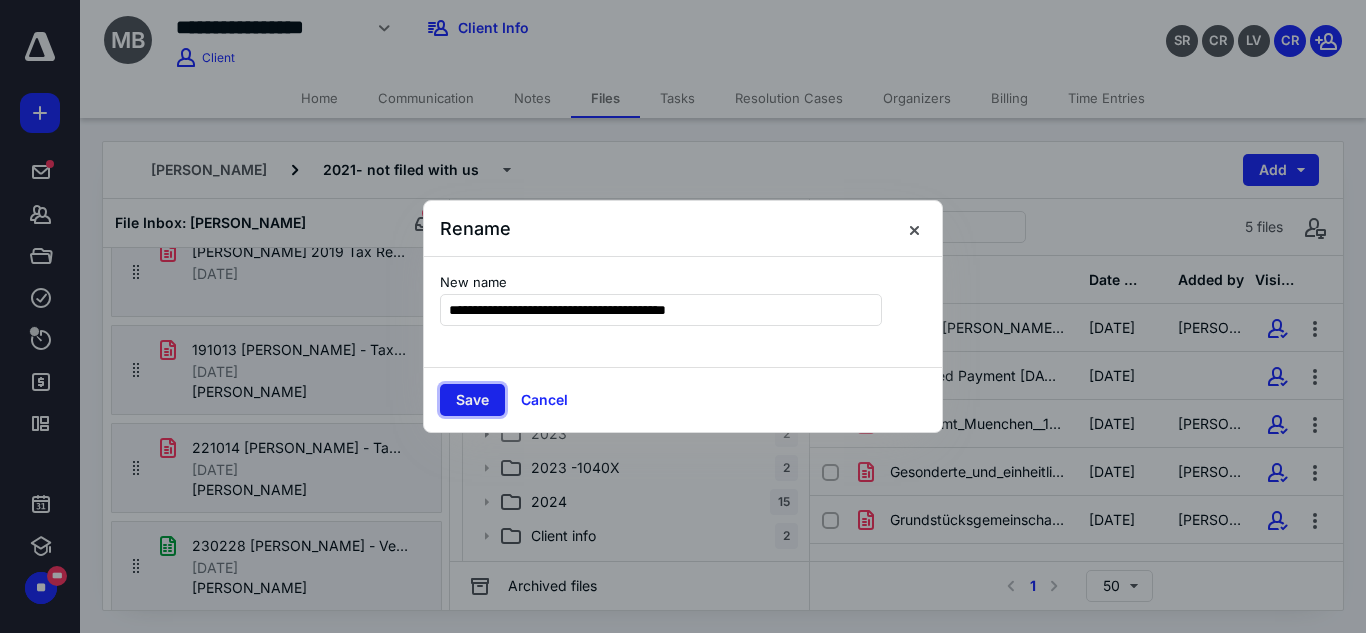 click on "Save" at bounding box center [472, 400] 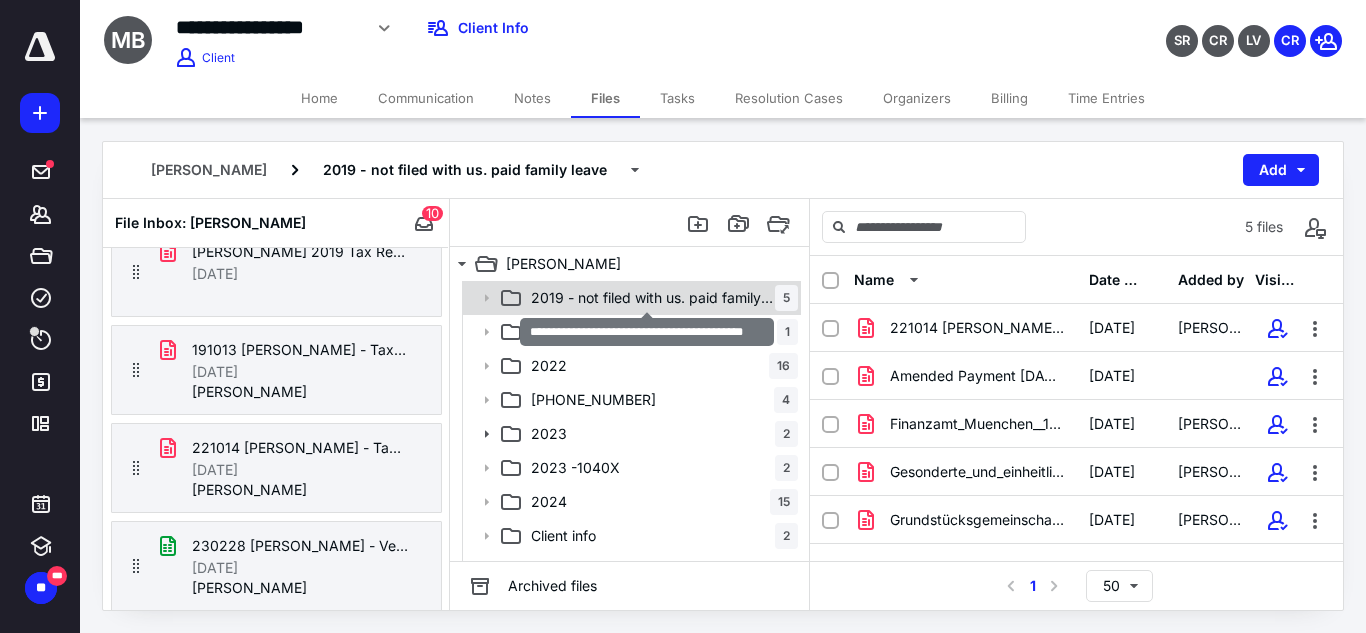 click on "2019 - not filed with us. paid family leave" at bounding box center (653, 298) 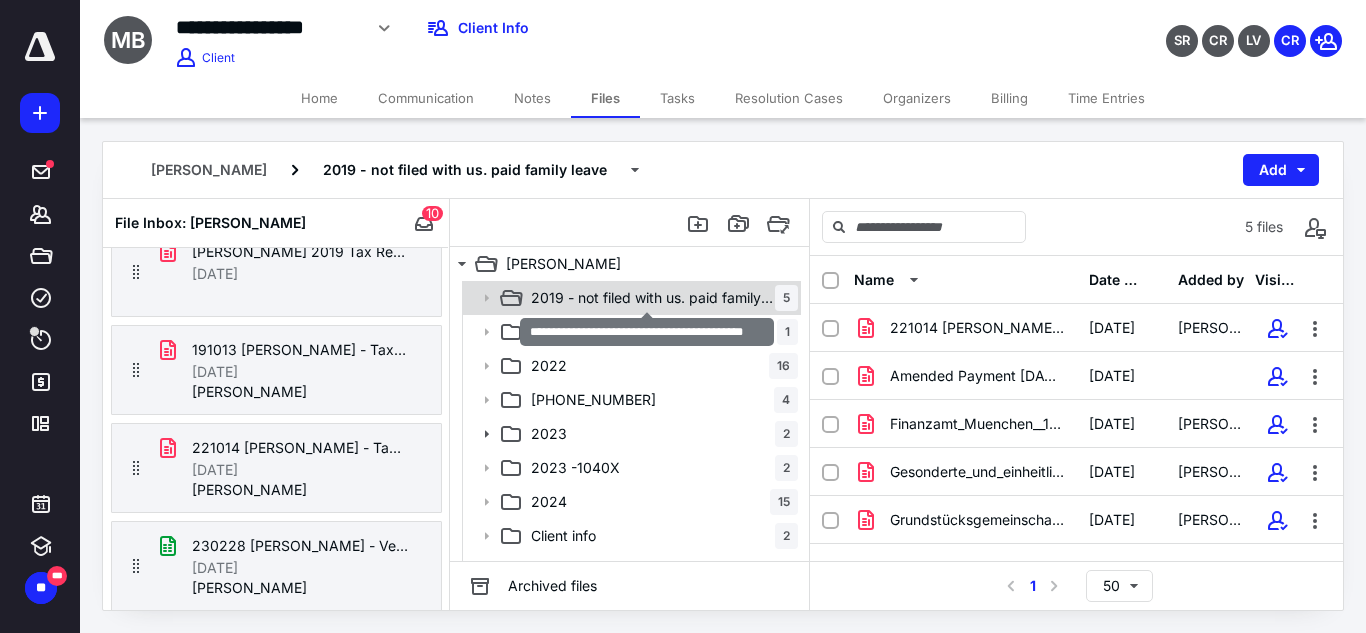click on "2019 - not filed with us. paid family leave" at bounding box center [653, 298] 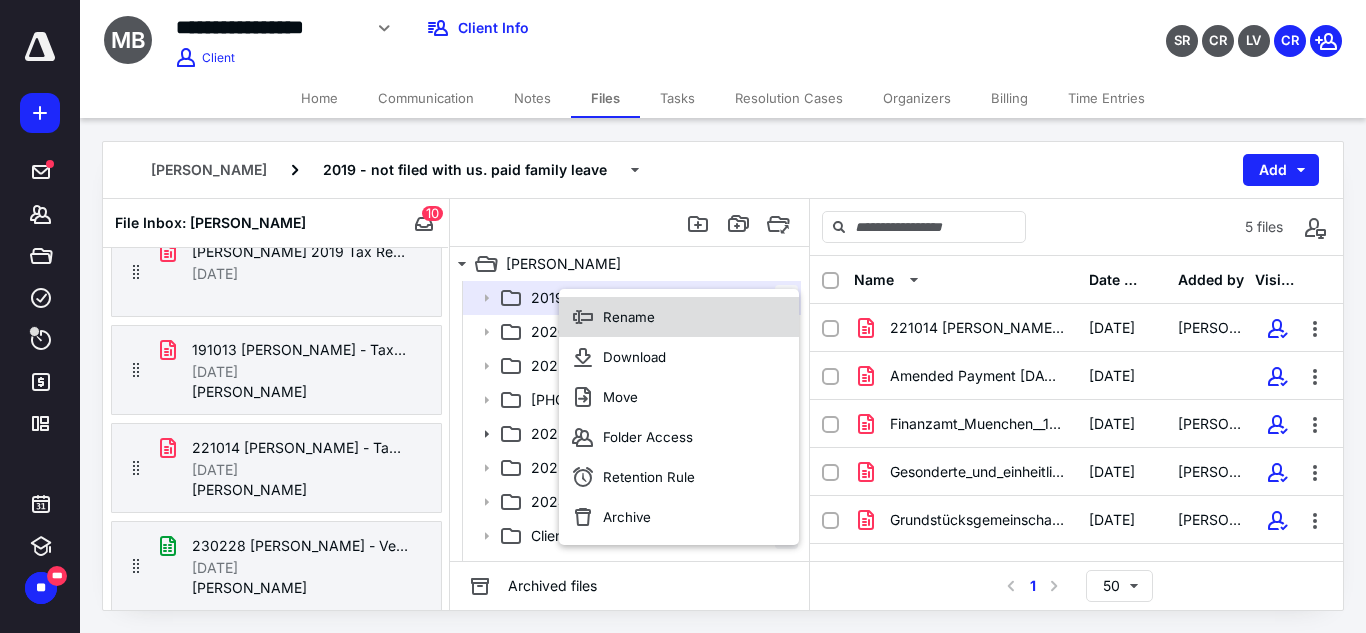 click on "Rename" at bounding box center (629, 317) 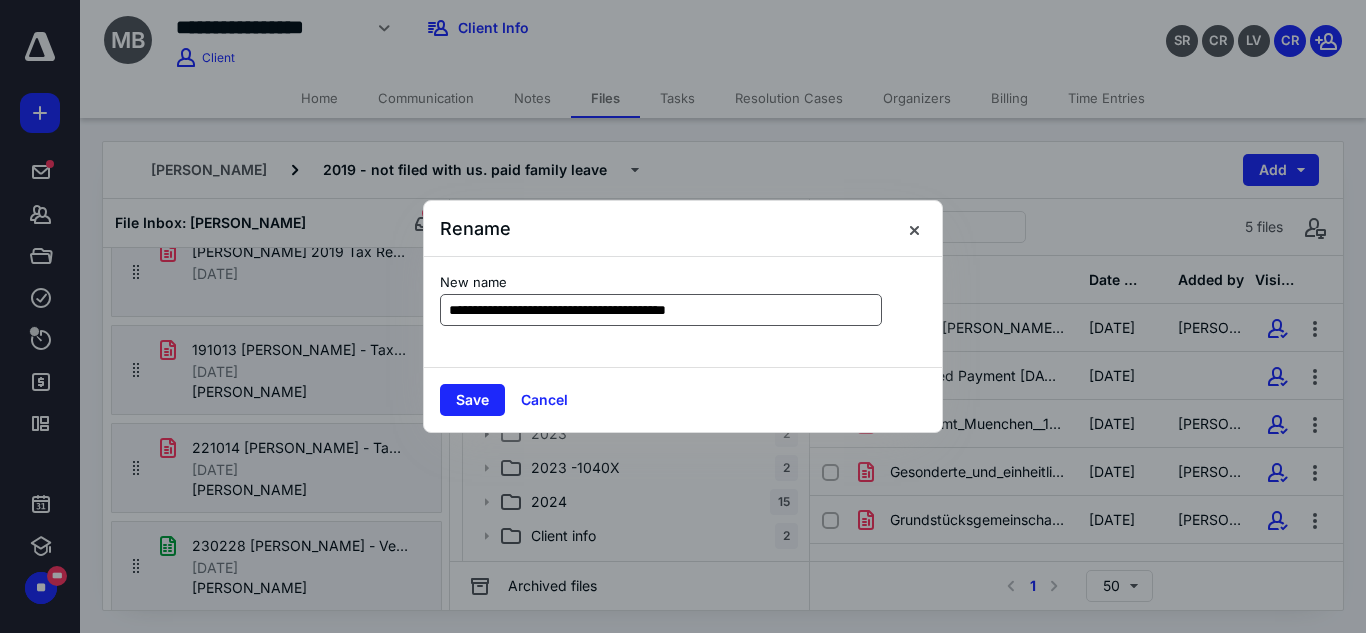 click on "**********" at bounding box center [661, 310] 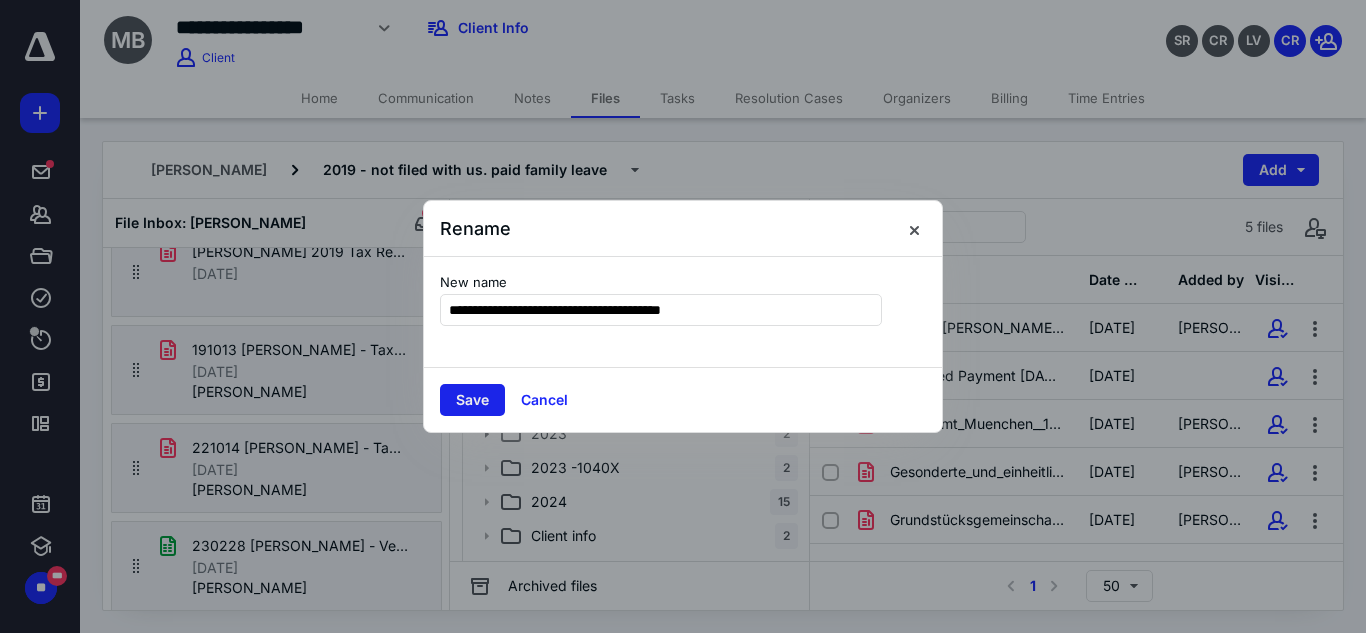 type on "**********" 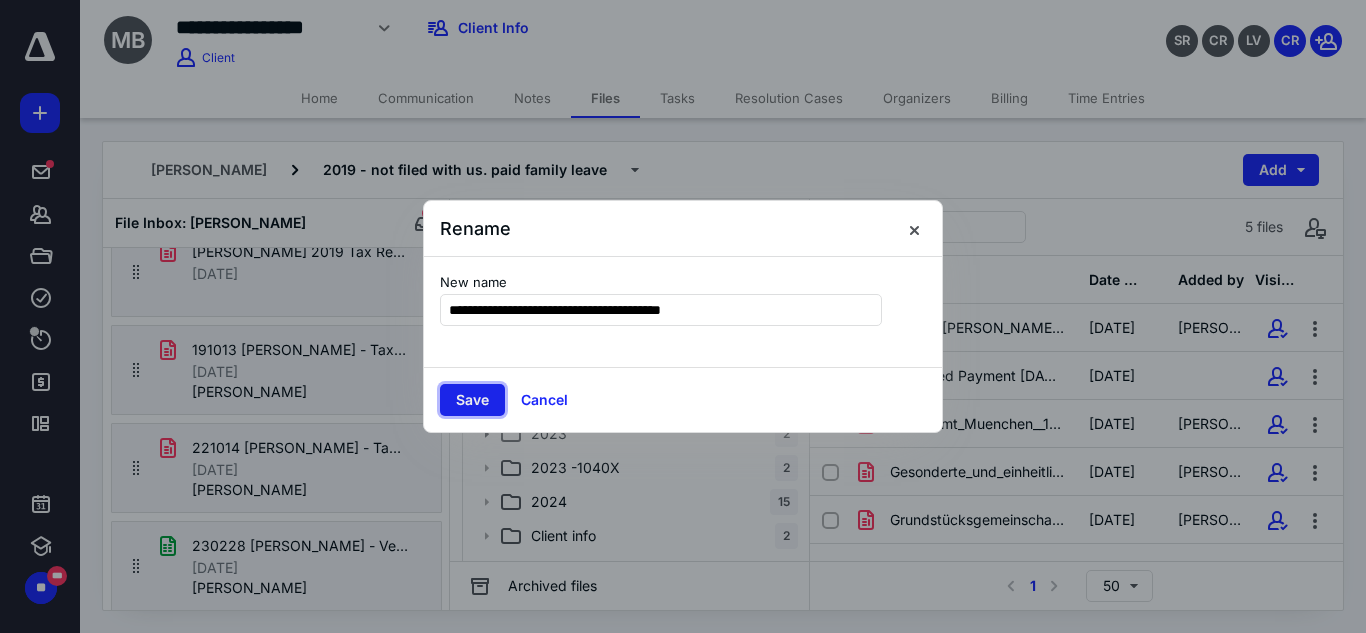 click on "Save" at bounding box center [472, 400] 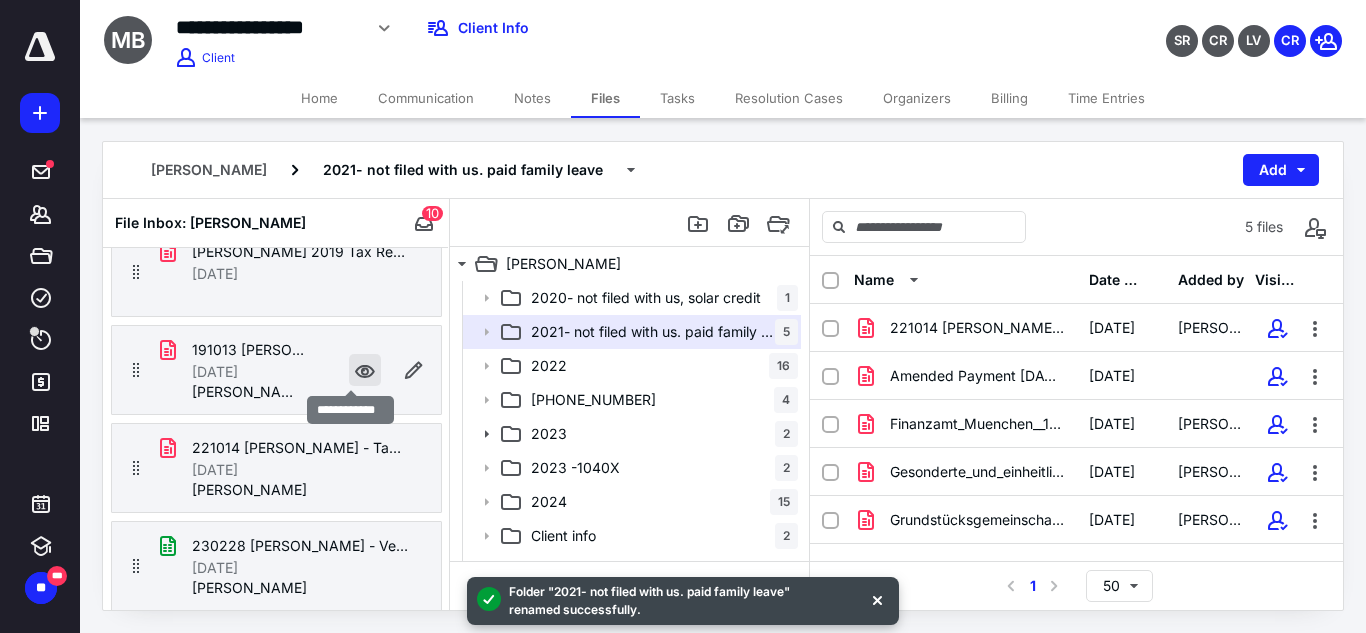 click at bounding box center (365, 370) 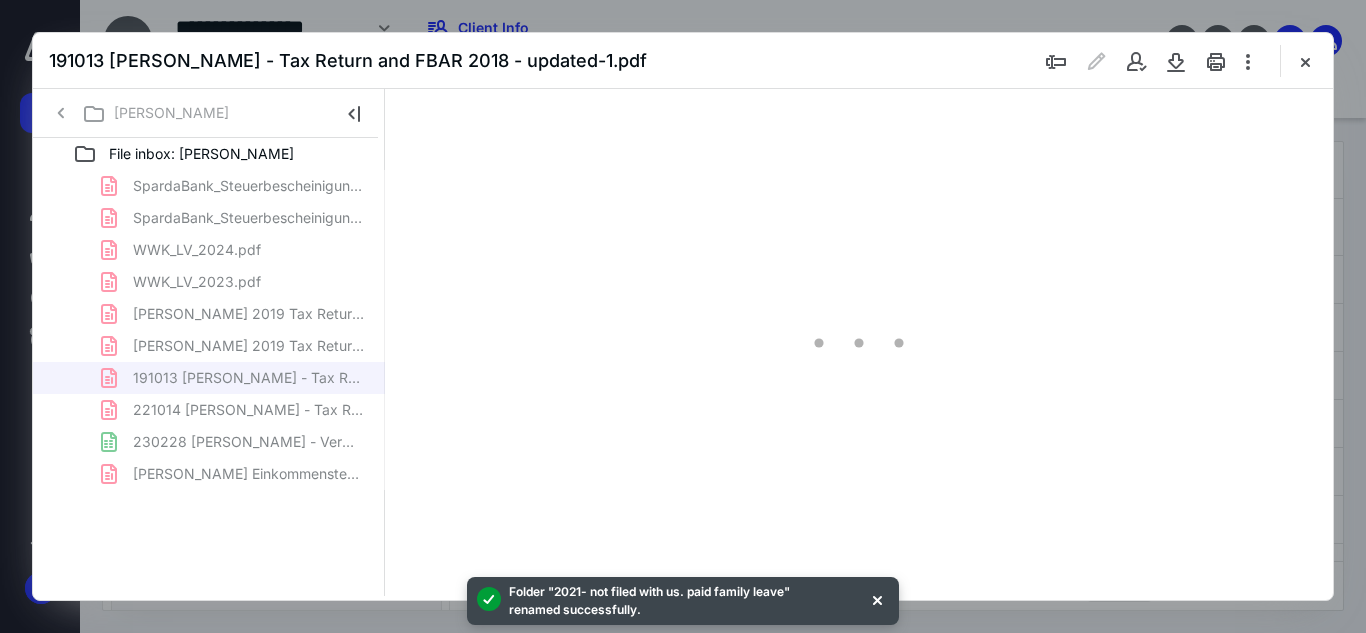 scroll, scrollTop: 0, scrollLeft: 0, axis: both 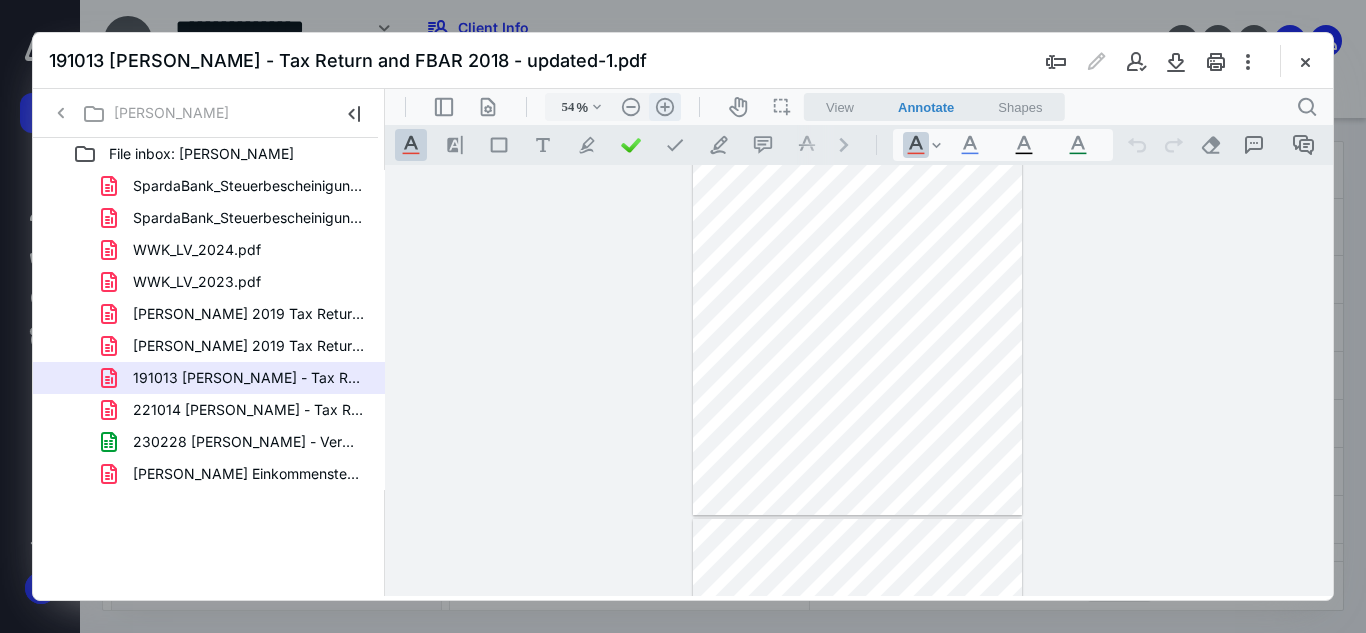click on ".cls-1{fill:#abb0c4;} icon - header - zoom - in - line" at bounding box center (665, 107) 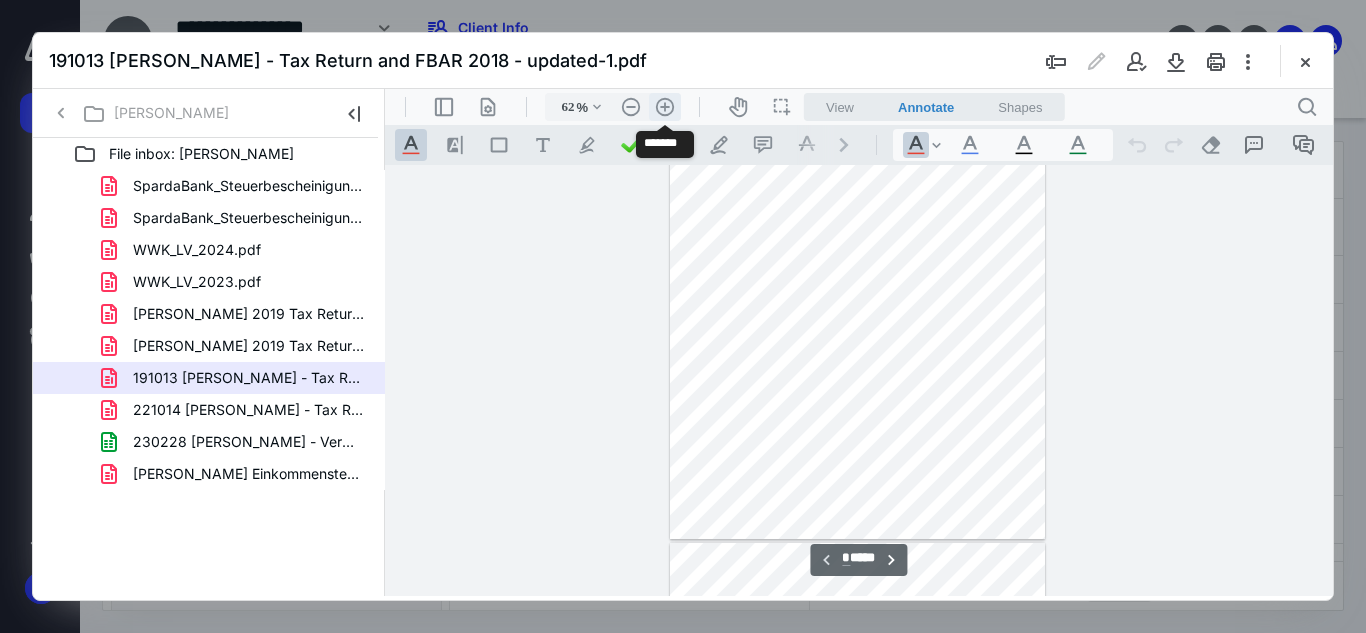 click on ".cls-1{fill:#abb0c4;} icon - header - zoom - in - line" at bounding box center (665, 107) 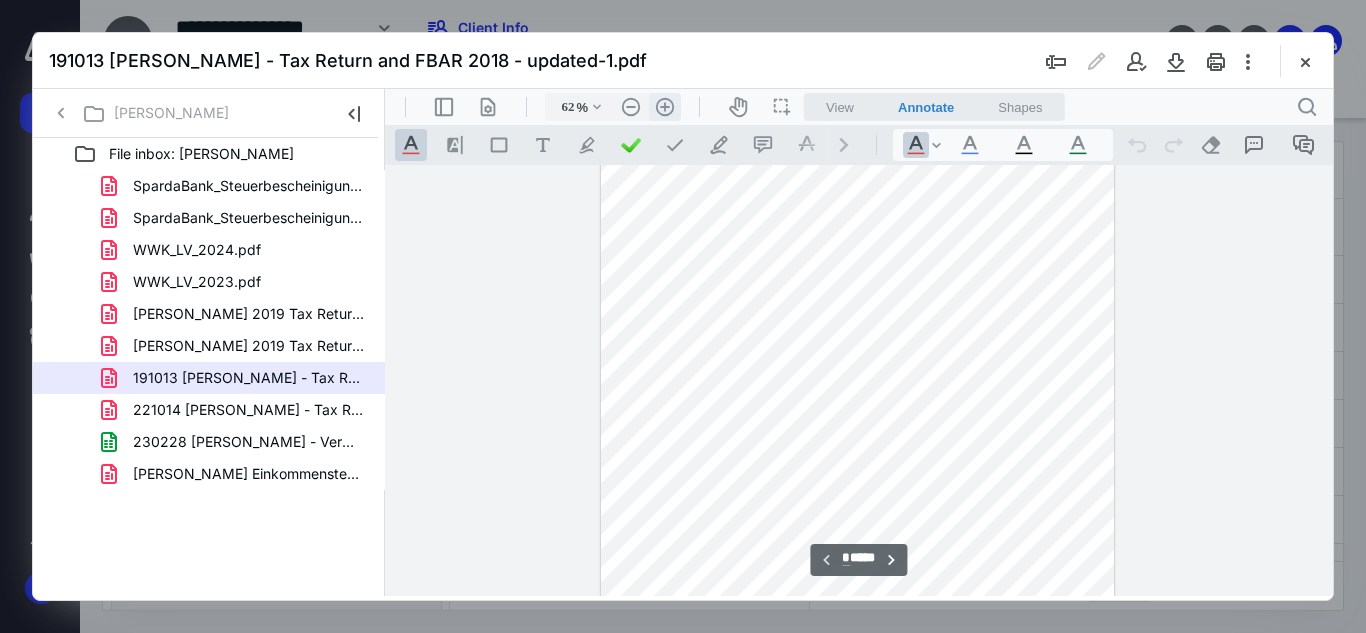 type on "84" 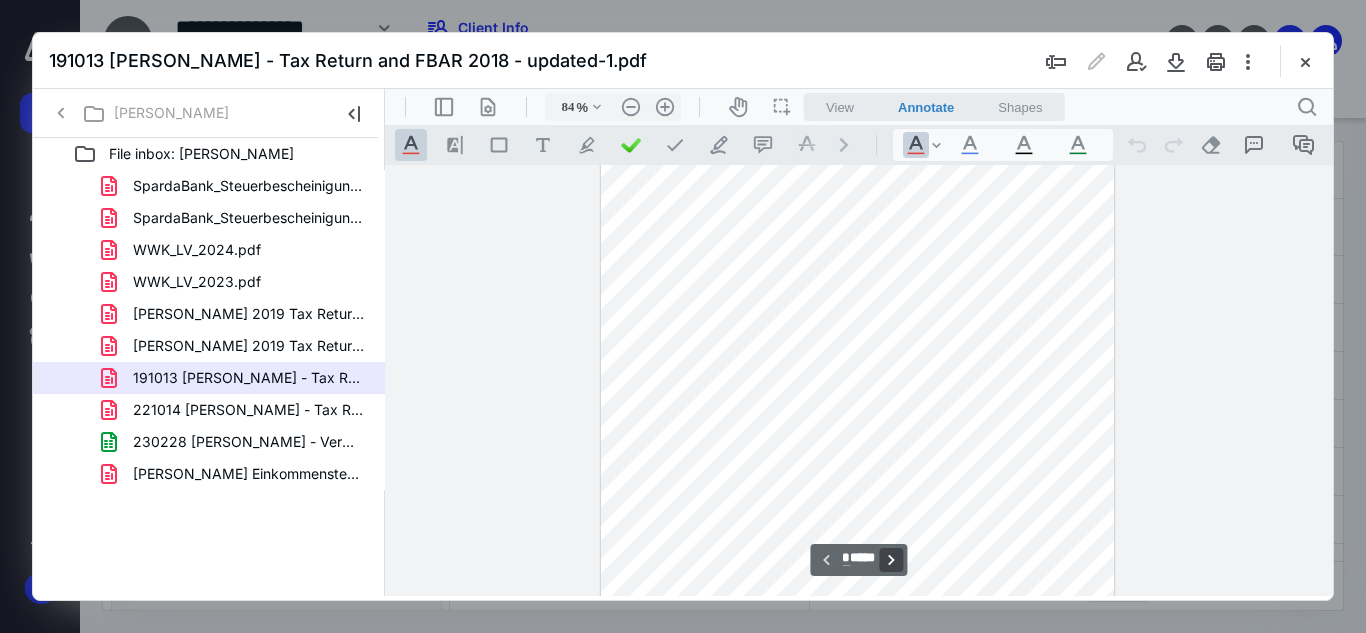 click on "**********" at bounding box center [892, 560] 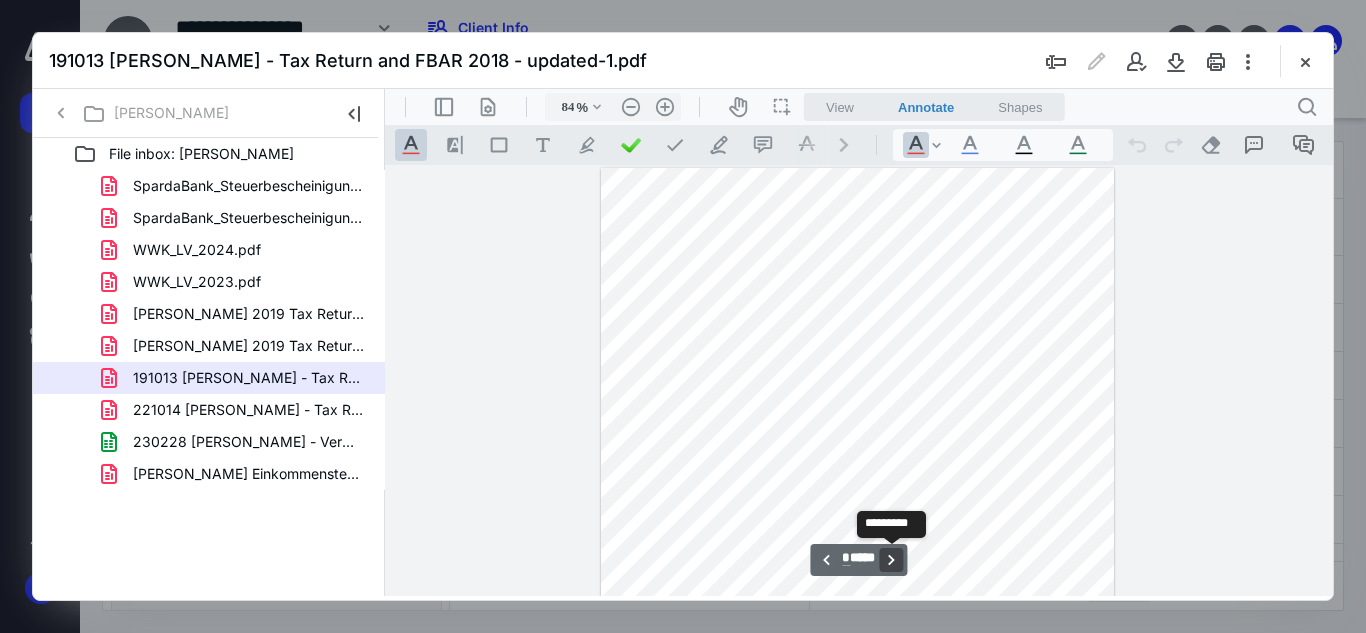 click on "**********" at bounding box center [892, 560] 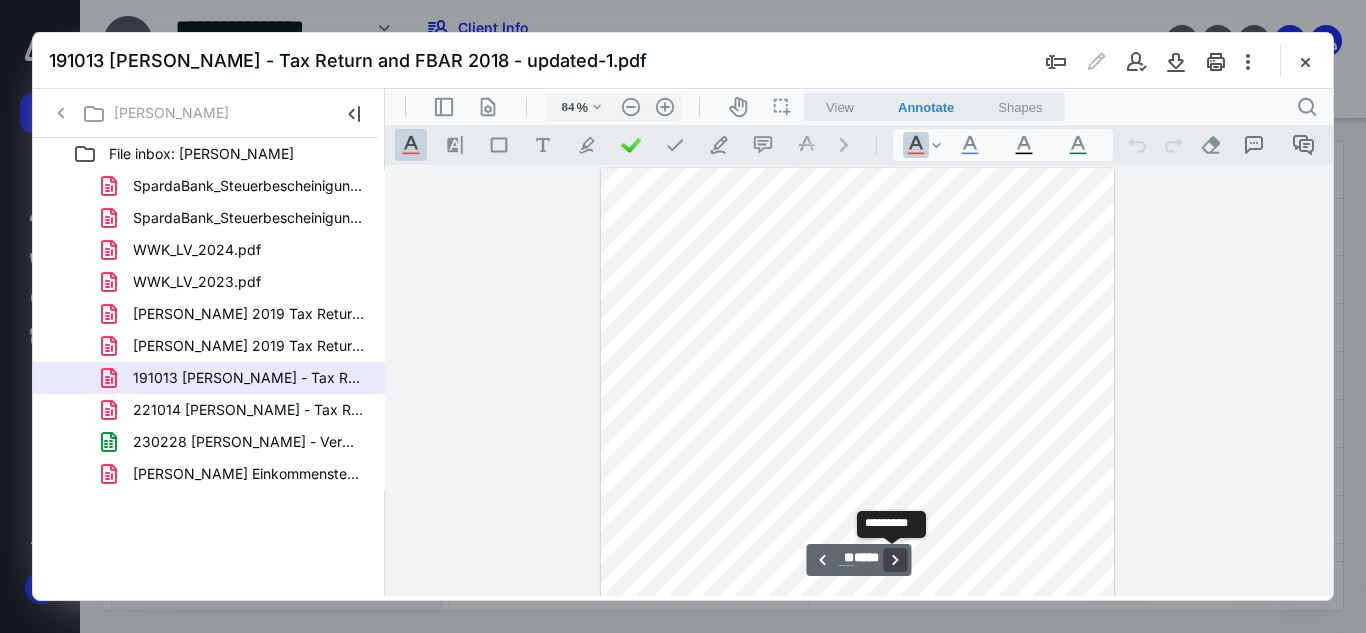 click on "**********" at bounding box center (896, 560) 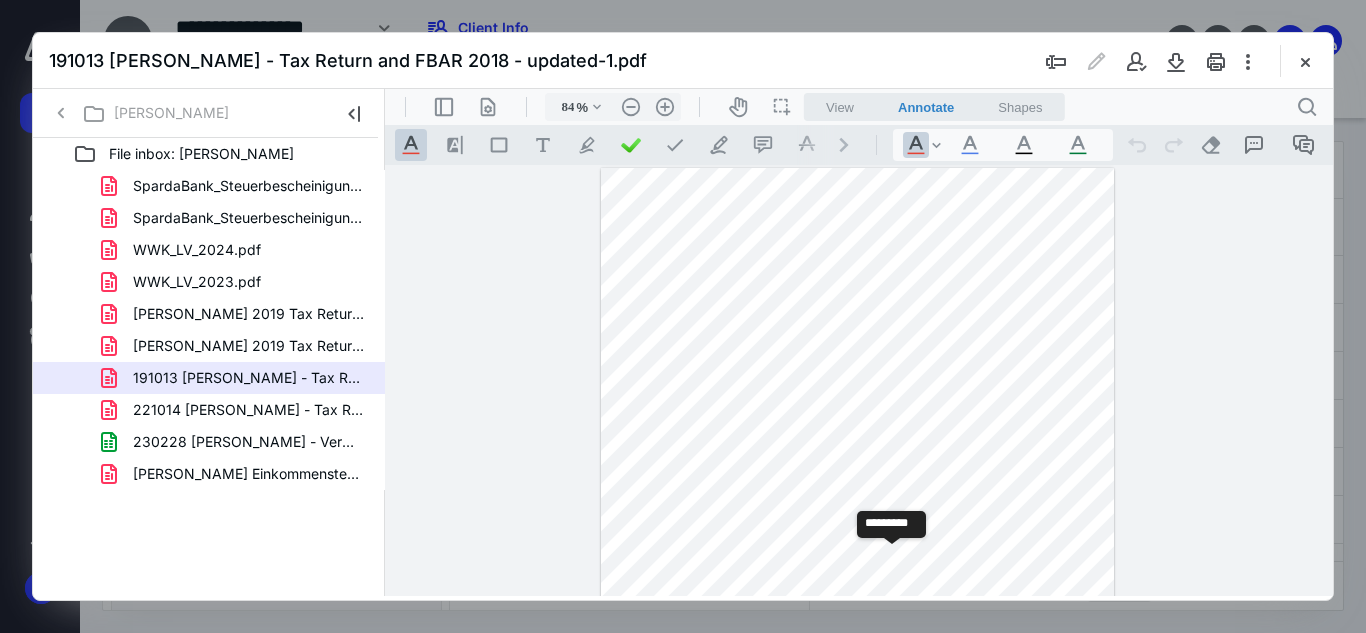 click on "**********" at bounding box center [896, 560] 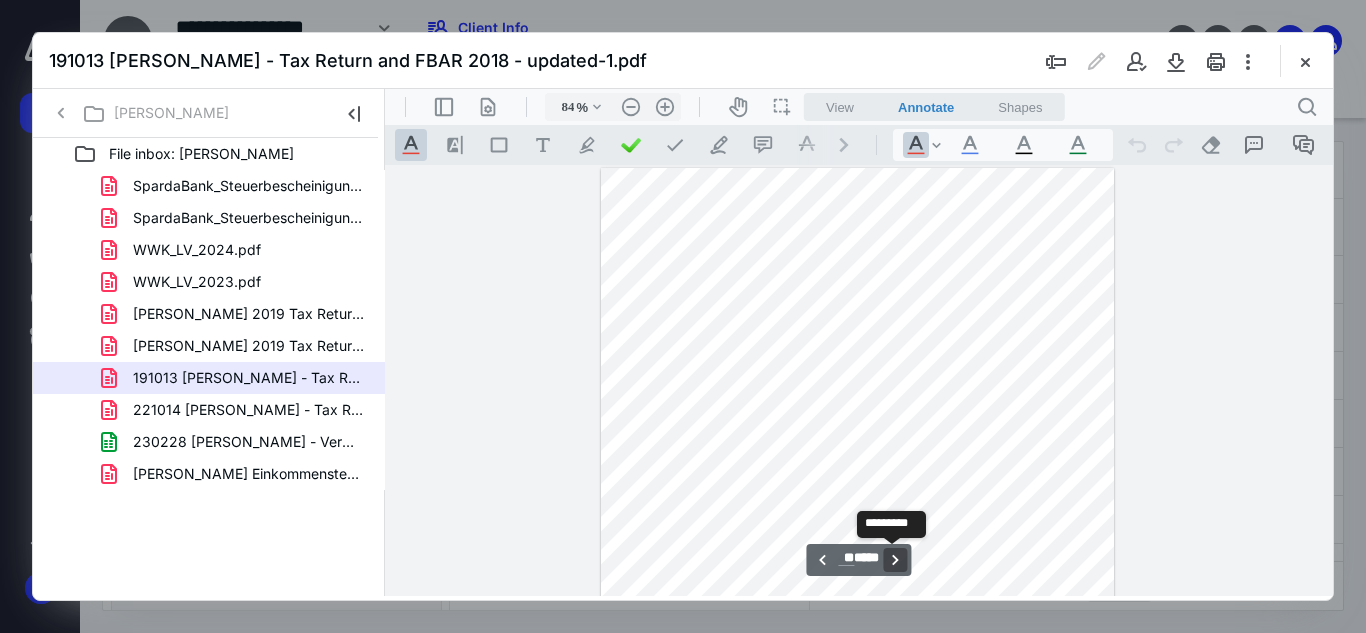 click on "**********" at bounding box center (896, 560) 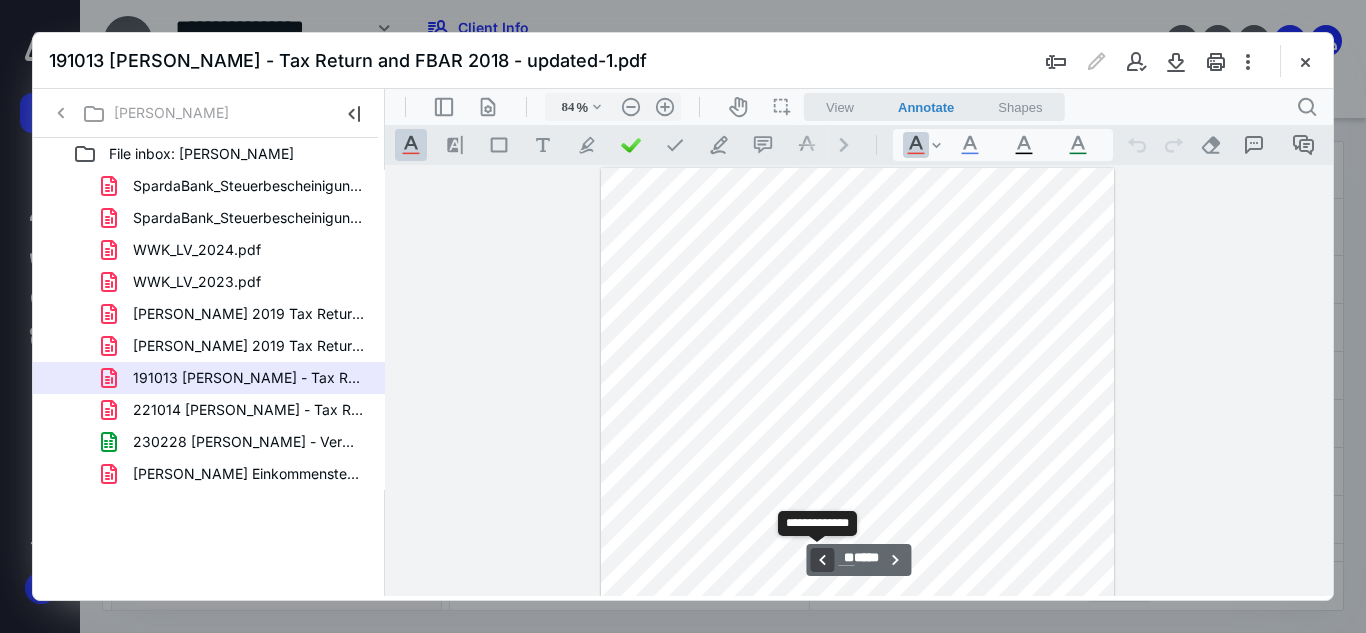 click on "**********" at bounding box center (822, 560) 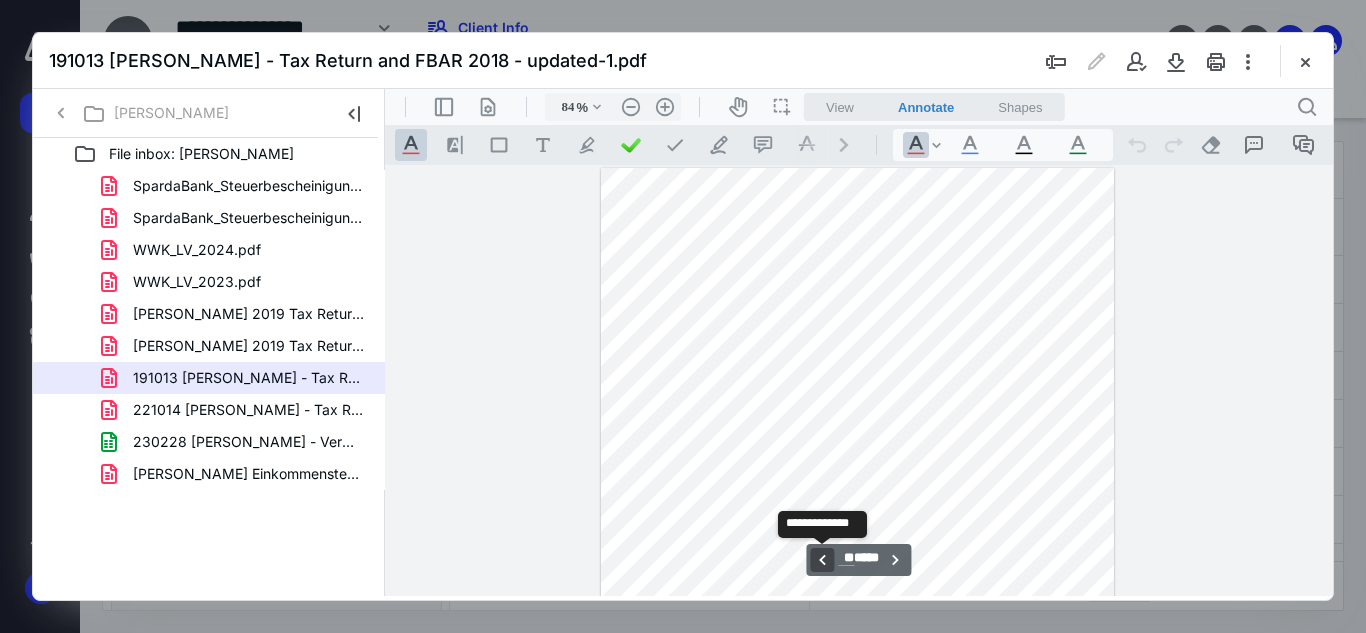 click on "**********" at bounding box center [822, 560] 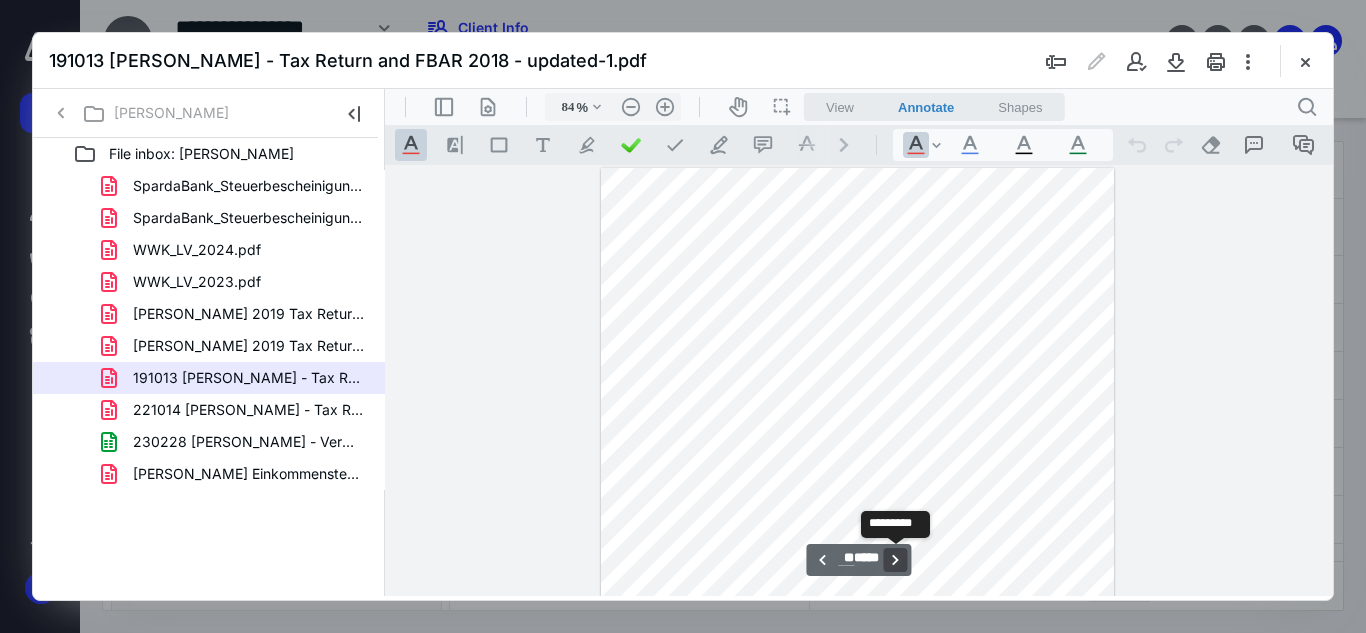 click on "**********" at bounding box center [896, 560] 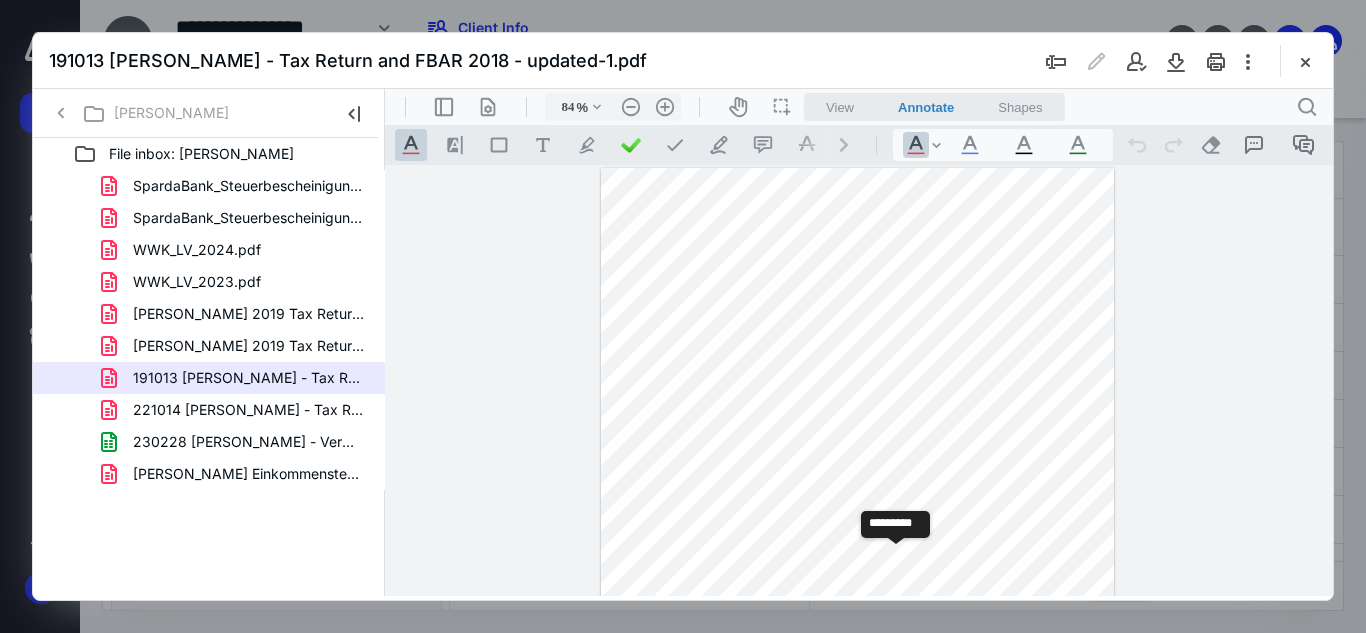 click on "**********" at bounding box center (896, 560) 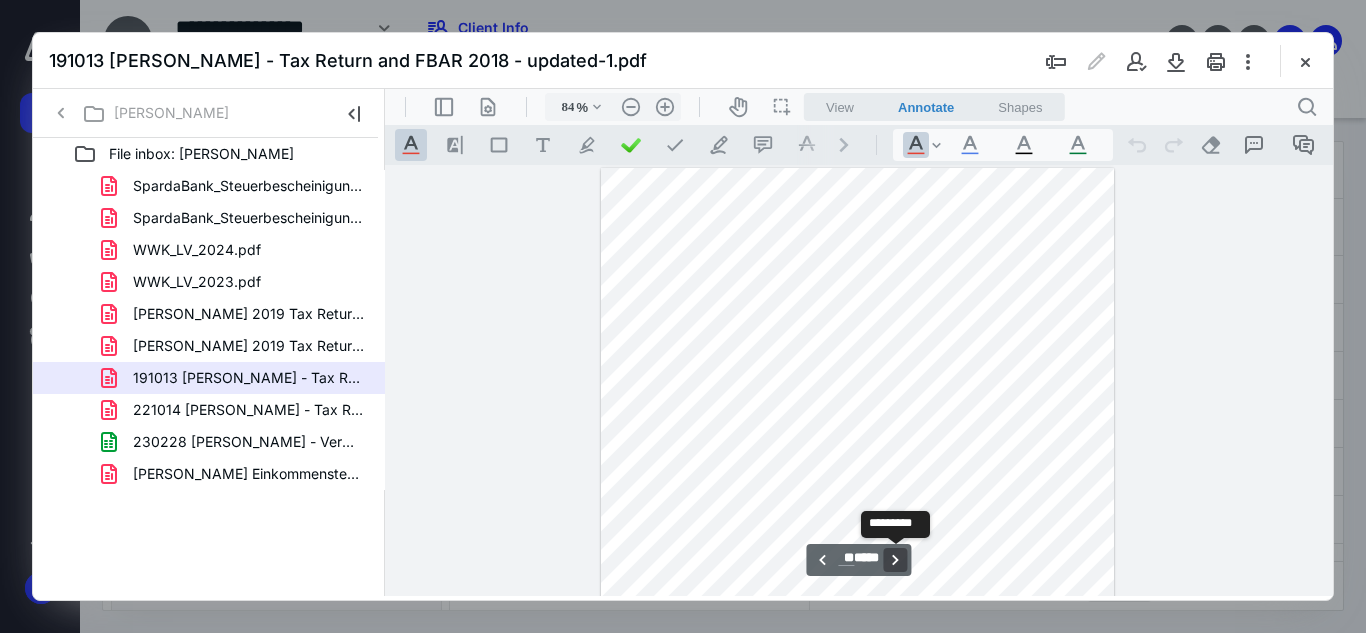 scroll, scrollTop: 11390, scrollLeft: 0, axis: vertical 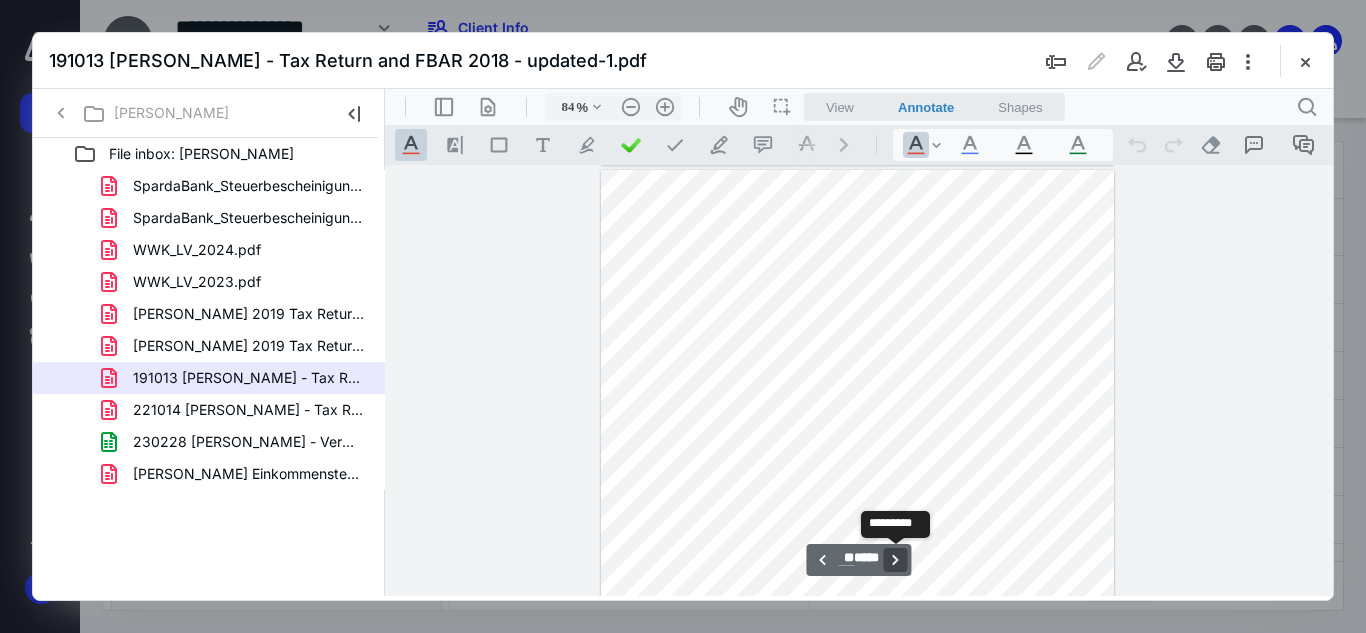 click on "**********" at bounding box center (896, 560) 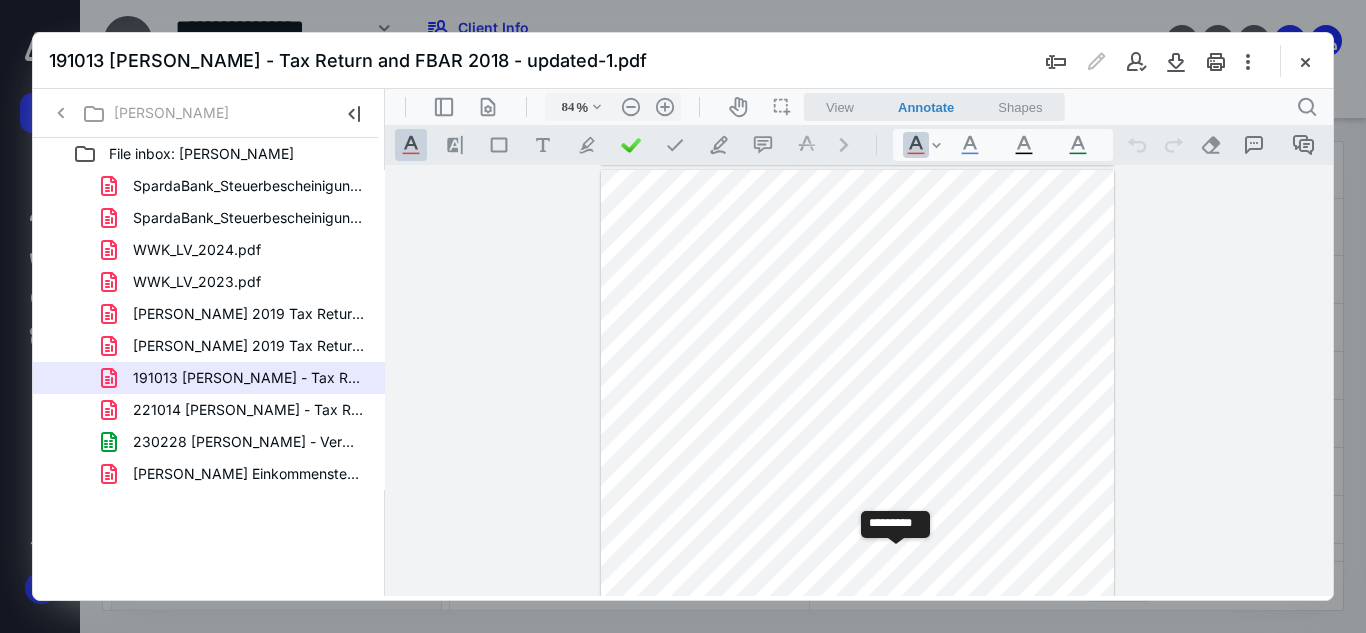 click on "**********" at bounding box center [896, 560] 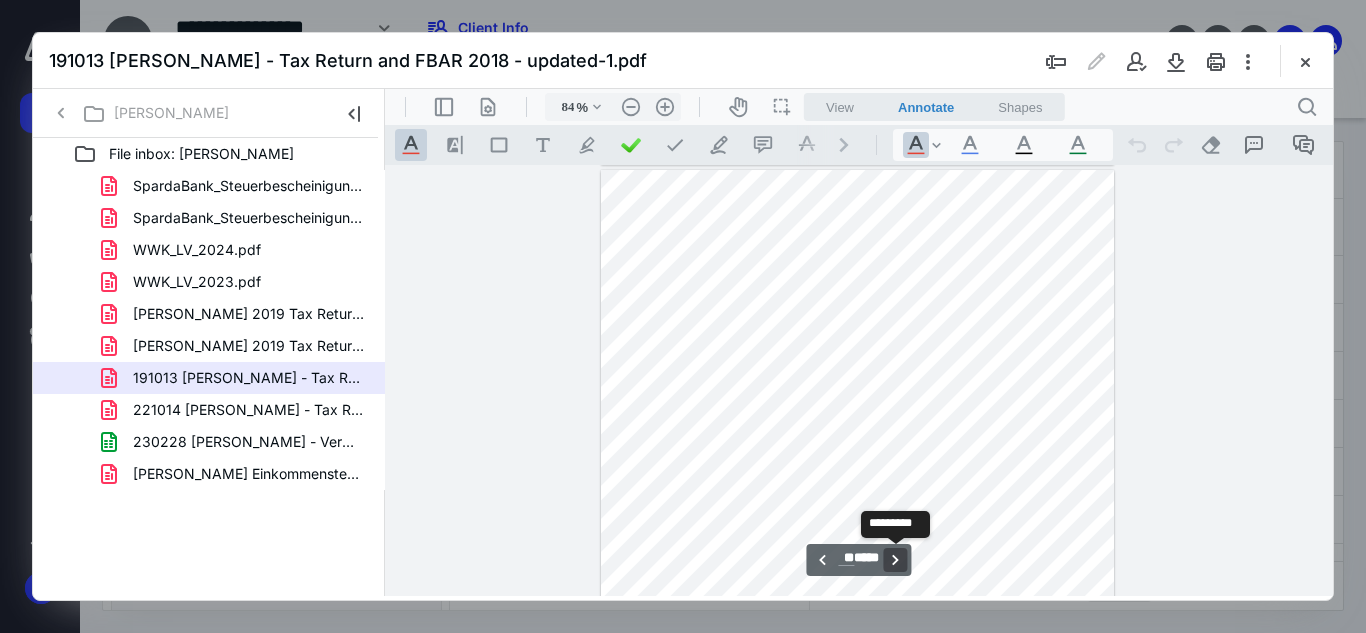 scroll, scrollTop: 14738, scrollLeft: 0, axis: vertical 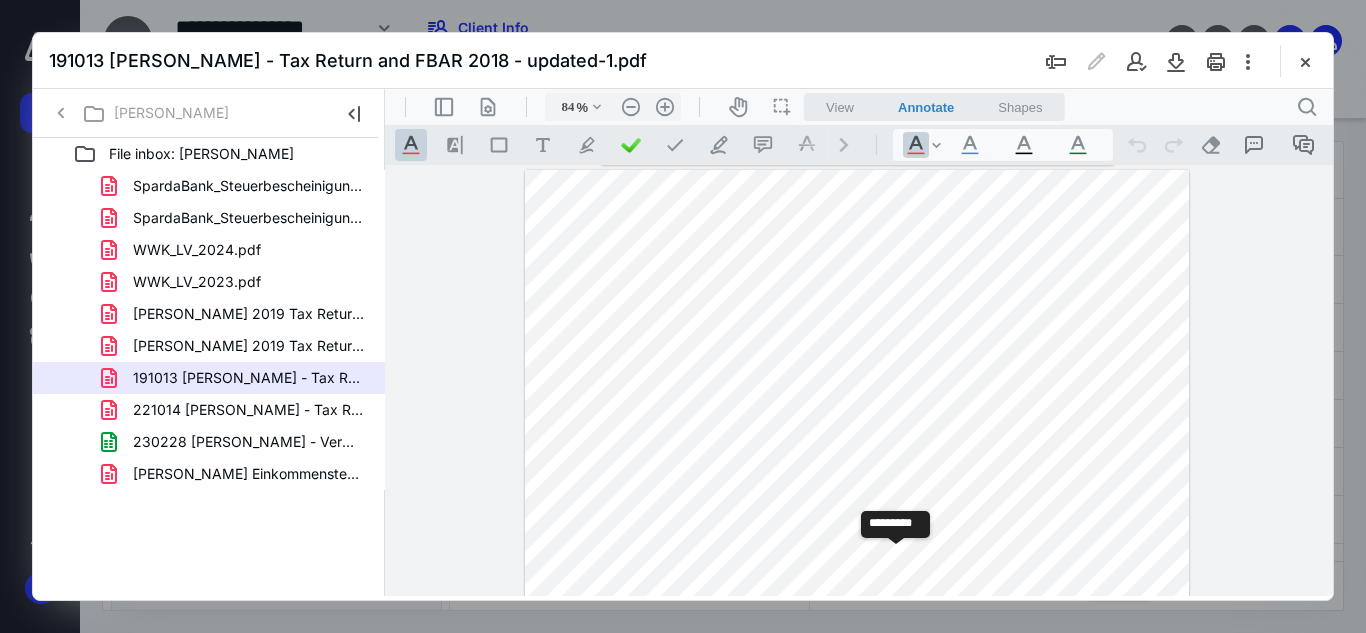 click on "**********" at bounding box center [896, 560] 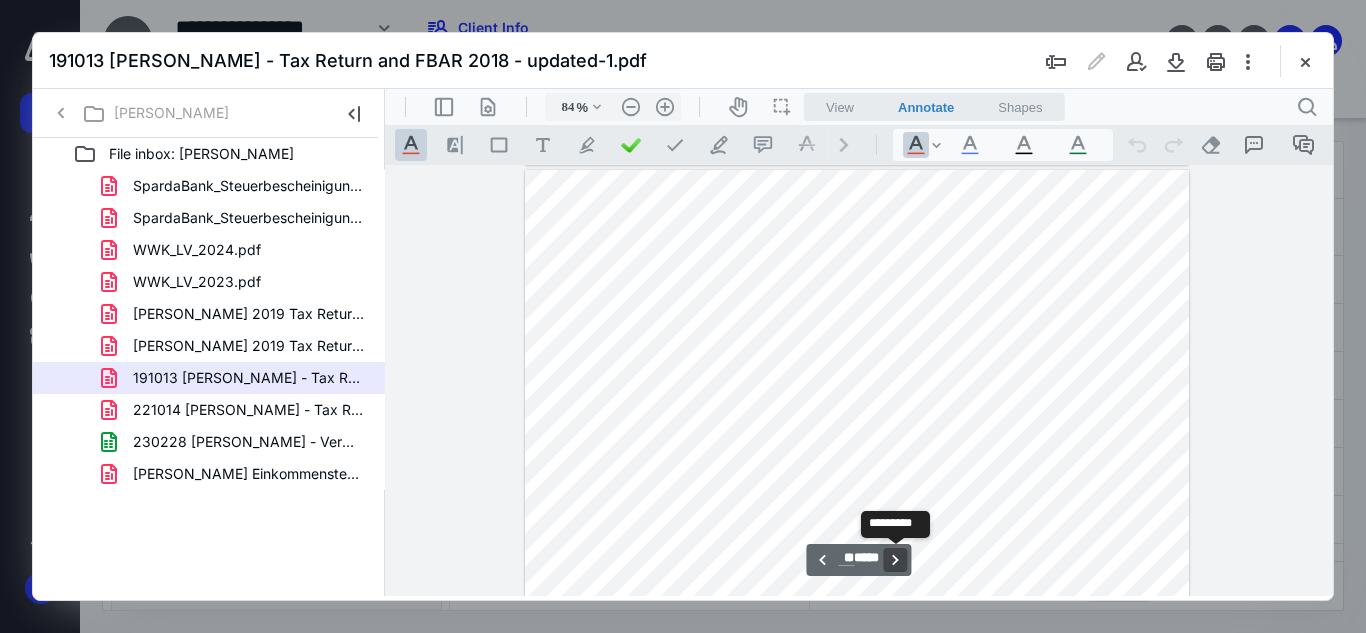 click on "**********" at bounding box center [896, 560] 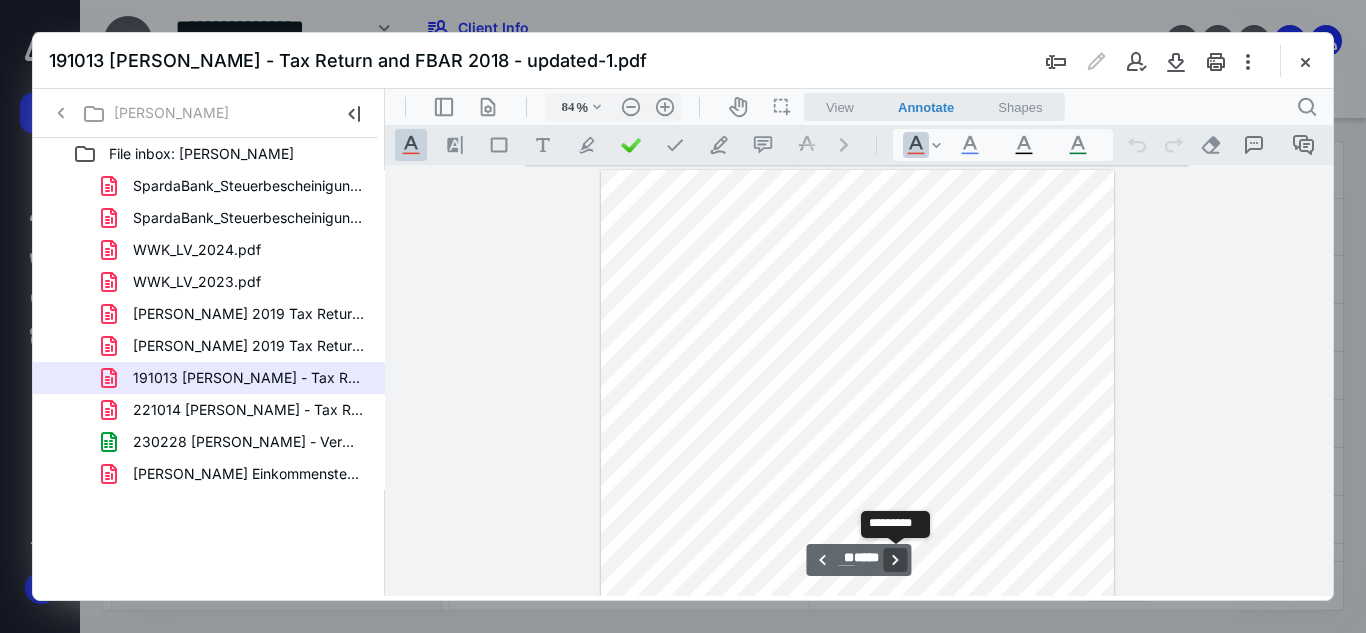click on "**********" at bounding box center [896, 560] 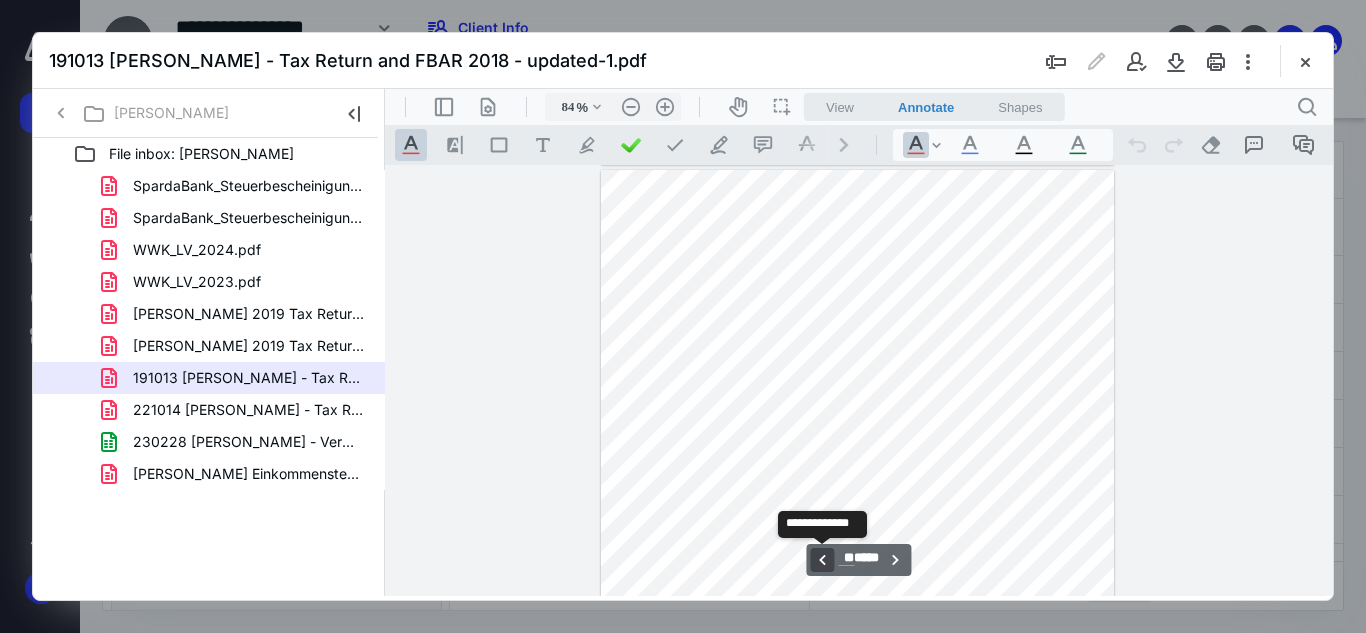 click on "**********" at bounding box center (822, 560) 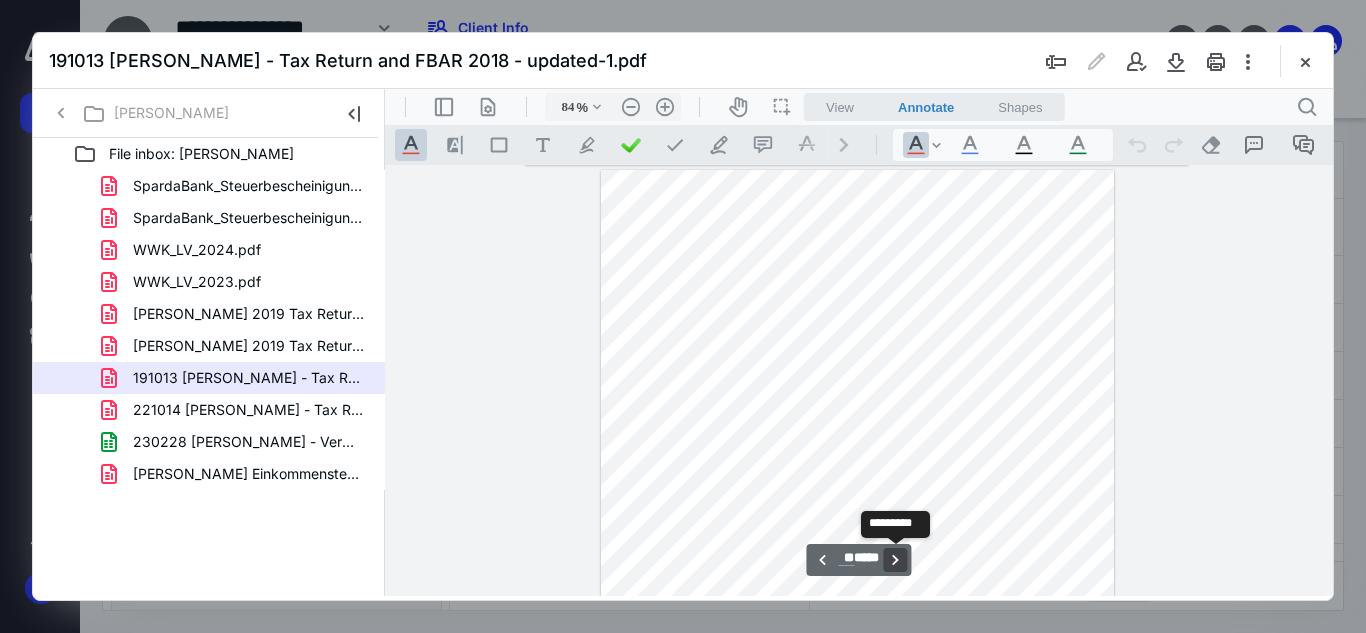 click on "**********" at bounding box center (896, 560) 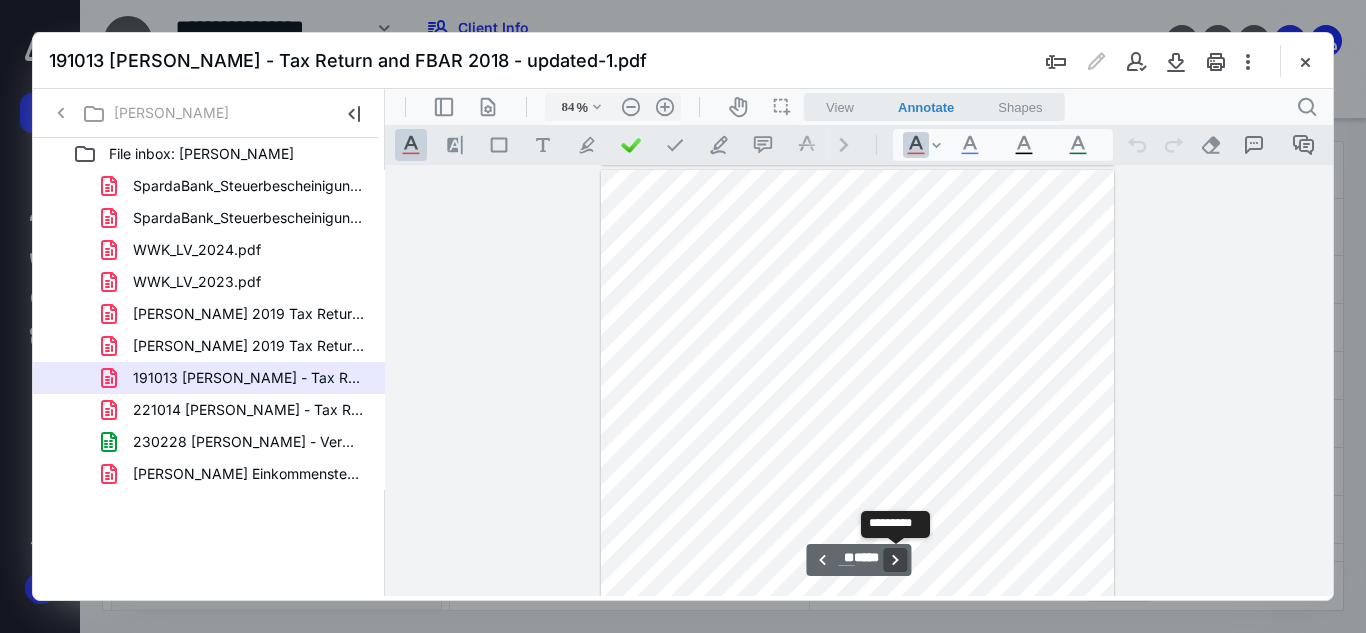 click on "**********" at bounding box center [896, 560] 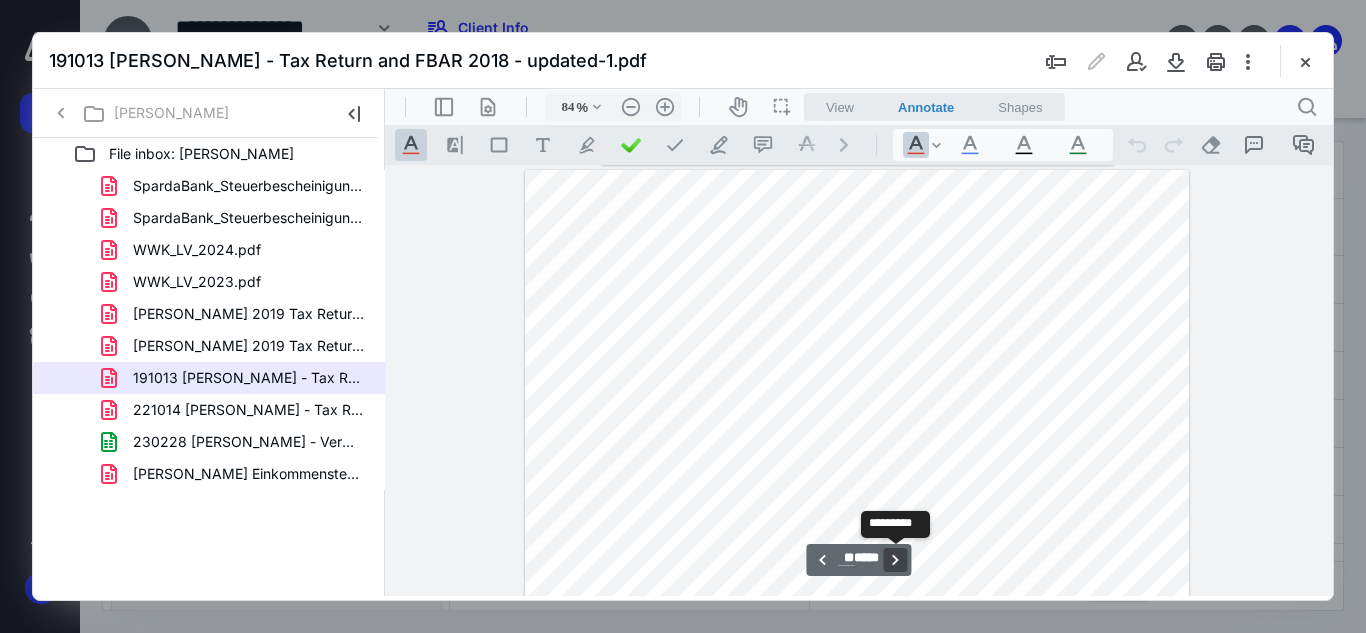 click on "**********" at bounding box center (896, 560) 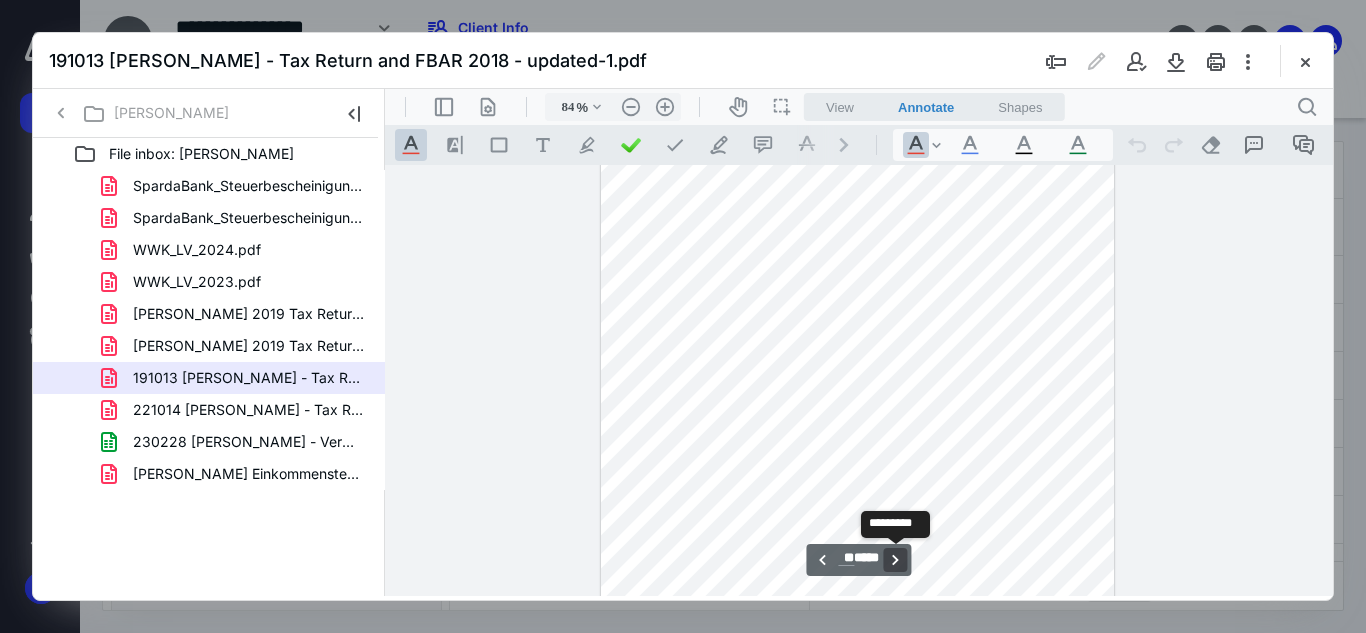 click on "**********" at bounding box center [896, 560] 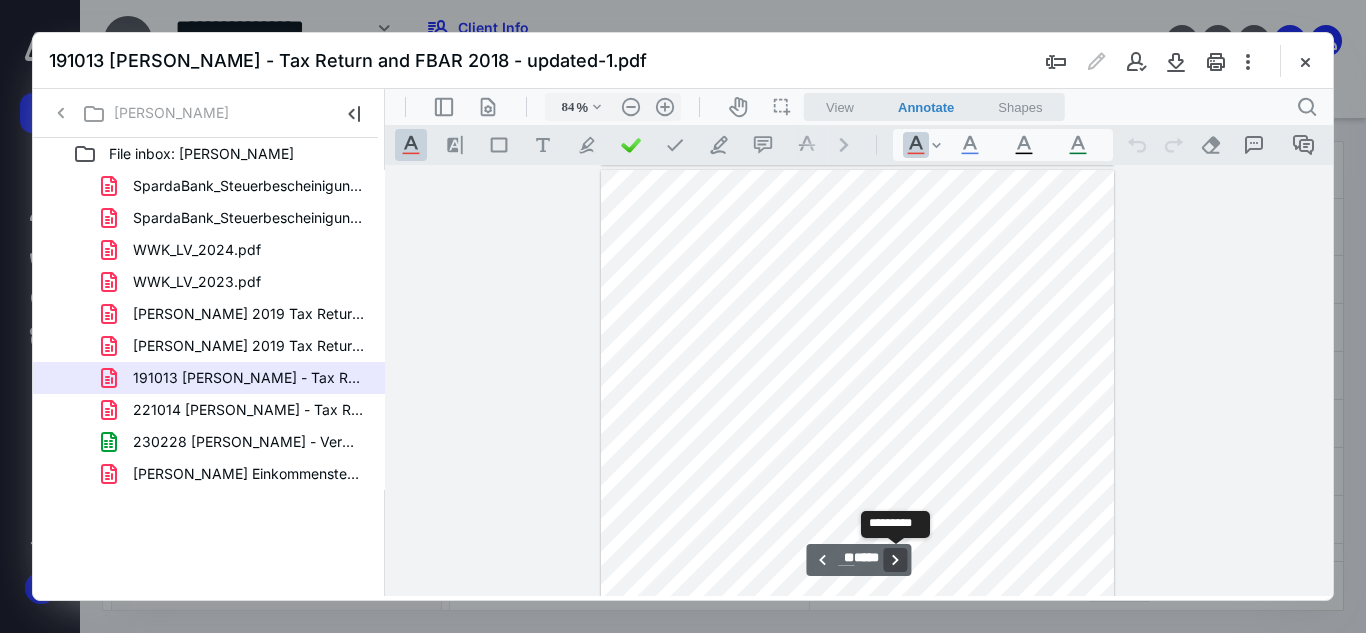 click on "**********" at bounding box center [896, 560] 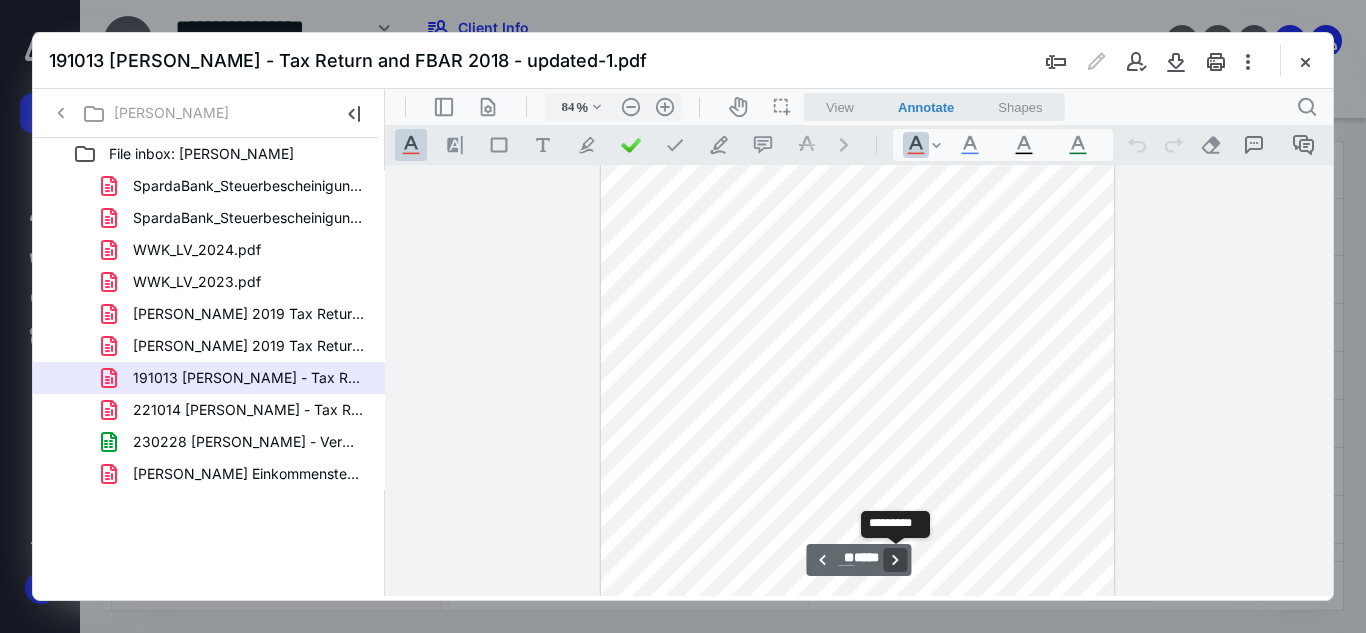 click on "**********" at bounding box center [896, 560] 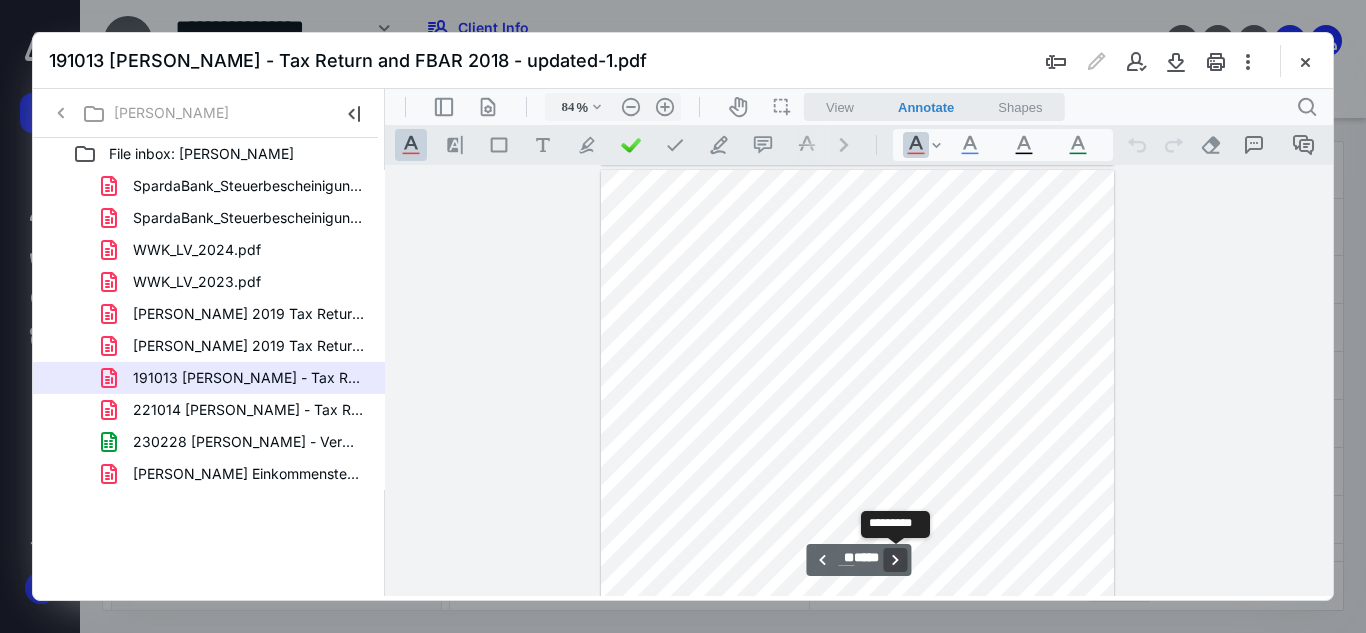 click on "**********" at bounding box center [896, 560] 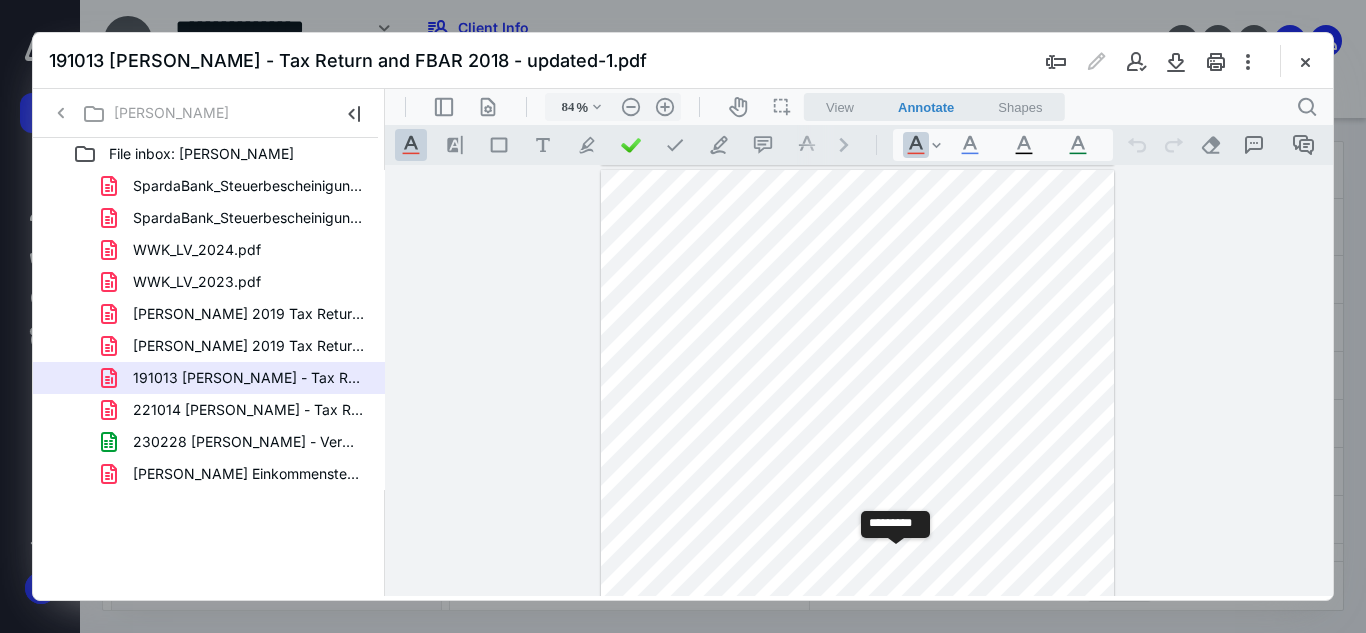 click on "**********" at bounding box center [896, 560] 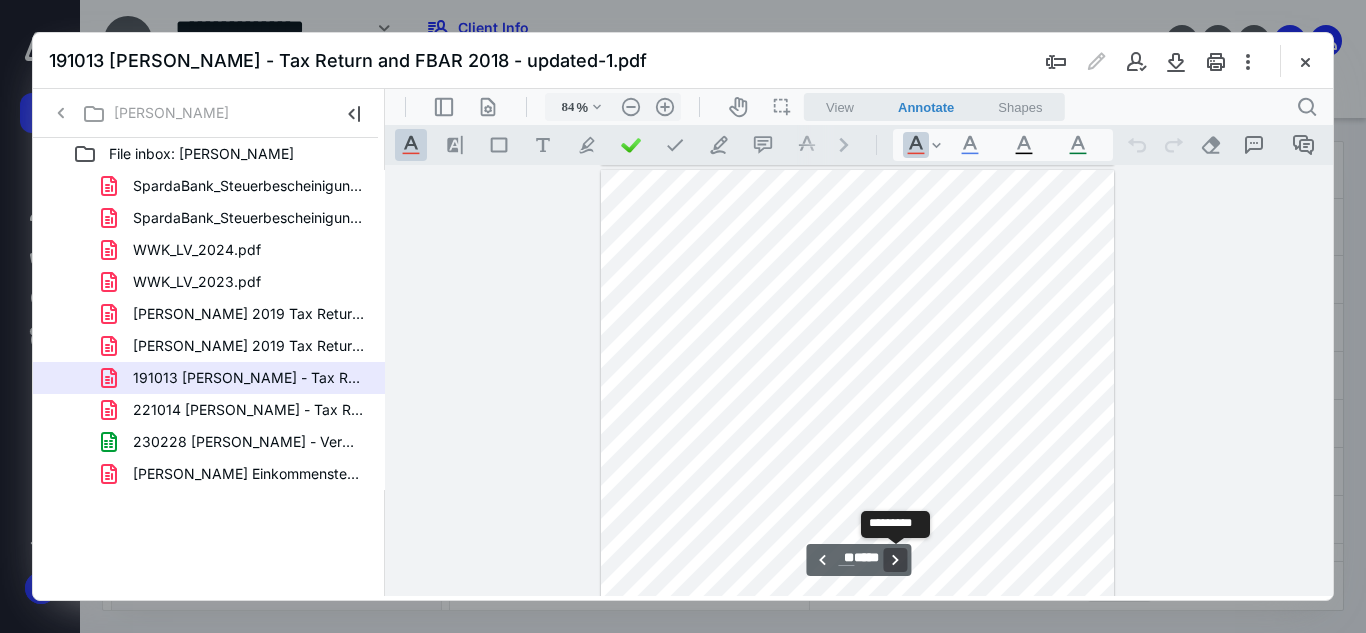 click on "**********" at bounding box center [896, 560] 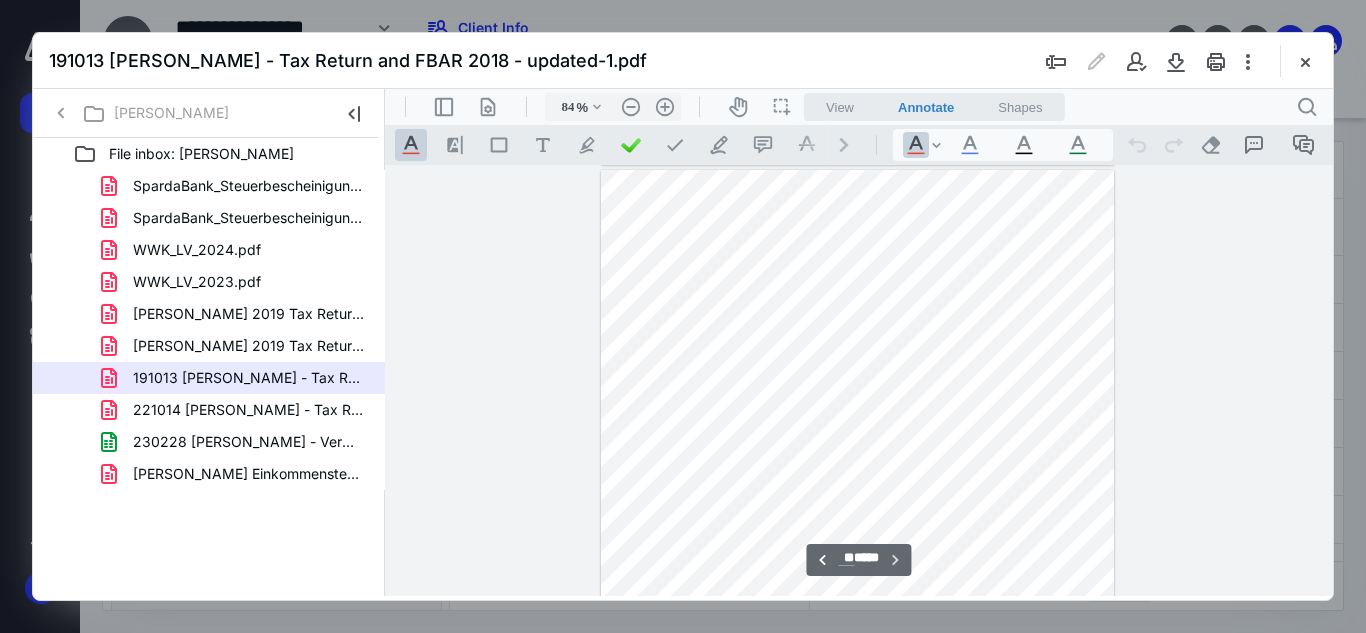 scroll, scrollTop: 47483, scrollLeft: 0, axis: vertical 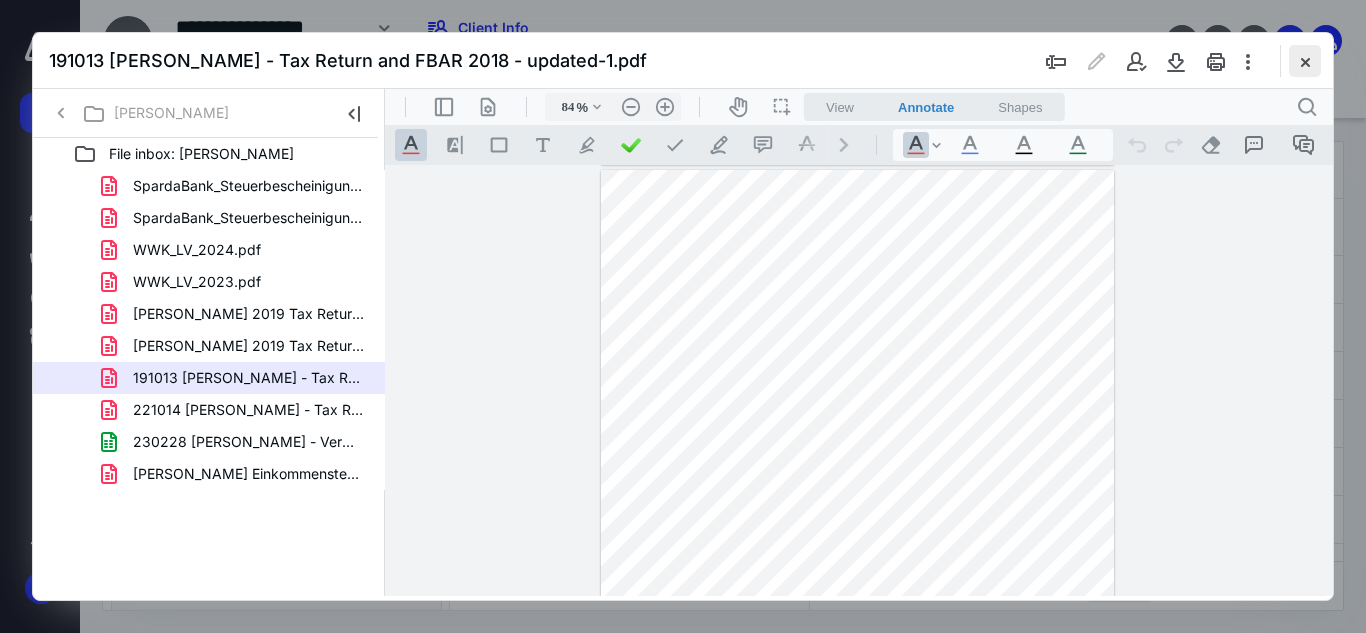 click at bounding box center [1305, 61] 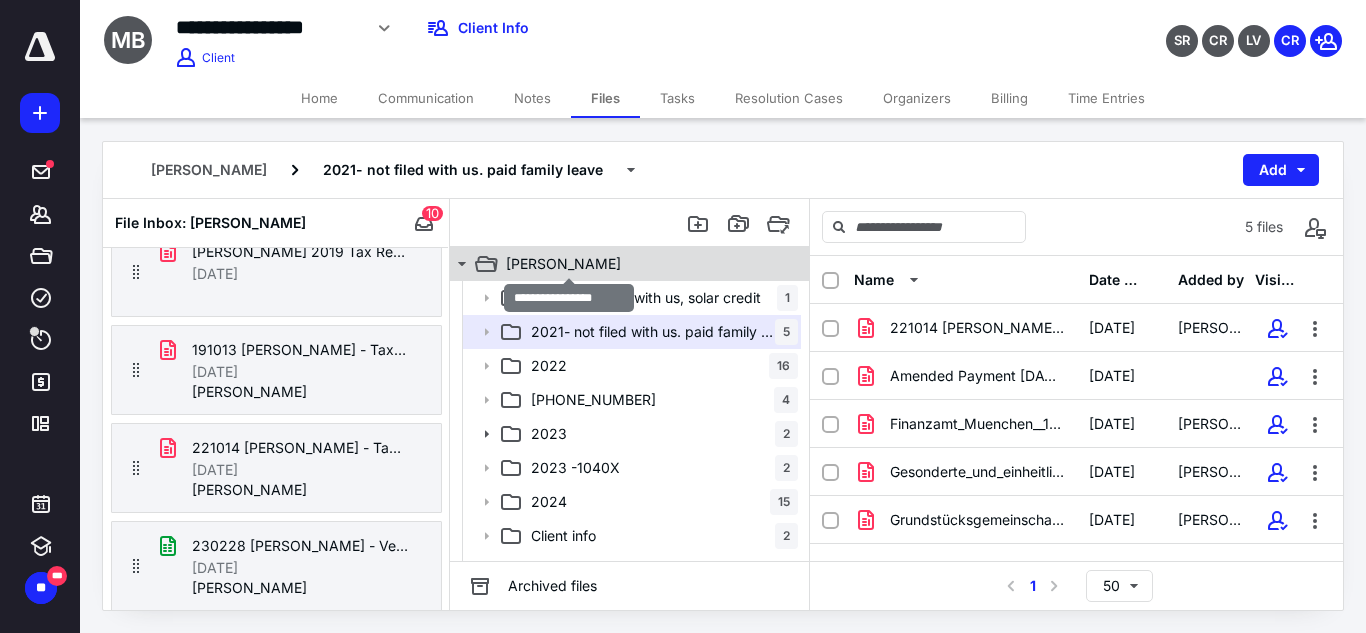 click on "[PERSON_NAME]" at bounding box center (563, 264) 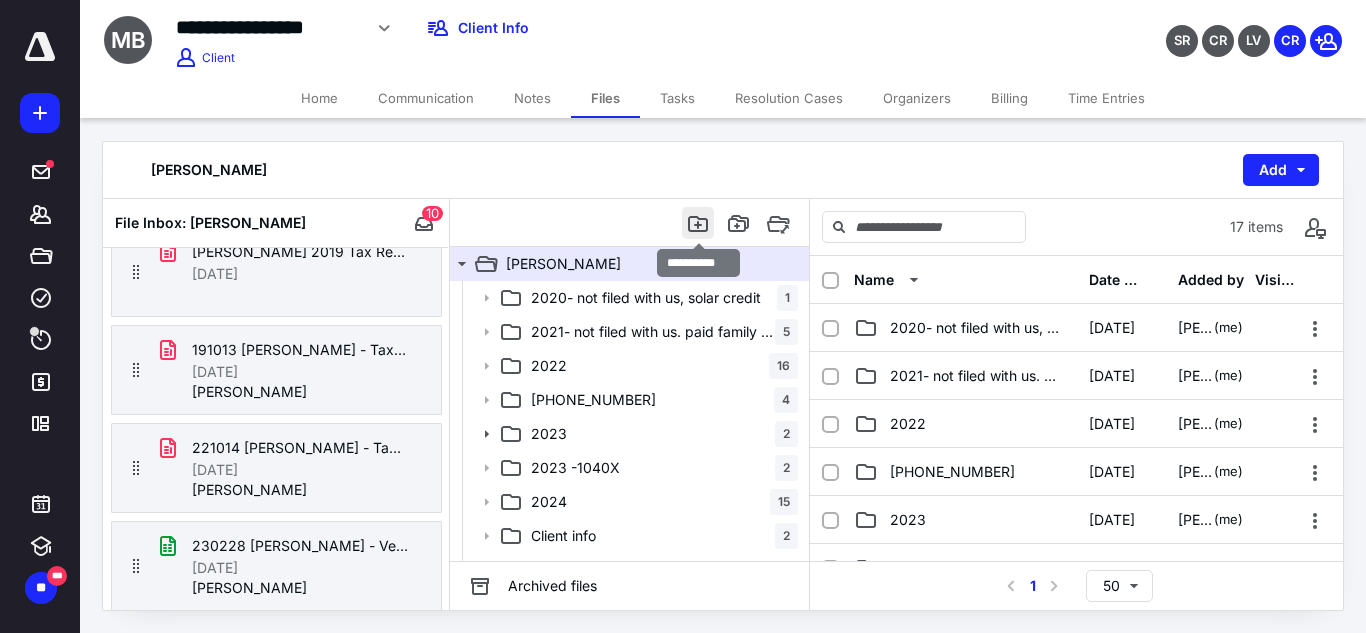 click at bounding box center [698, 223] 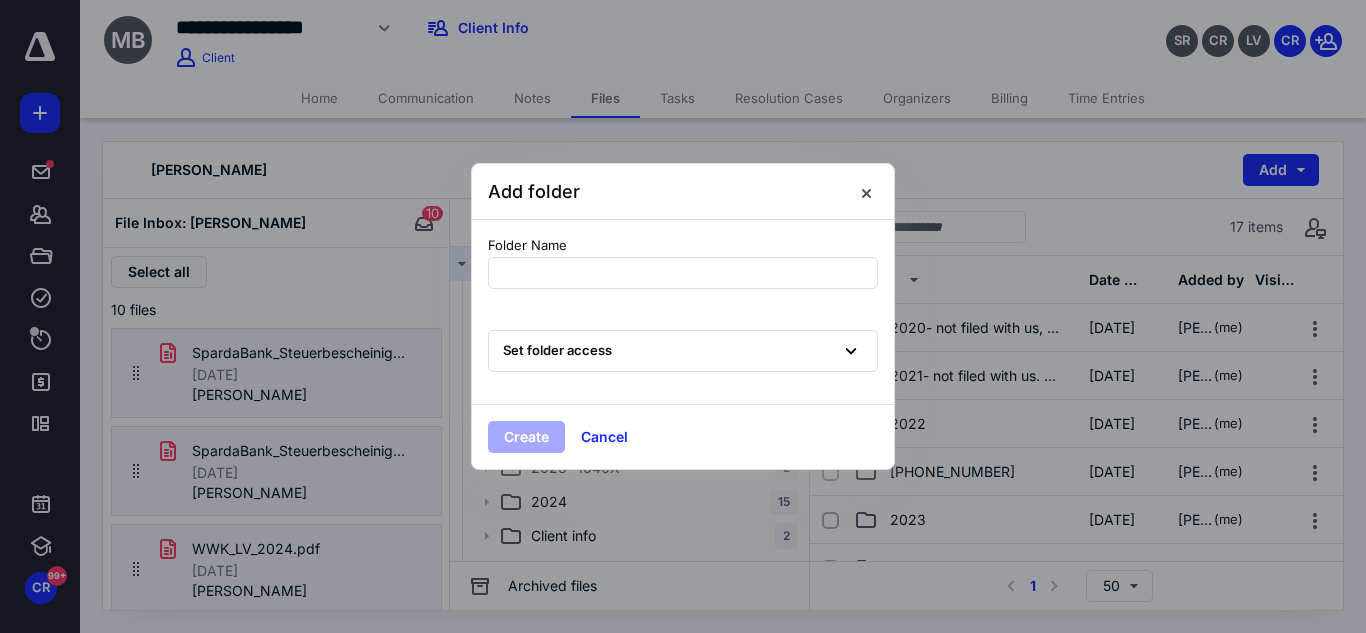 scroll, scrollTop: 0, scrollLeft: 0, axis: both 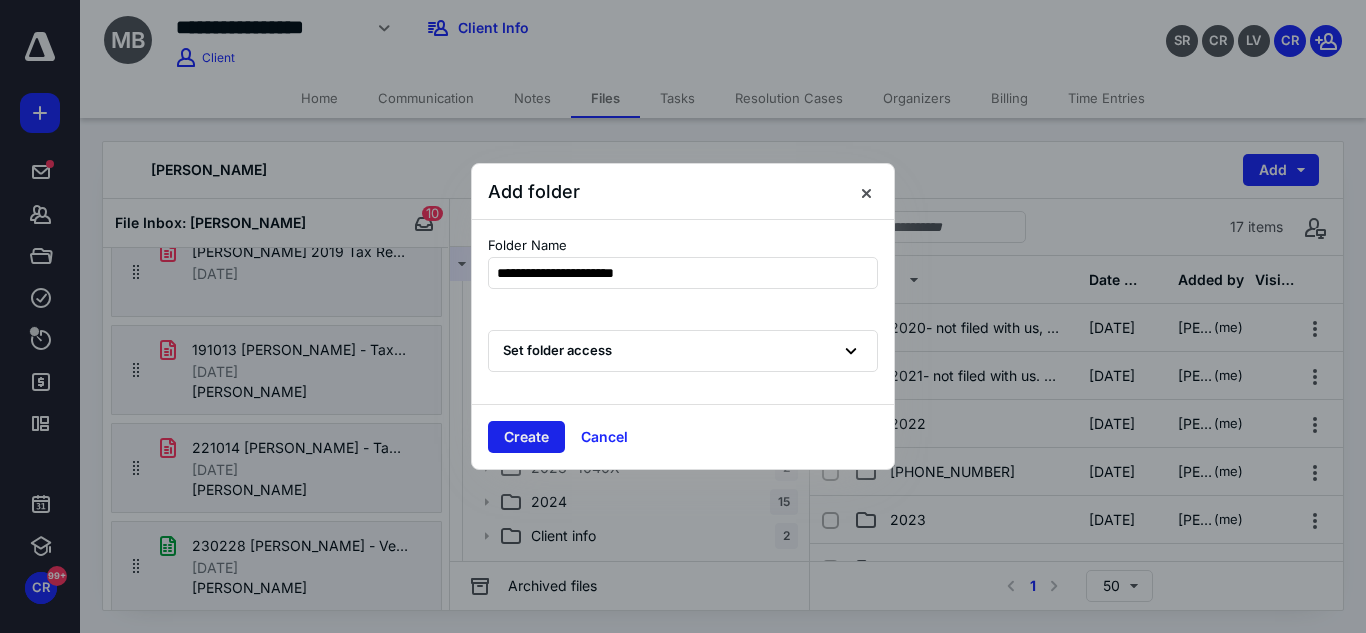 type on "**********" 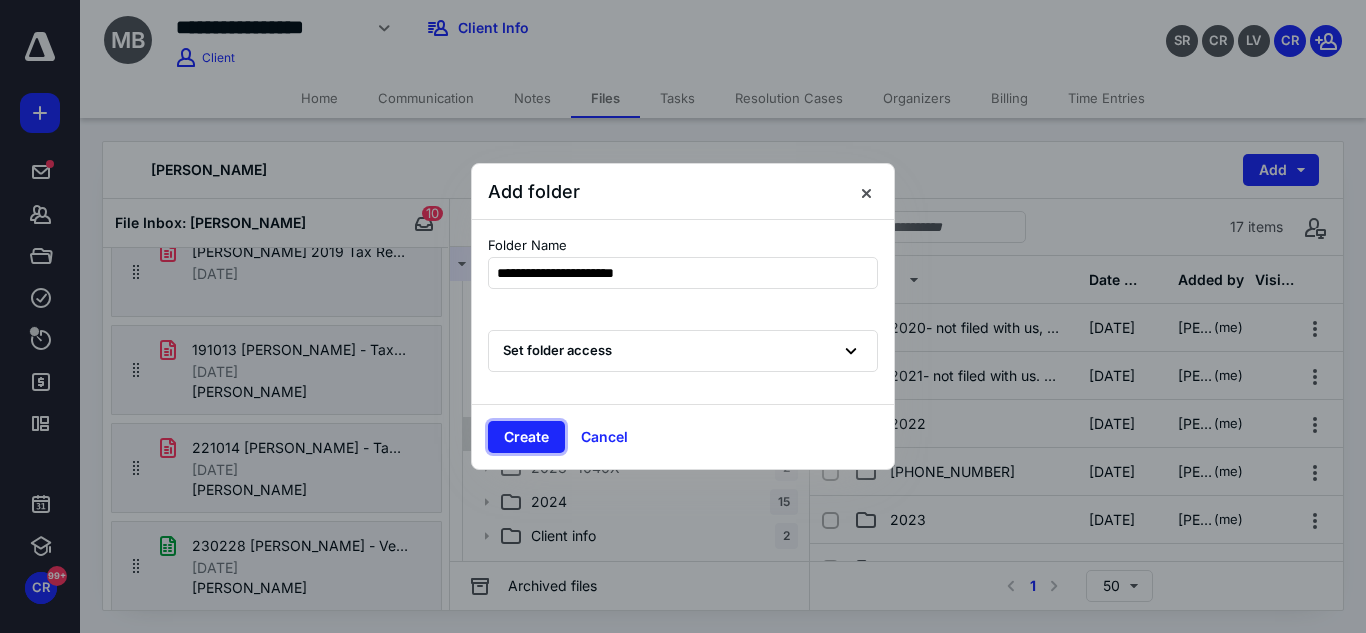 click on "Create" at bounding box center [526, 437] 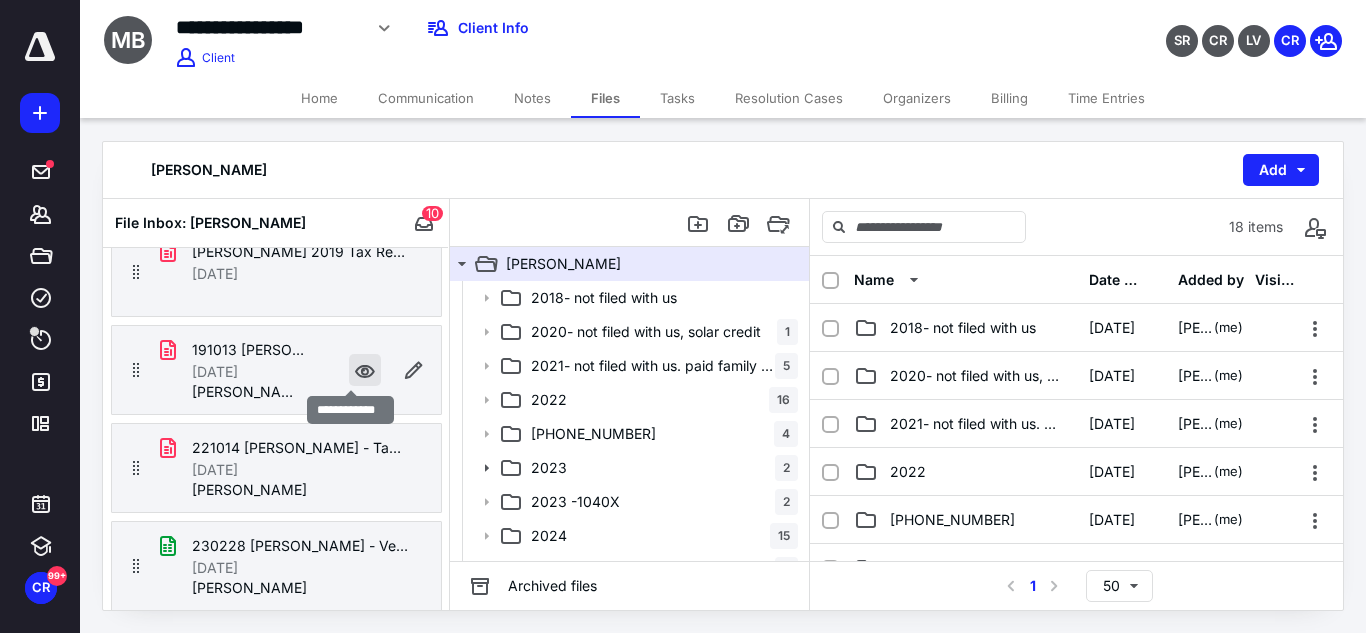 click at bounding box center [365, 370] 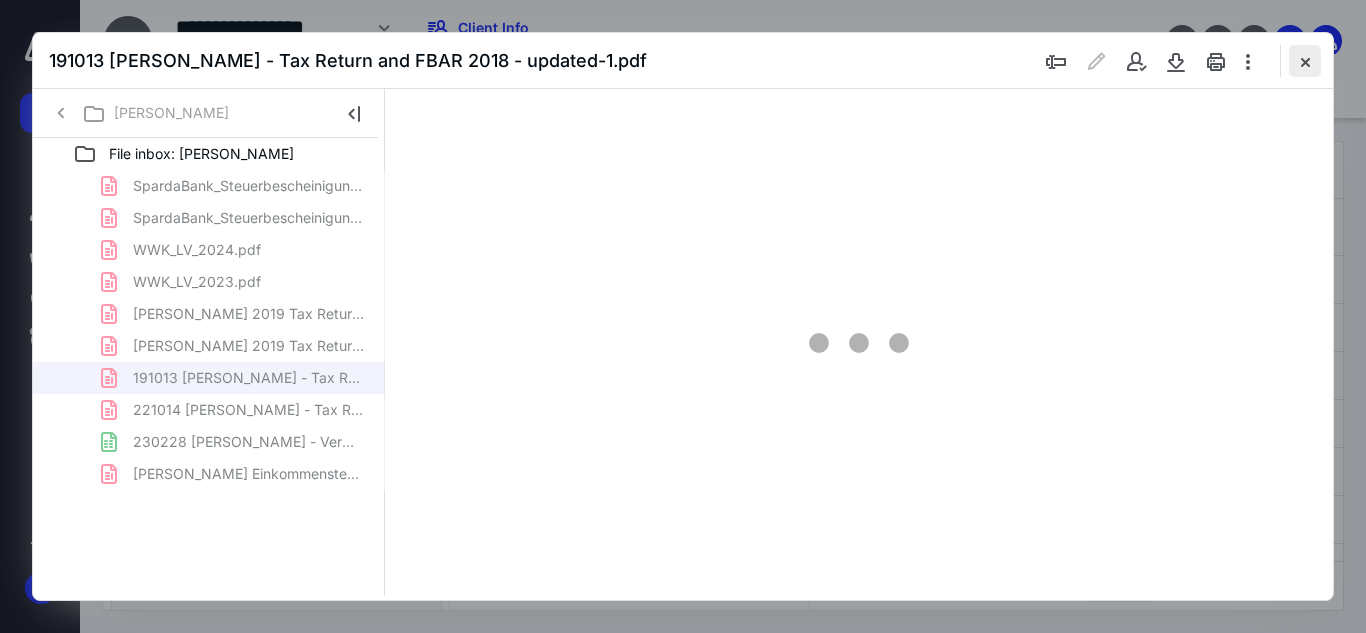 click at bounding box center [1305, 61] 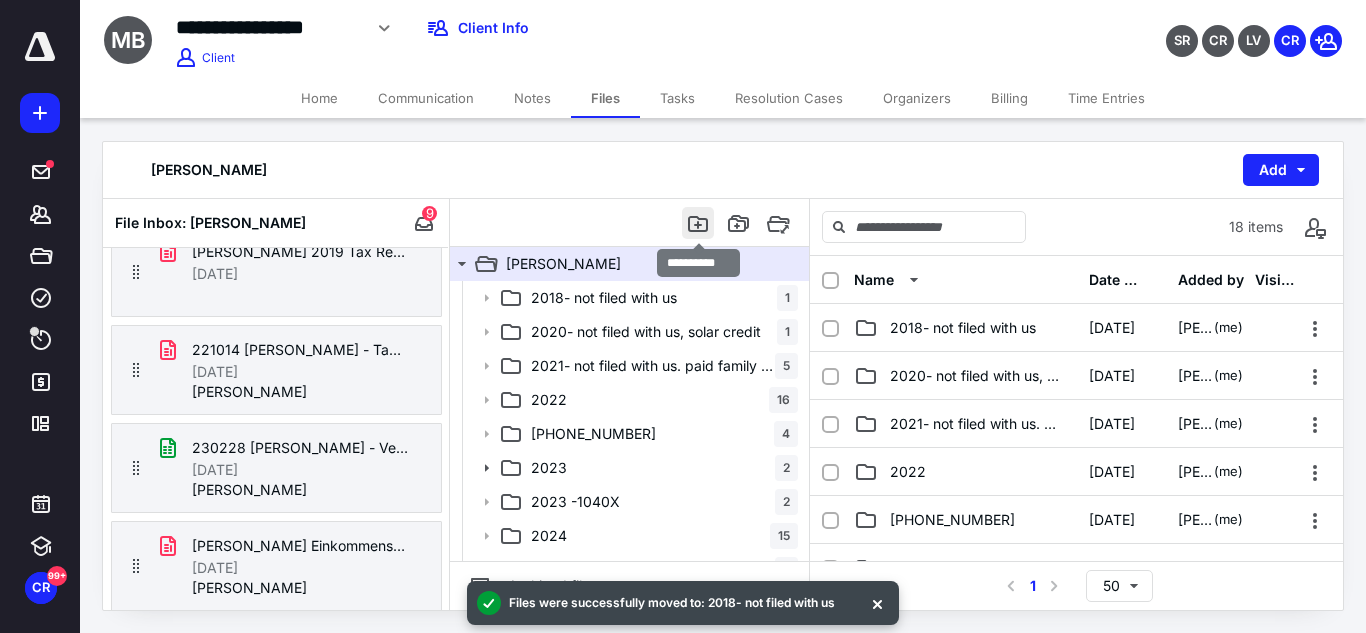 click at bounding box center [698, 223] 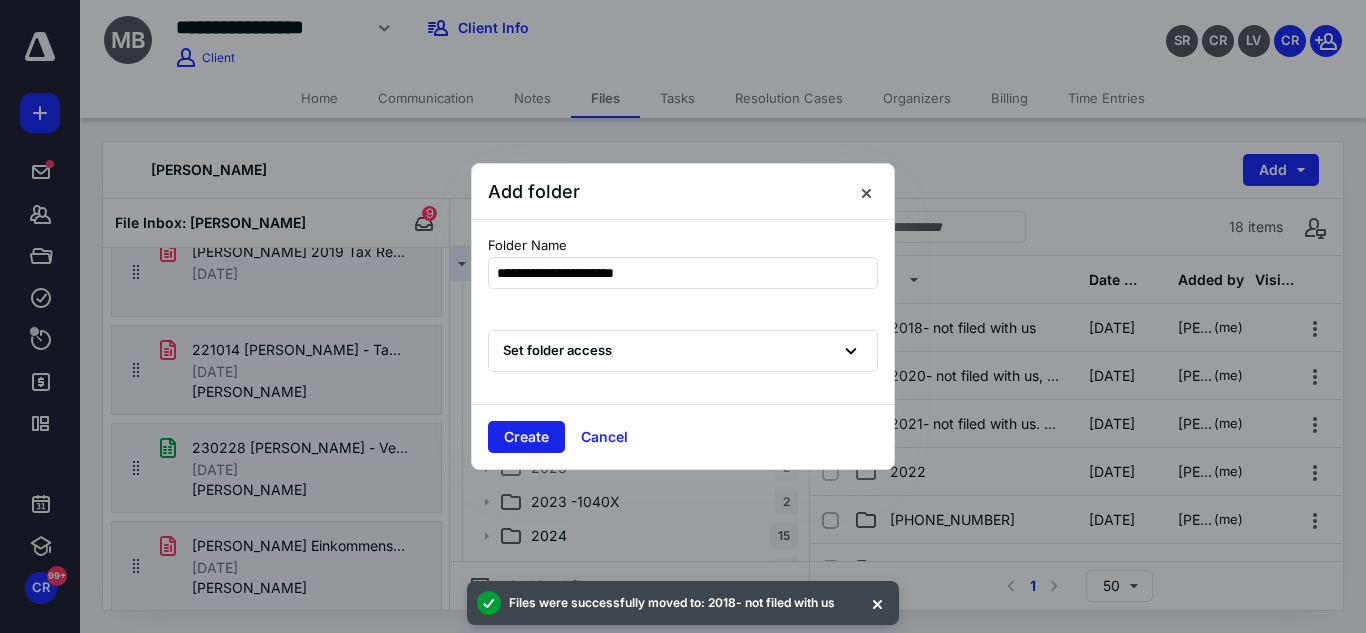type on "**********" 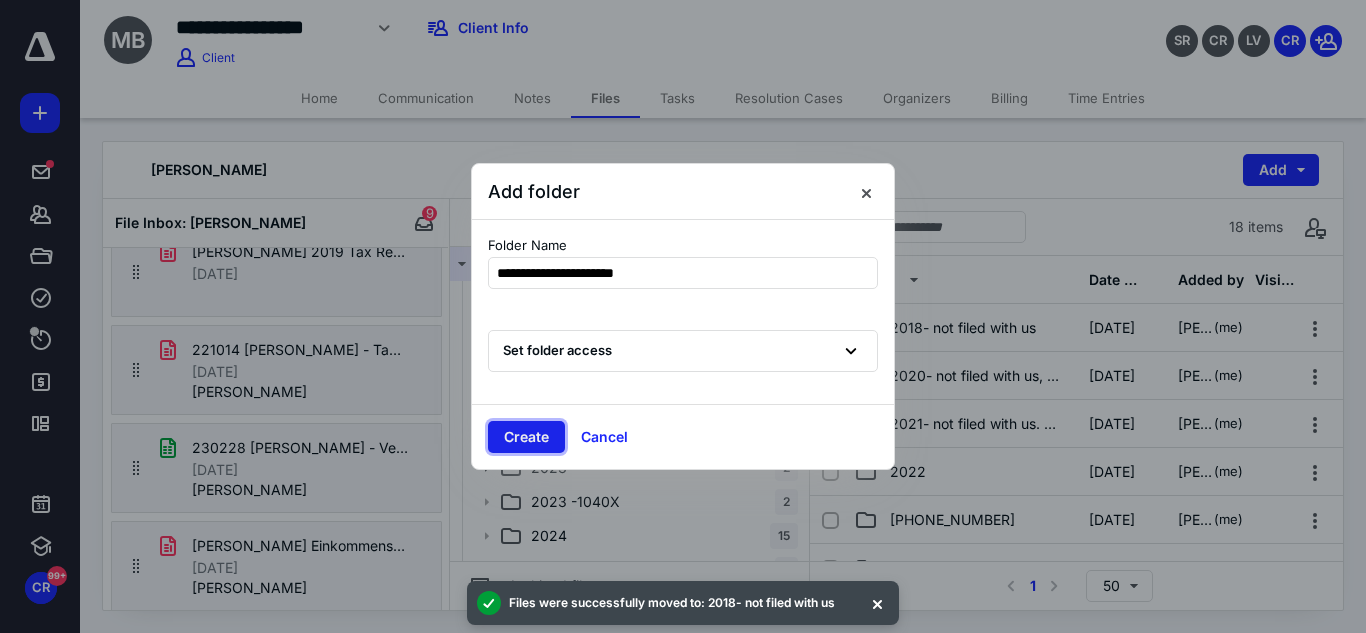click on "Create" at bounding box center (526, 437) 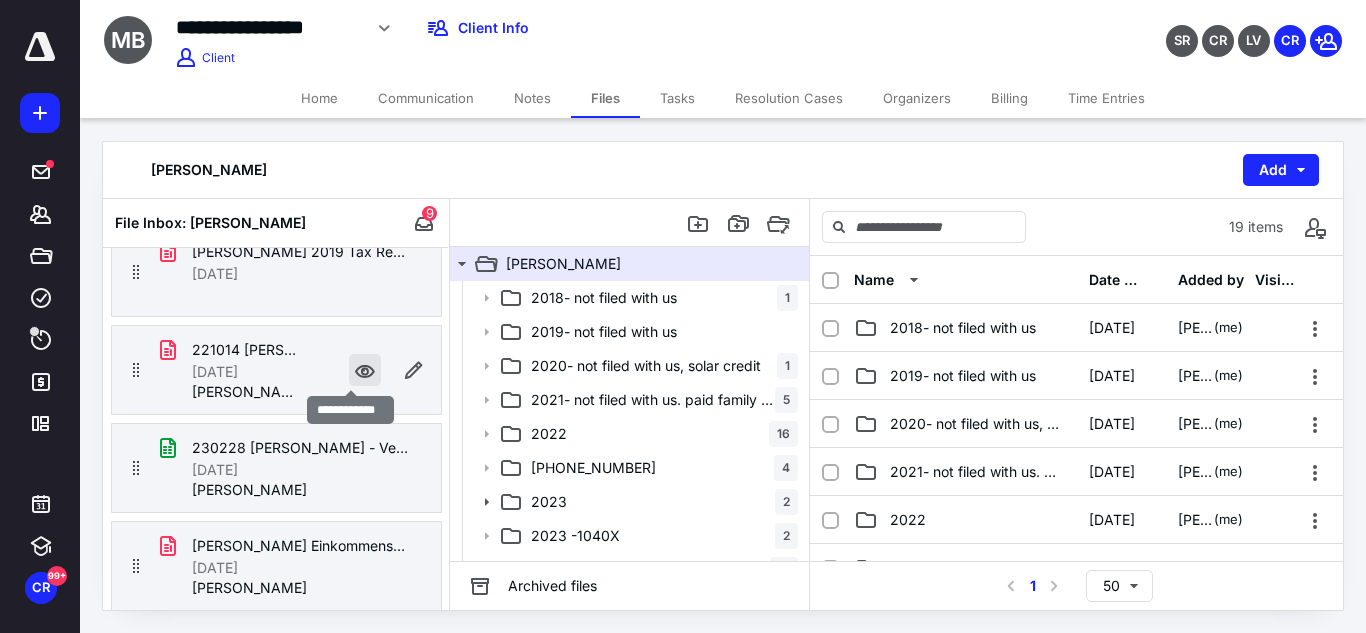 click at bounding box center (365, 370) 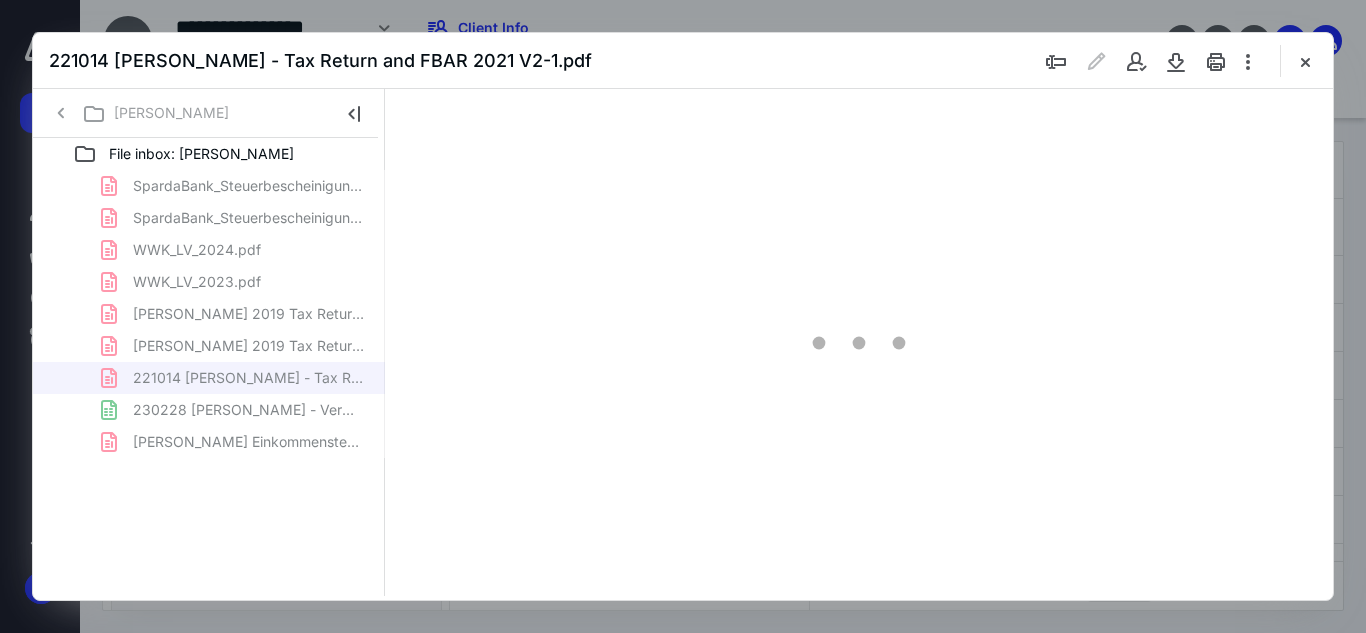 scroll, scrollTop: 0, scrollLeft: 0, axis: both 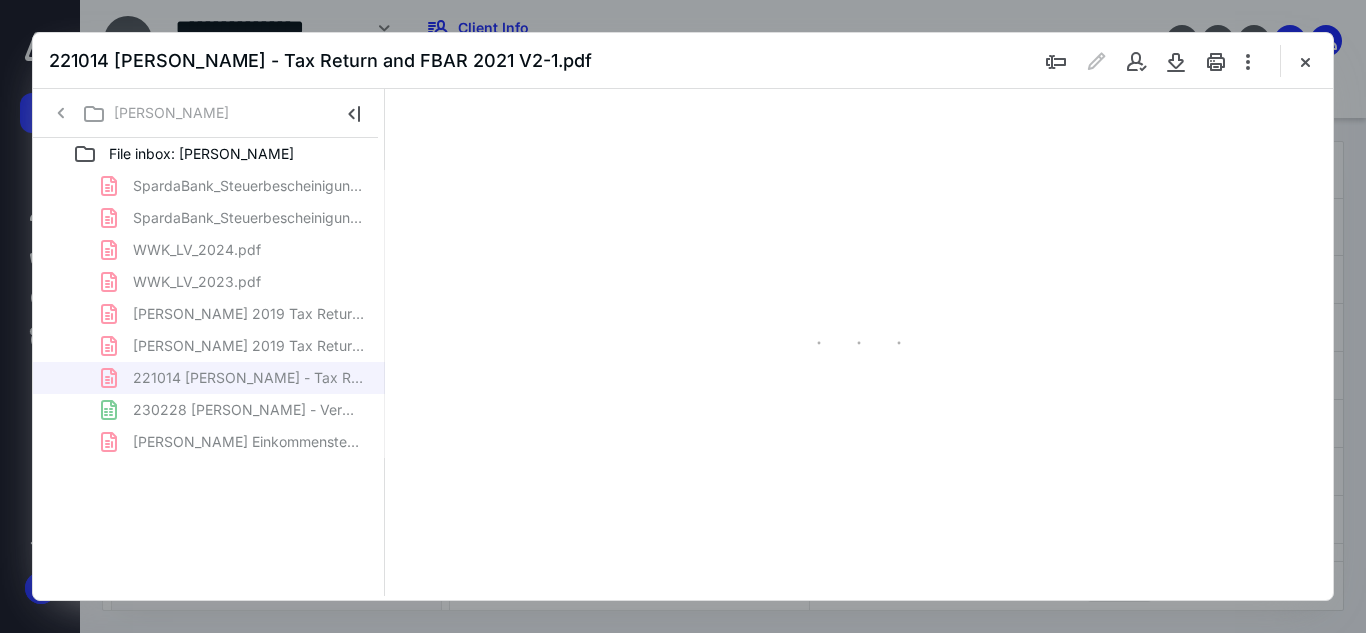 type on "54" 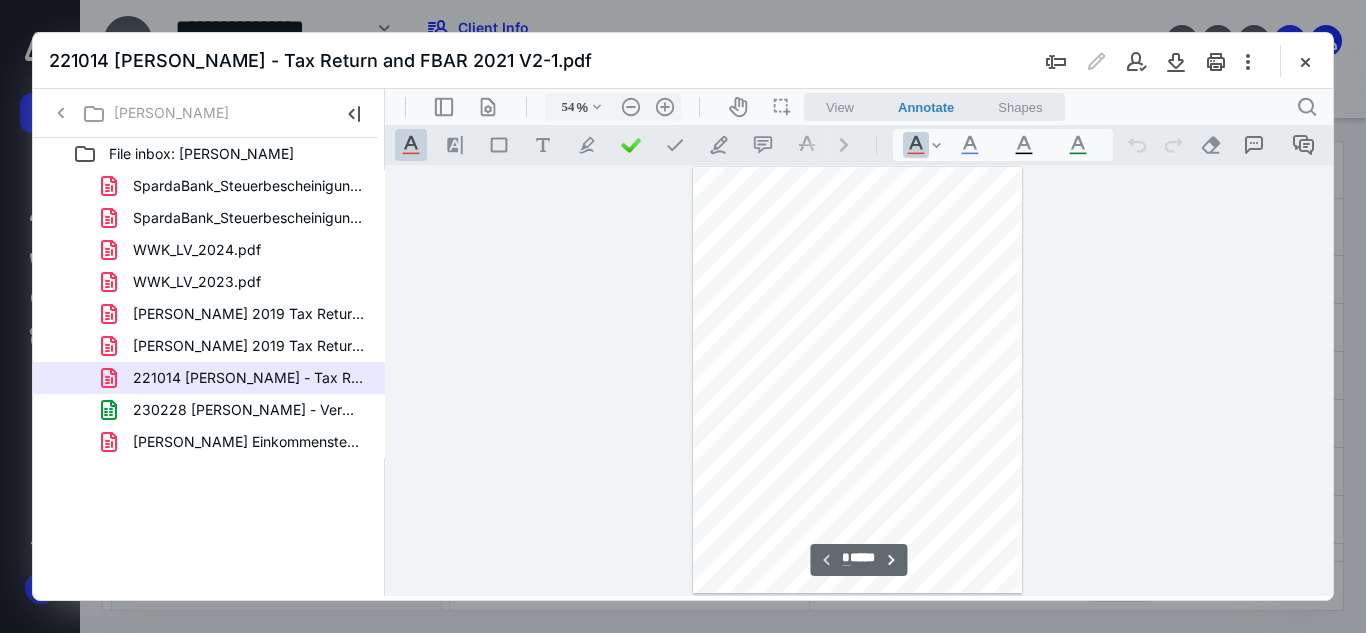 scroll, scrollTop: 78, scrollLeft: 0, axis: vertical 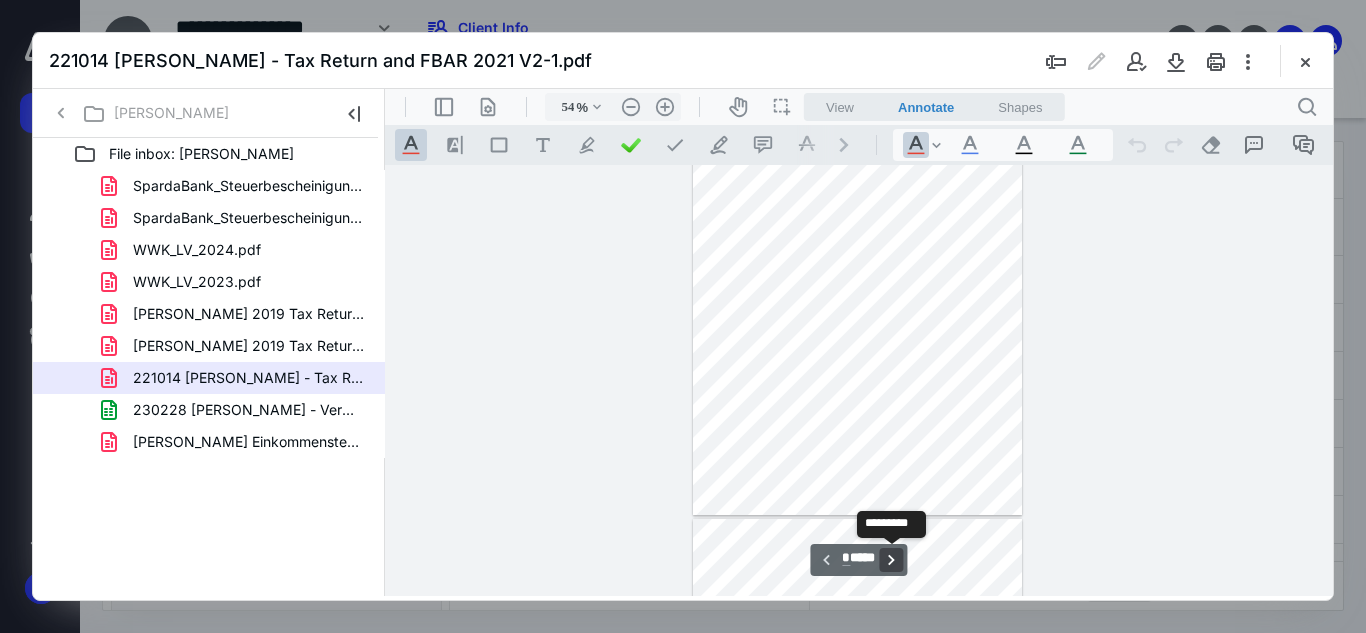 click on "**********" at bounding box center (892, 560) 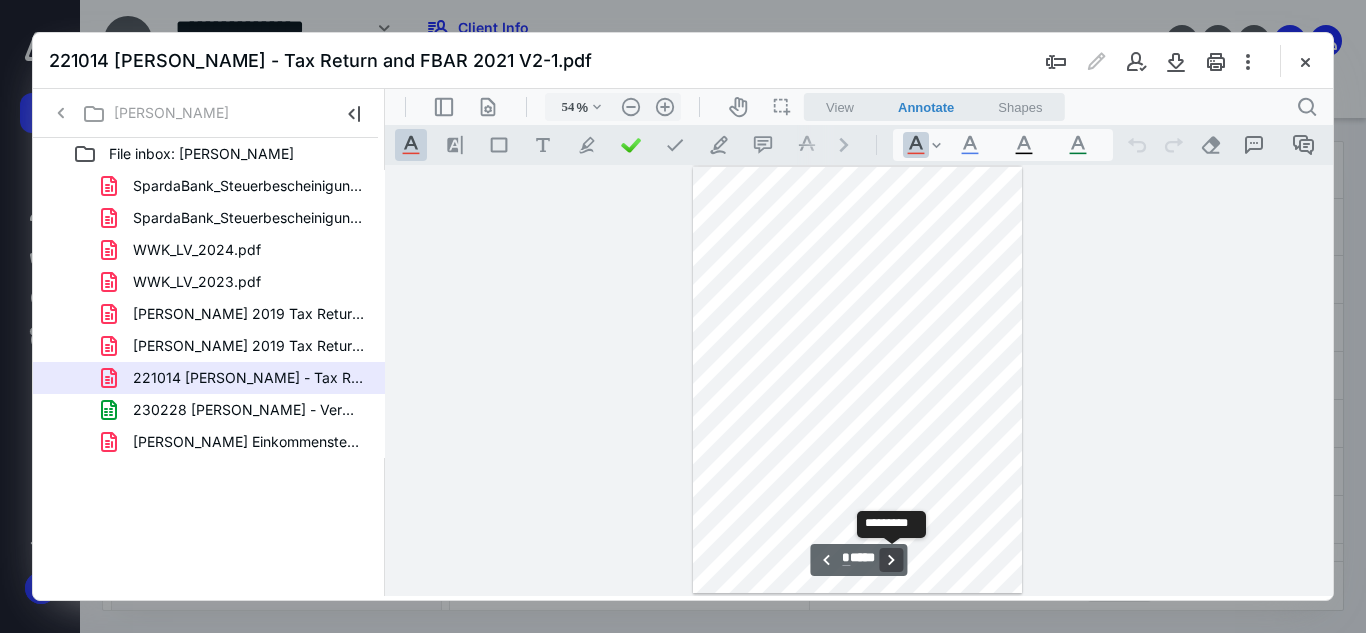 click on "**********" at bounding box center (892, 560) 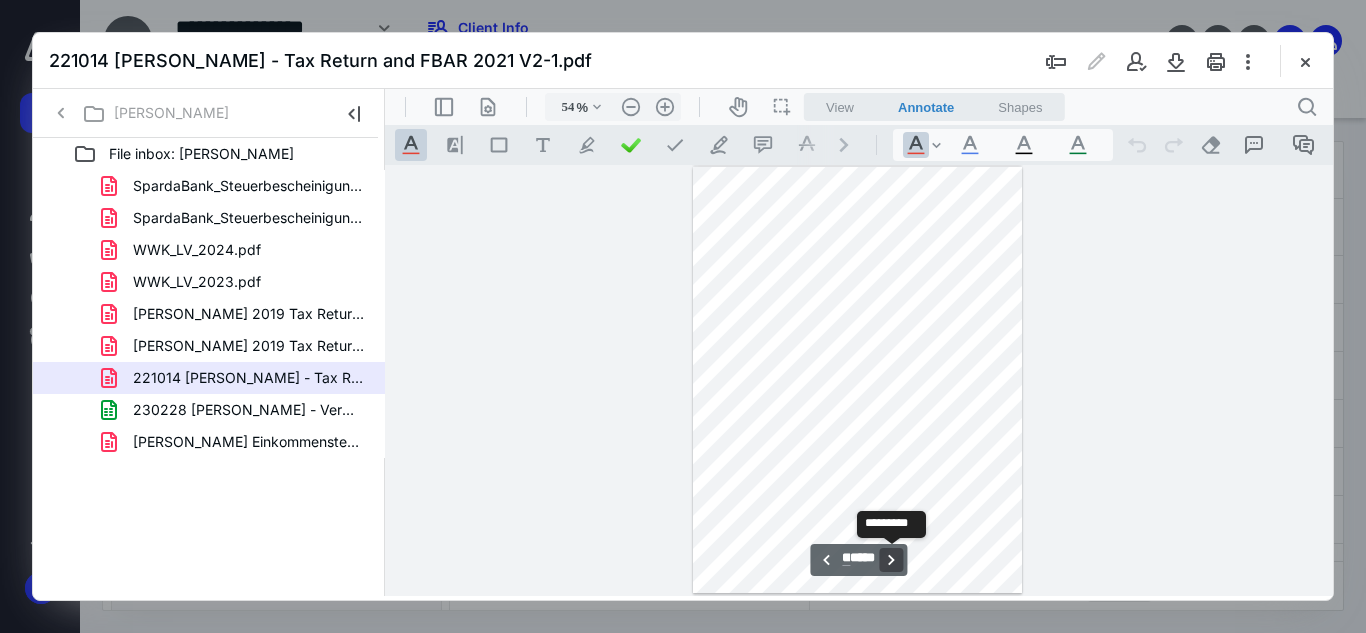 scroll, scrollTop: 3870, scrollLeft: 0, axis: vertical 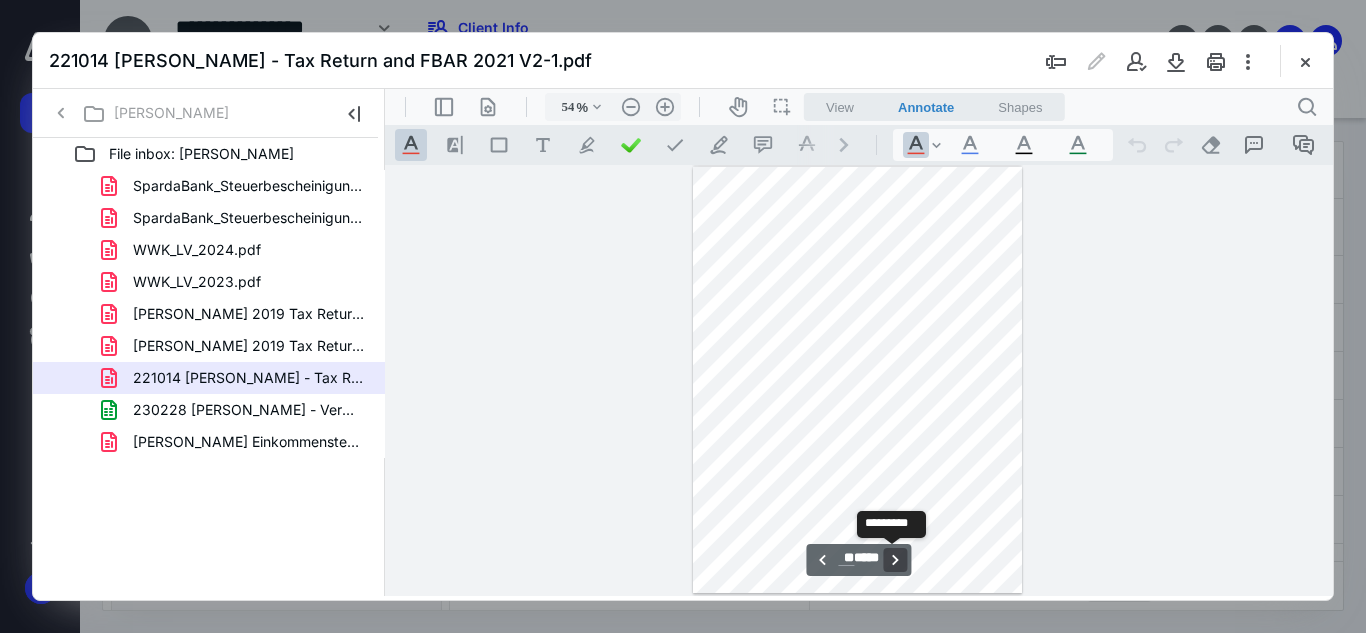 click on "**********" at bounding box center (896, 560) 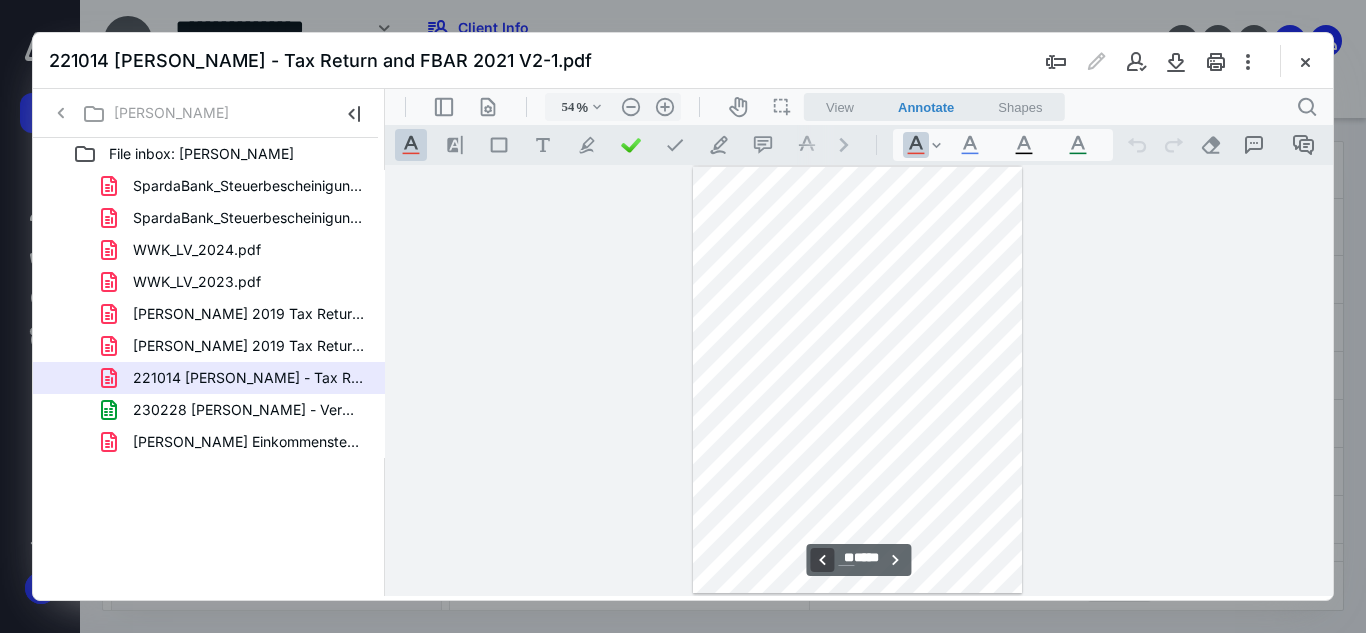 click on "**********" at bounding box center [822, 560] 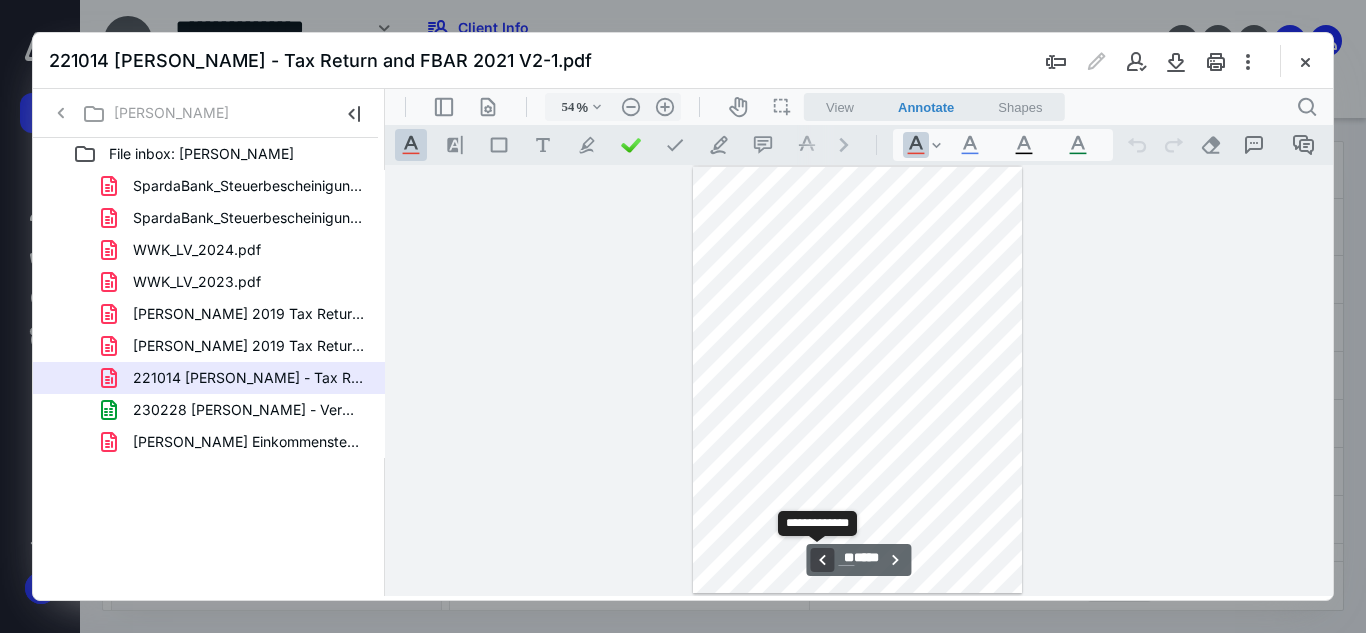 scroll, scrollTop: 4730, scrollLeft: 0, axis: vertical 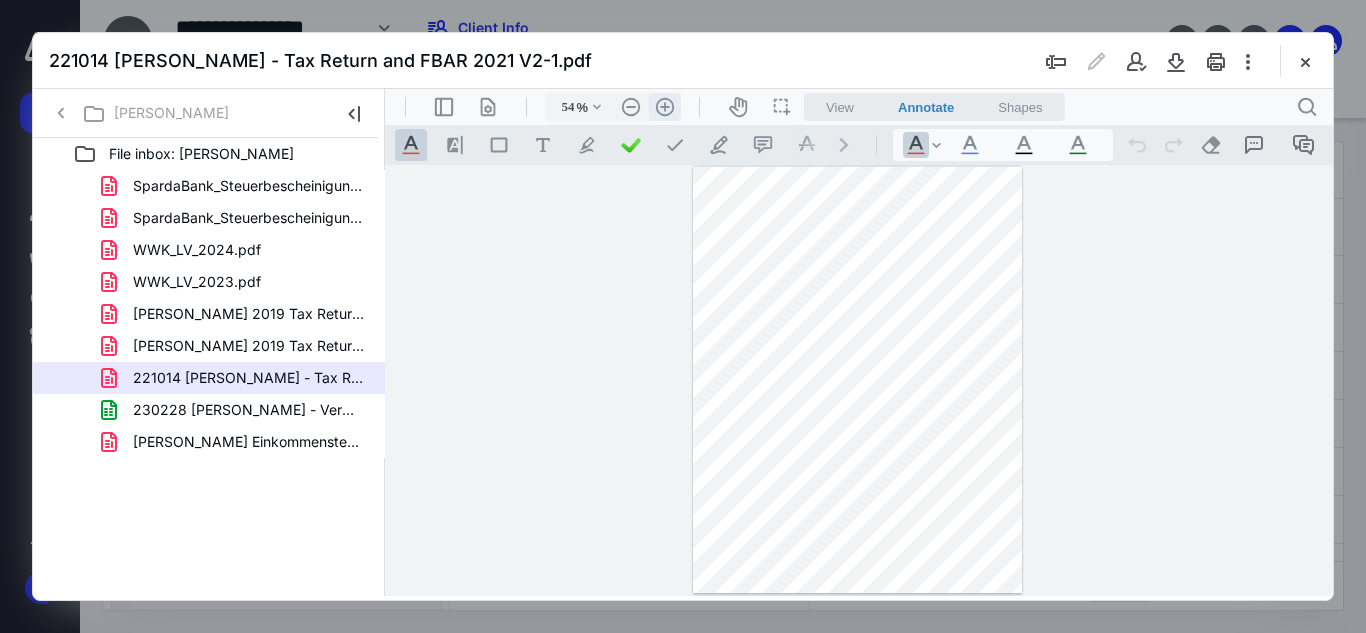 click on ".cls-1{fill:#abb0c4;} icon - header - zoom - in - line" at bounding box center (665, 107) 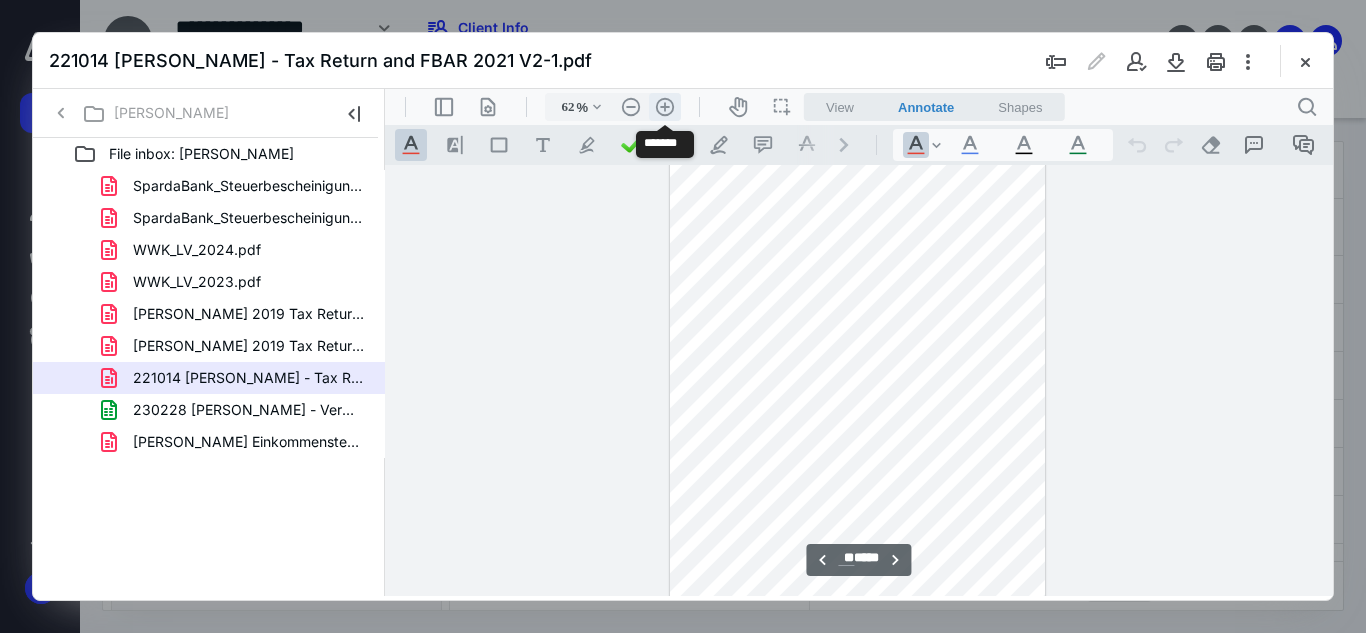 click on ".cls-1{fill:#abb0c4;} icon - header - zoom - in - line" at bounding box center (665, 107) 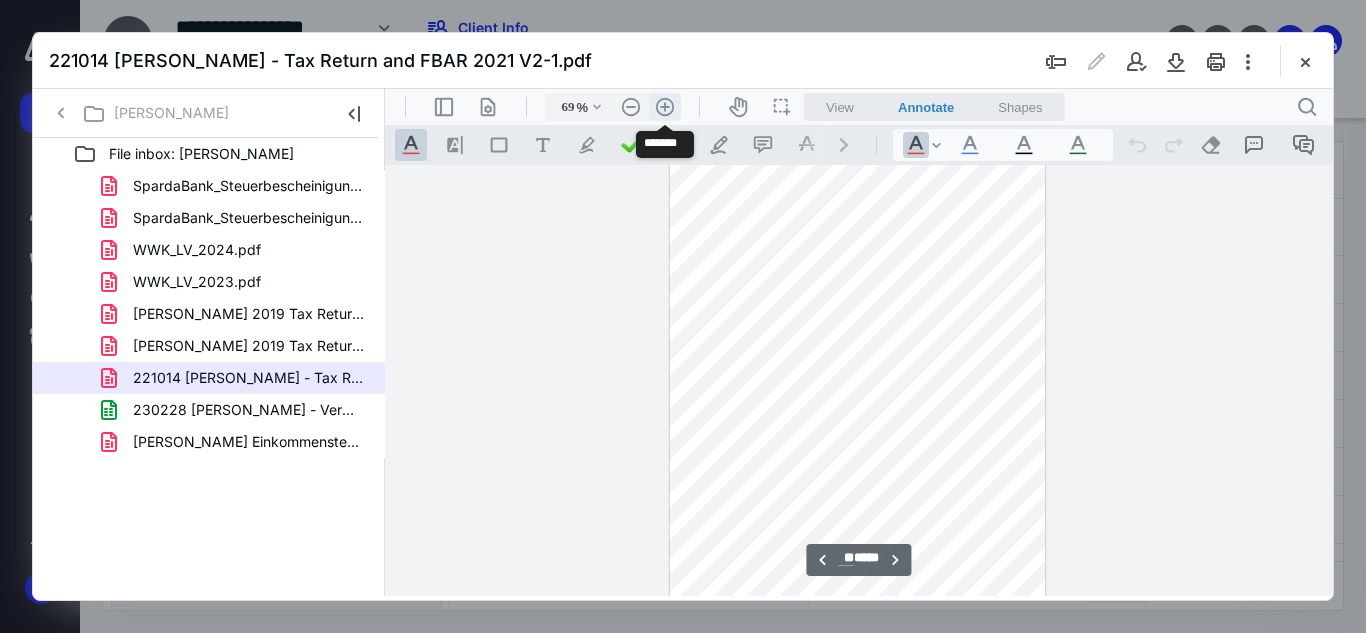 scroll, scrollTop: 6096, scrollLeft: 0, axis: vertical 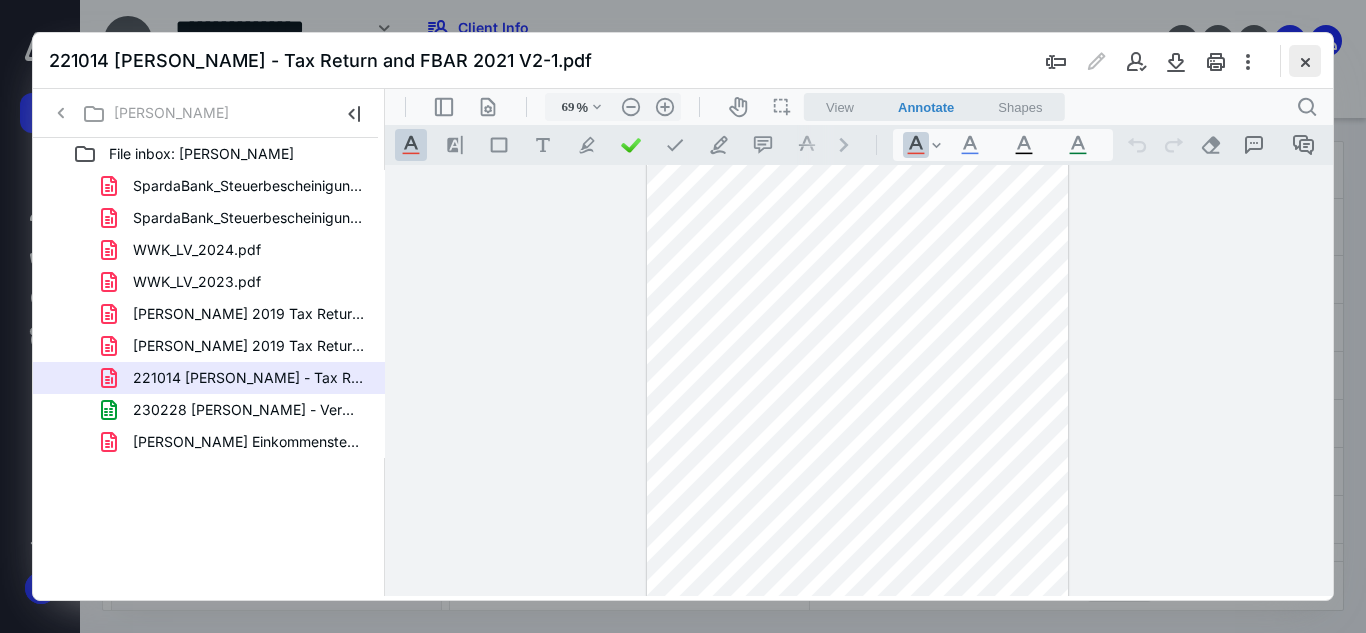 click at bounding box center (1305, 61) 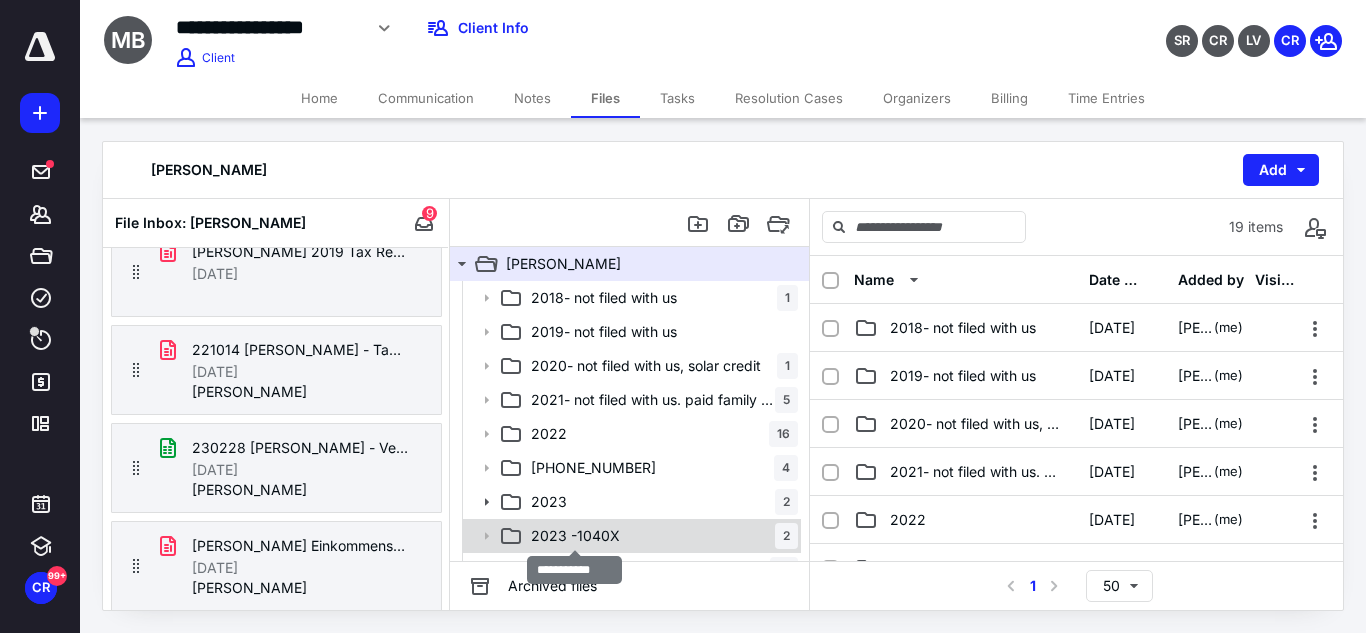 click on "2023 -1040X" at bounding box center (575, 536) 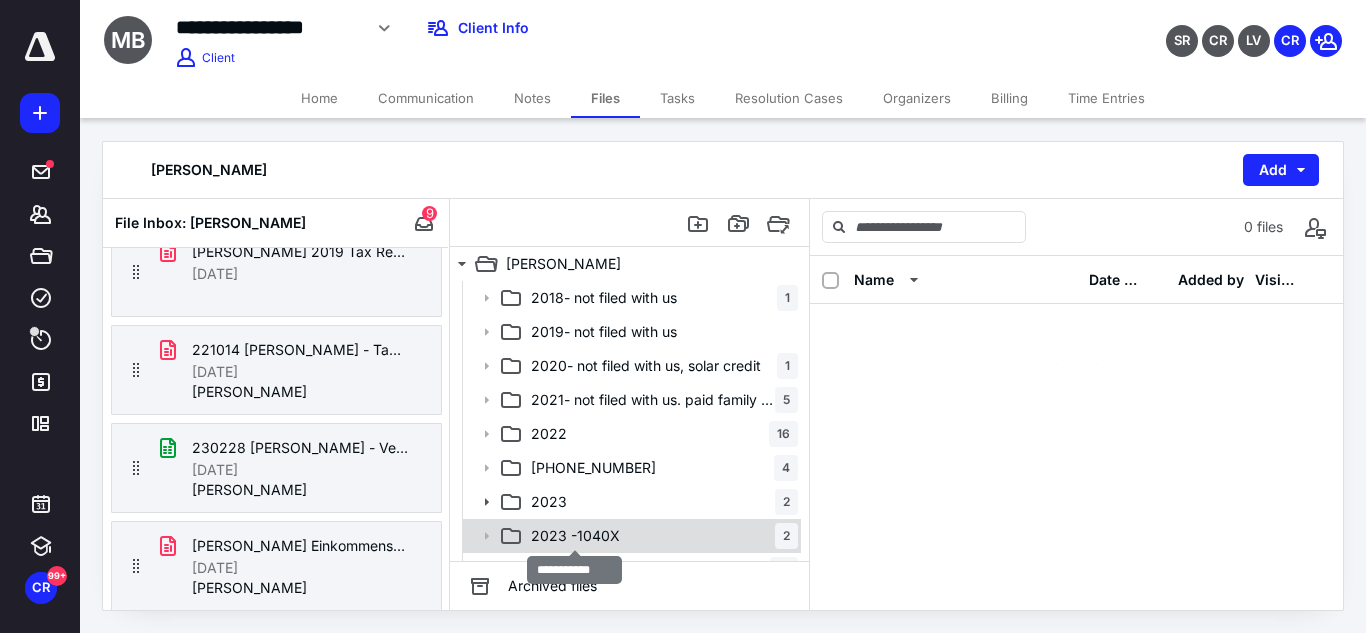click on "2023 -1040X" at bounding box center [575, 536] 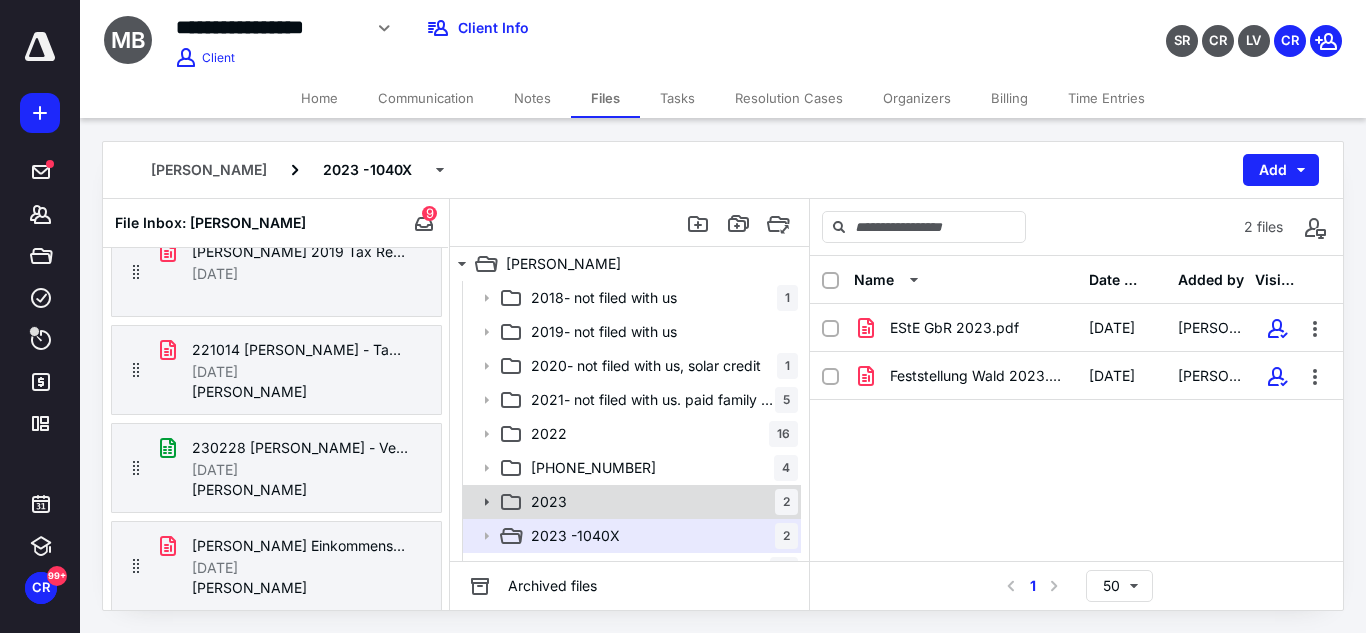 click on "2023" at bounding box center [549, 502] 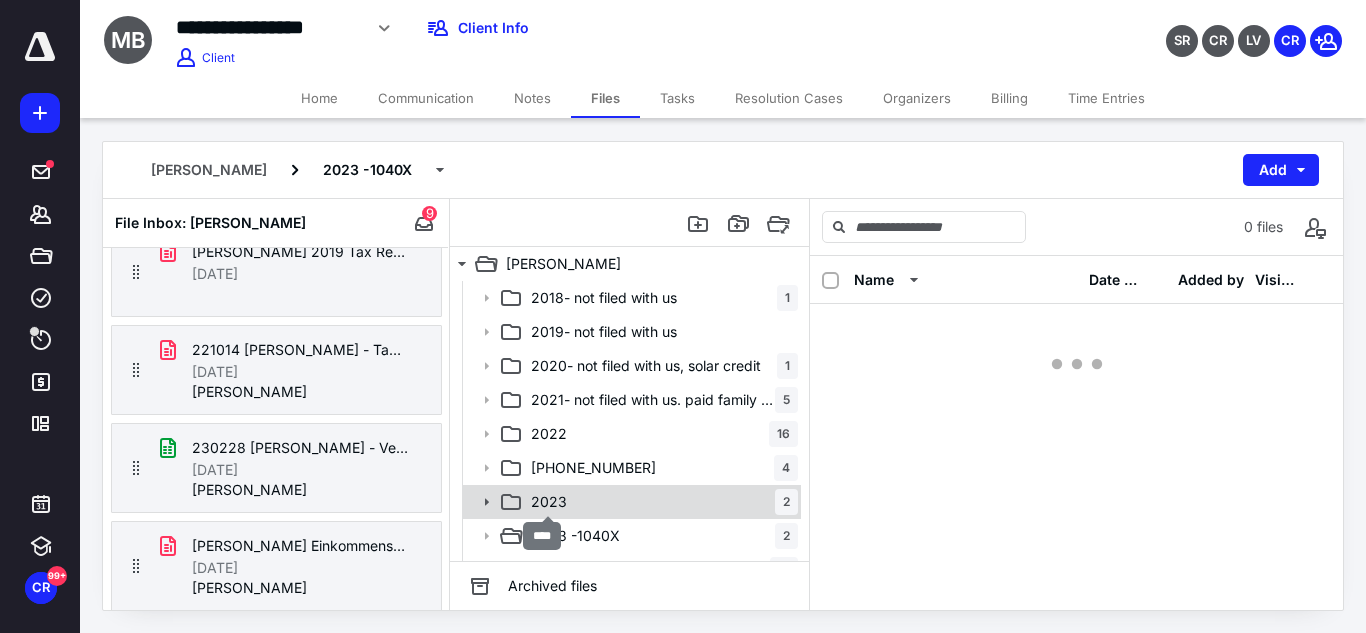 click on "2023" at bounding box center [549, 502] 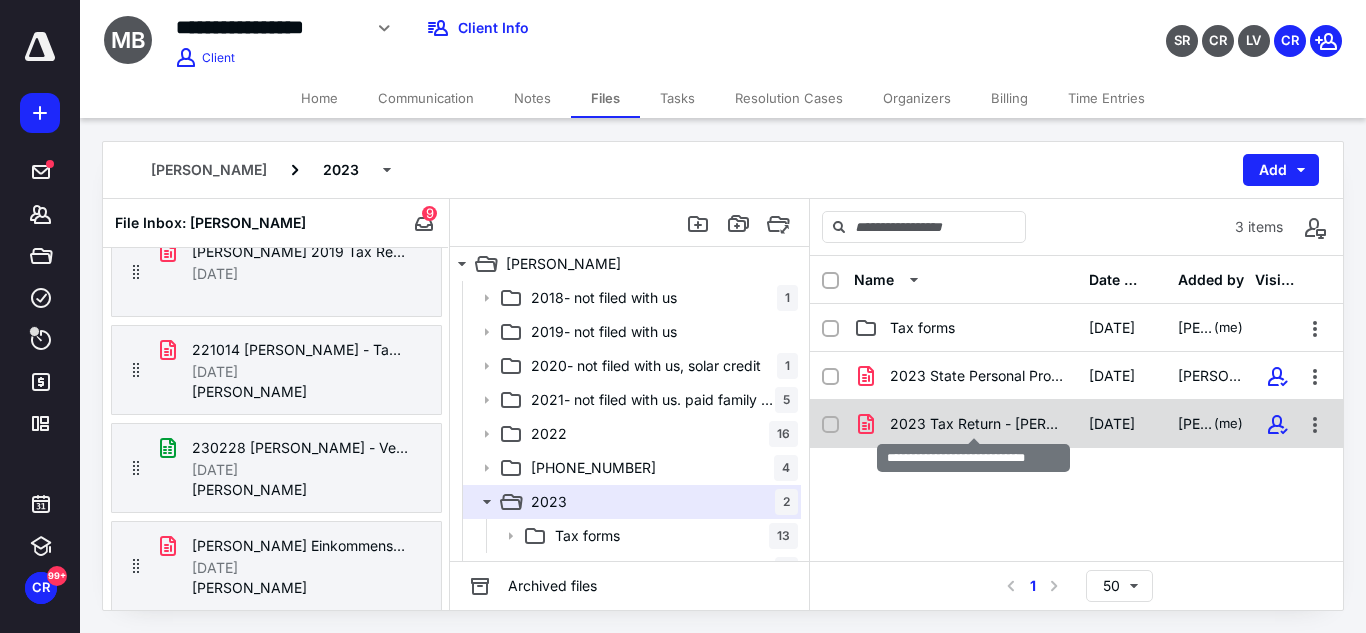click on "2023 Tax Return - Bowers.pdf" at bounding box center [977, 424] 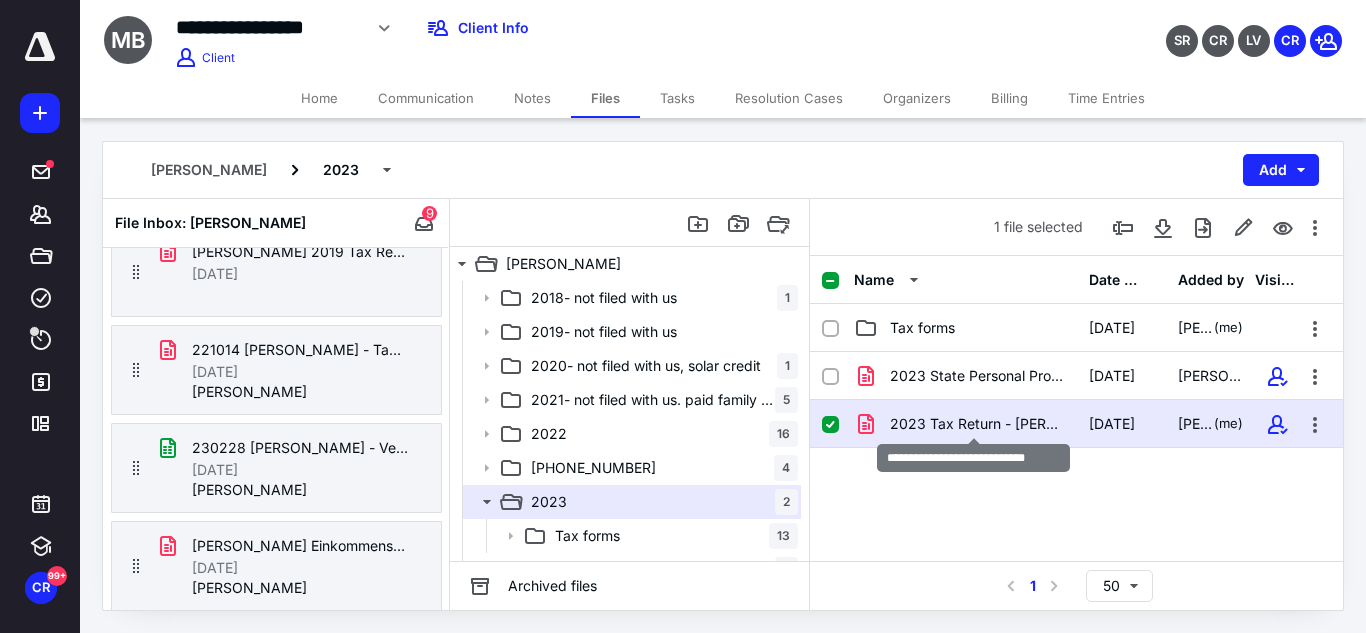 click on "2023 Tax Return - Bowers.pdf" at bounding box center [977, 424] 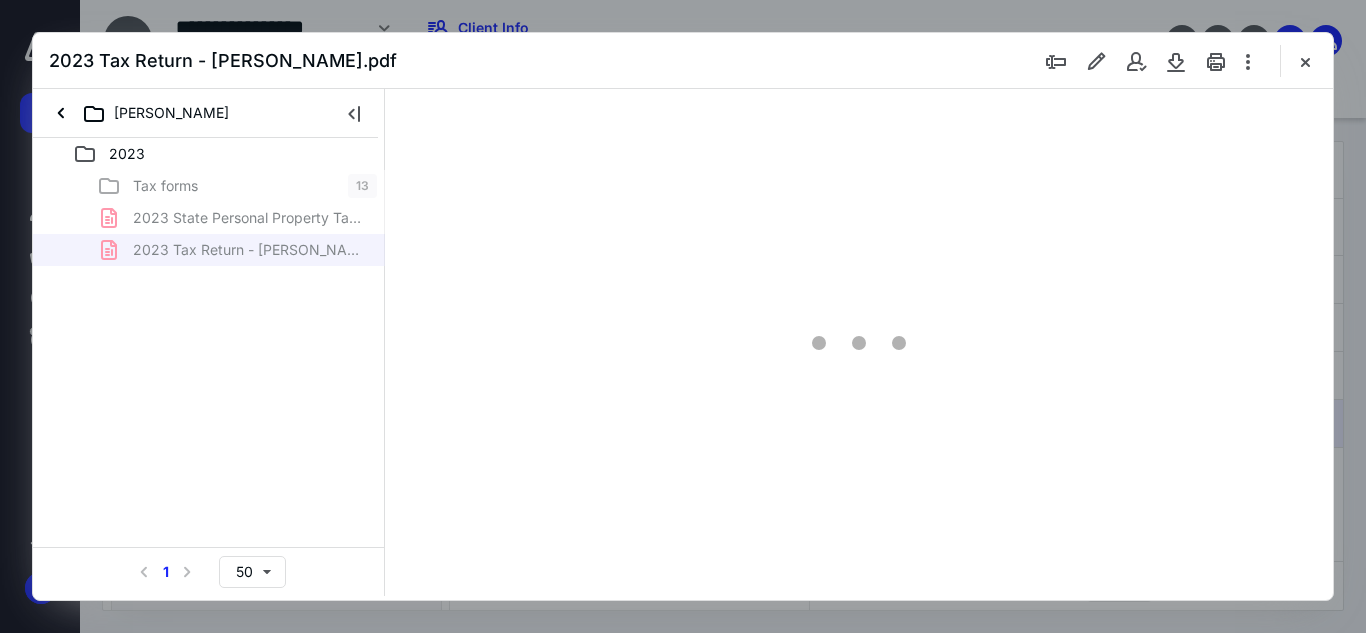 scroll, scrollTop: 0, scrollLeft: 0, axis: both 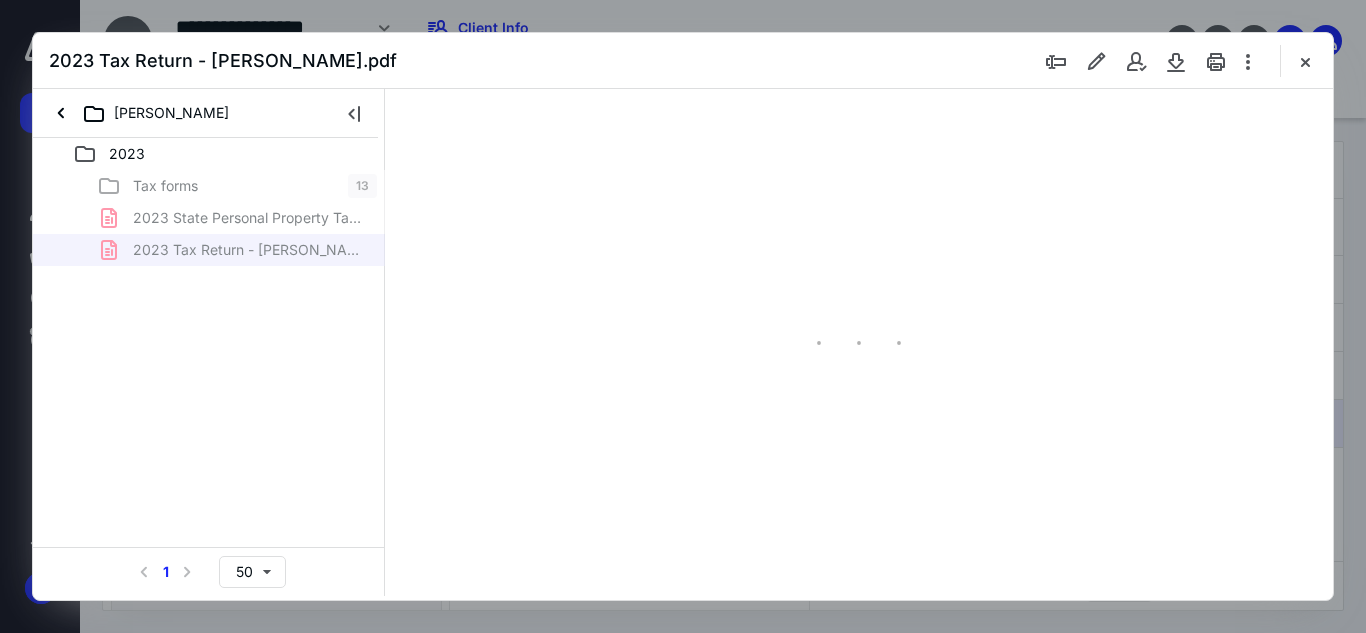 type on "54" 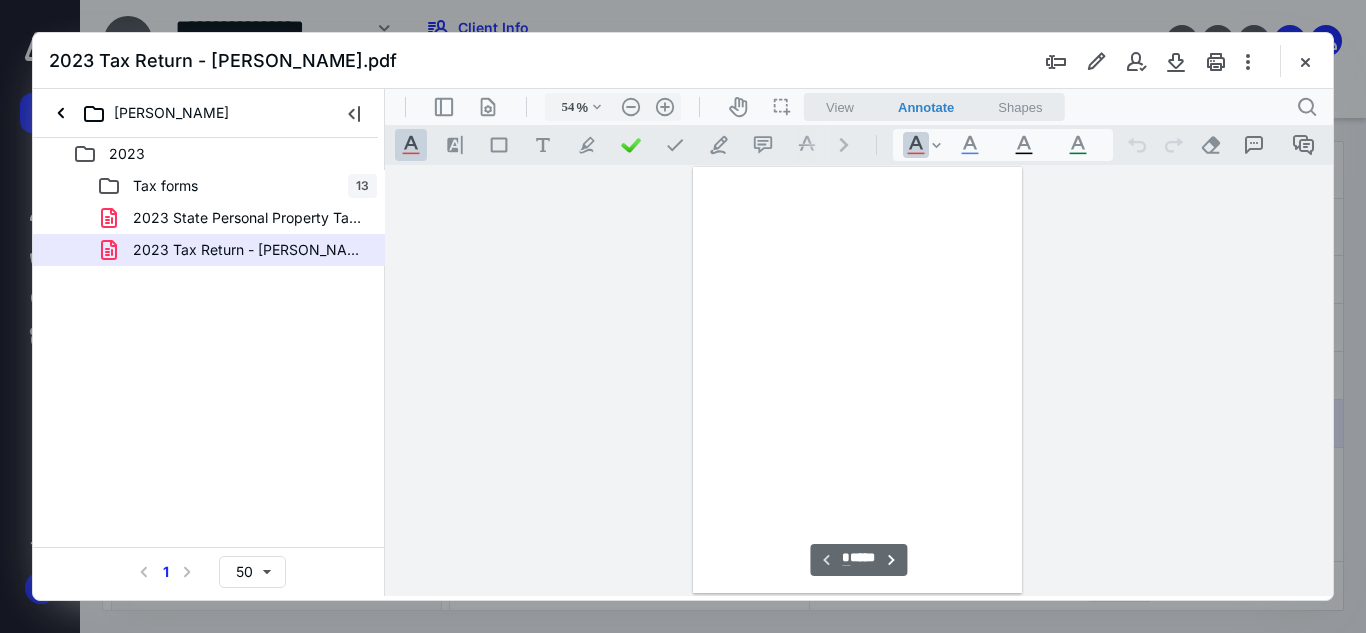 scroll, scrollTop: 78, scrollLeft: 0, axis: vertical 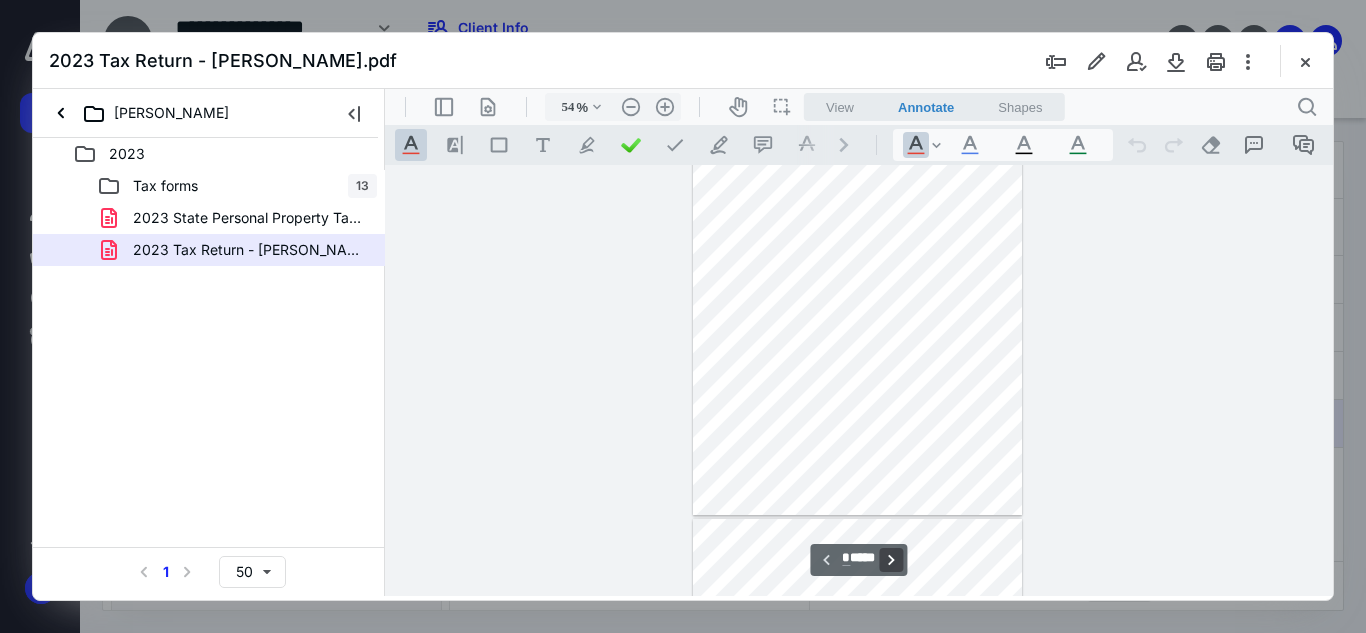 click on "**********" at bounding box center (892, 560) 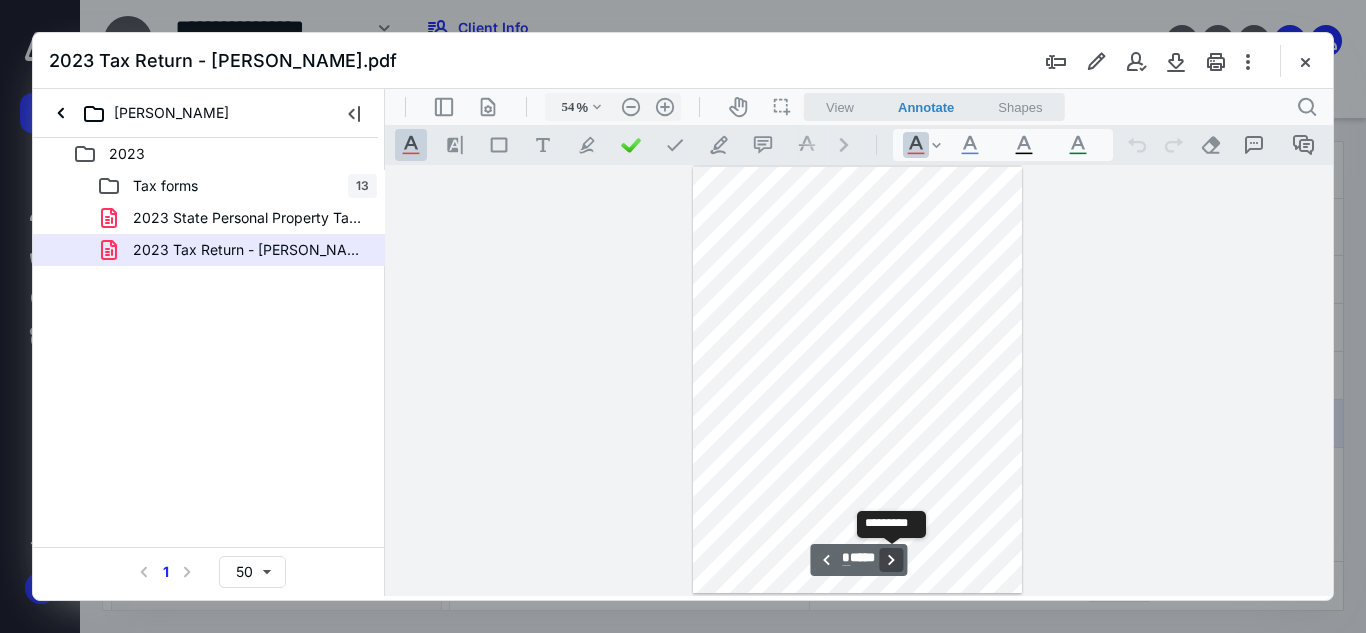 click on "**********" at bounding box center (892, 560) 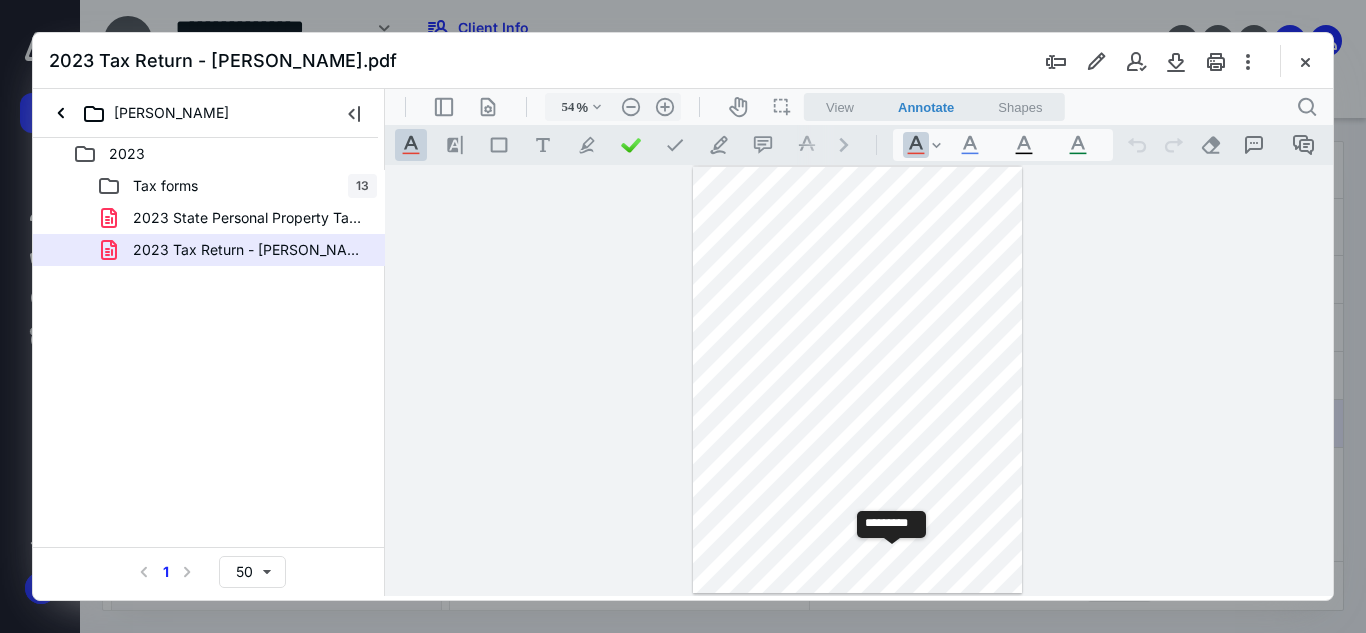 scroll, scrollTop: 860, scrollLeft: 0, axis: vertical 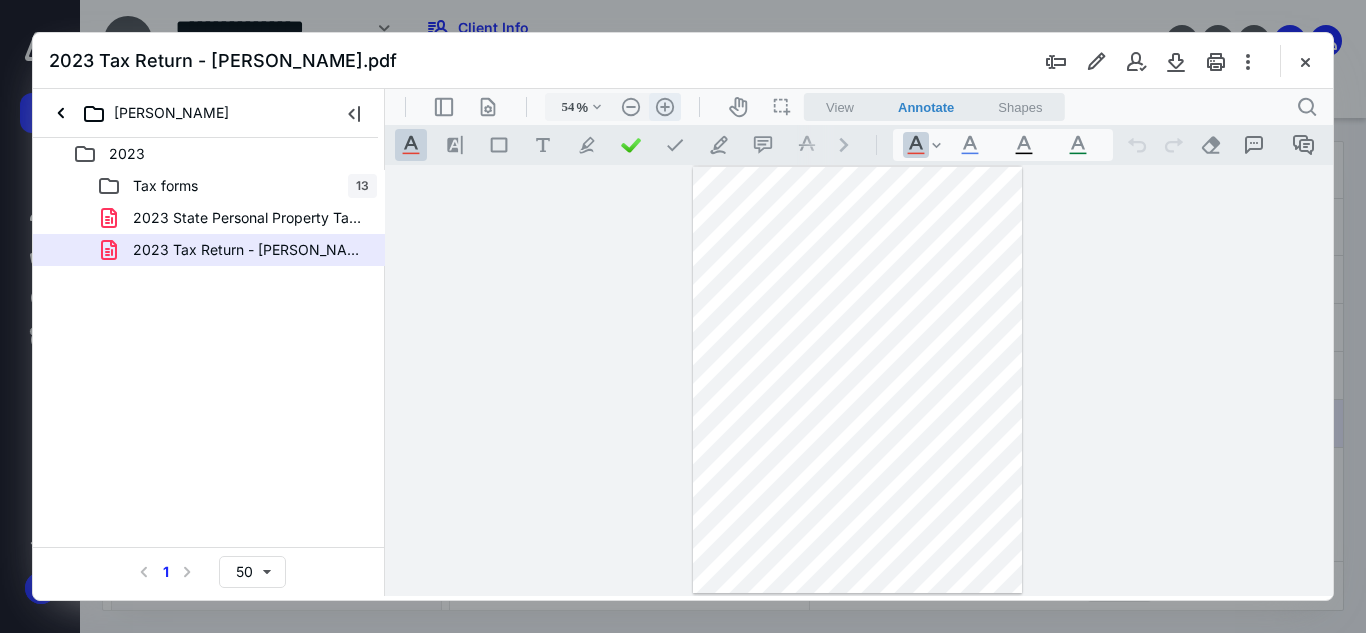 click on ".cls-1{fill:#abb0c4;} icon - header - zoom - in - line" at bounding box center (665, 107) 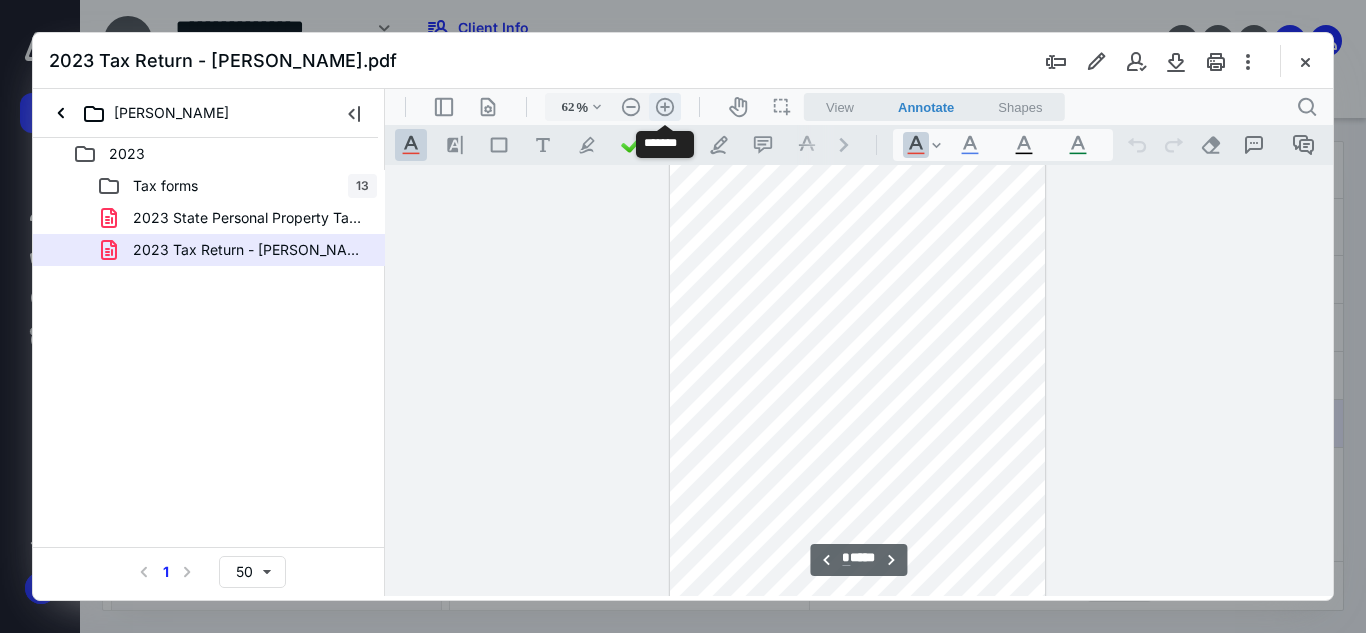 click on ".cls-1{fill:#abb0c4;} icon - header - zoom - in - line" at bounding box center [665, 107] 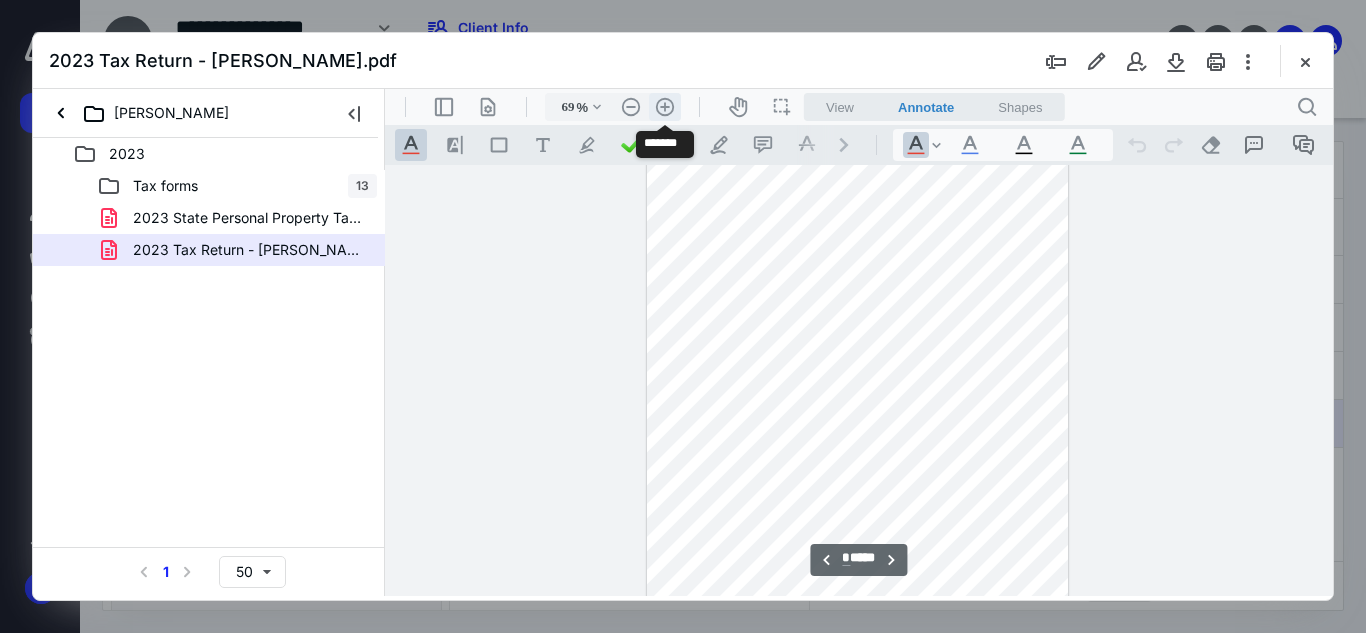 click on ".cls-1{fill:#abb0c4;} icon - header - zoom - in - line" at bounding box center (665, 107) 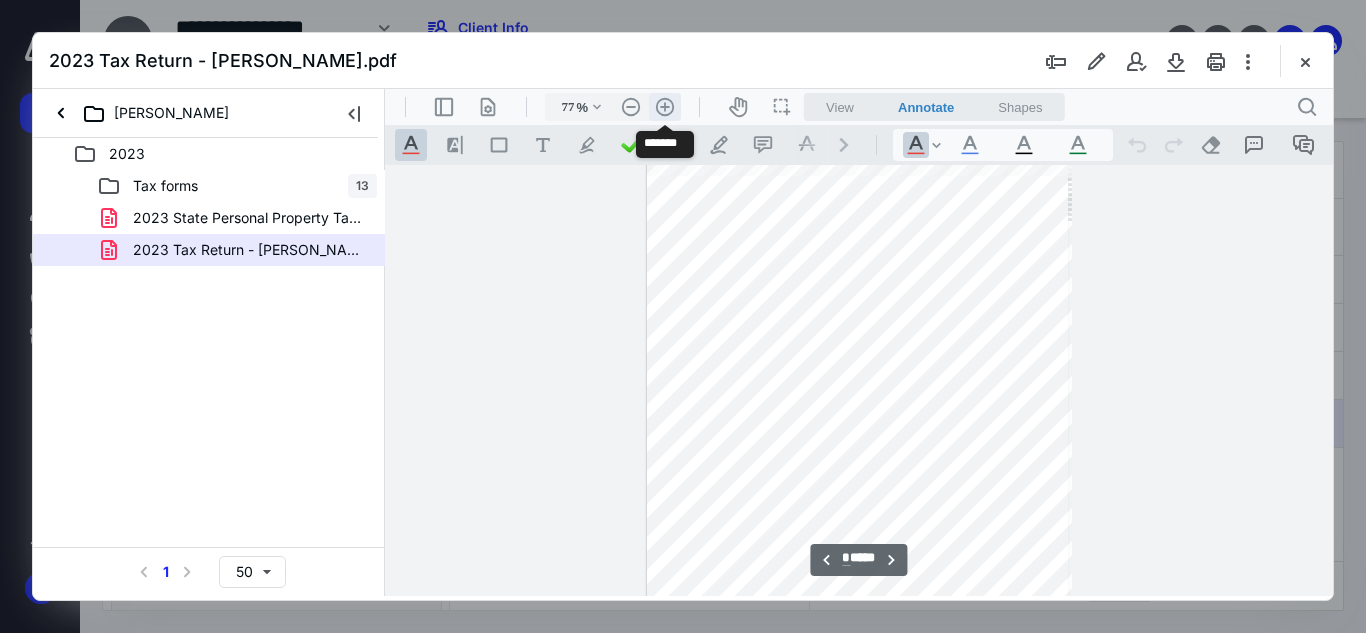 scroll, scrollTop: 1292, scrollLeft: 0, axis: vertical 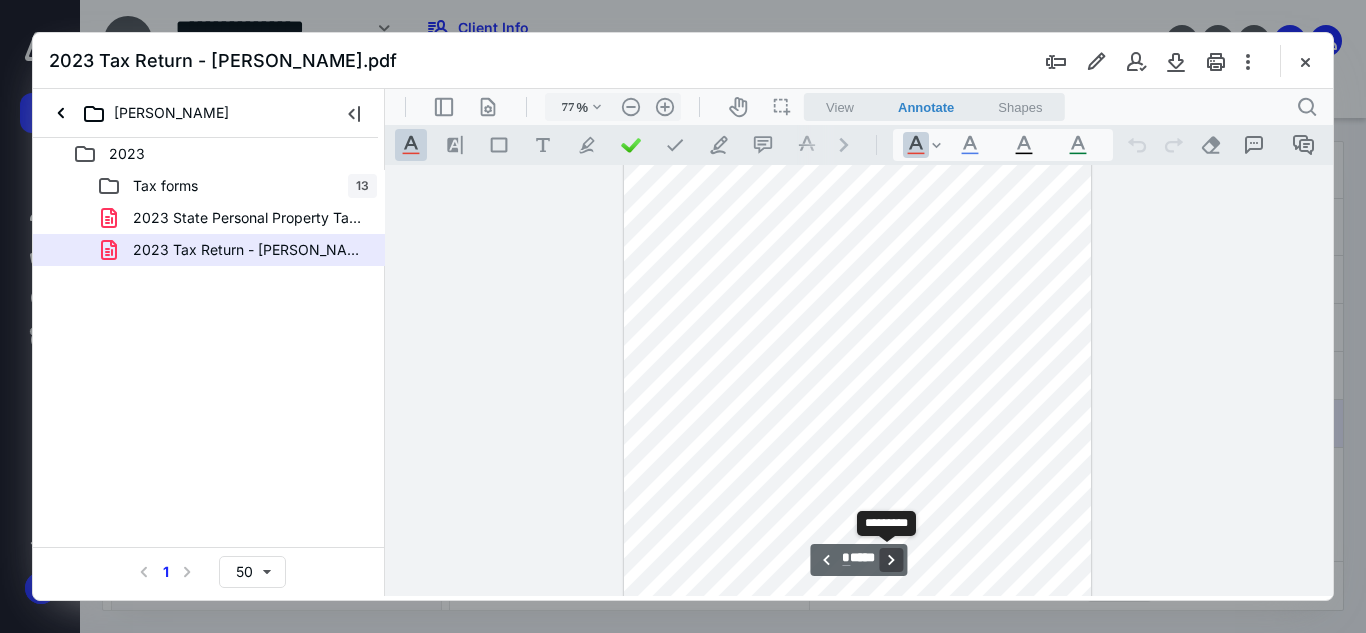 click on "**********" at bounding box center [892, 560] 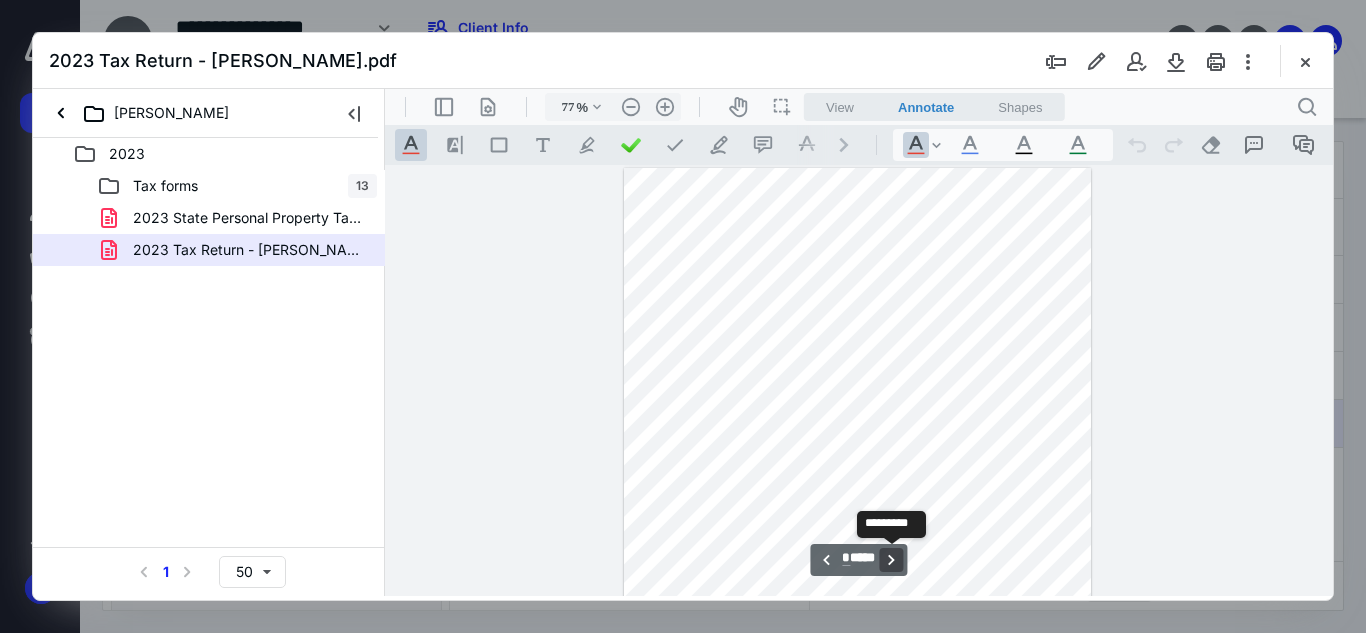 click on "**********" at bounding box center (892, 560) 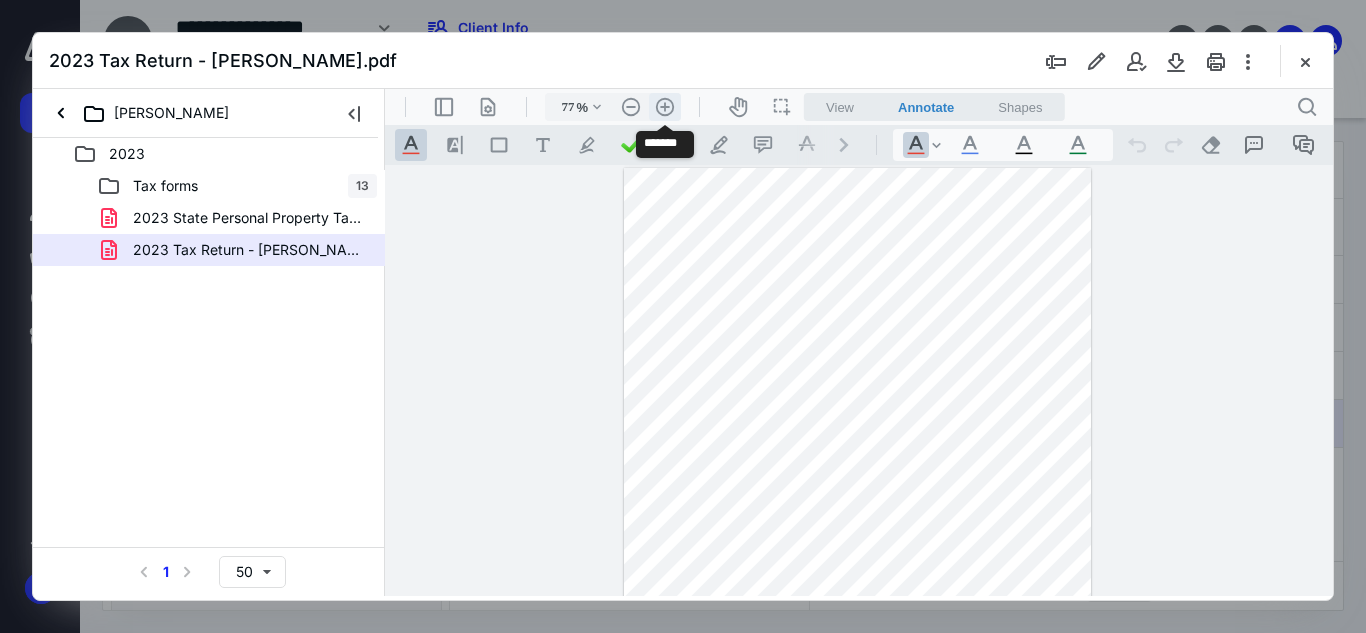 click on ".cls-1{fill:#abb0c4;} icon - header - zoom - in - line" at bounding box center [665, 107] 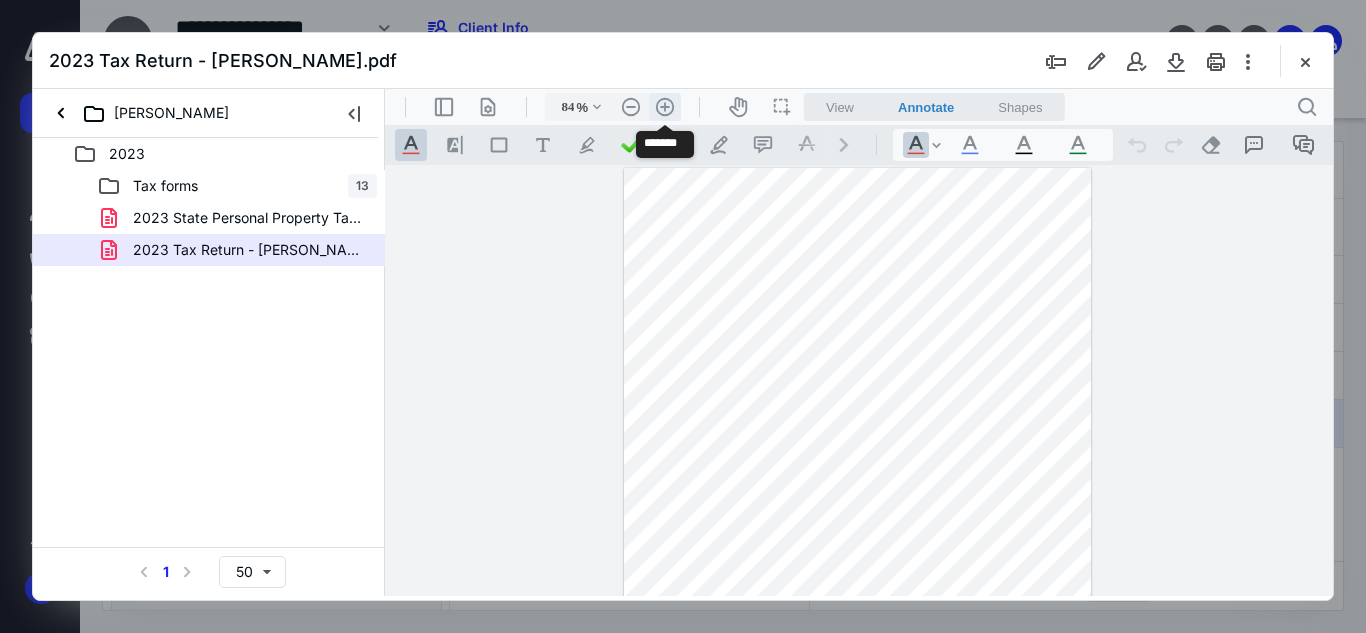 scroll, scrollTop: 2697, scrollLeft: 0, axis: vertical 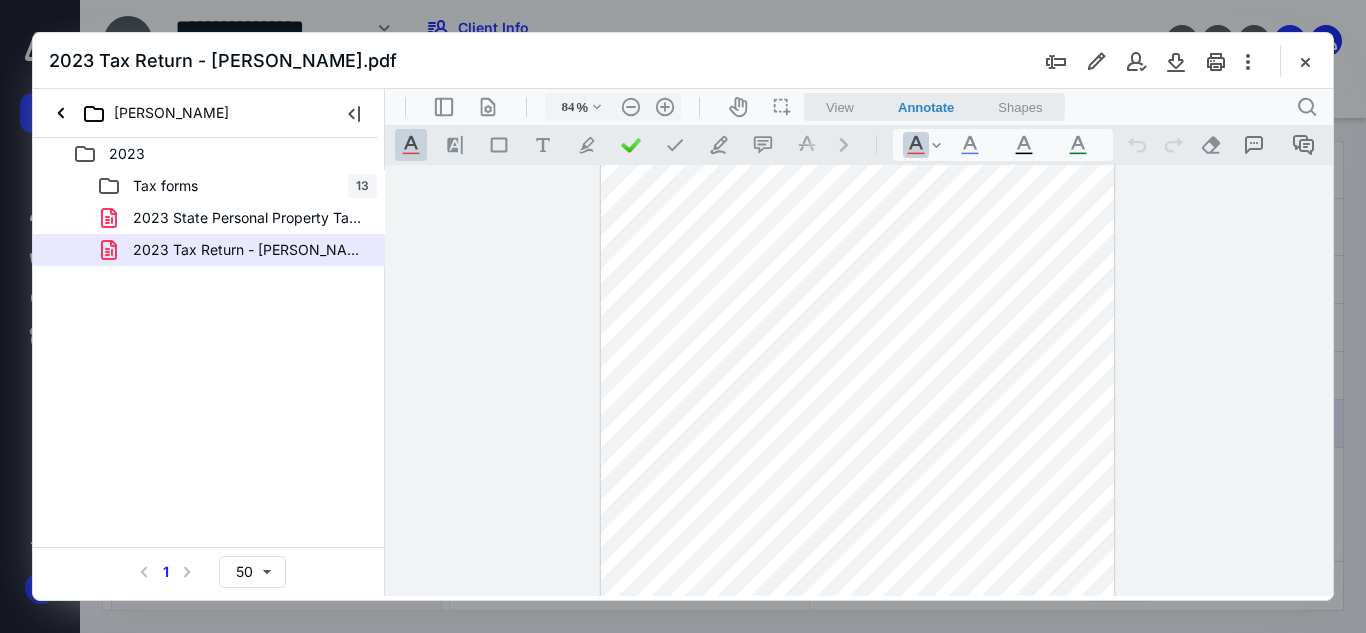 type on "*" 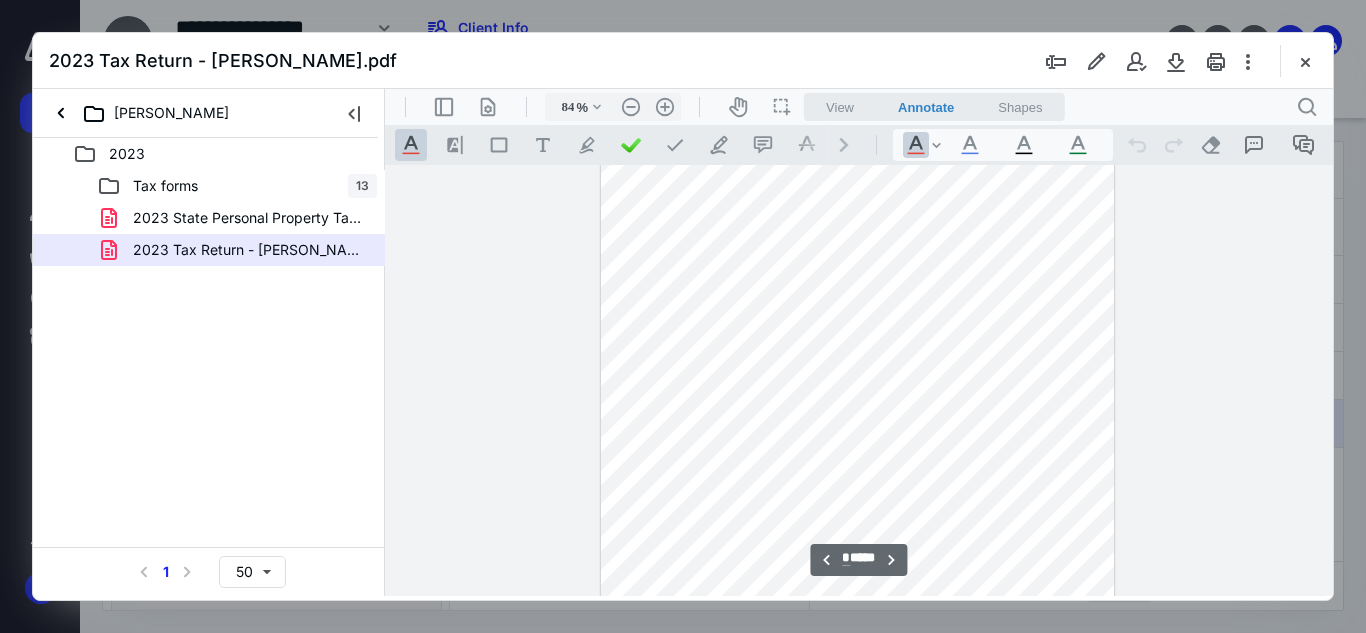 scroll, scrollTop: 3454, scrollLeft: 0, axis: vertical 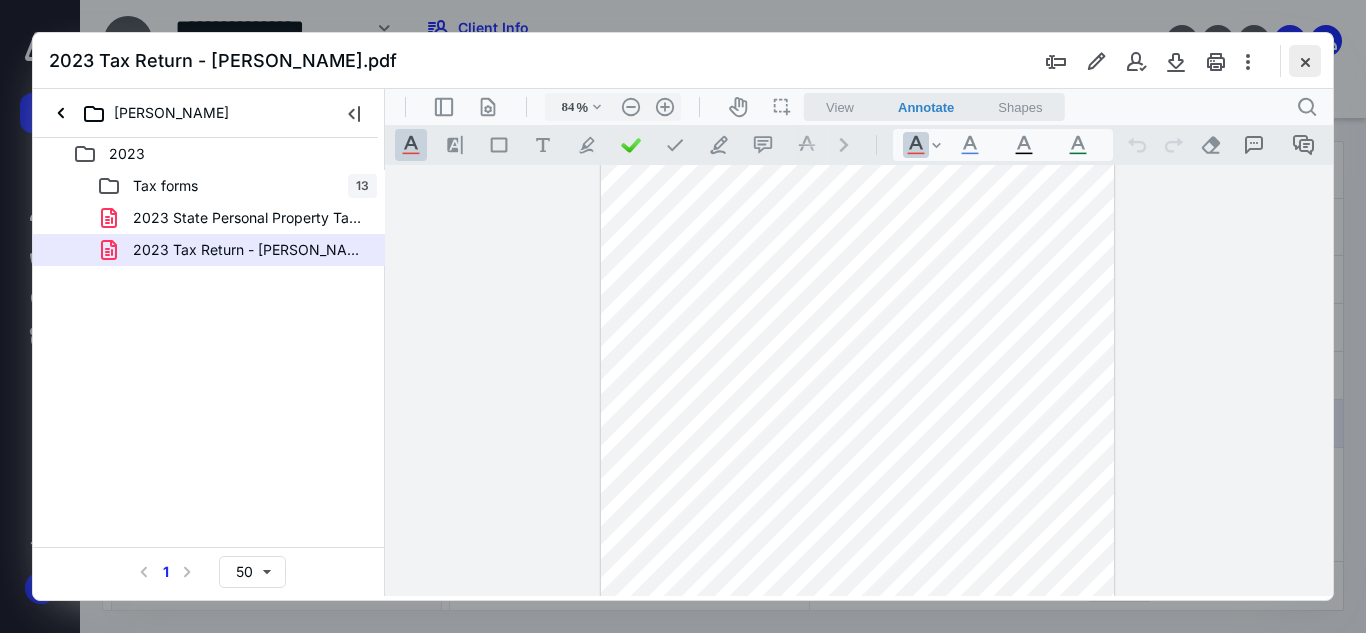click at bounding box center [1305, 61] 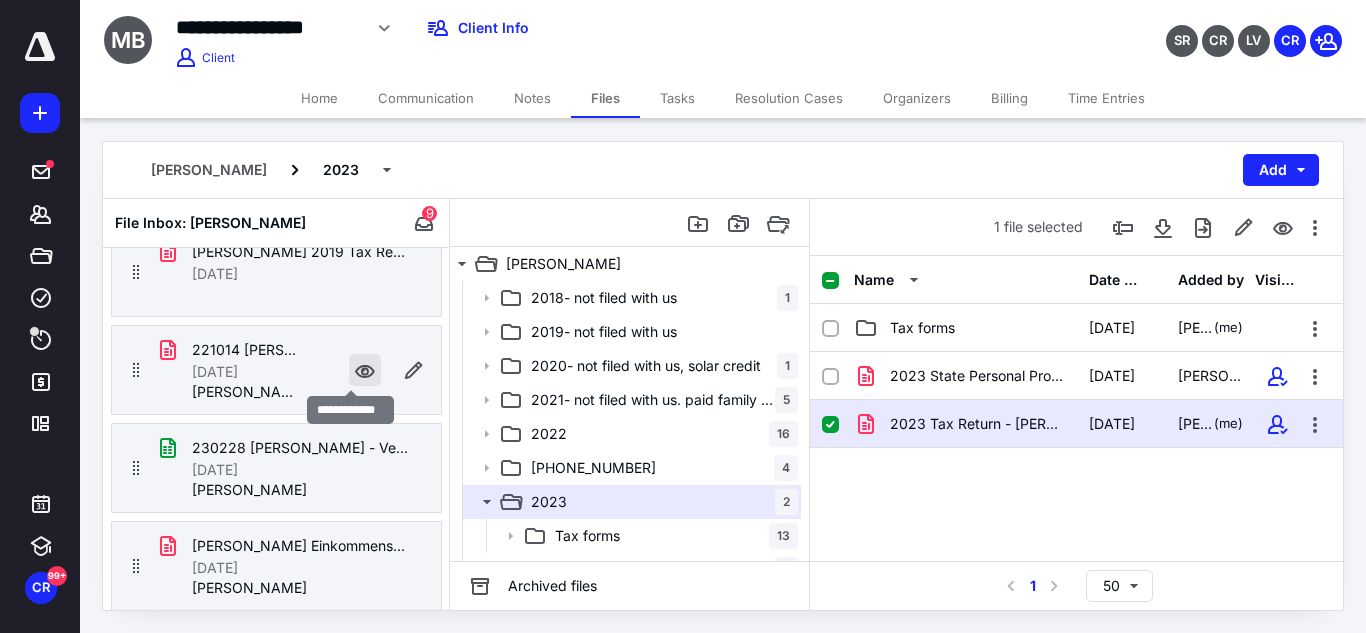 click at bounding box center [365, 370] 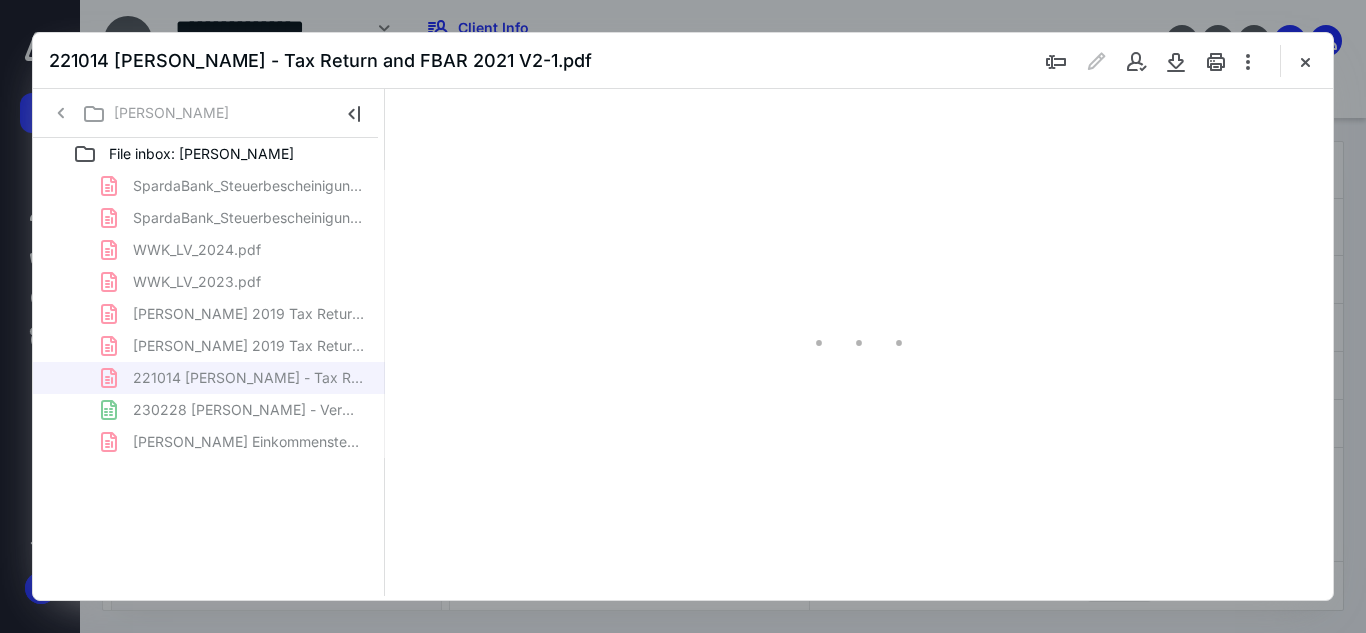 scroll, scrollTop: 0, scrollLeft: 0, axis: both 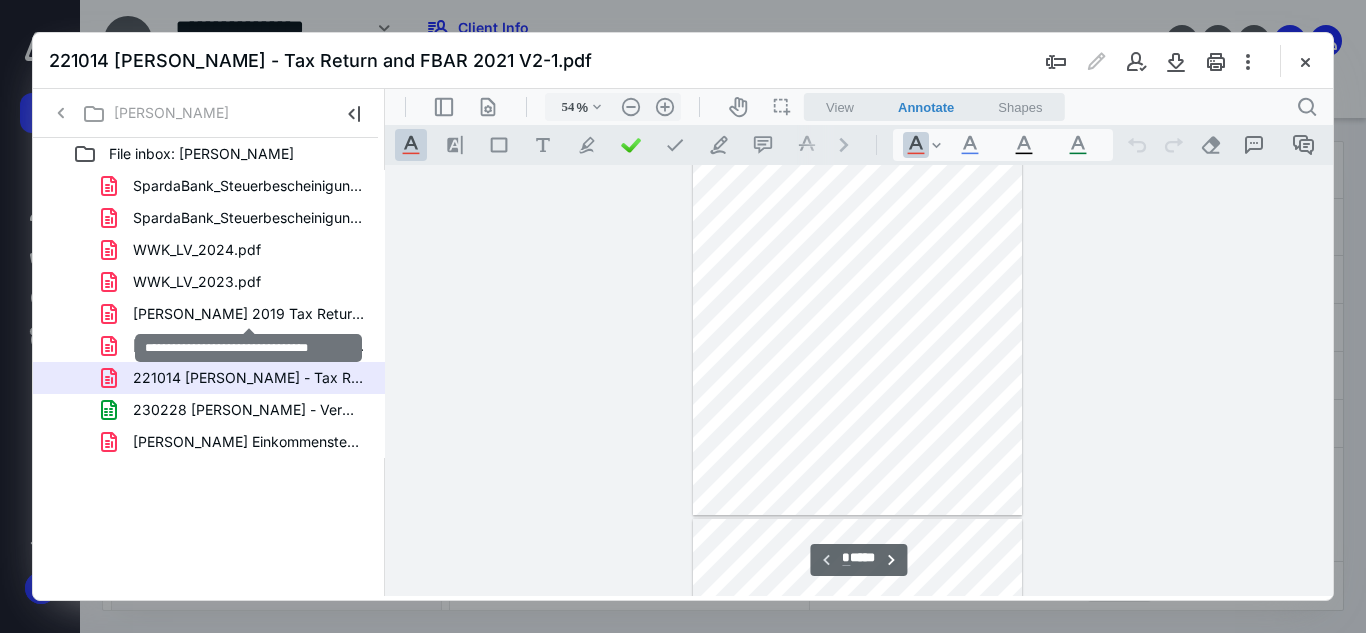 click on "[PERSON_NAME] 2019 Tax Return + FBAR.pdf" at bounding box center (249, 314) 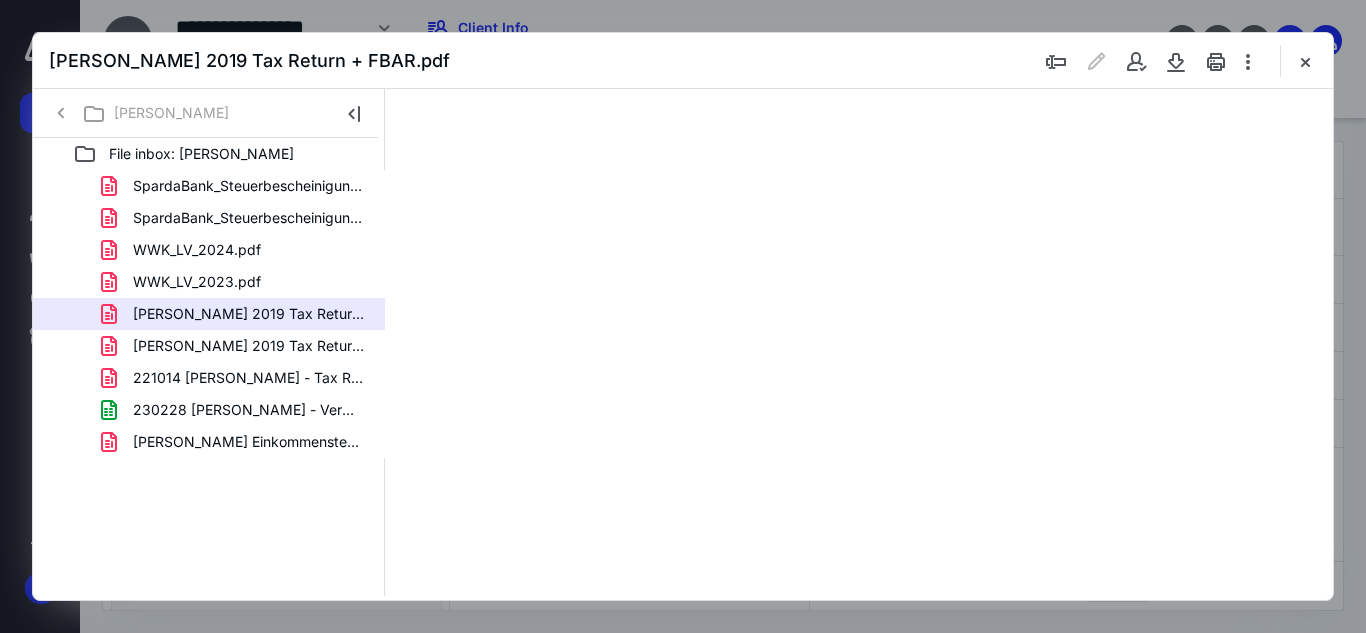 type on "54" 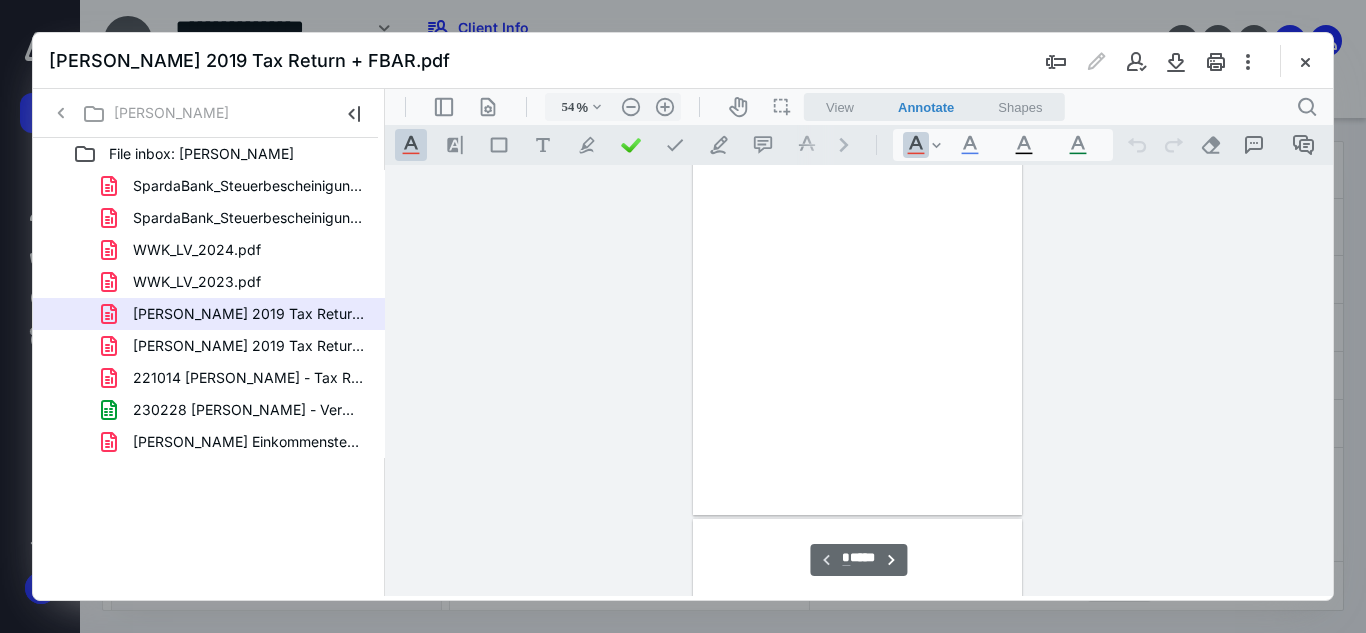 scroll, scrollTop: 78, scrollLeft: 0, axis: vertical 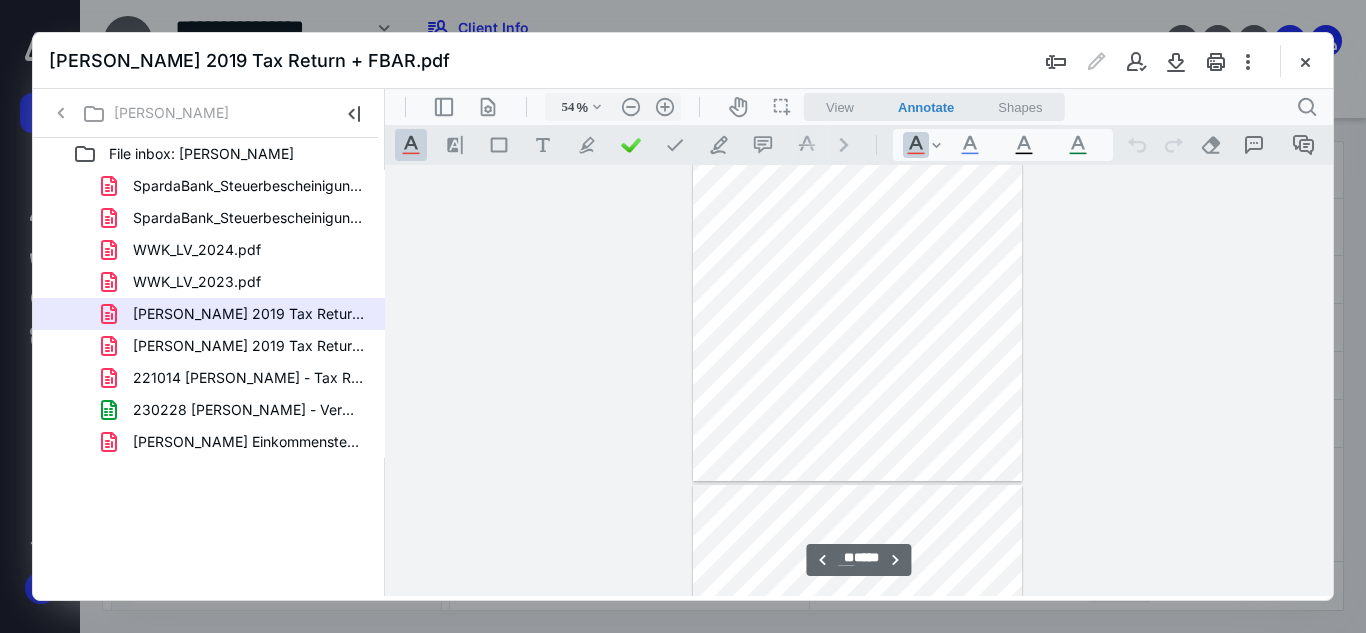 type on "**" 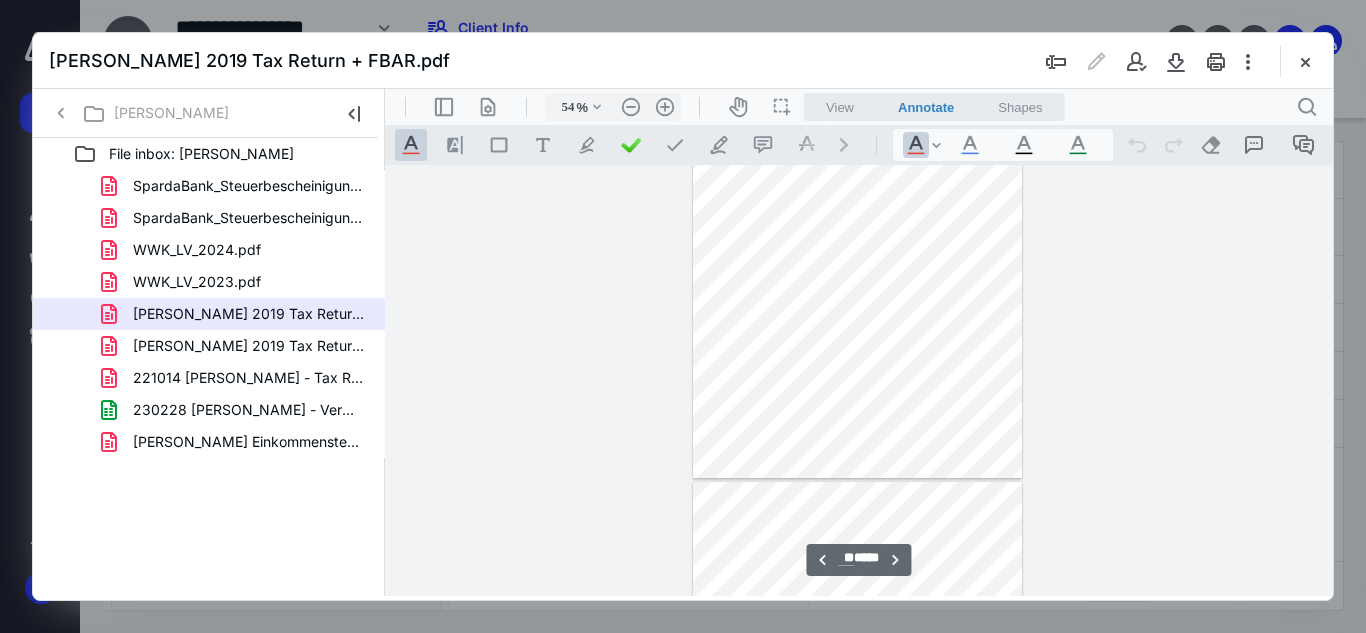 scroll, scrollTop: 5778, scrollLeft: 0, axis: vertical 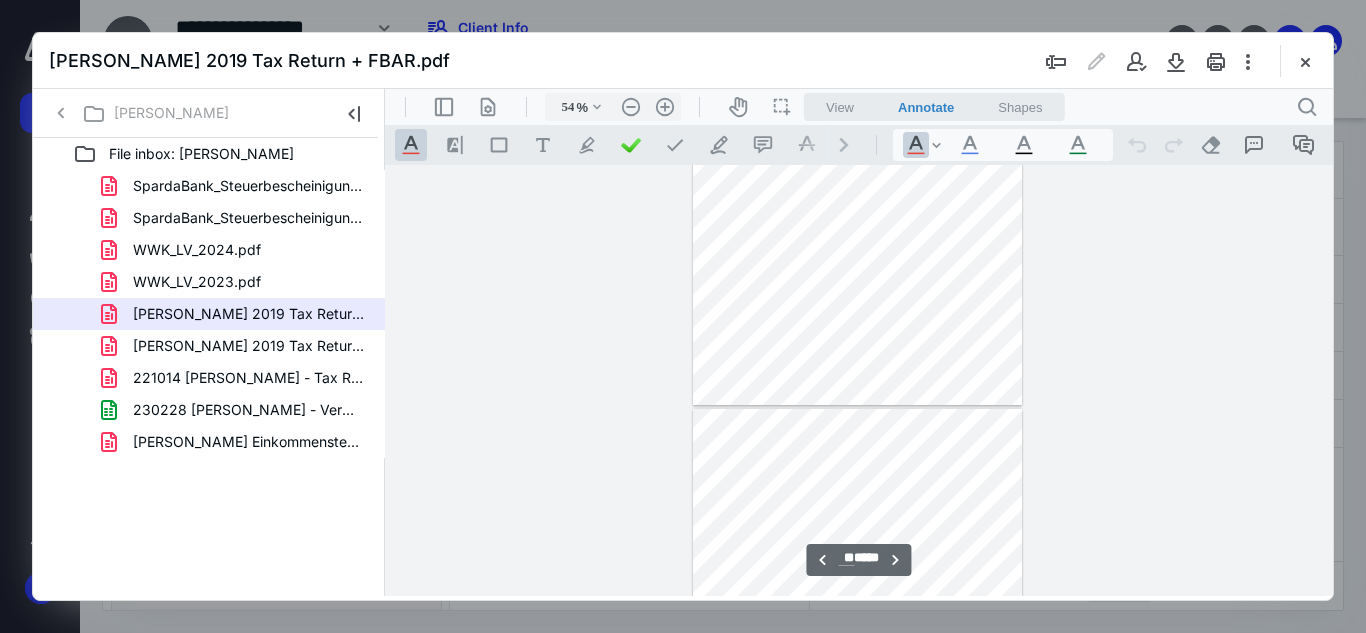 drag, startPoint x: 1324, startPoint y: 171, endPoint x: 1723, endPoint y: 339, distance: 432.9261 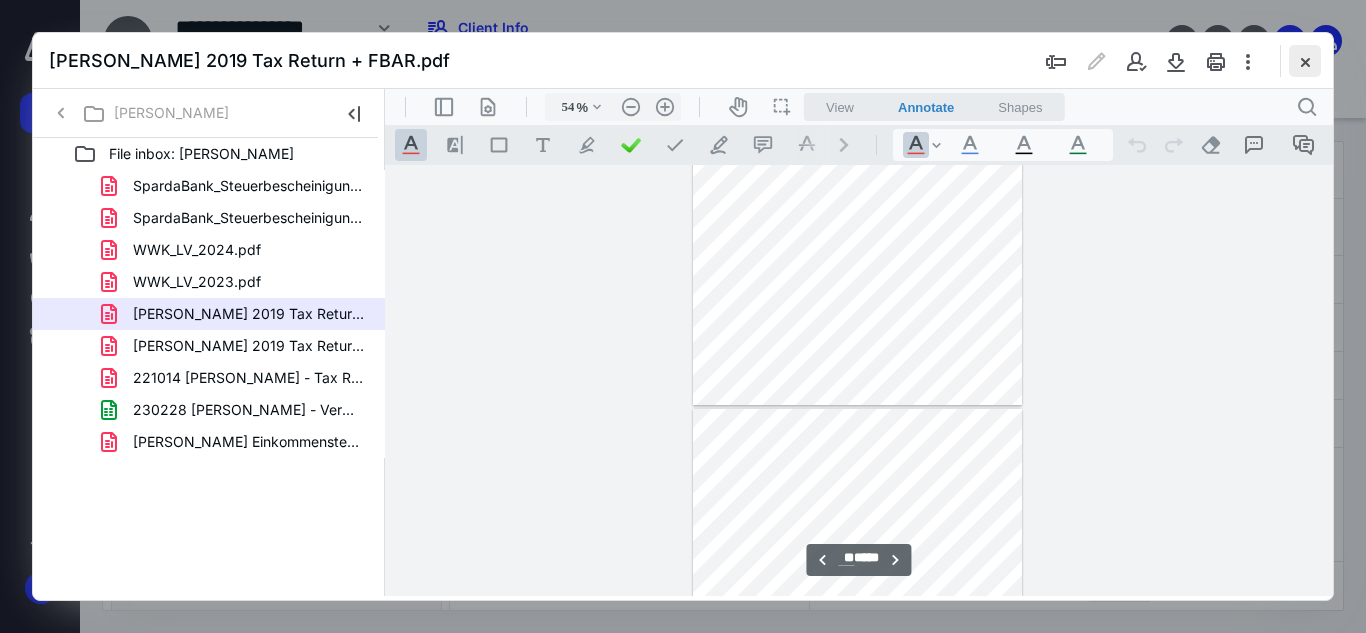 click at bounding box center [1305, 61] 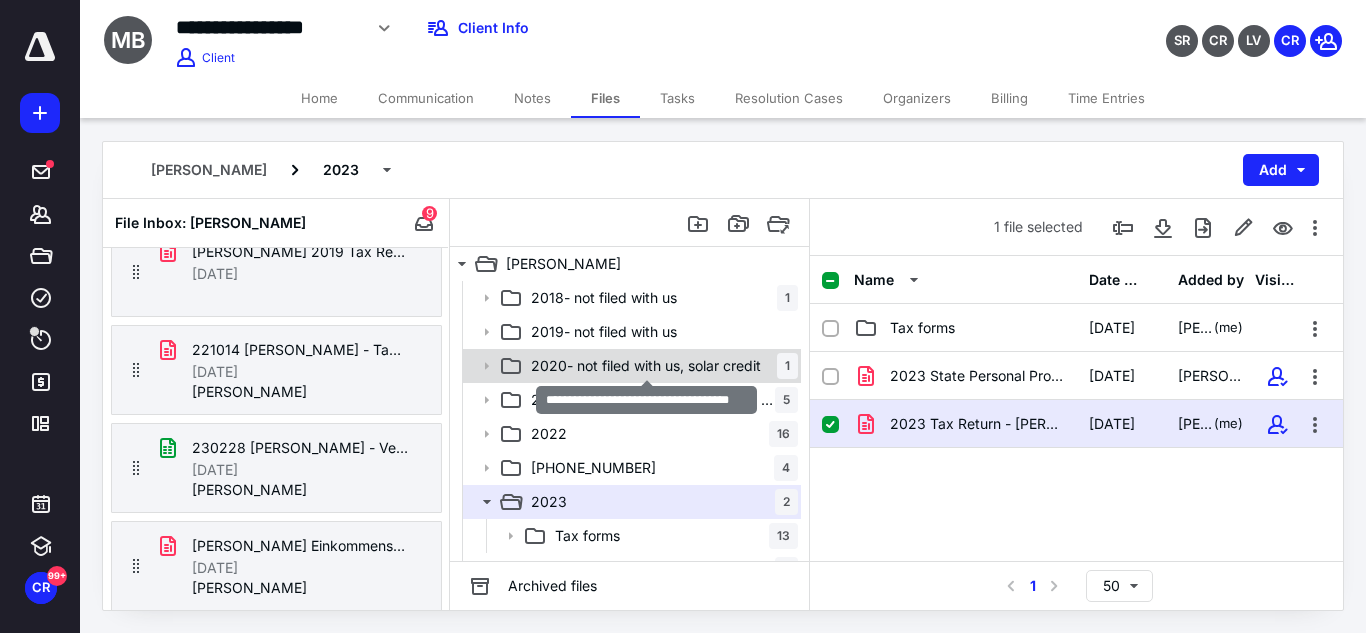 click on "2020- not filed with us, solar credit" at bounding box center [646, 366] 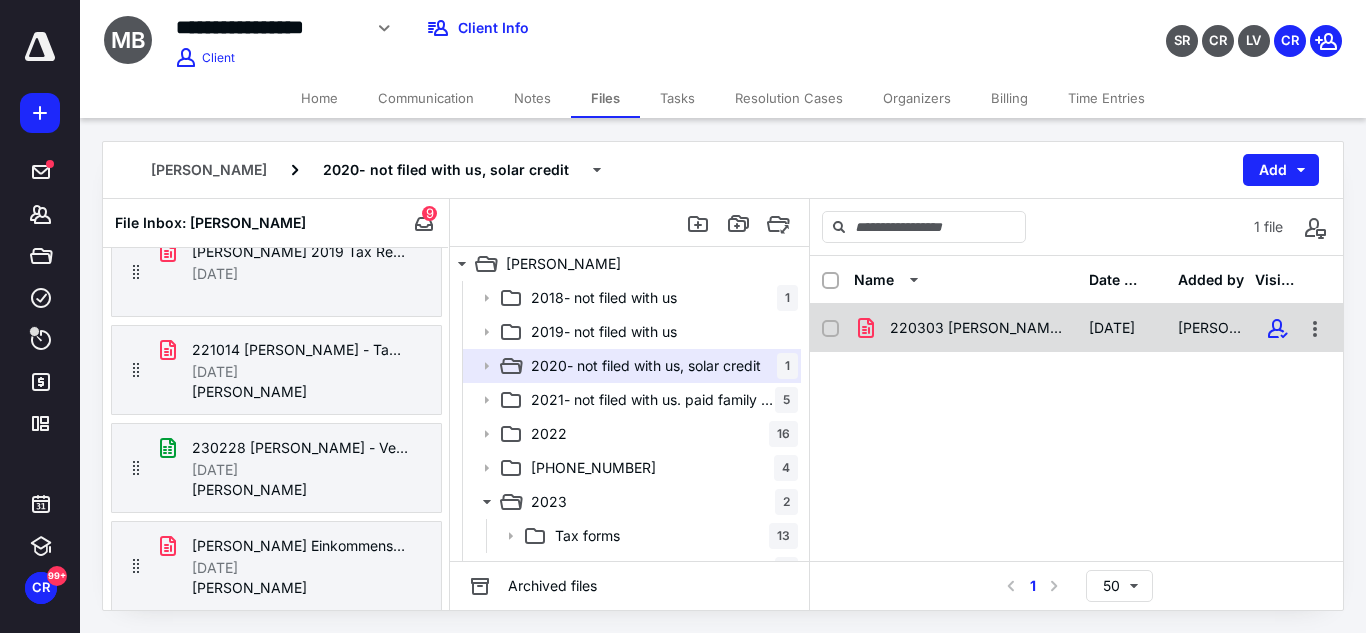 click on "220303 [PERSON_NAME] - Amended Return 2020.pdf [DATE] [PERSON_NAME]" at bounding box center (1076, 328) 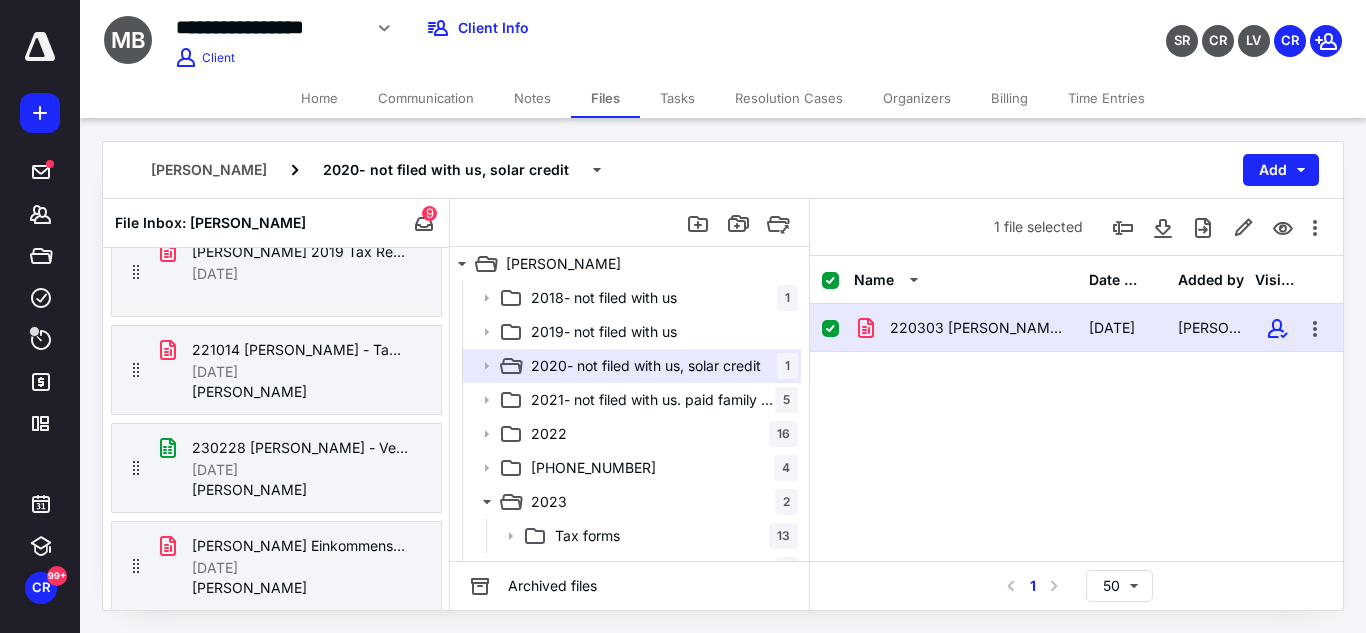 click on "220303 [PERSON_NAME] - Amended Return 2020.pdf [DATE] [PERSON_NAME]" at bounding box center (1076, 328) 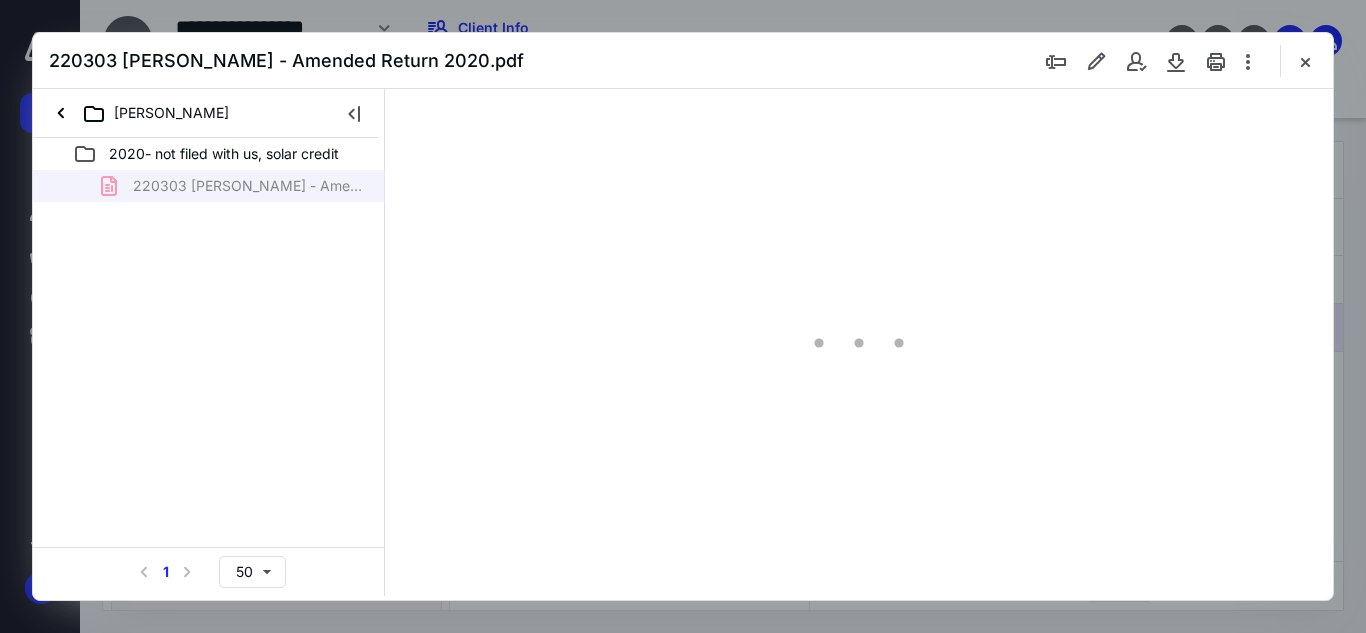 scroll, scrollTop: 0, scrollLeft: 0, axis: both 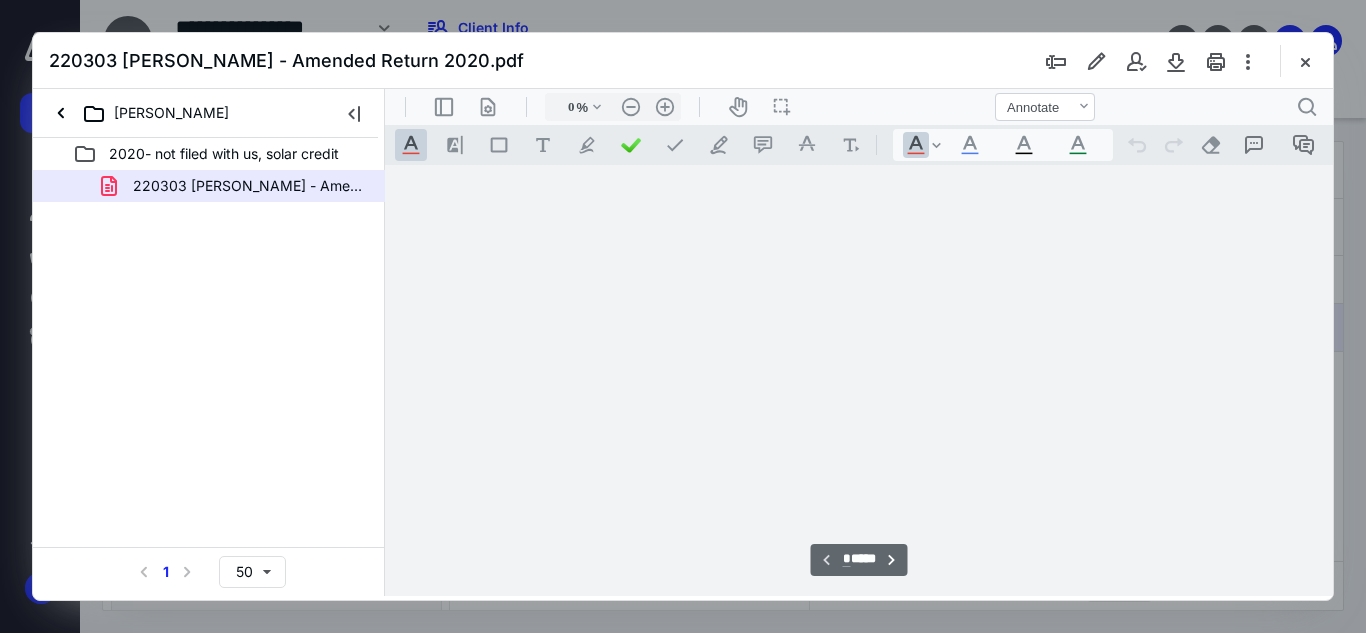 type on "54" 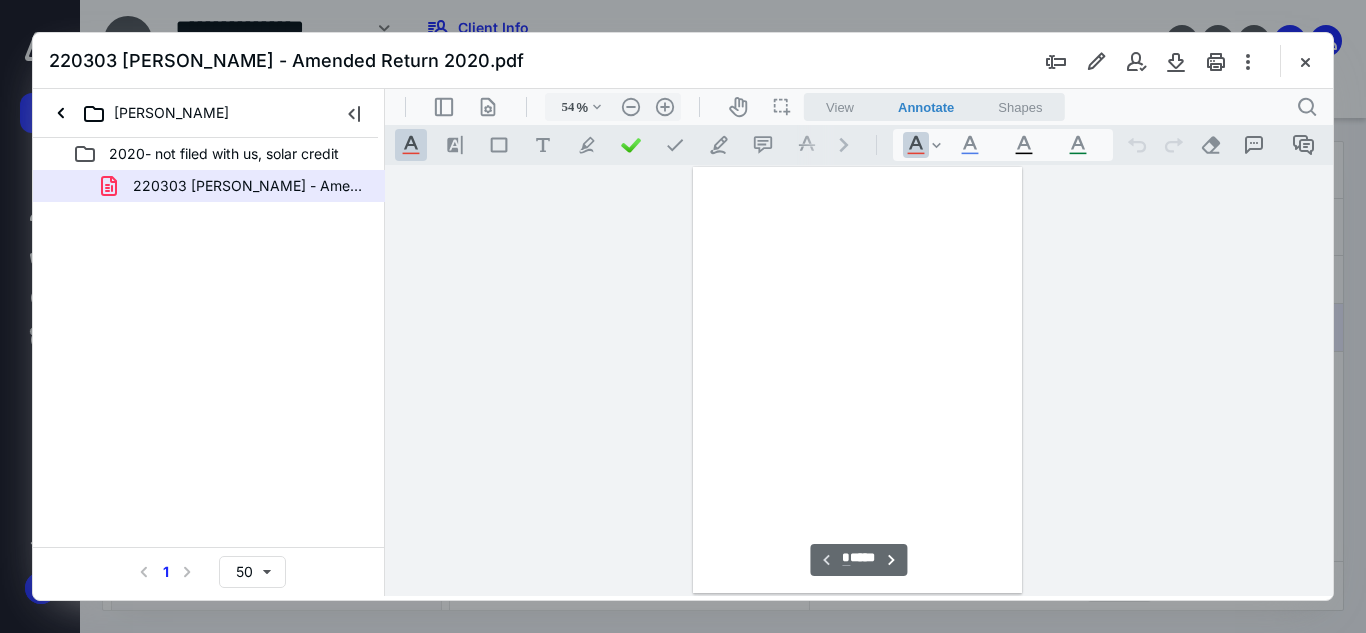 scroll, scrollTop: 78, scrollLeft: 0, axis: vertical 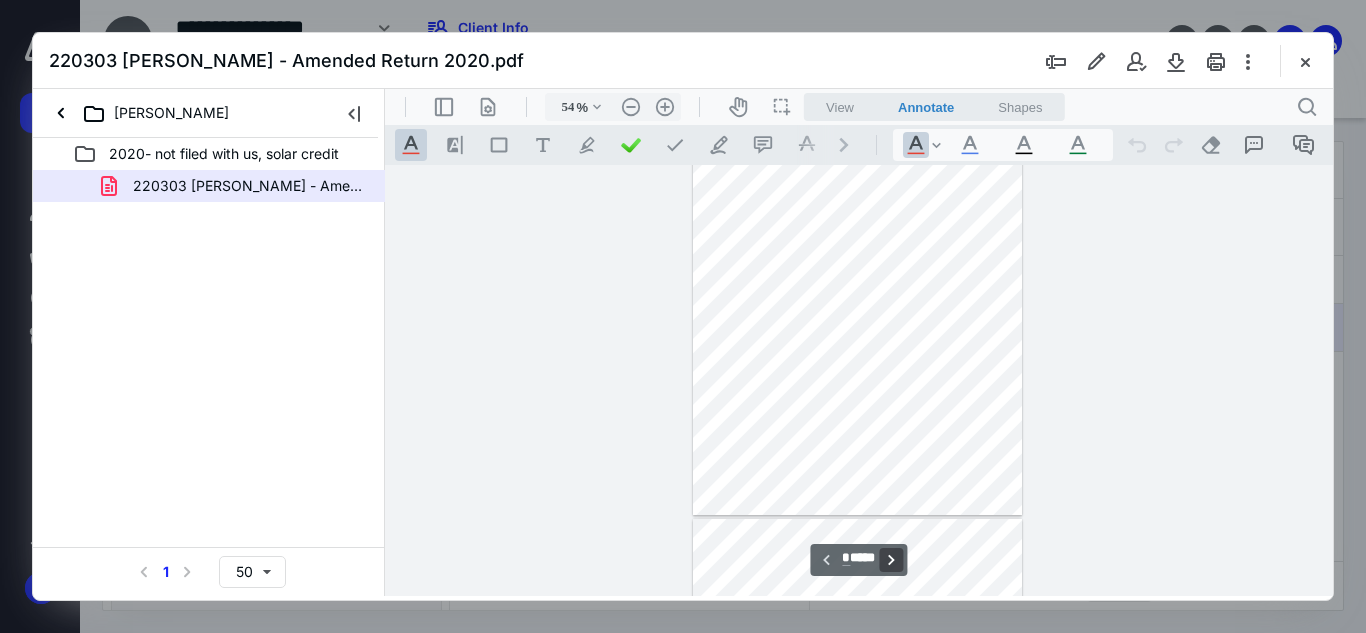 click on "**********" at bounding box center (892, 560) 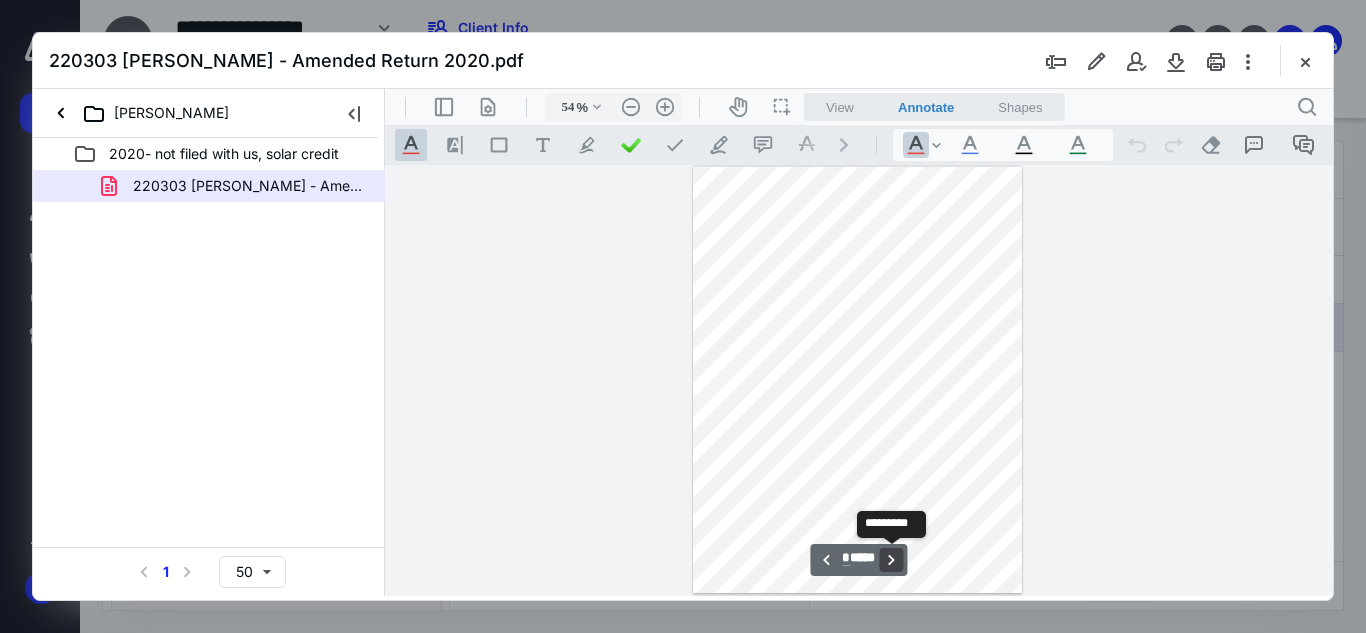click on "**********" at bounding box center (892, 560) 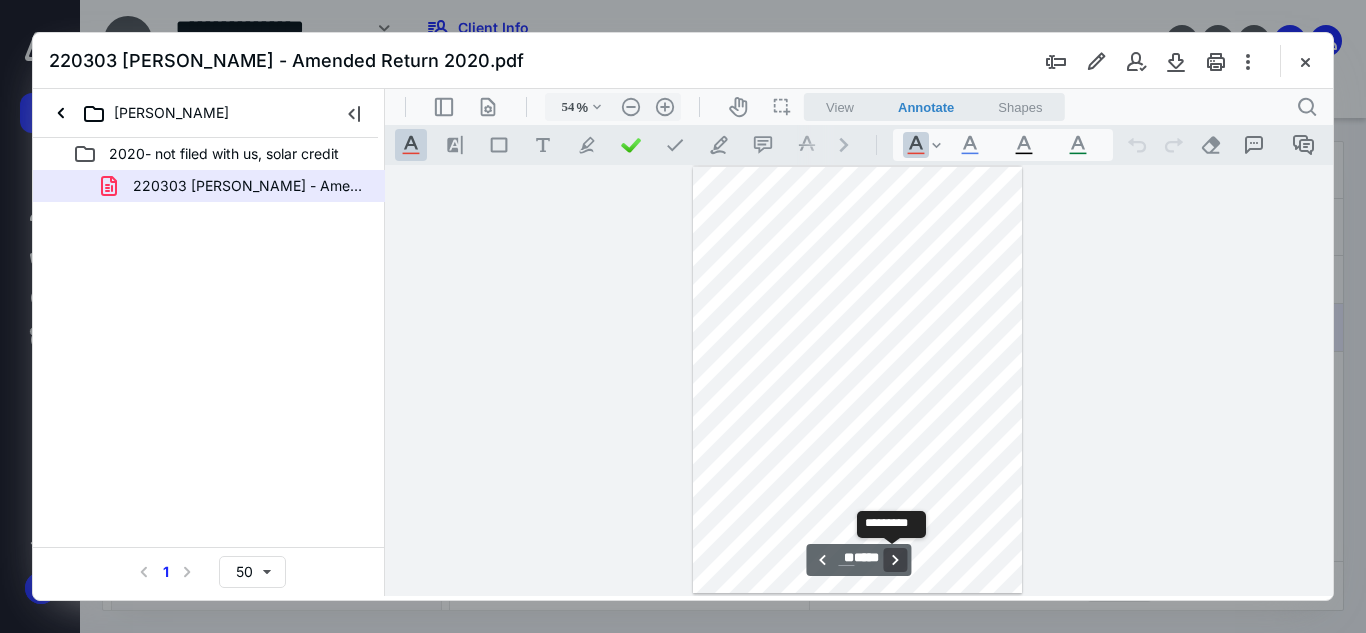 click on "**********" at bounding box center [896, 560] 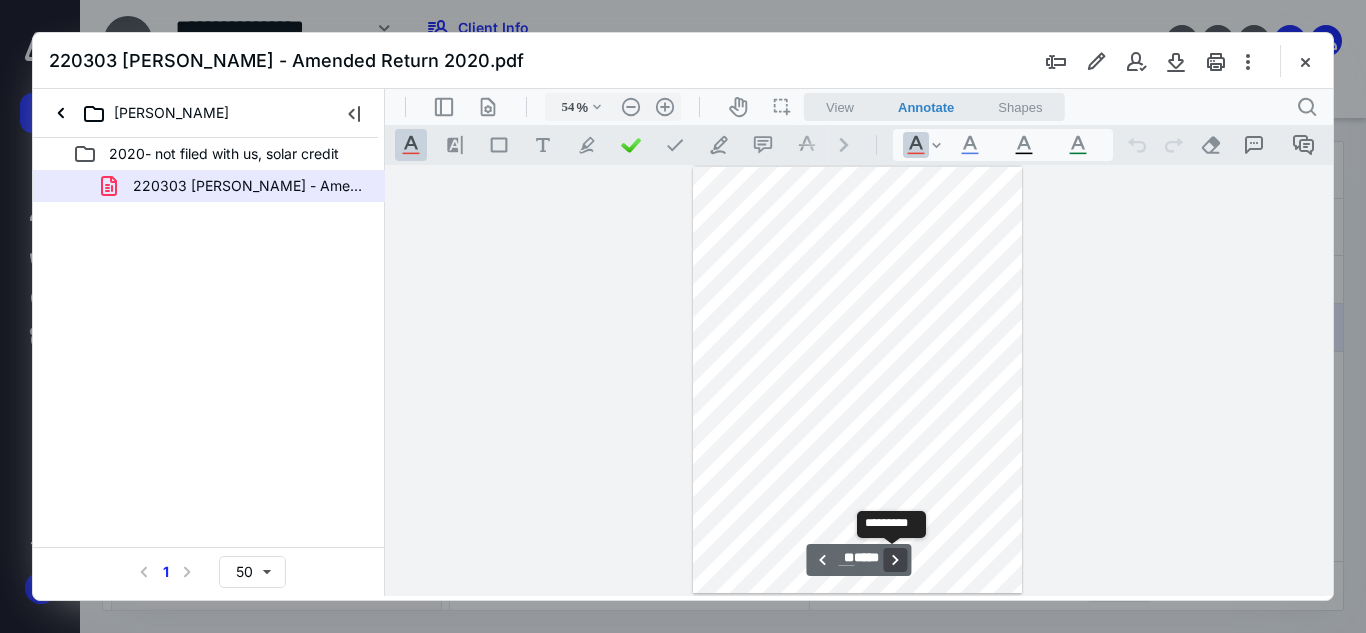 click on "**********" at bounding box center (896, 560) 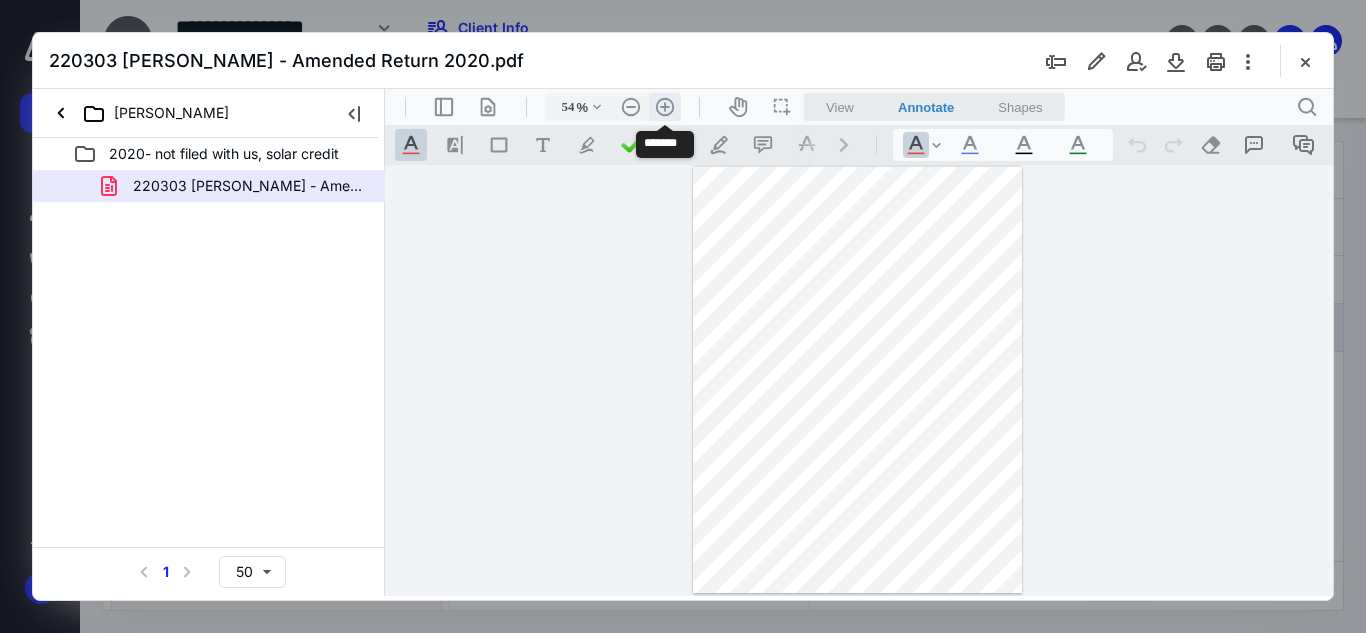 click on ".cls-1{fill:#abb0c4;} icon - header - zoom - in - line" at bounding box center (665, 107) 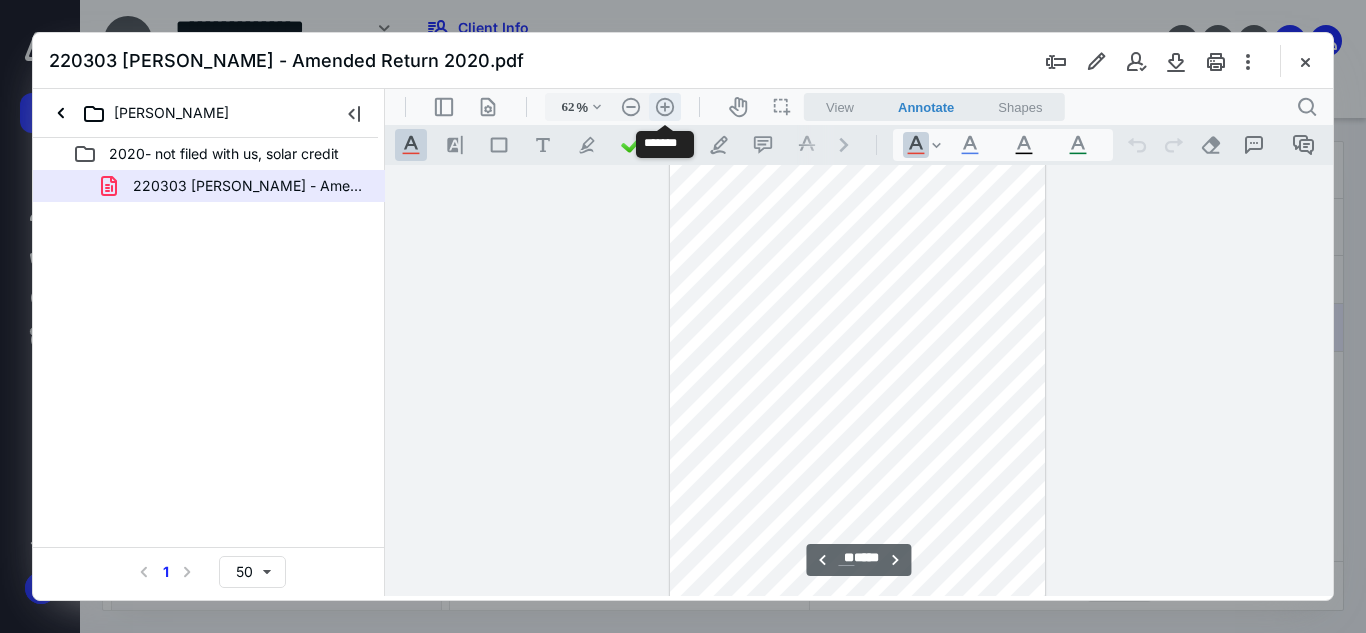 click on ".cls-1{fill:#abb0c4;} icon - header - zoom - in - line" at bounding box center [665, 107] 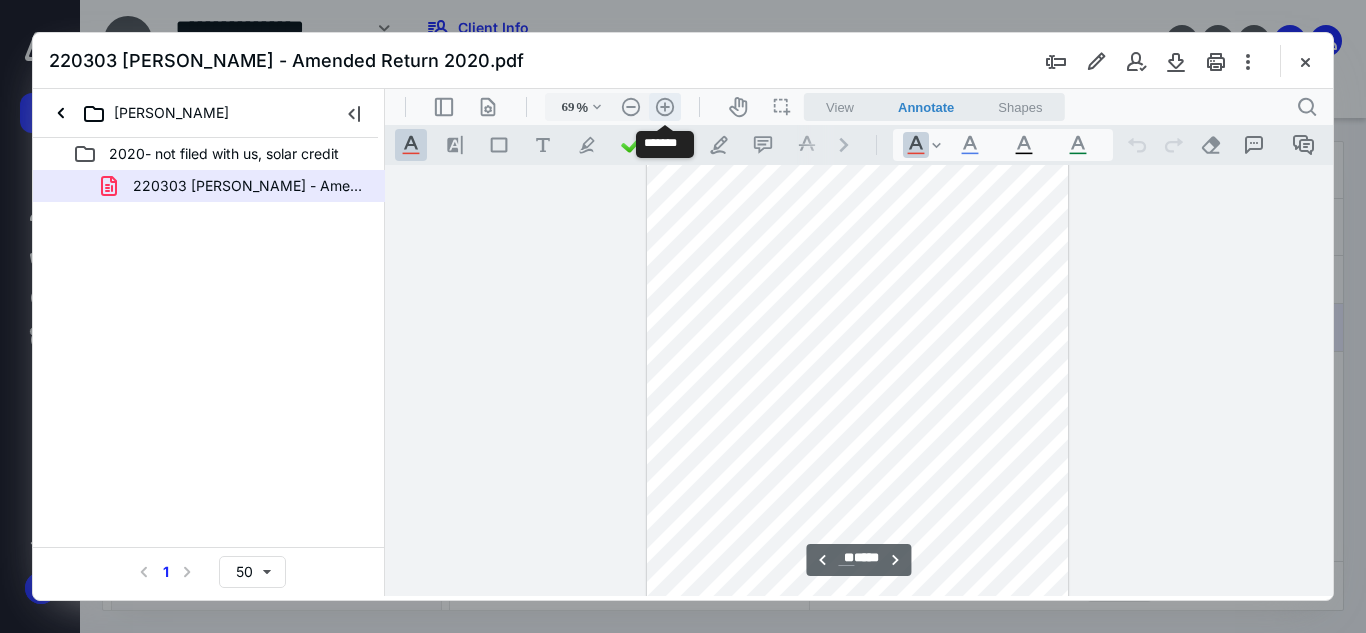 click on ".cls-1{fill:#abb0c4;} icon - header - zoom - in - line" at bounding box center [665, 107] 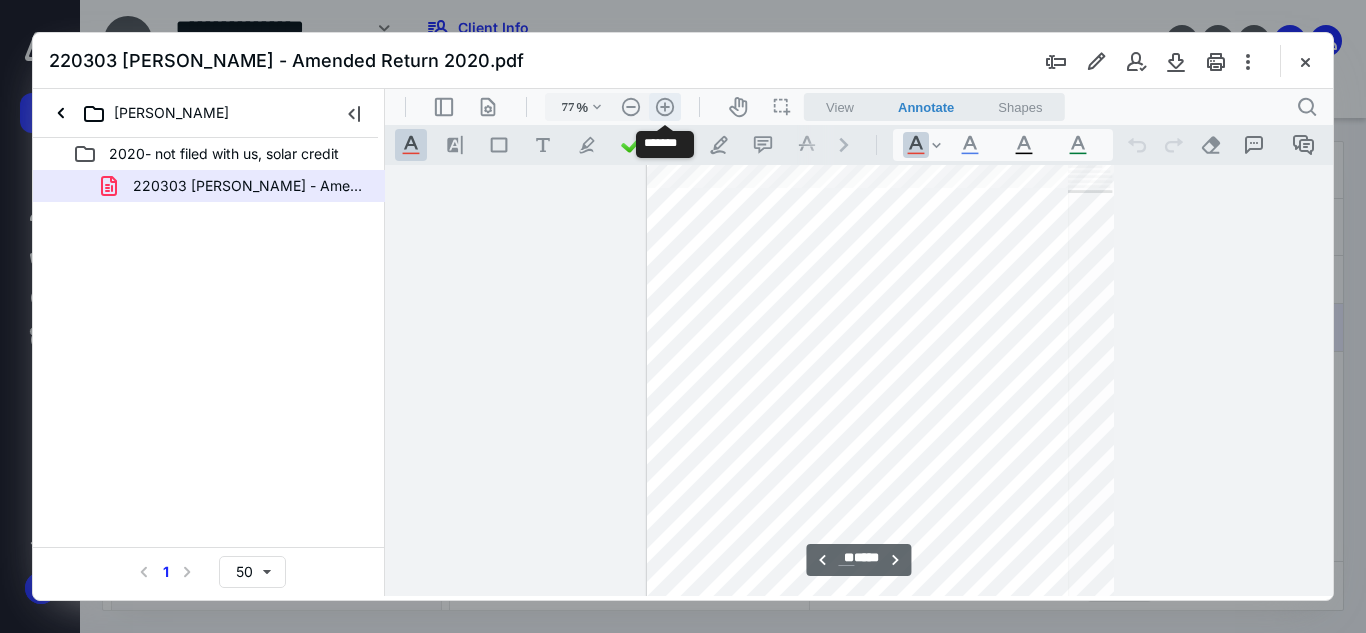 scroll, scrollTop: 7389, scrollLeft: 0, axis: vertical 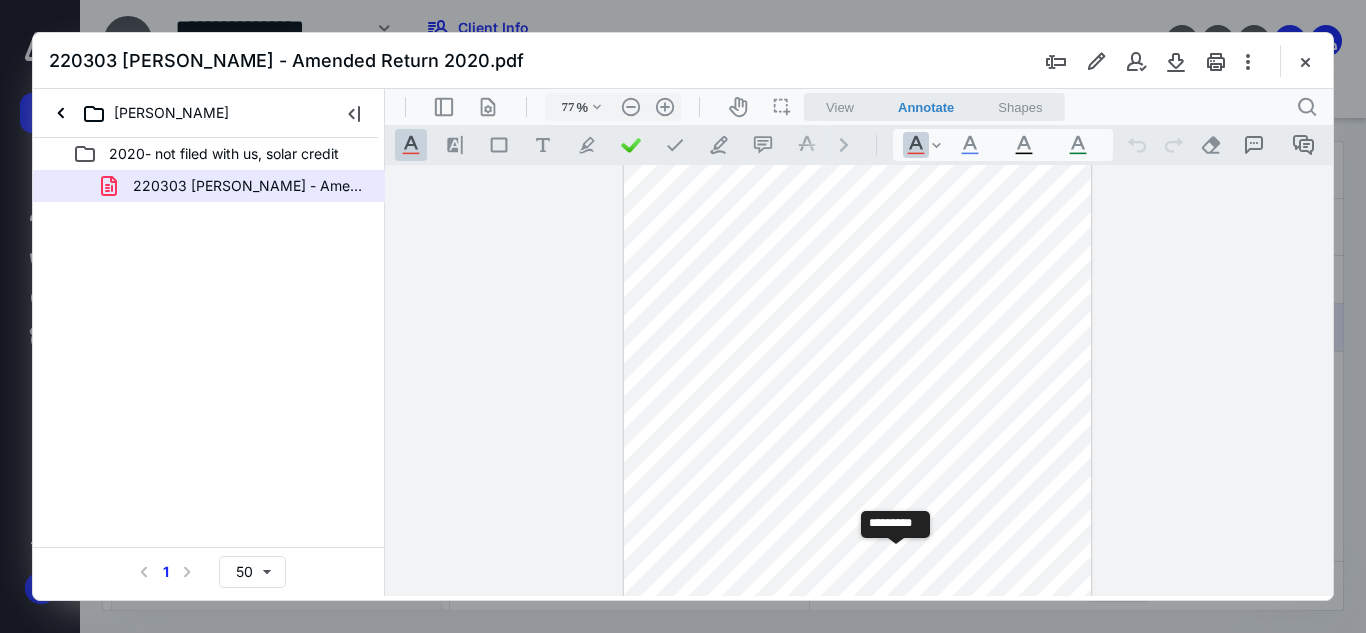 click on "**********" at bounding box center (896, 560) 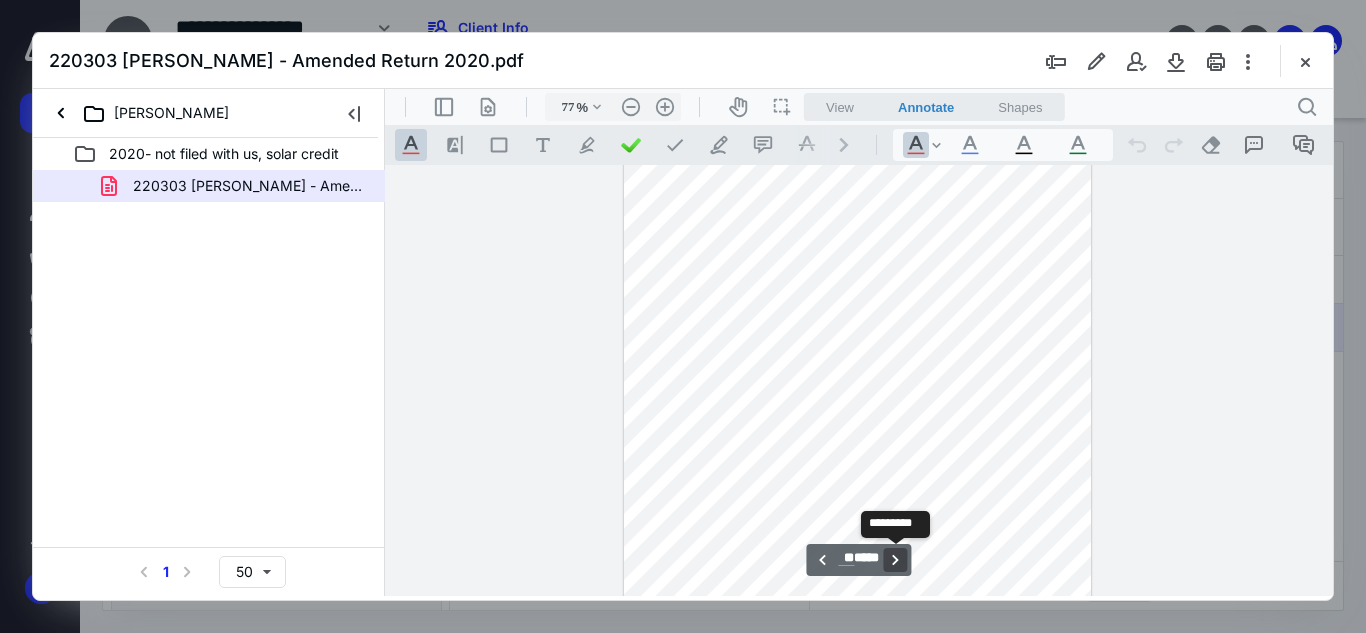 scroll, scrollTop: 7930, scrollLeft: 0, axis: vertical 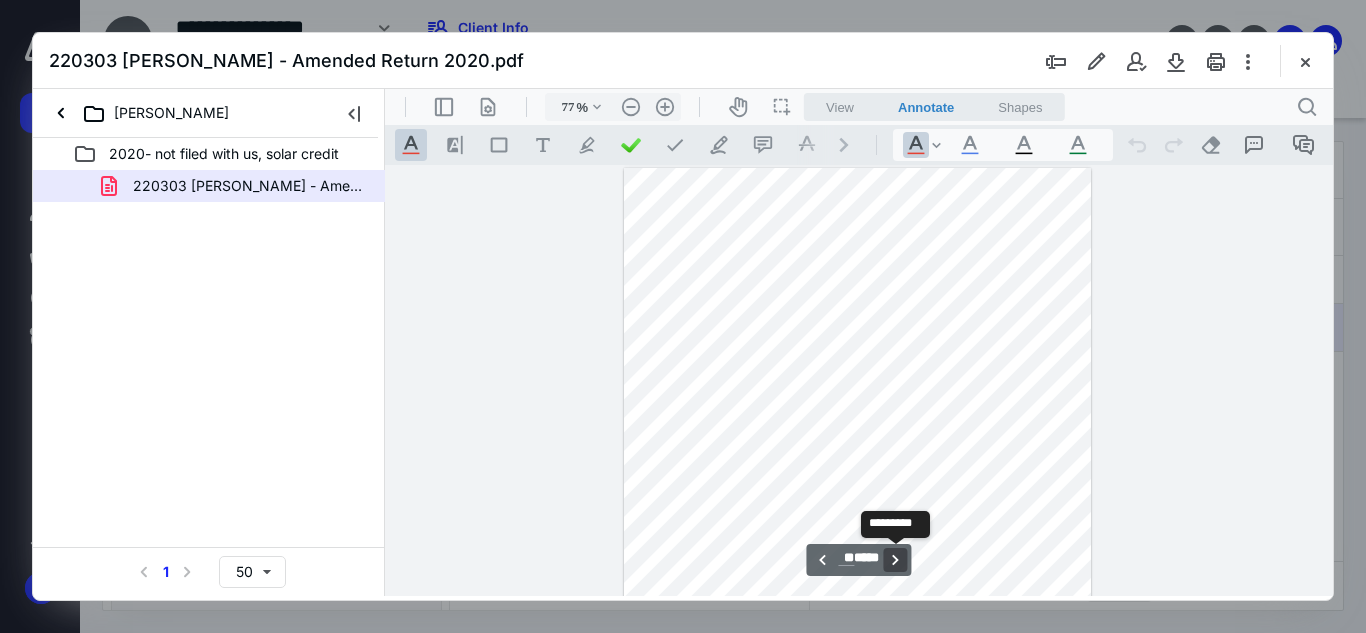 click on "**********" at bounding box center [896, 560] 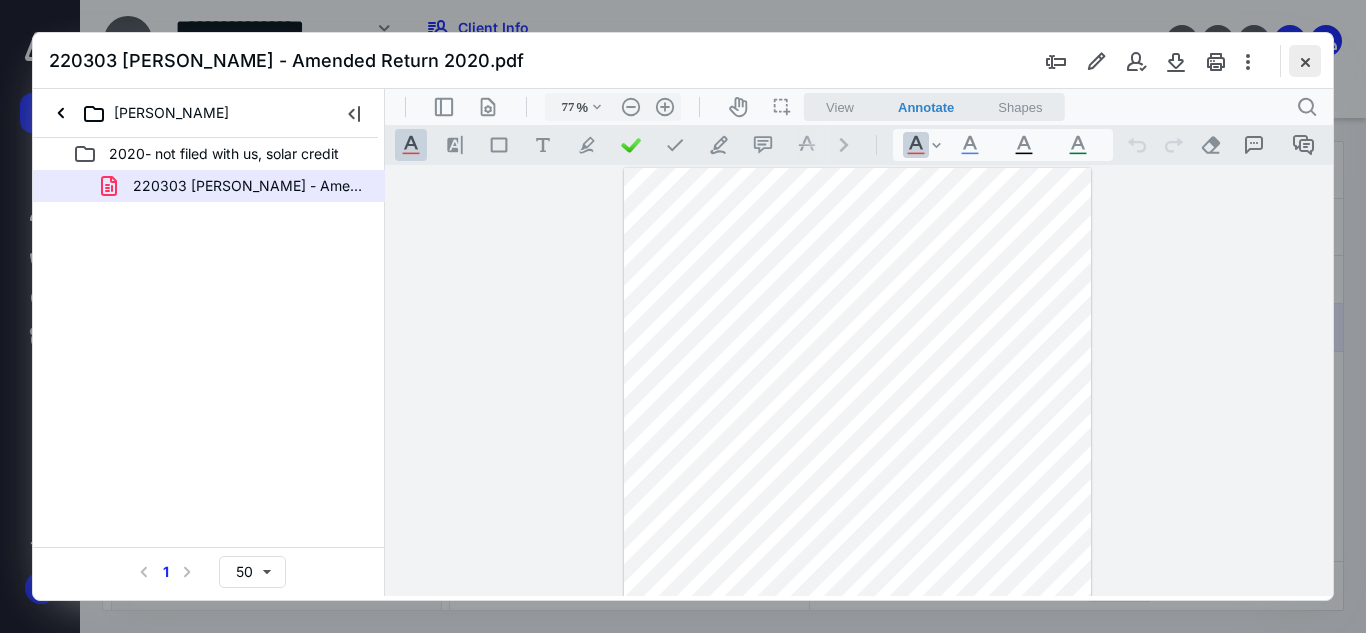 click at bounding box center (1305, 61) 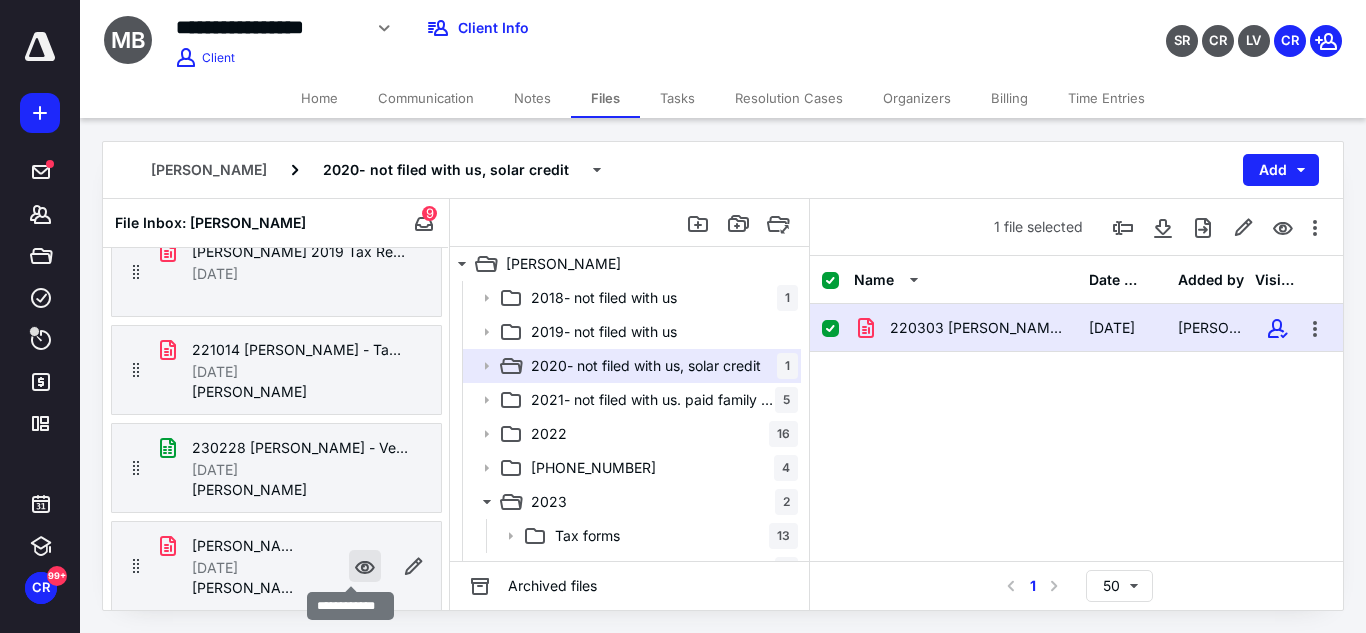 click at bounding box center (365, 566) 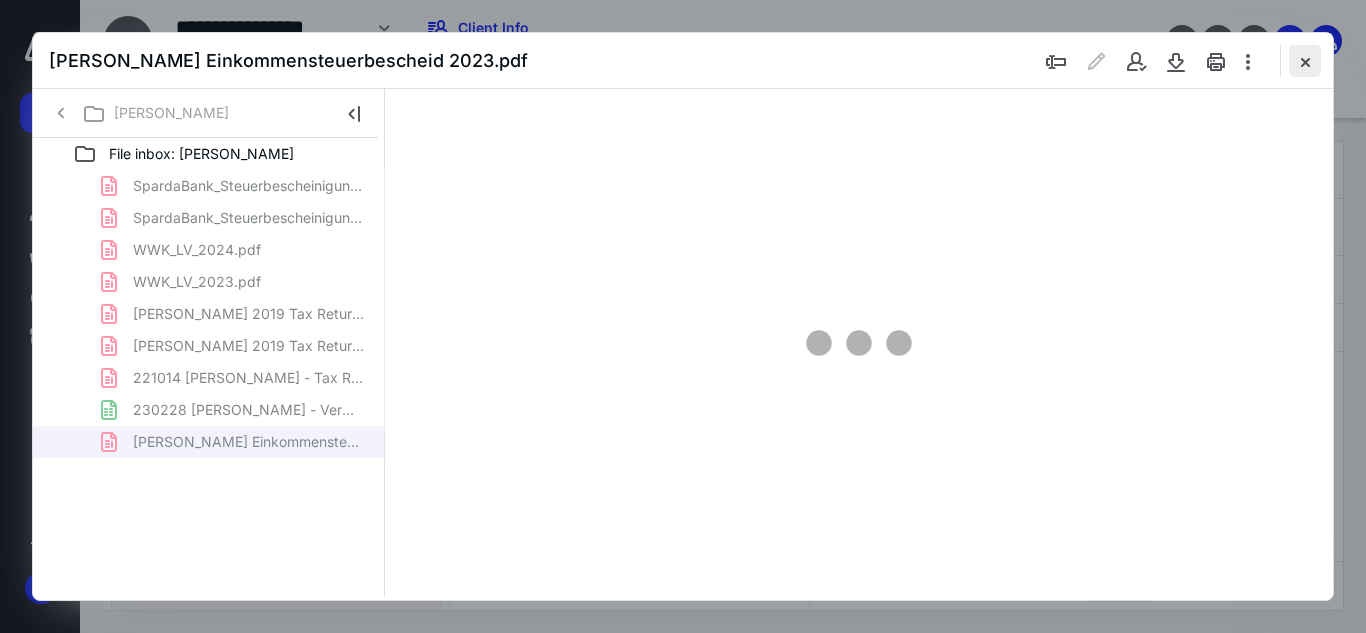 click at bounding box center [1305, 61] 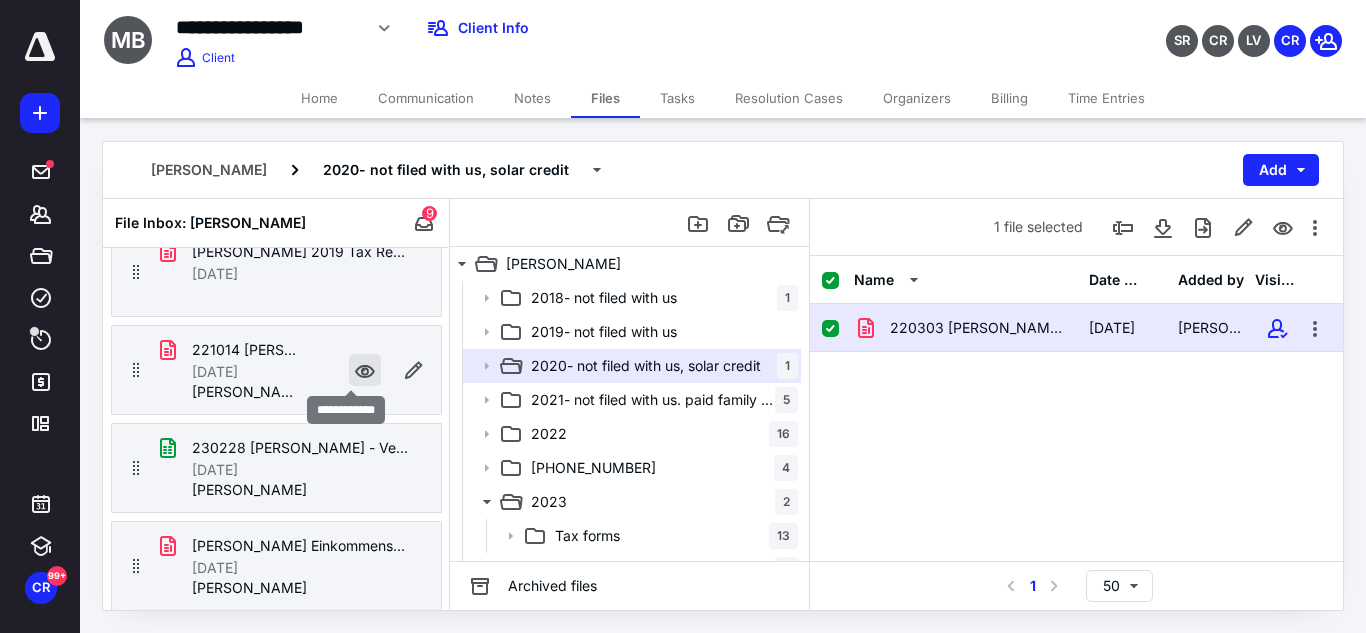 click at bounding box center [365, 370] 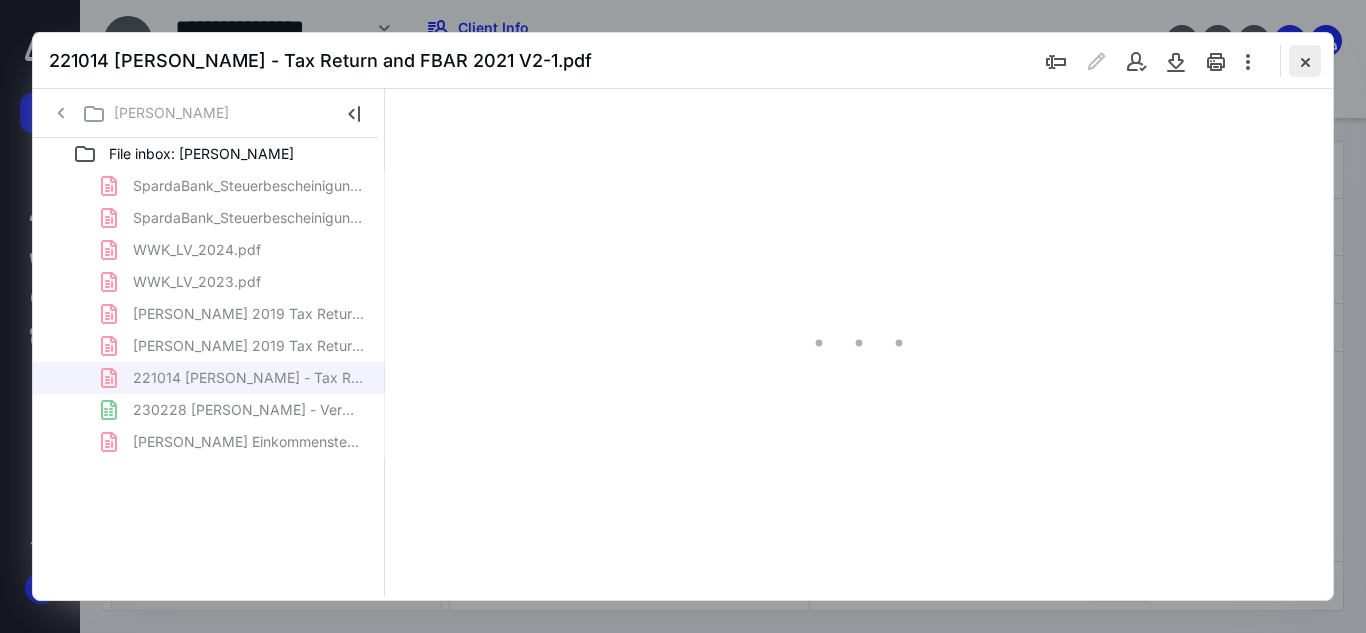 scroll, scrollTop: 0, scrollLeft: 0, axis: both 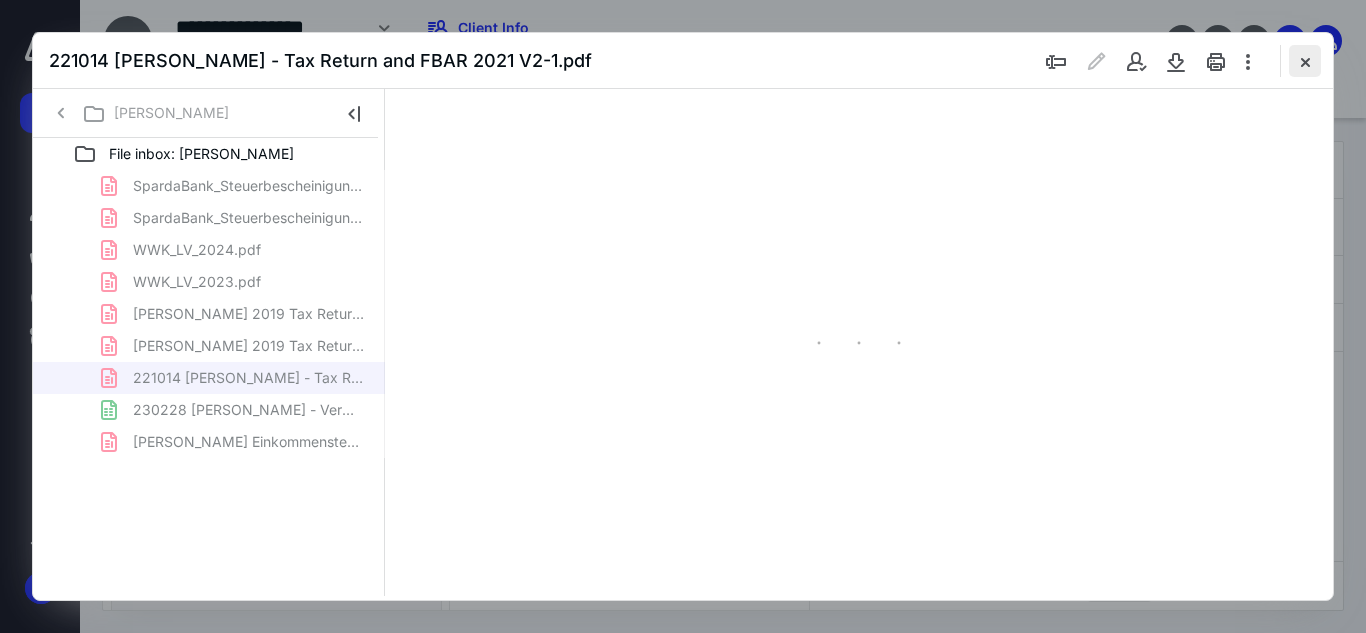 click at bounding box center [1305, 61] 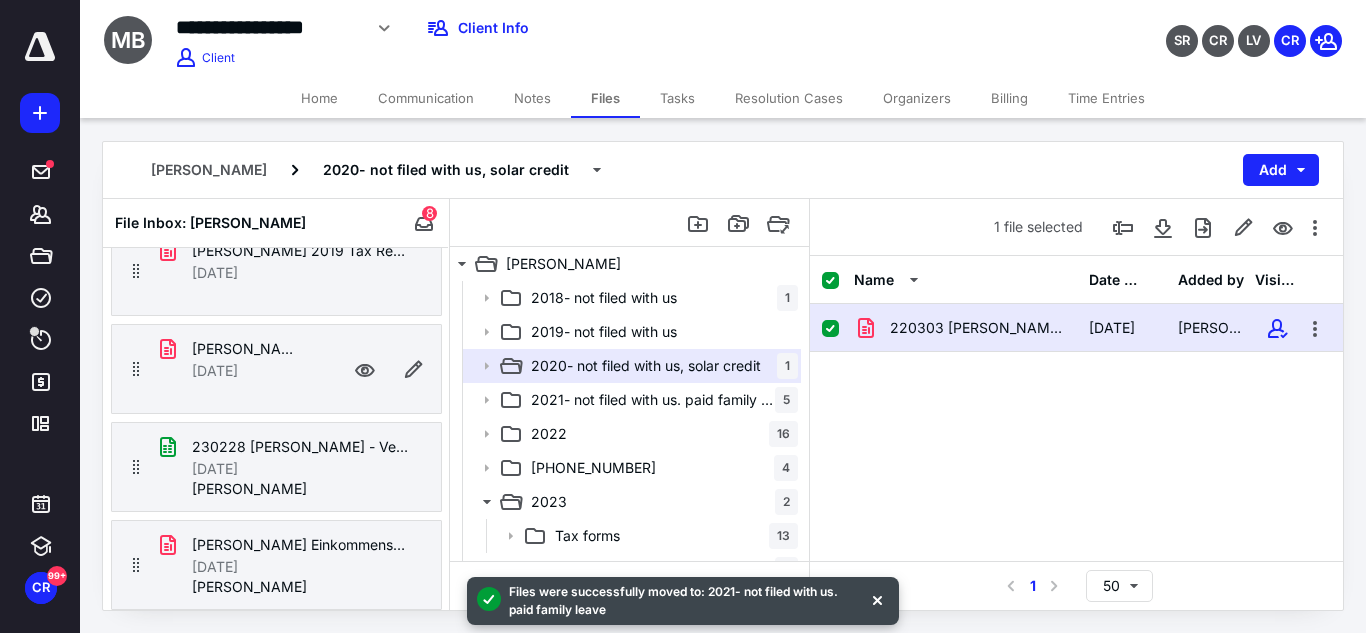 scroll, scrollTop: 494, scrollLeft: 0, axis: vertical 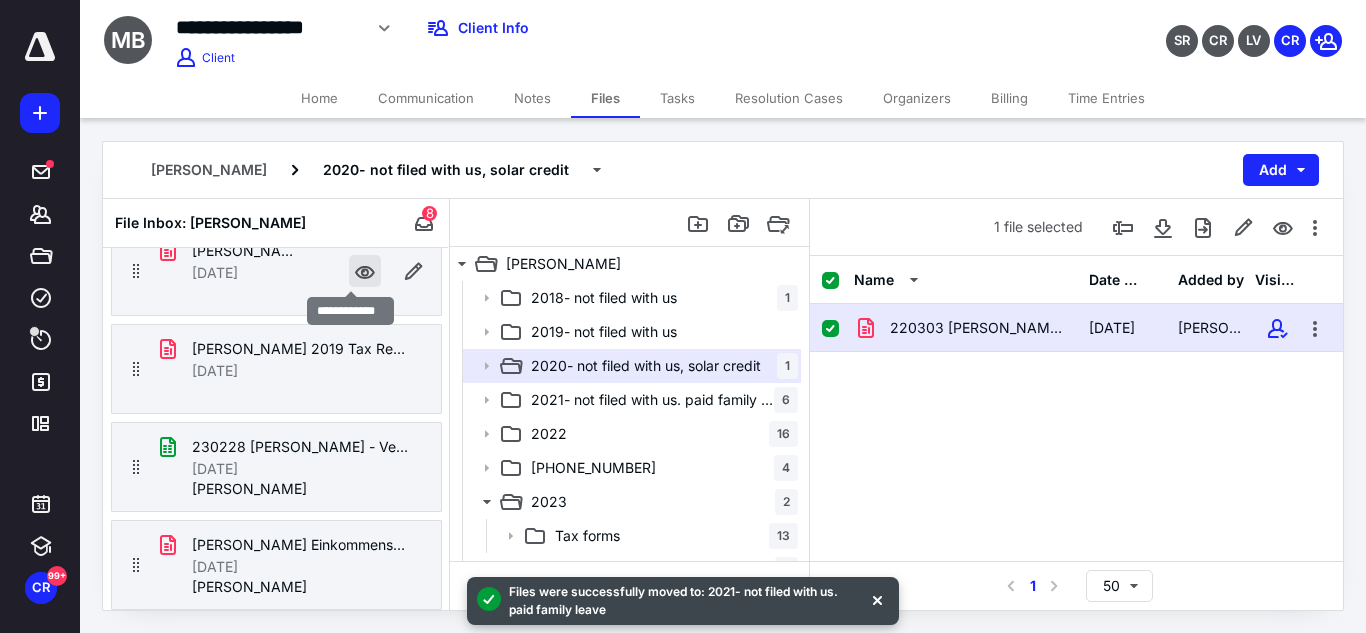 click at bounding box center [365, 271] 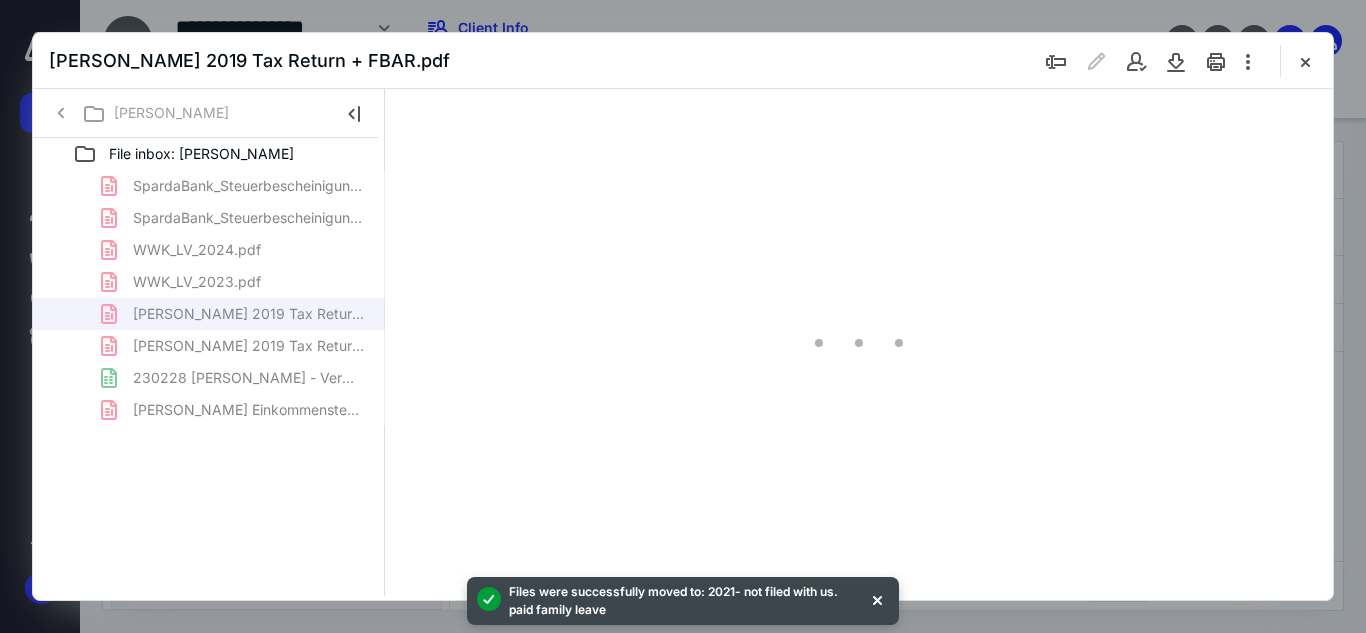scroll, scrollTop: 0, scrollLeft: 0, axis: both 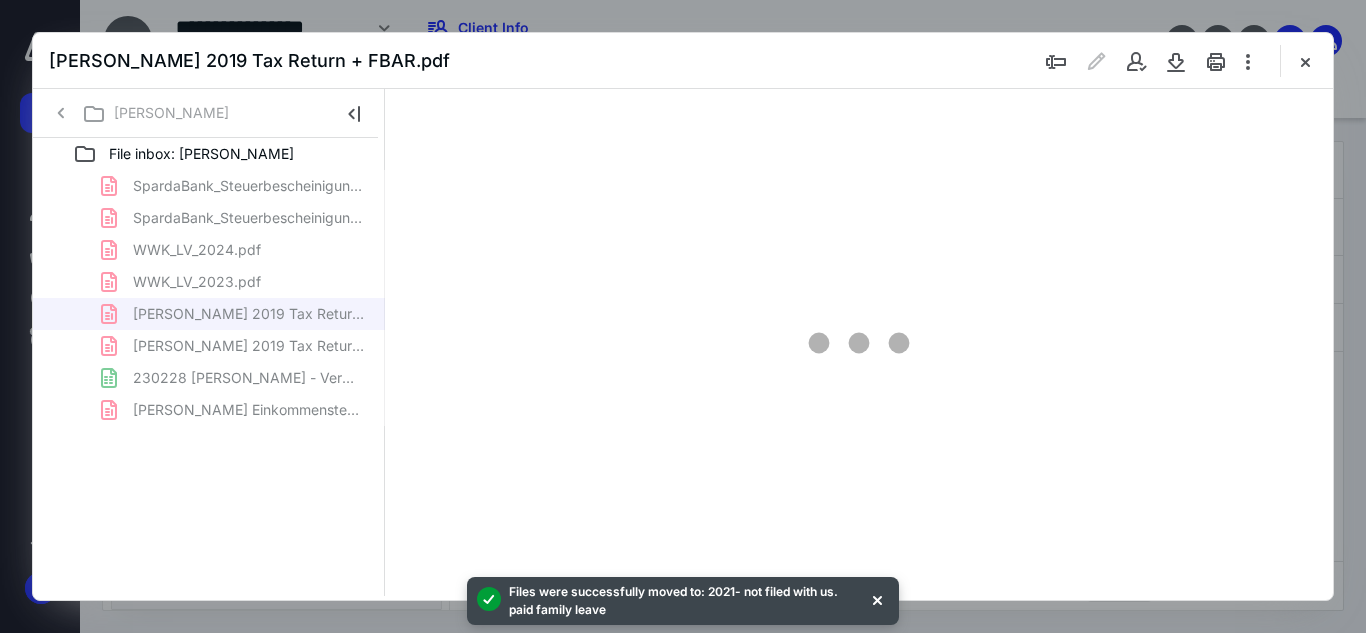 type on "54" 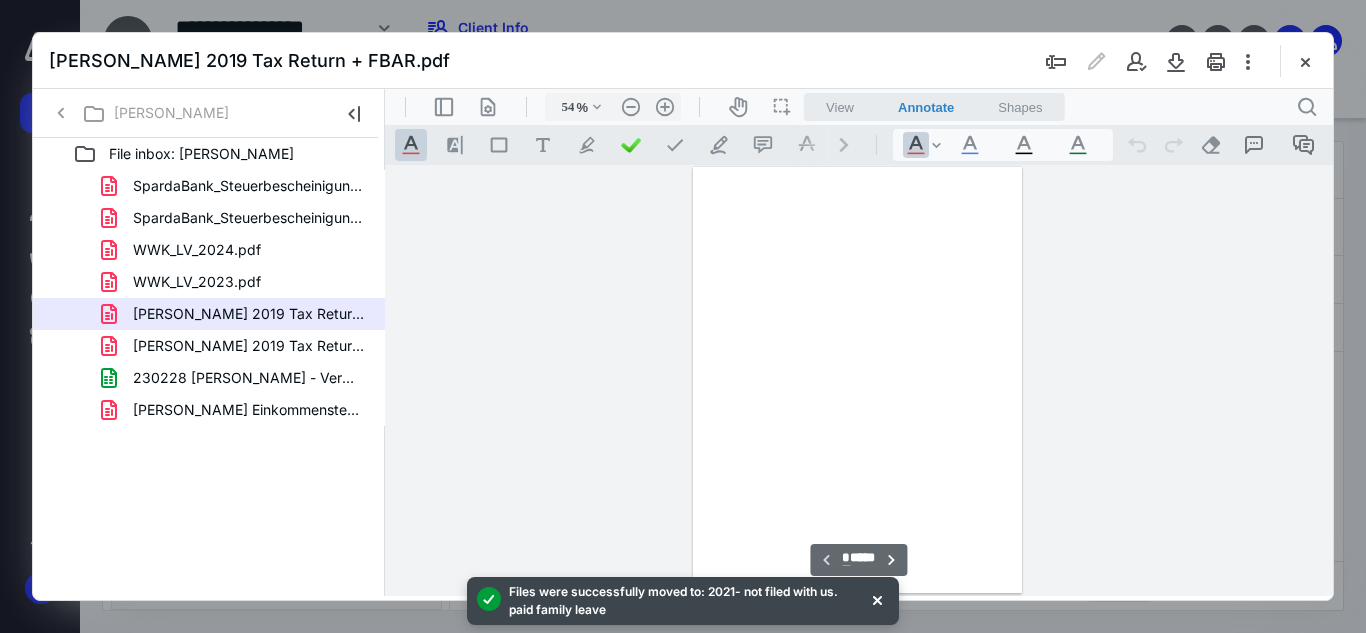 scroll, scrollTop: 78, scrollLeft: 0, axis: vertical 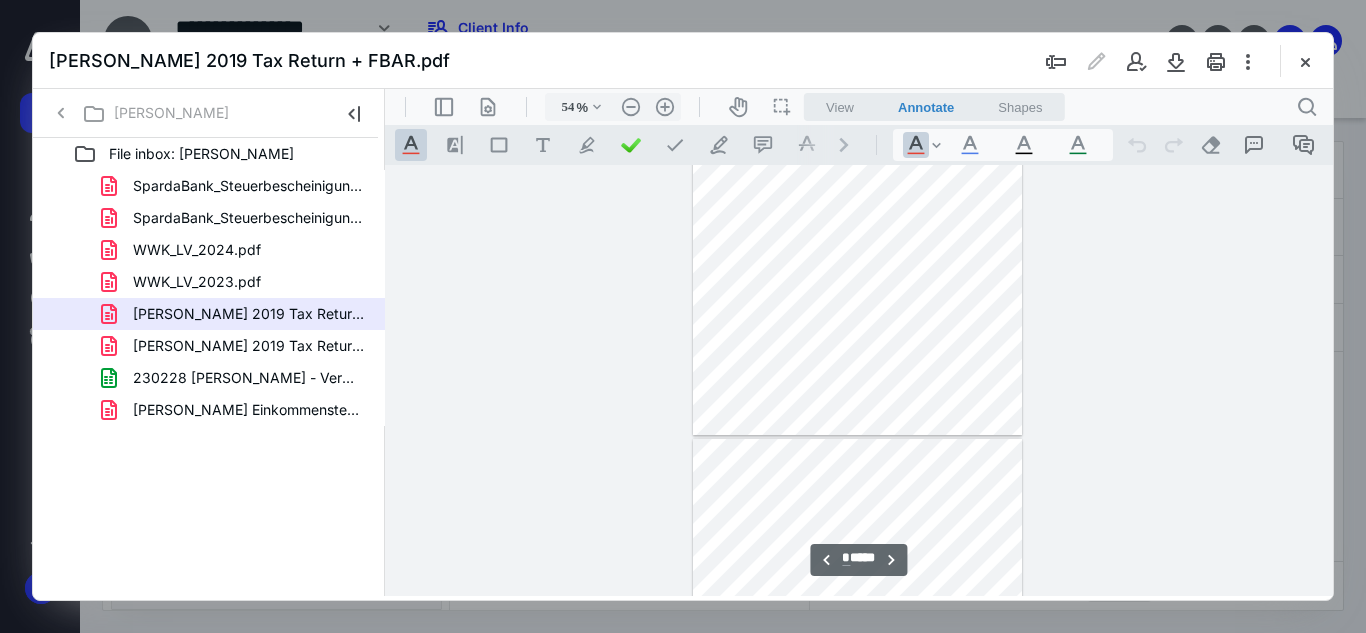 type on "*" 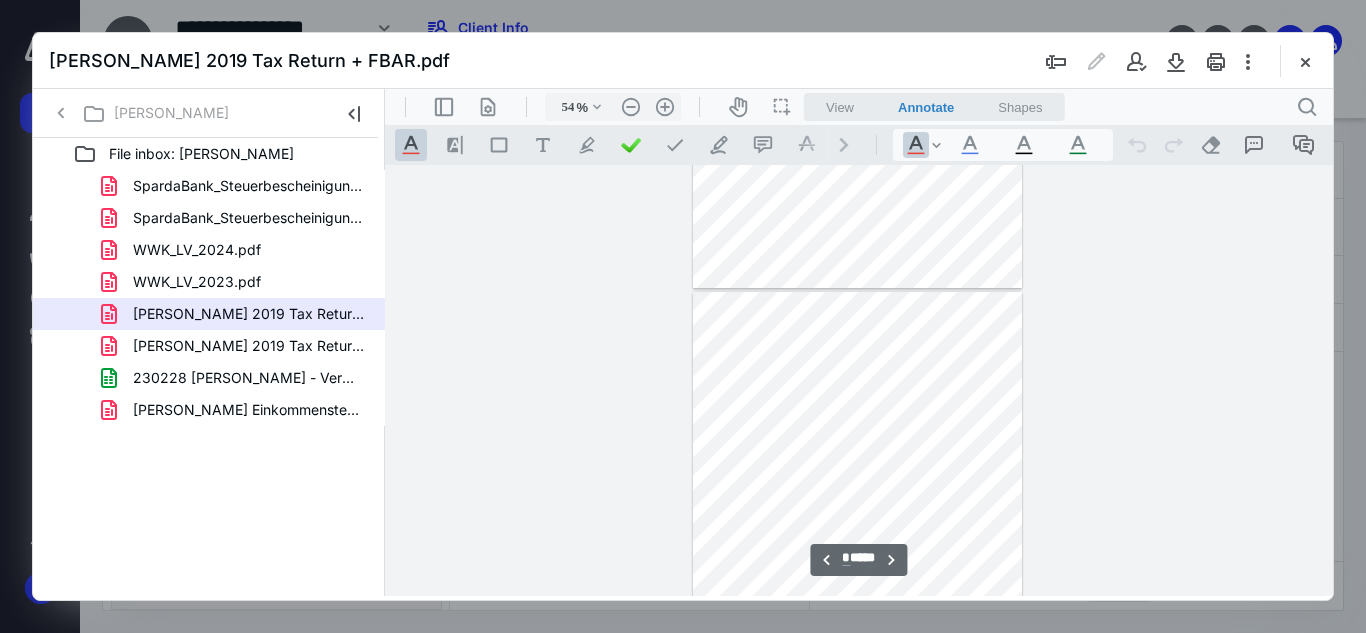 scroll, scrollTop: 2456, scrollLeft: 0, axis: vertical 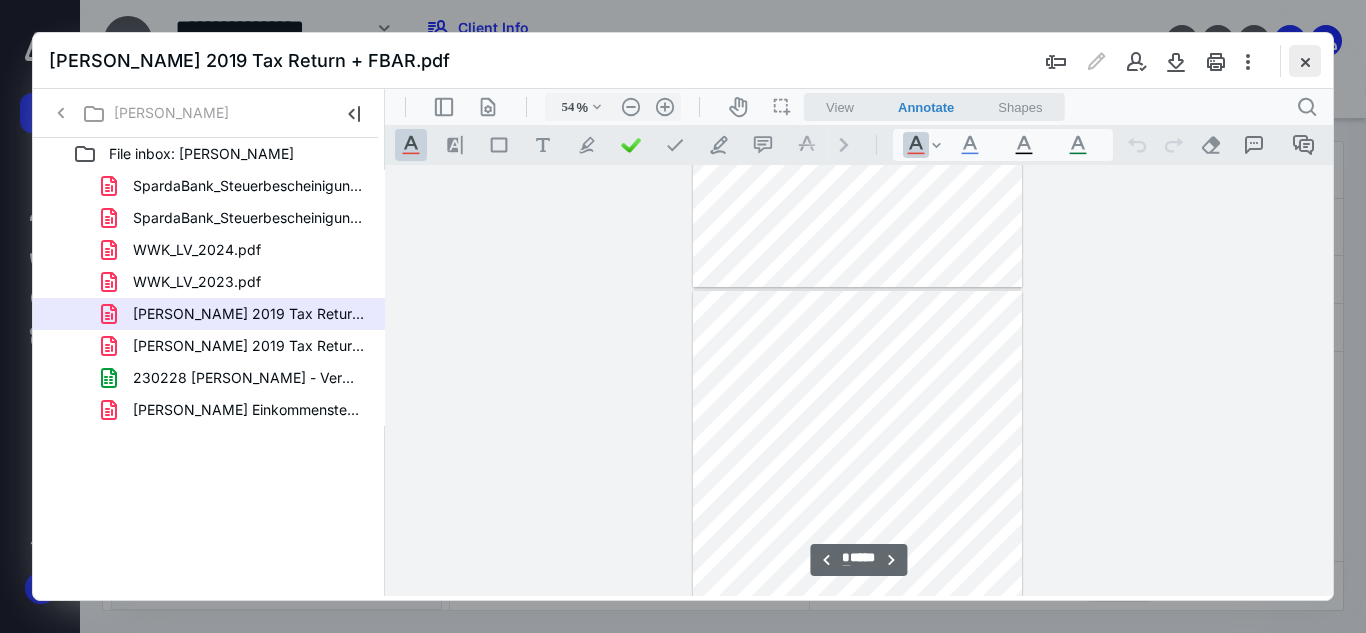 click at bounding box center [1305, 61] 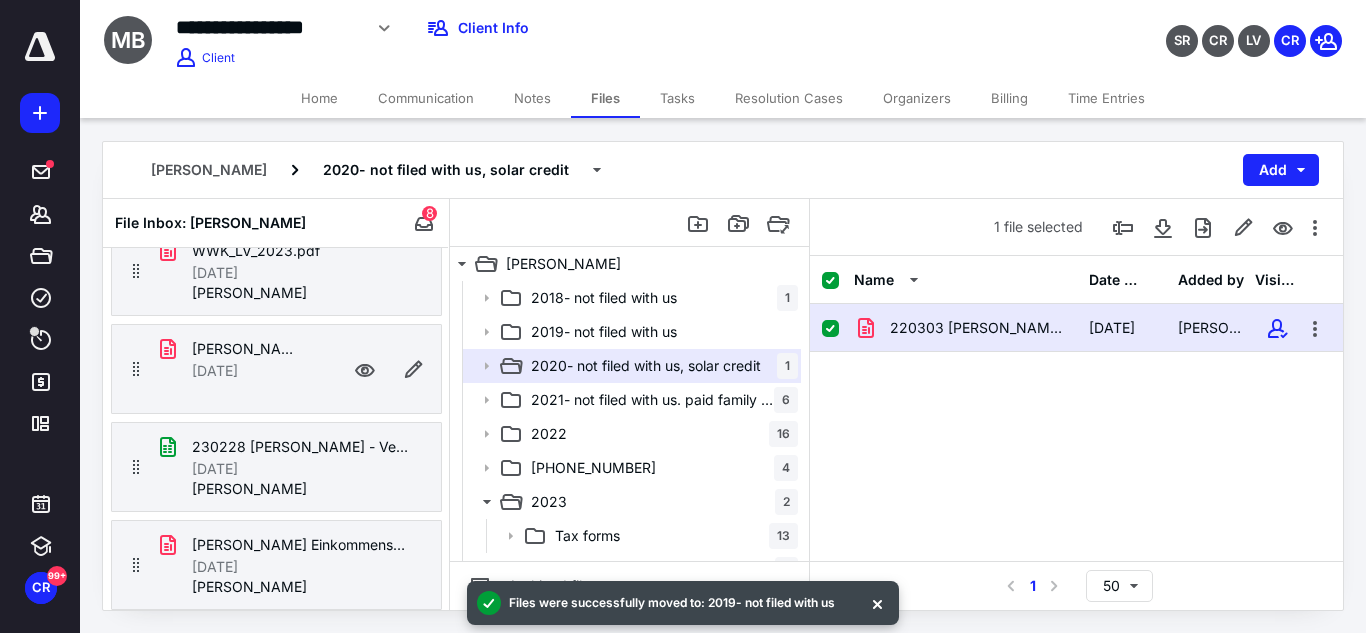 scroll, scrollTop: 396, scrollLeft: 0, axis: vertical 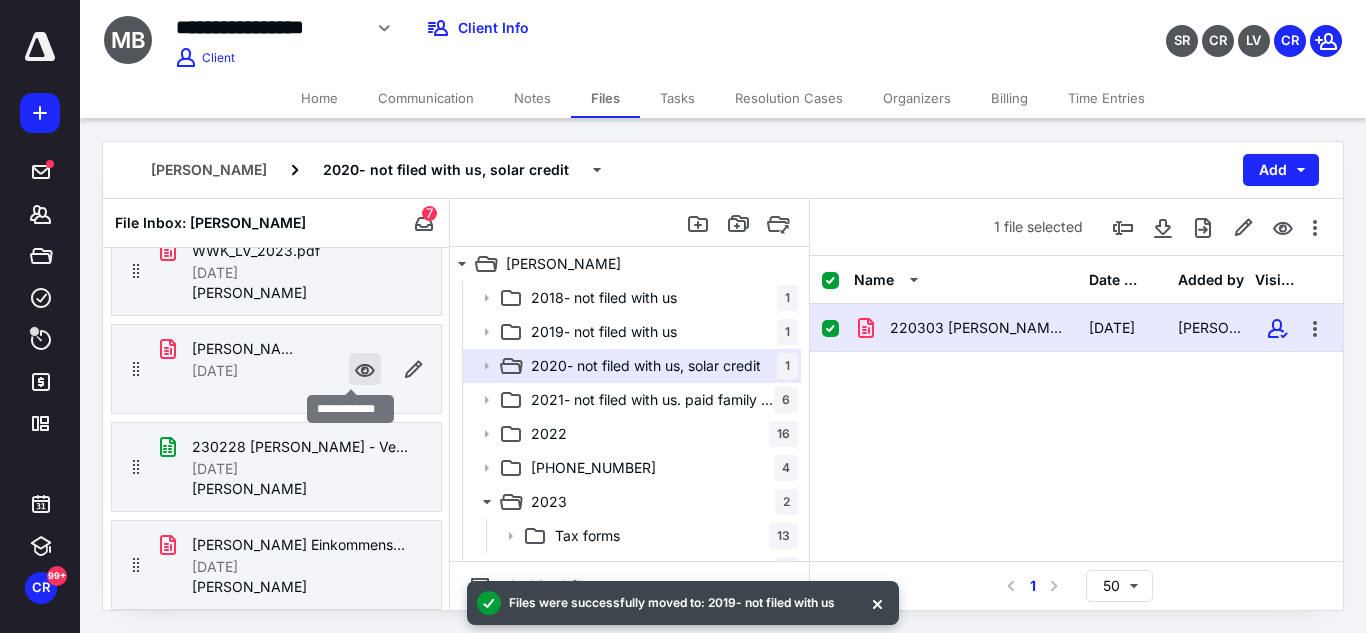 click at bounding box center (365, 369) 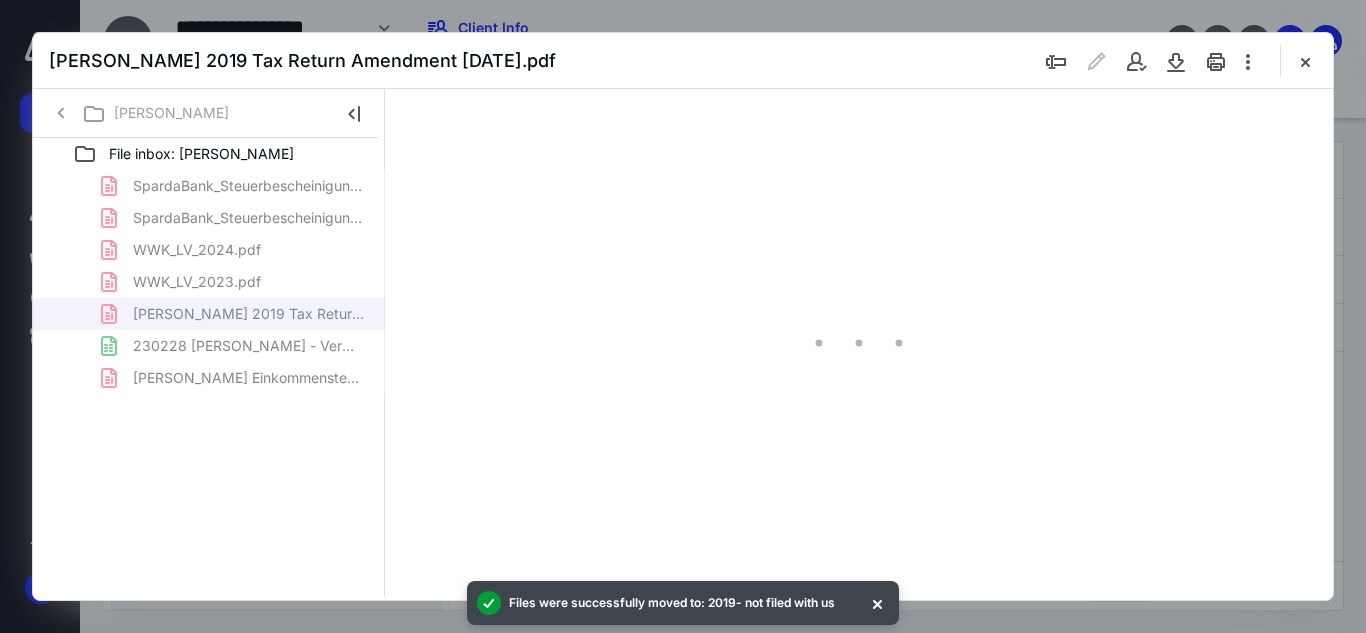 scroll, scrollTop: 0, scrollLeft: 0, axis: both 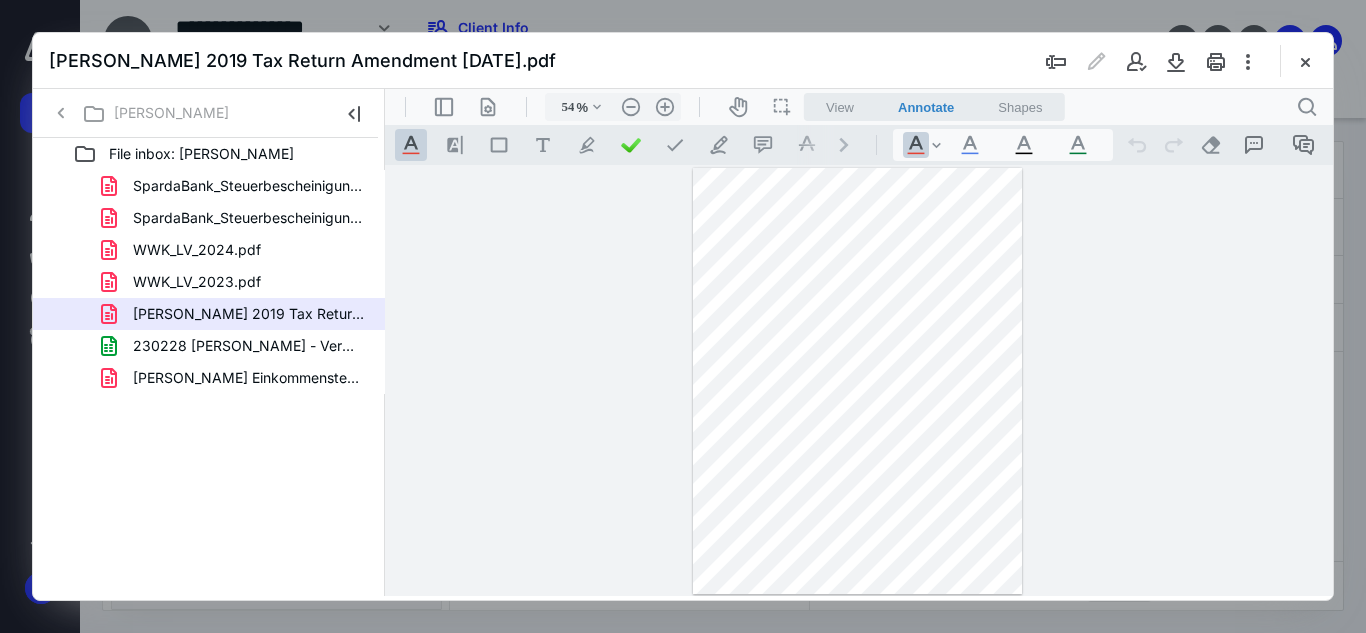 click at bounding box center (858, 381) 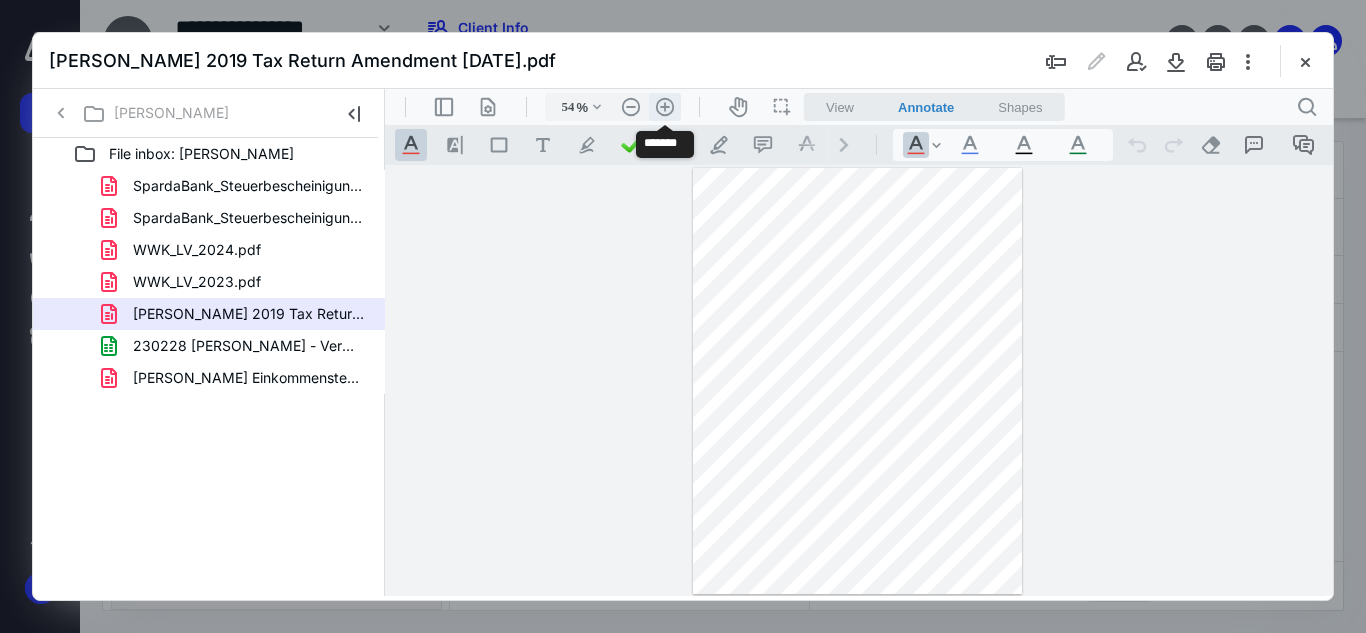 click on ".cls-1{fill:#abb0c4;} icon - header - zoom - in - line" at bounding box center [665, 107] 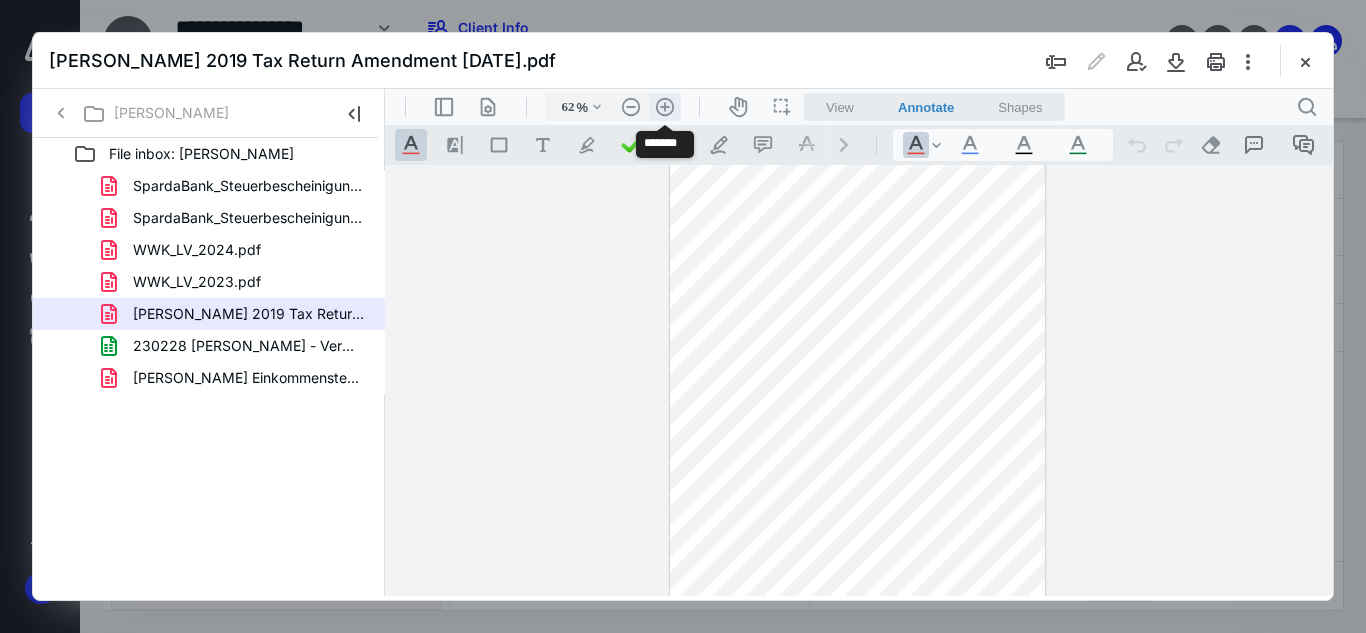 click on ".cls-1{fill:#abb0c4;} icon - header - zoom - in - line" at bounding box center [665, 107] 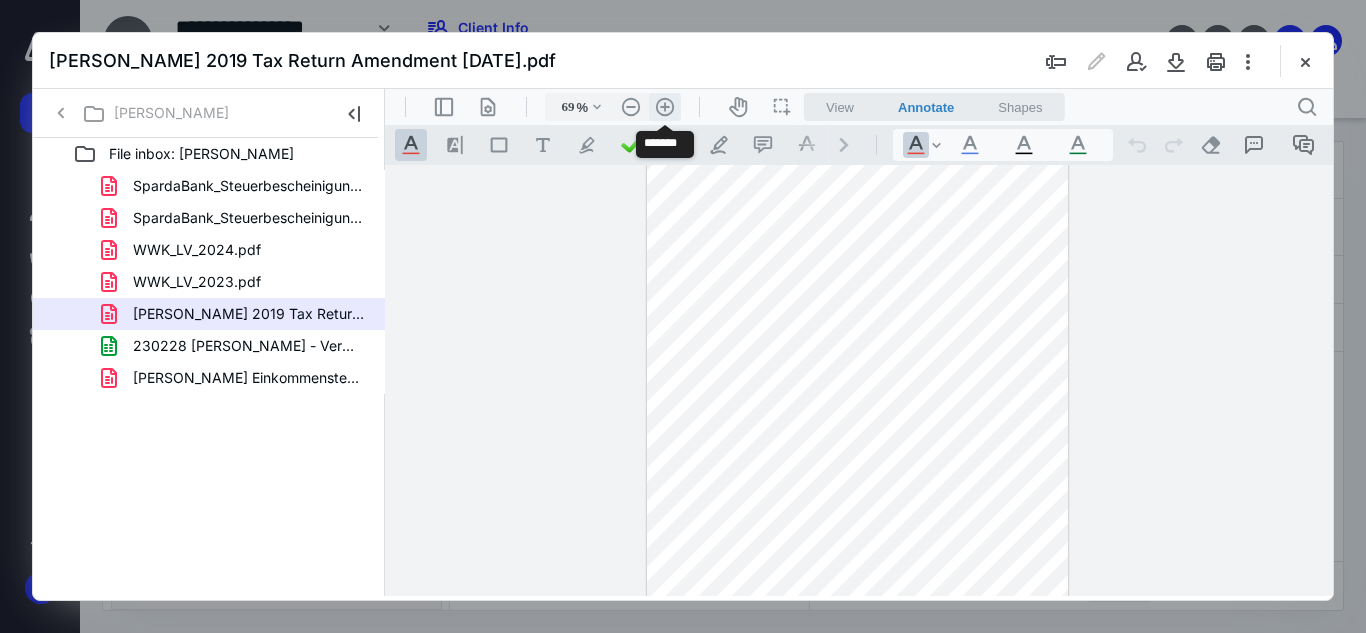 click on ".cls-1{fill:#abb0c4;} icon - header - zoom - in - line" at bounding box center (665, 107) 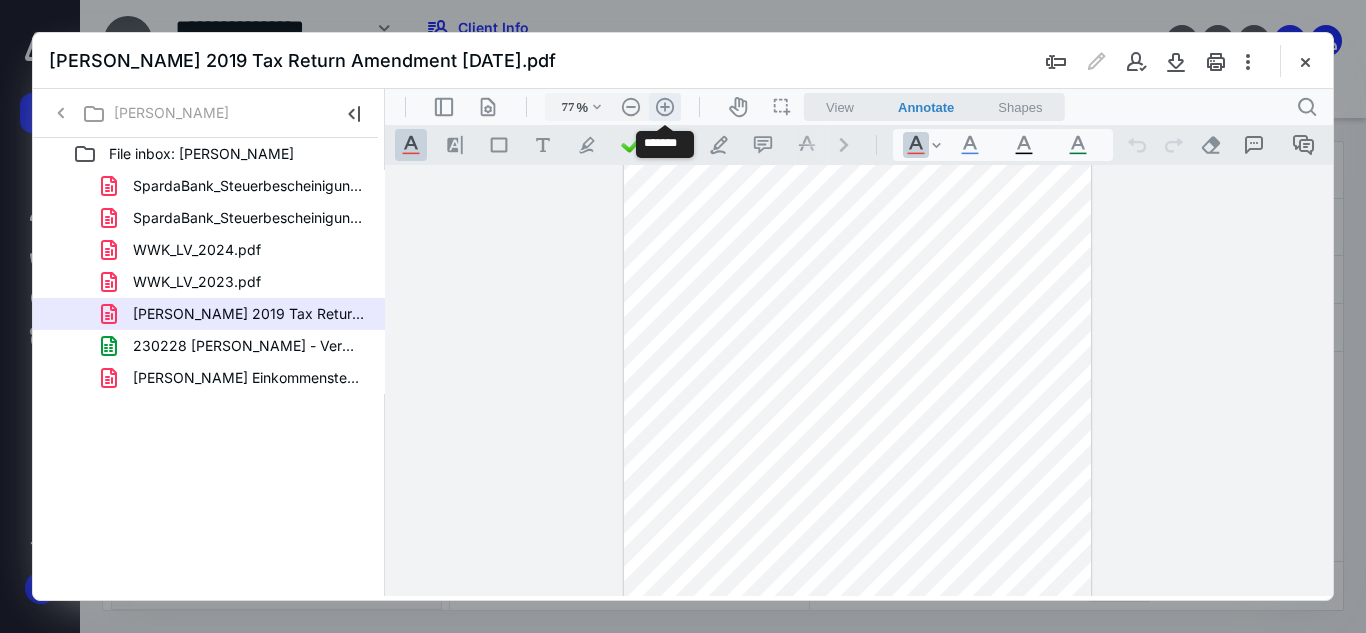 scroll, scrollTop: 74, scrollLeft: 0, axis: vertical 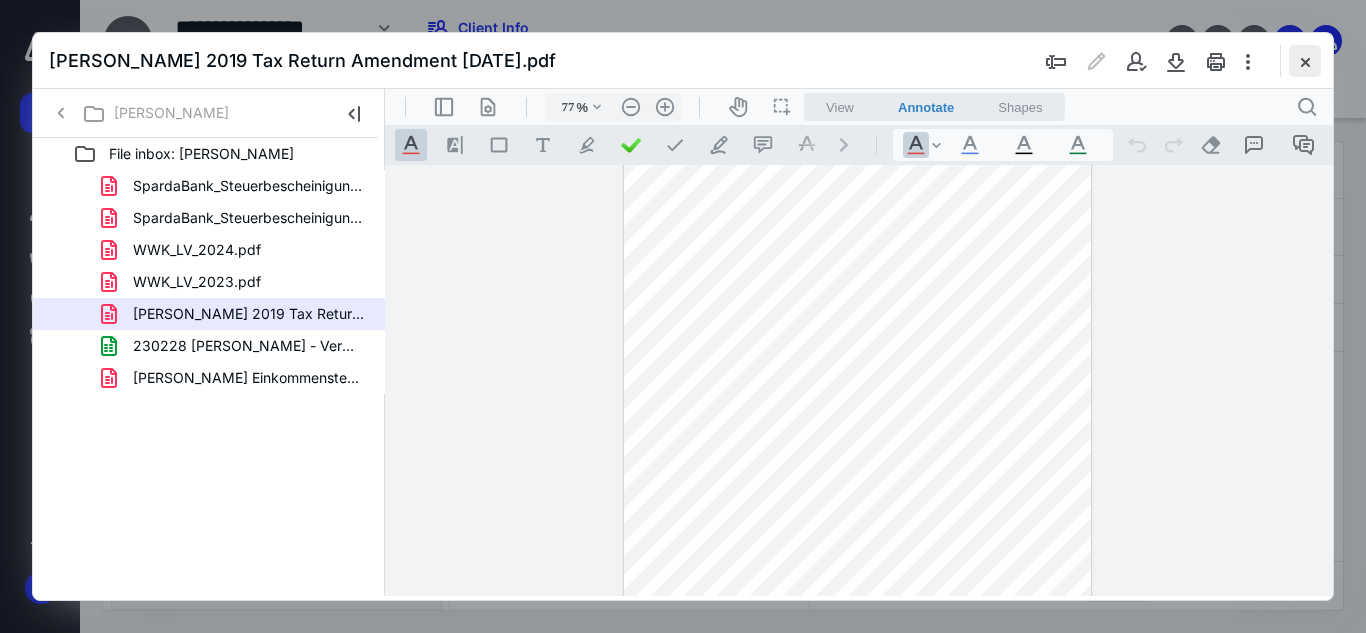 click at bounding box center (1305, 61) 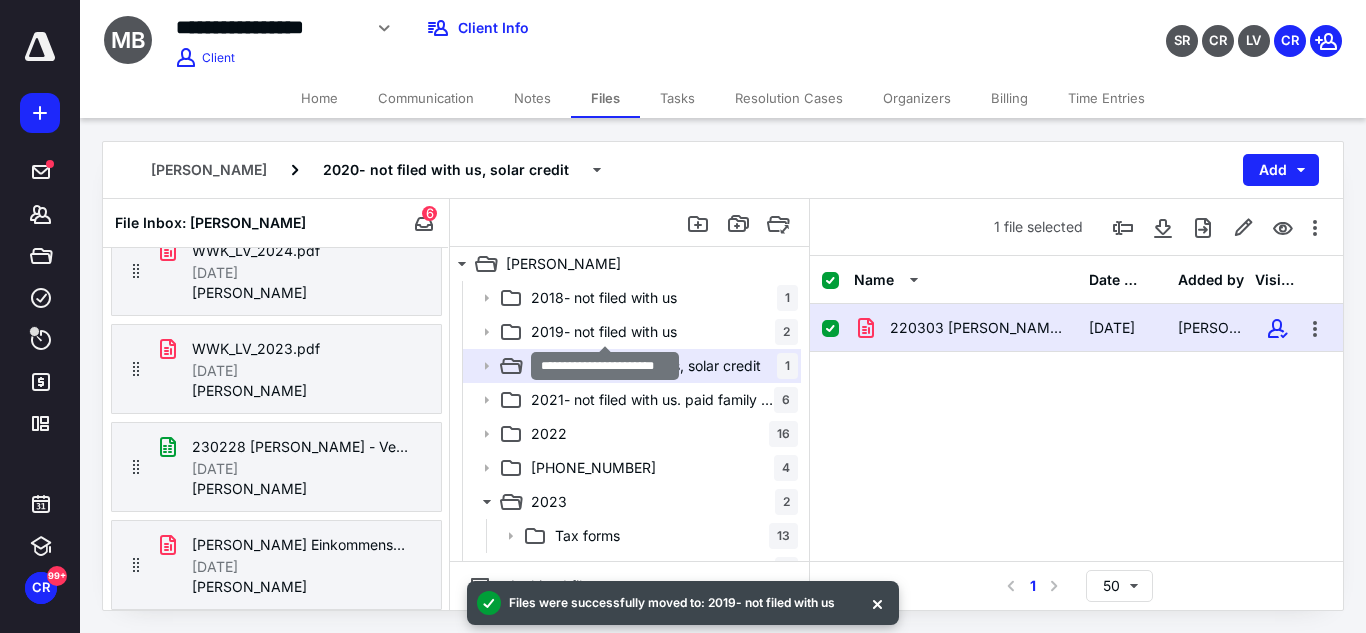 scroll, scrollTop: 298, scrollLeft: 0, axis: vertical 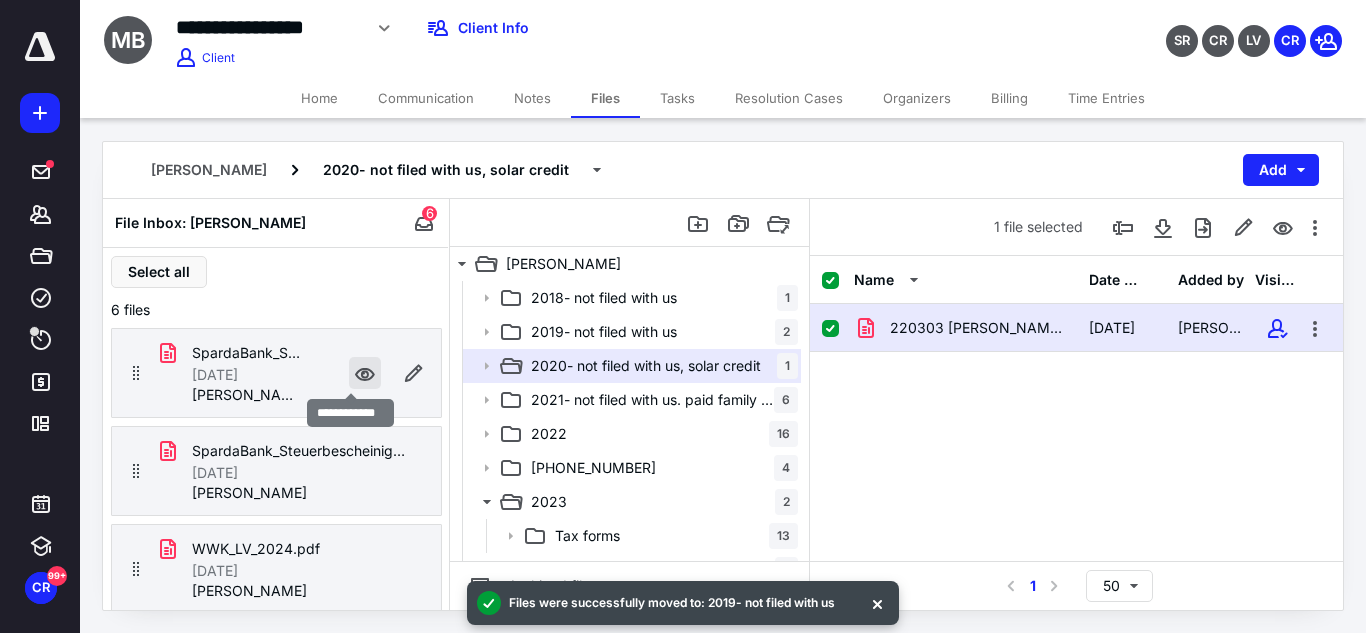 click at bounding box center [365, 373] 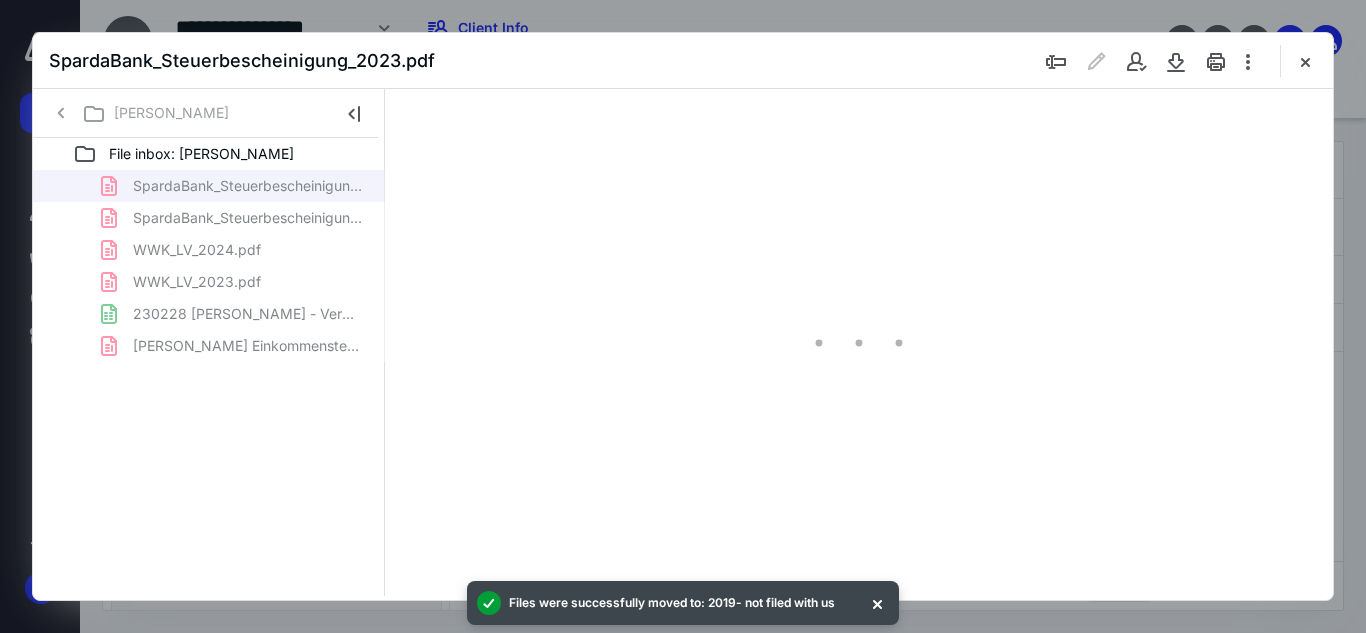 scroll, scrollTop: 0, scrollLeft: 0, axis: both 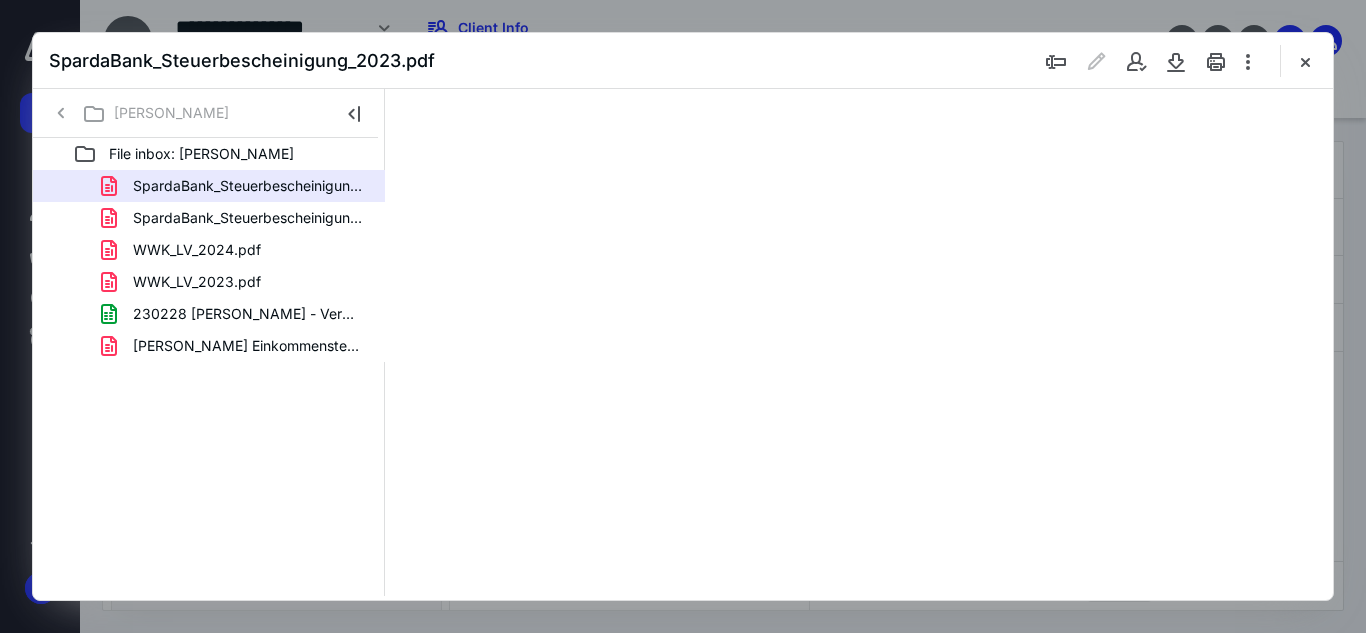 type on "51" 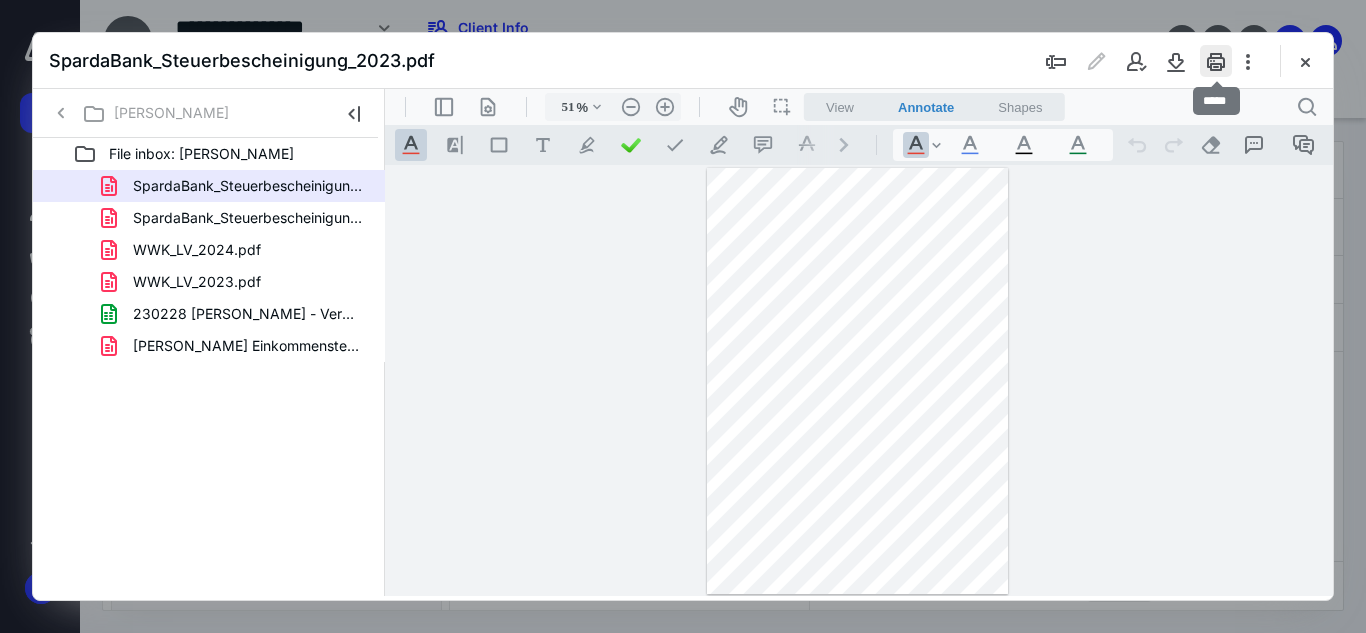 click at bounding box center (1216, 61) 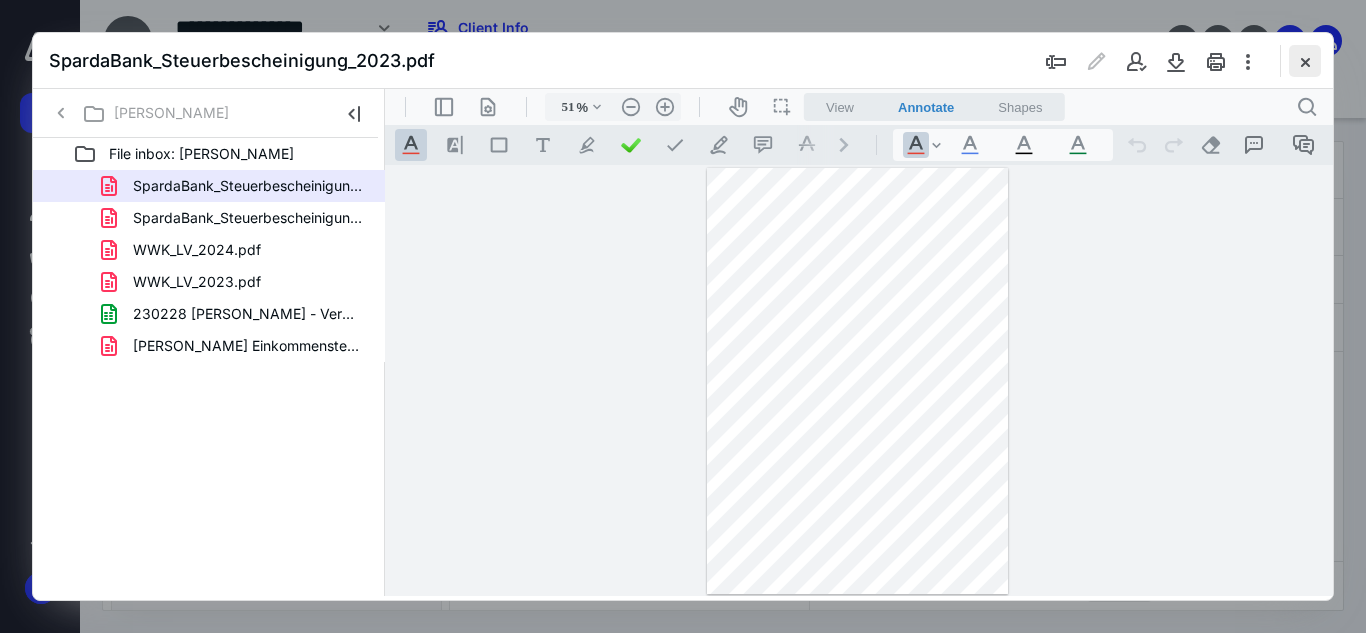 click at bounding box center (1305, 61) 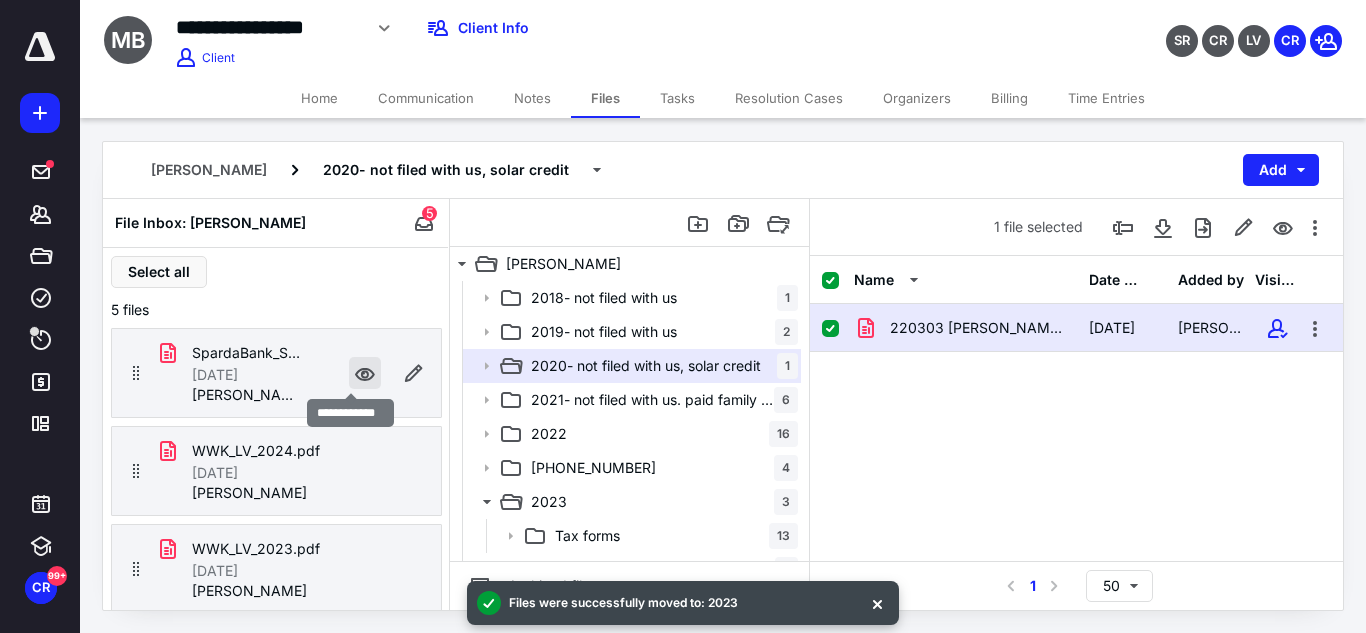 click at bounding box center (365, 373) 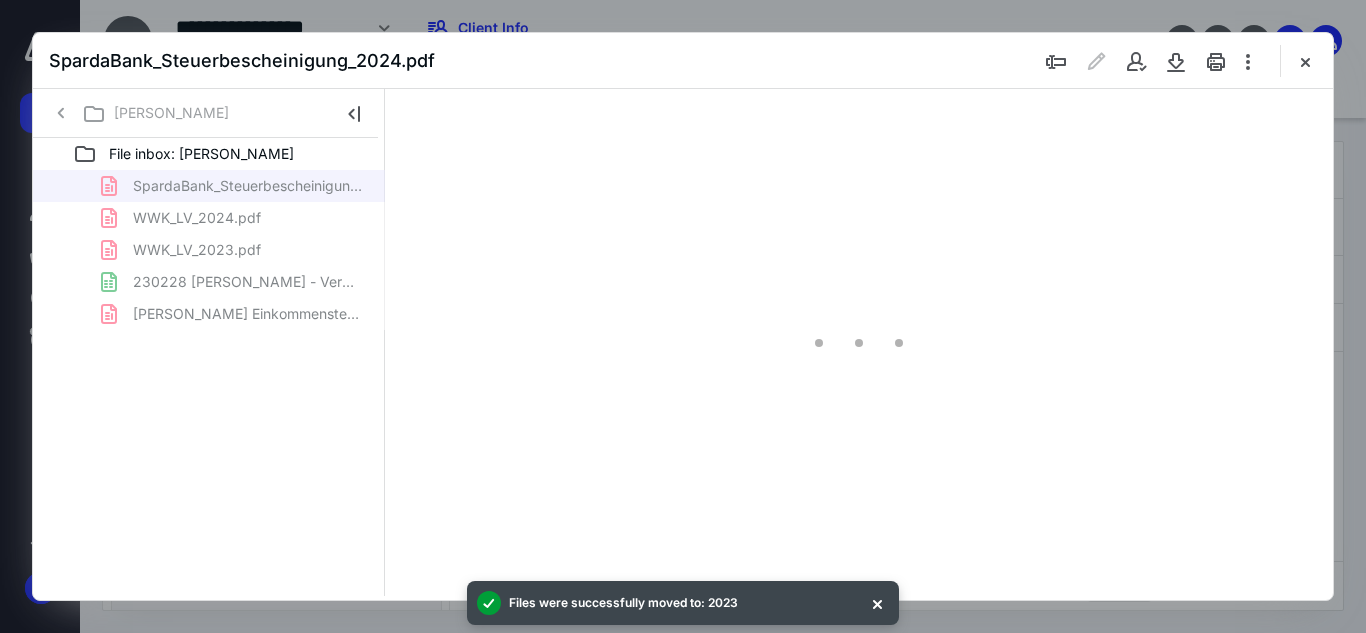 scroll, scrollTop: 0, scrollLeft: 0, axis: both 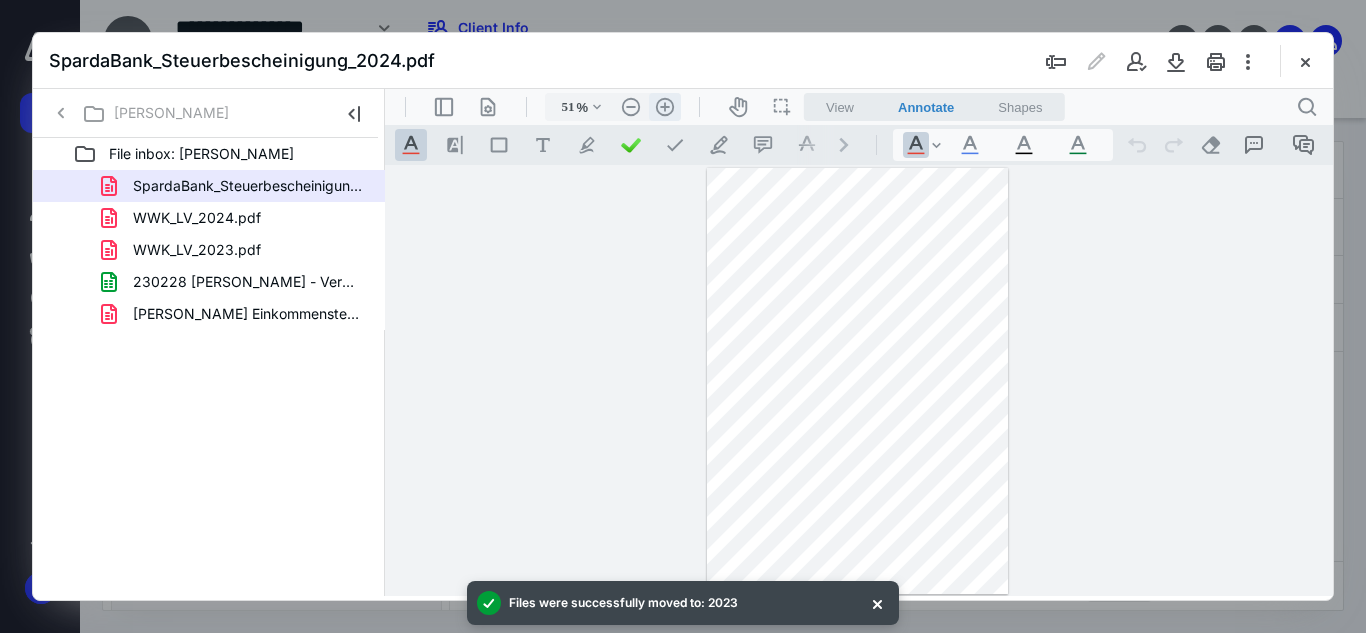 click on ".cls-1{fill:#abb0c4;} icon - header - zoom - in - line" at bounding box center (665, 107) 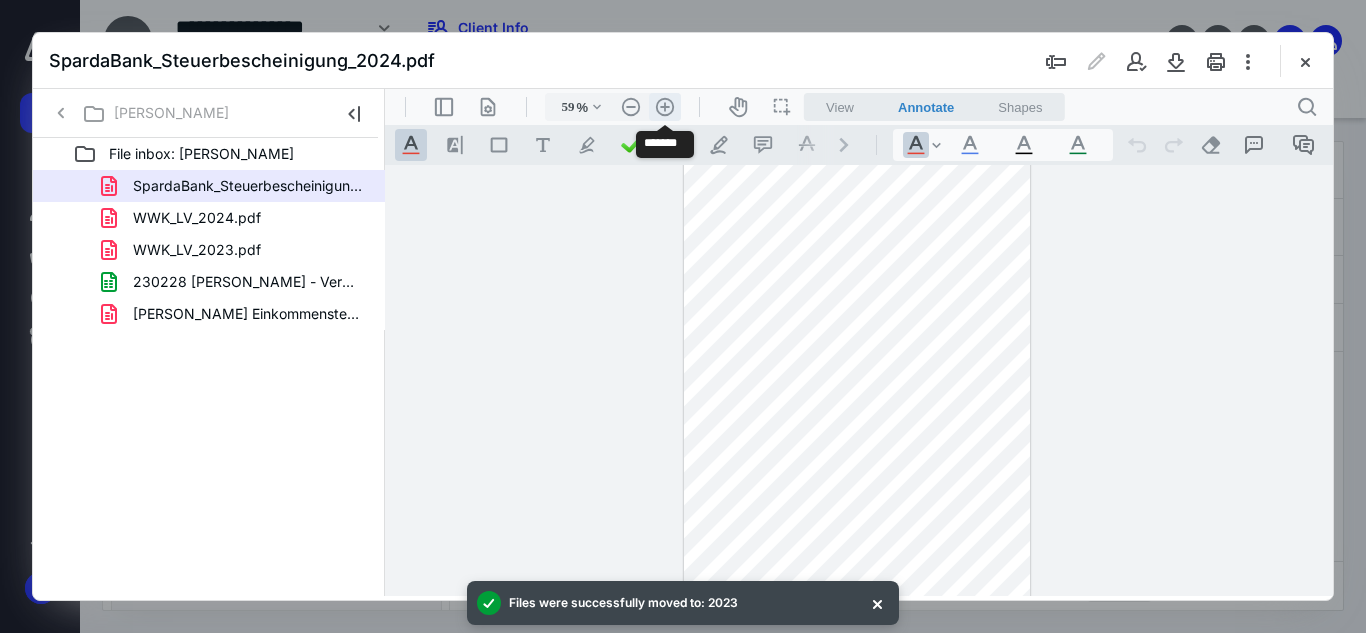 click on ".cls-1{fill:#abb0c4;} icon - header - zoom - in - line" at bounding box center [665, 107] 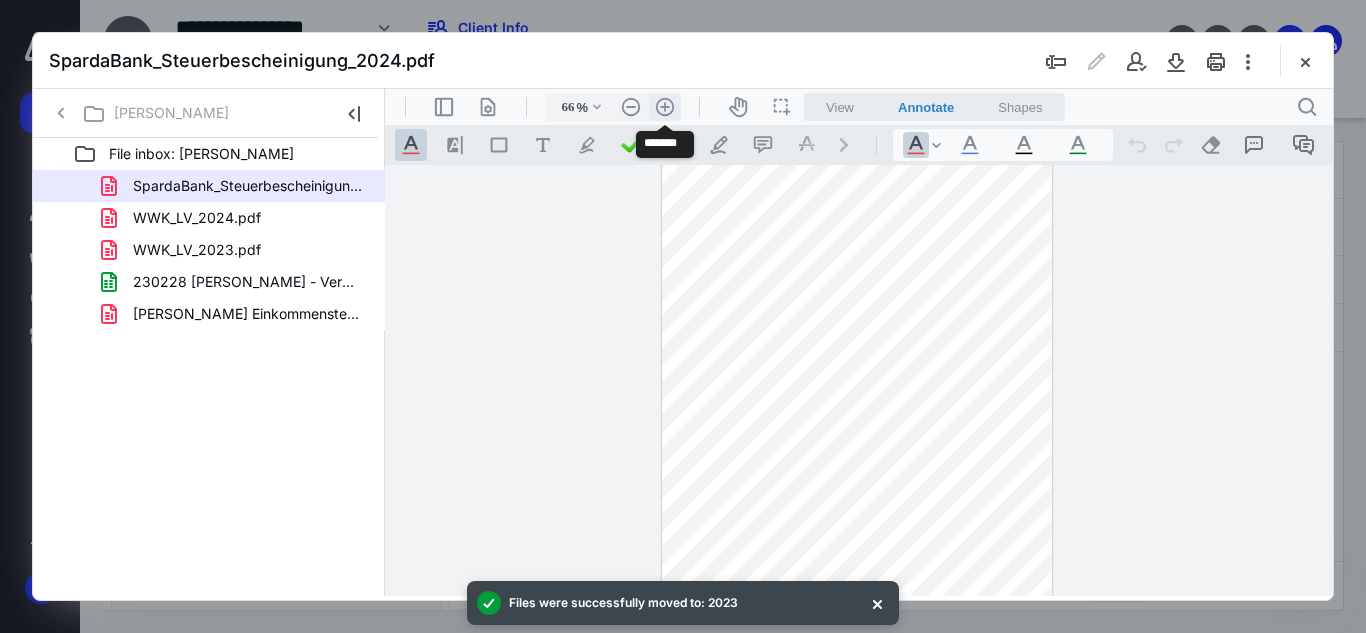 click on ".cls-1{fill:#abb0c4;} icon - header - zoom - in - line" at bounding box center (665, 107) 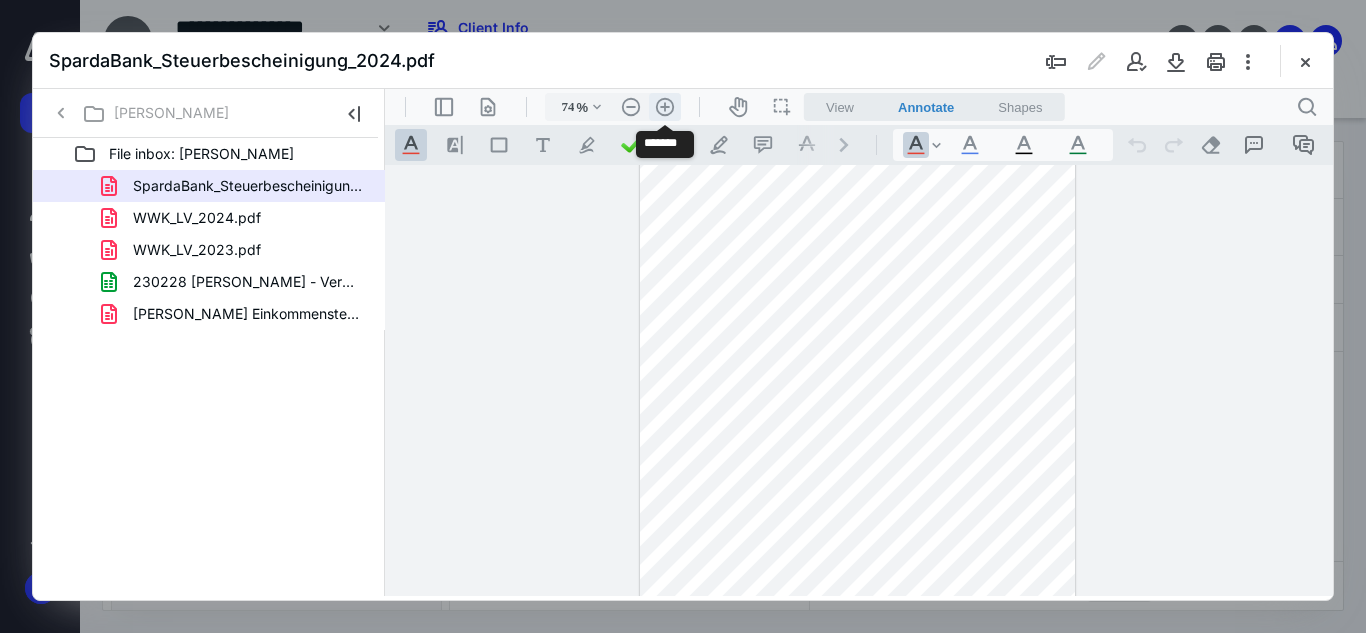 scroll, scrollTop: 77, scrollLeft: 0, axis: vertical 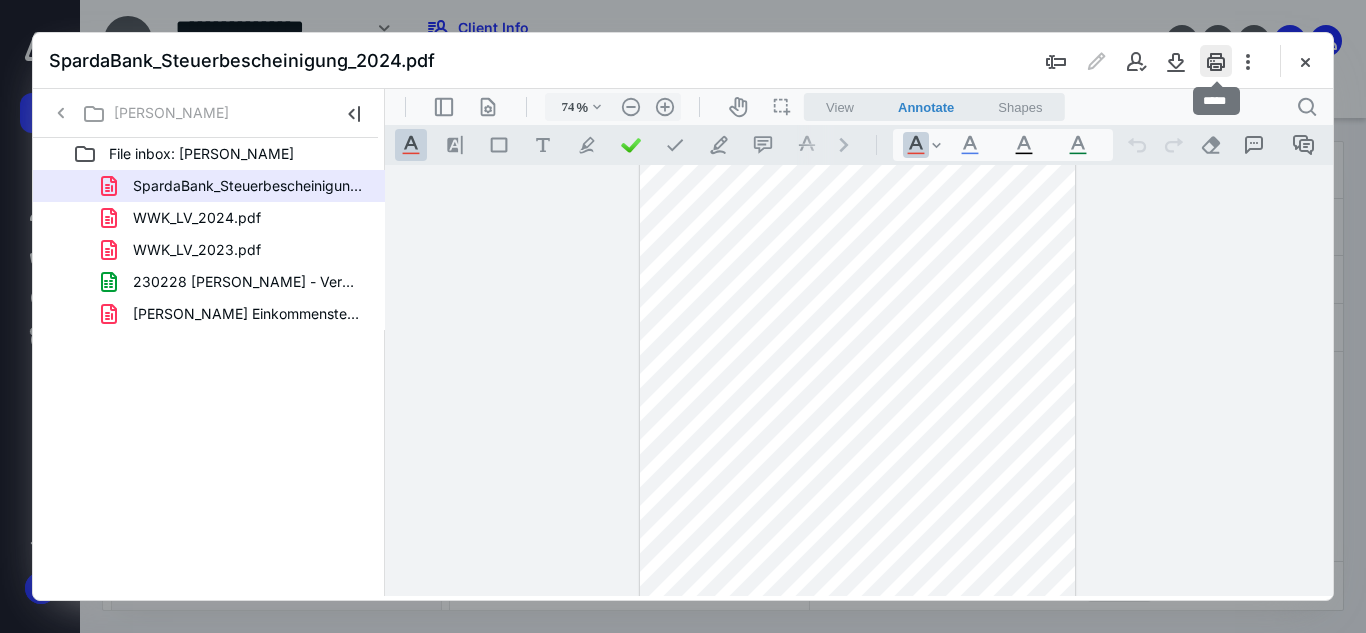 click at bounding box center (1216, 61) 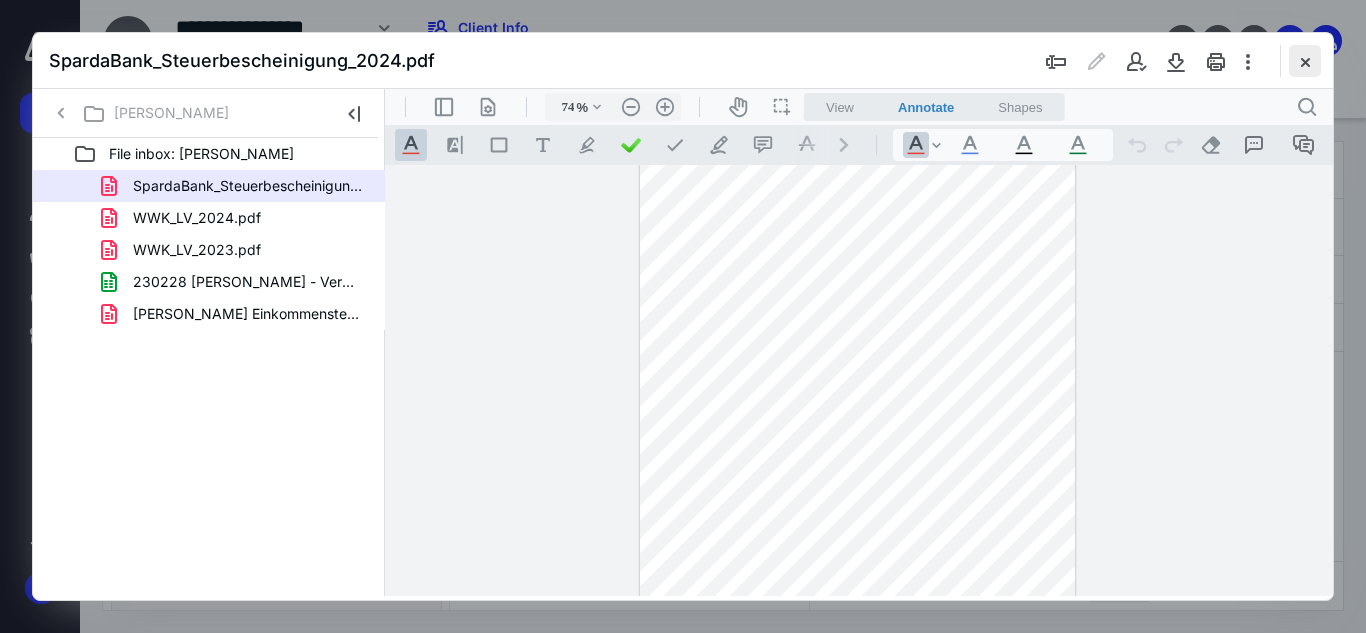 click at bounding box center (1305, 61) 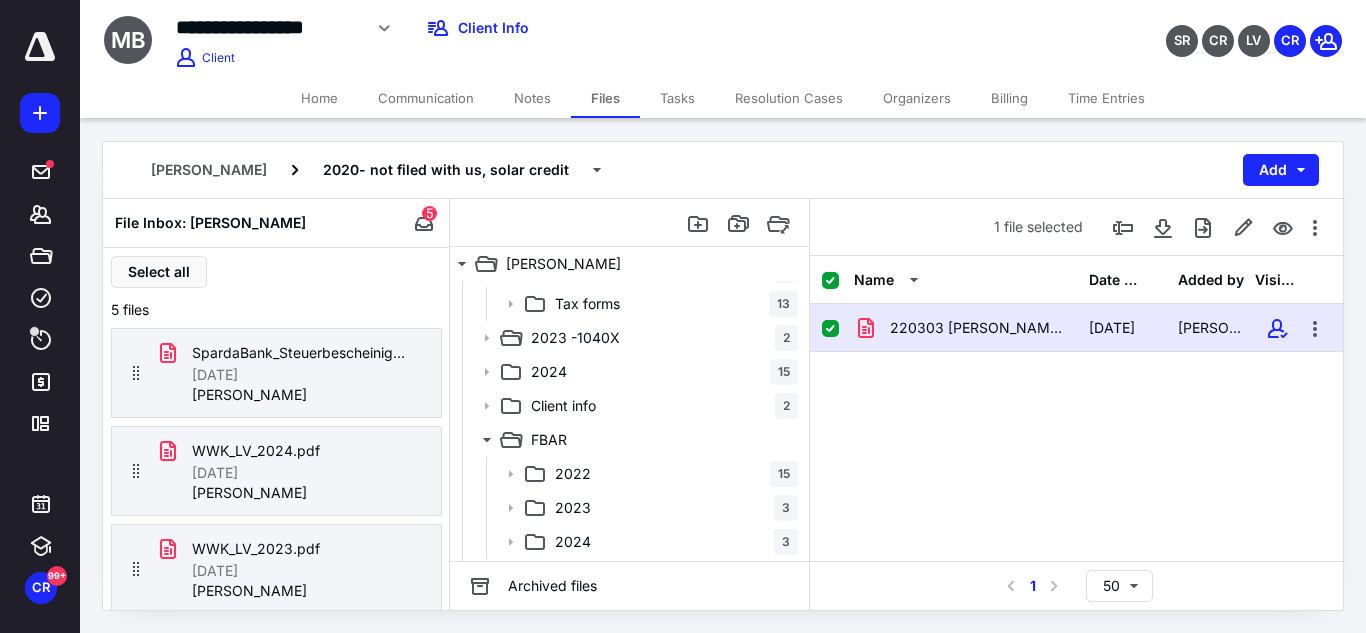 scroll, scrollTop: 238, scrollLeft: 0, axis: vertical 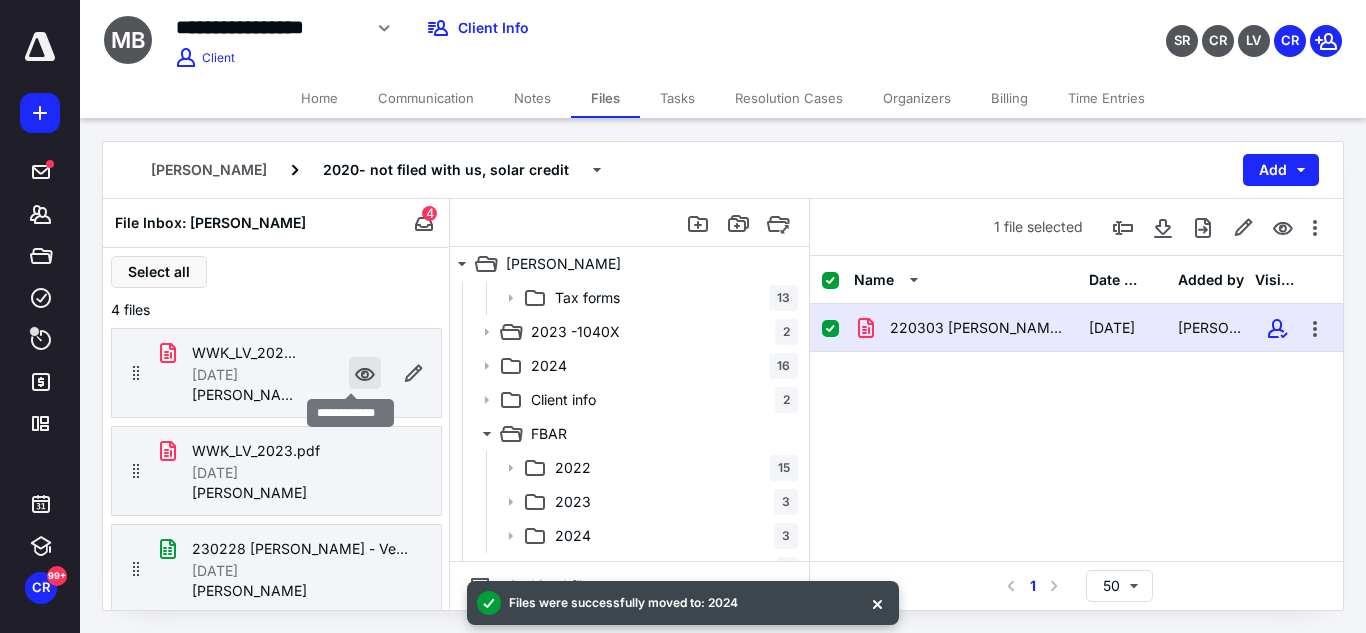 click at bounding box center [365, 373] 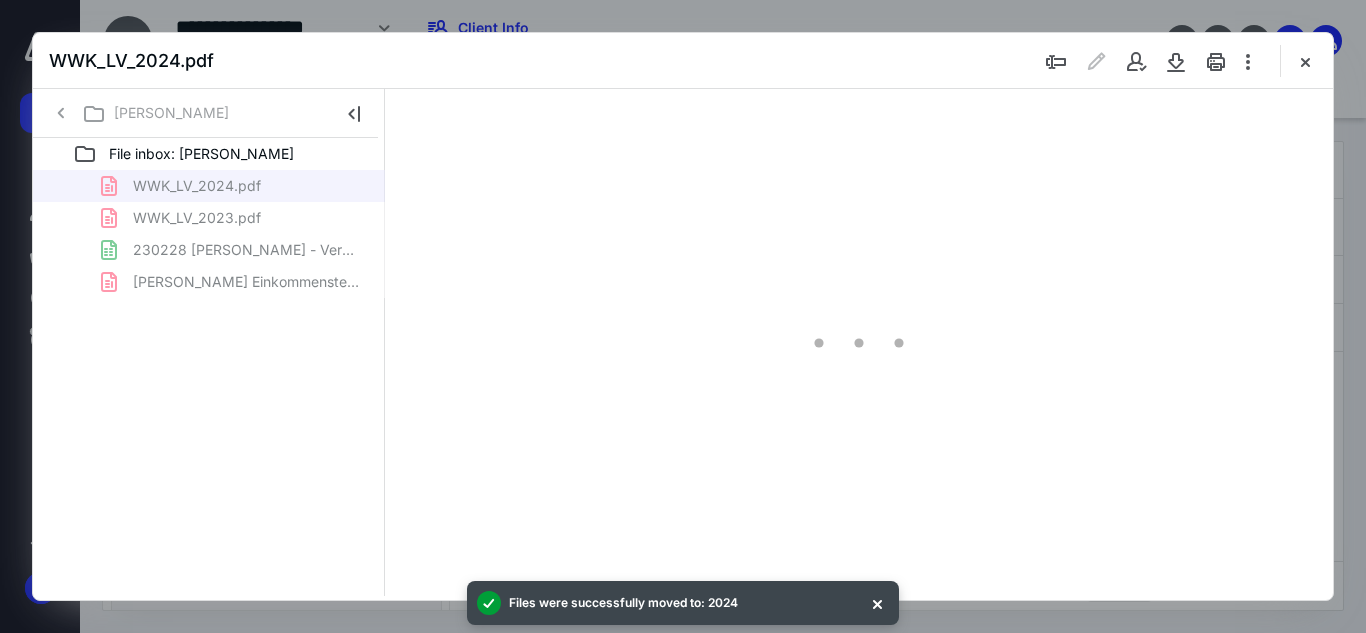 scroll, scrollTop: 0, scrollLeft: 0, axis: both 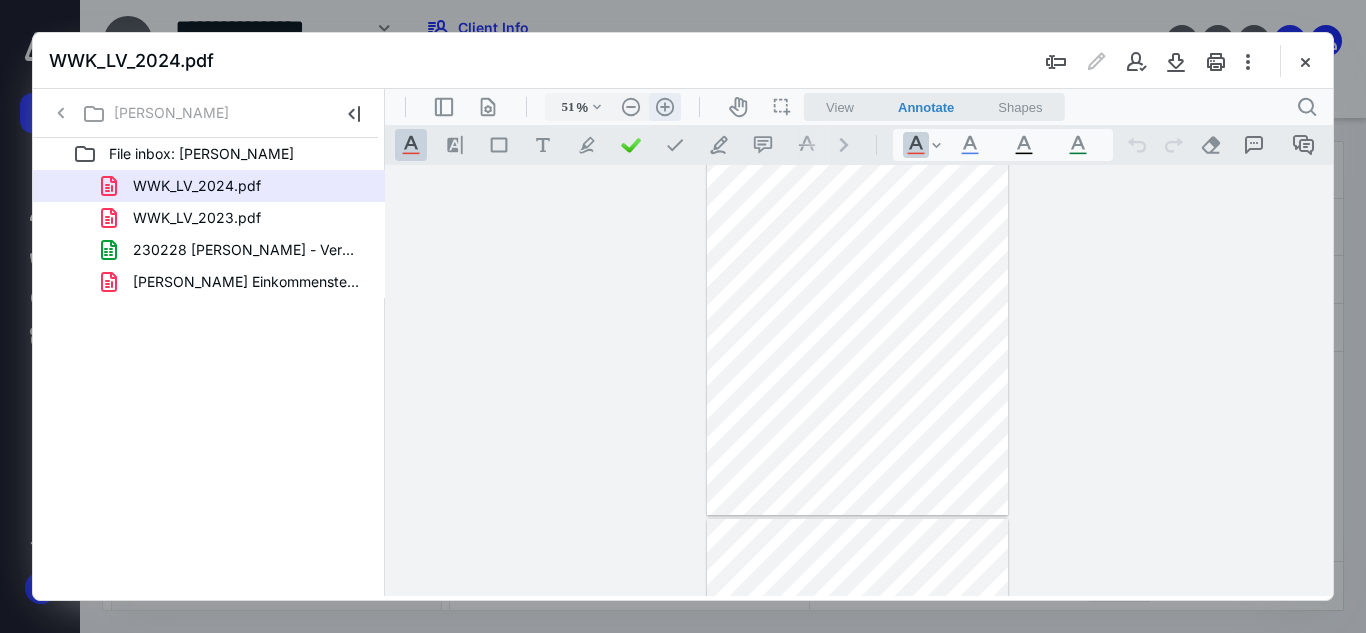 click on ".cls-1{fill:#abb0c4;} icon - header - zoom - in - line" at bounding box center [665, 107] 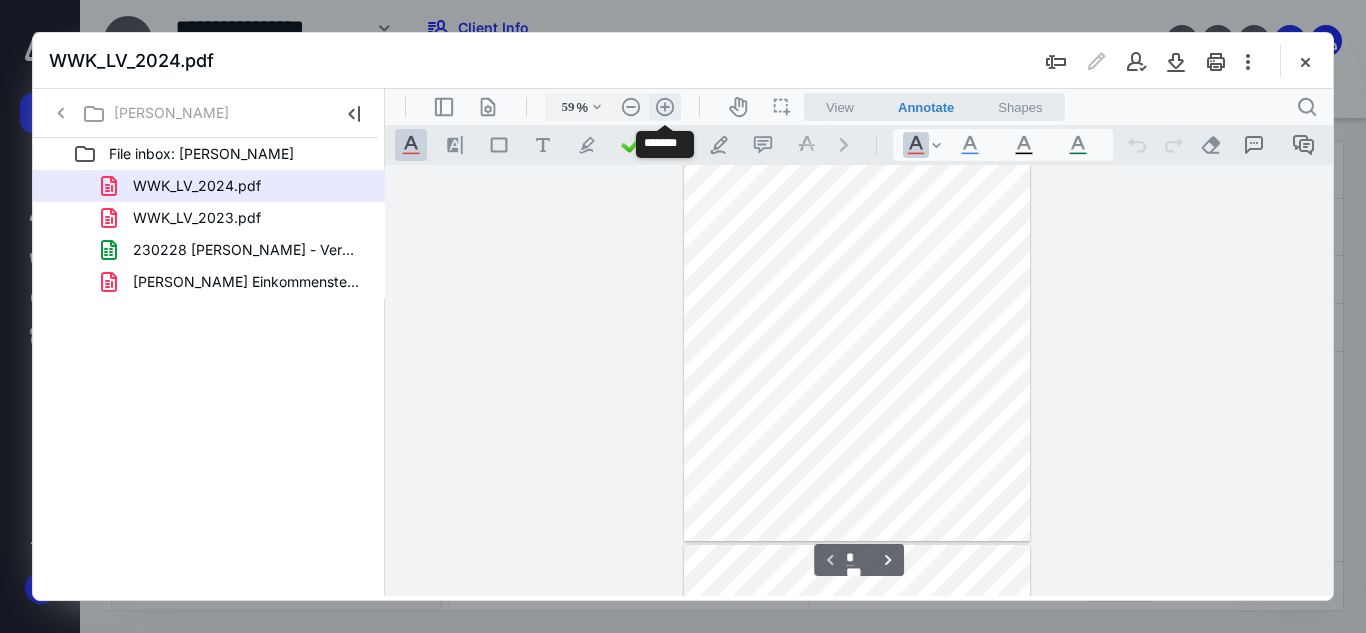 click on ".cls-1{fill:#abb0c4;} icon - header - zoom - in - line" at bounding box center [665, 107] 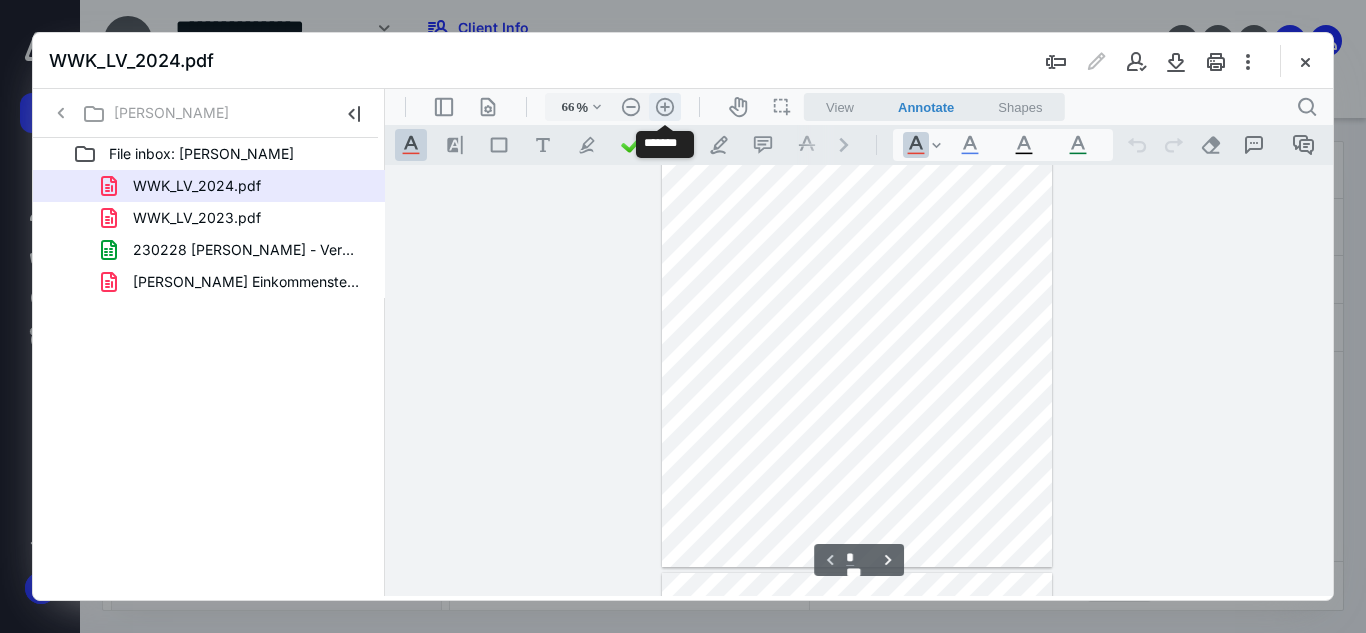 click on ".cls-1{fill:#abb0c4;} icon - header - zoom - in - line" at bounding box center (665, 107) 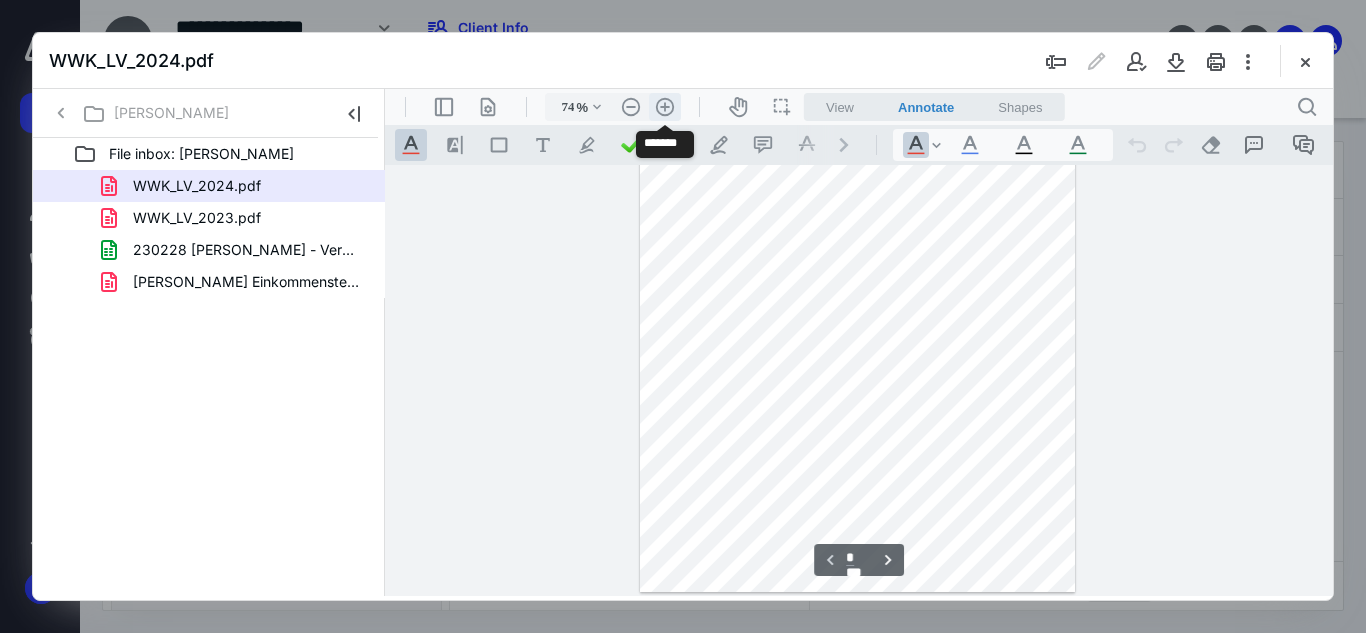 click on ".cls-1{fill:#abb0c4;} icon - header - zoom - in - line" at bounding box center [665, 107] 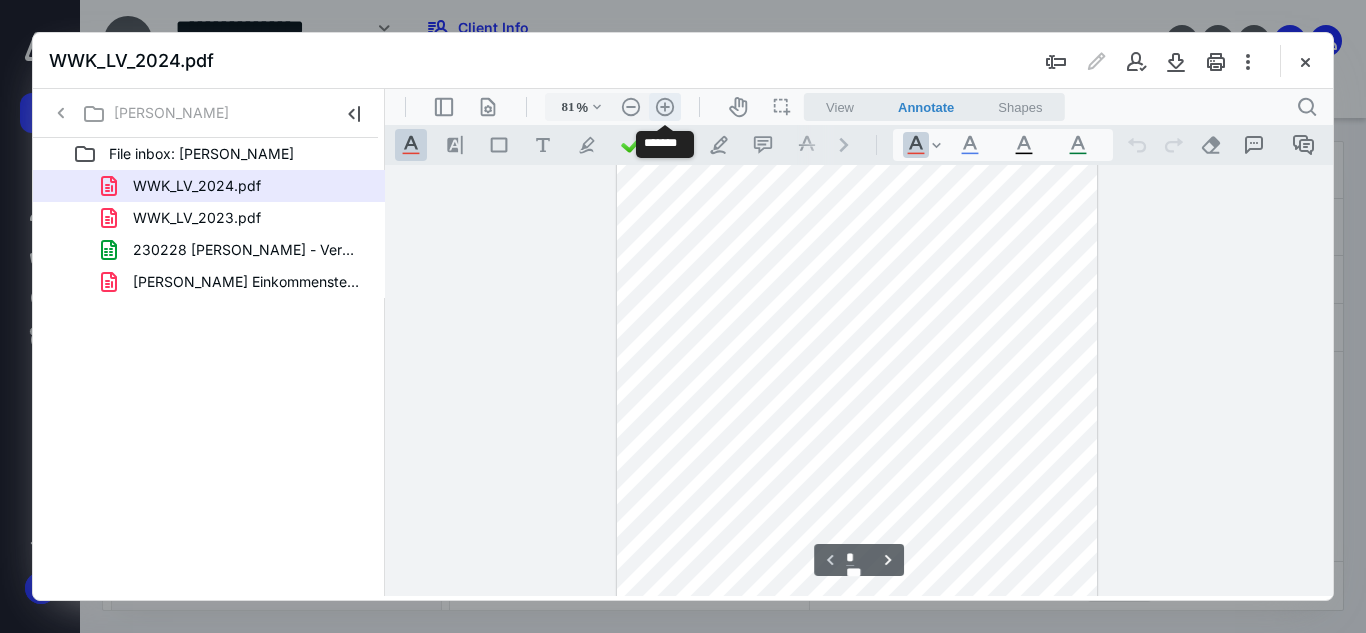 scroll, scrollTop: 230, scrollLeft: 0, axis: vertical 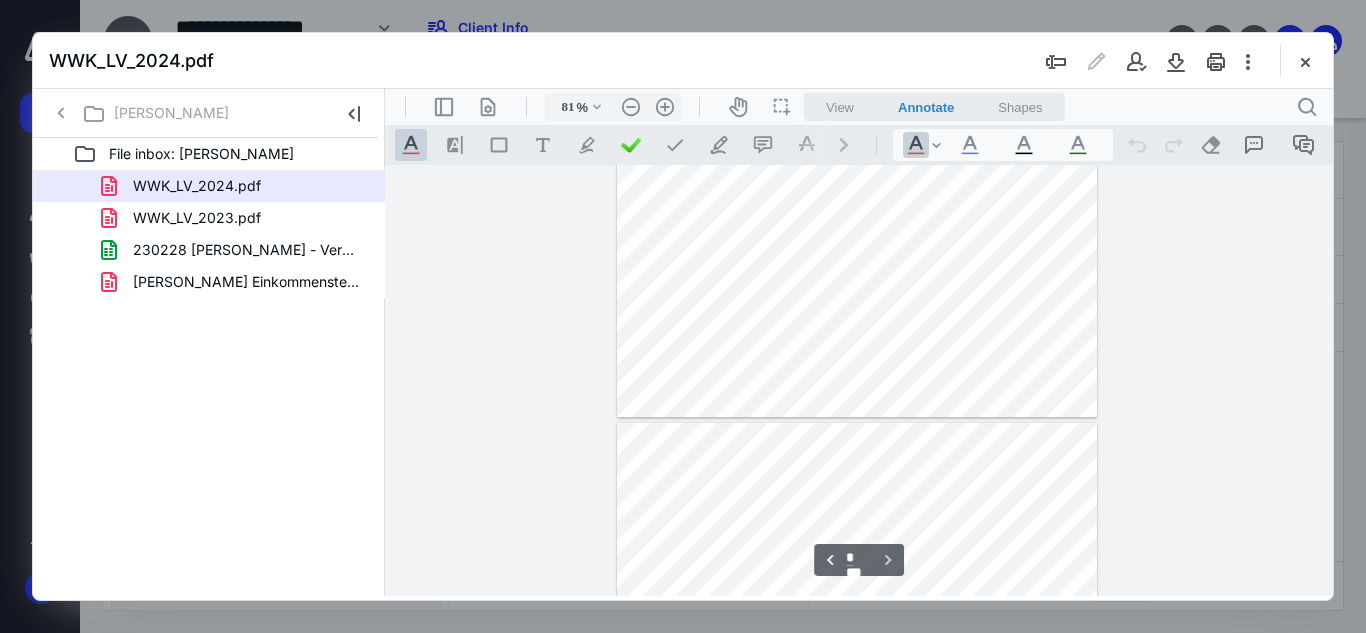 type on "*" 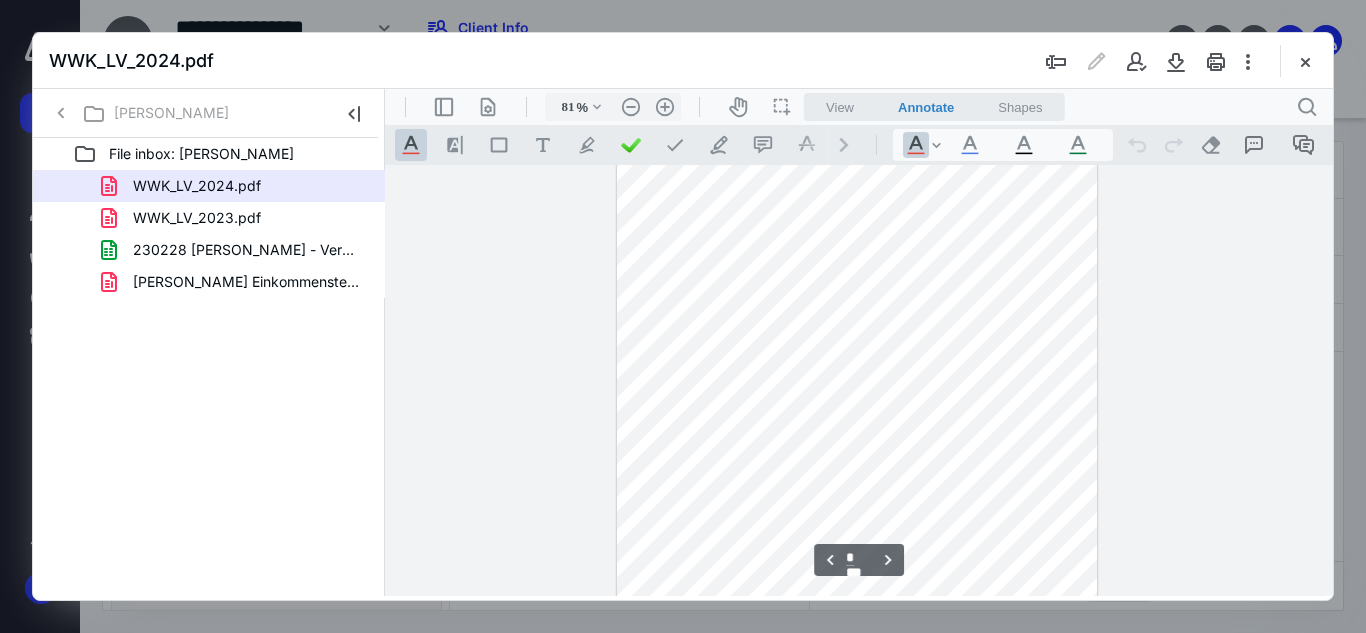 scroll, scrollTop: 700, scrollLeft: 0, axis: vertical 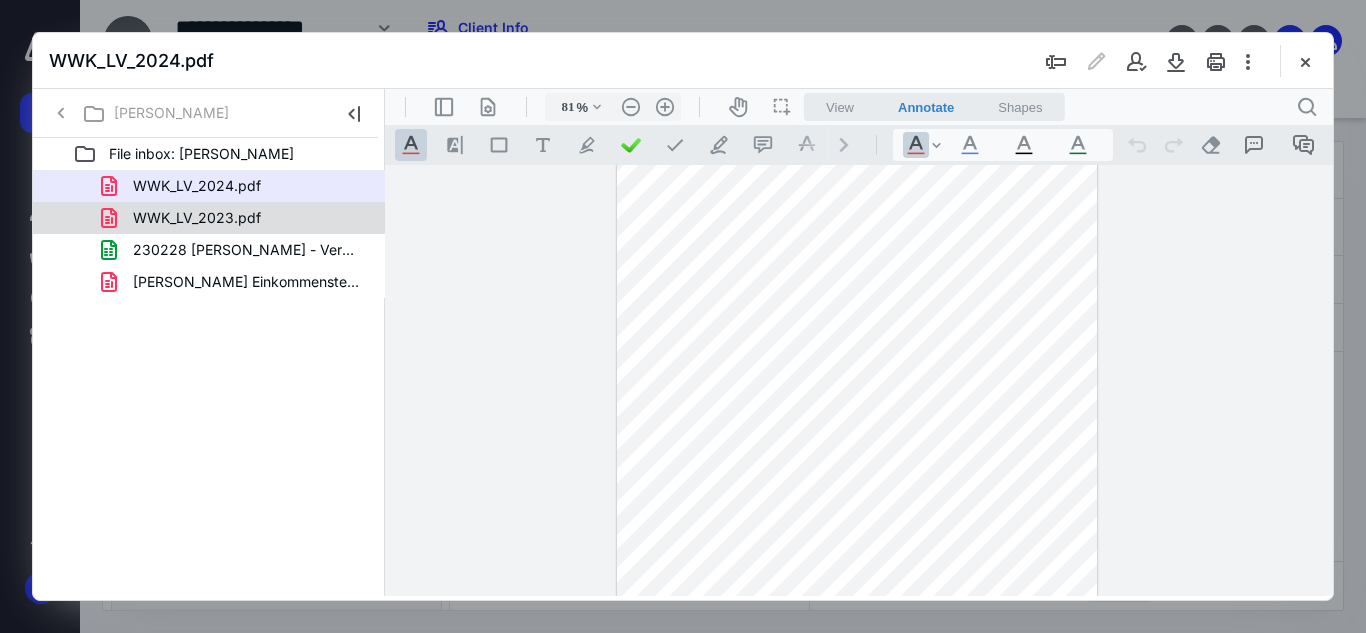 click on "WWK_LV_2023.pdf" at bounding box center [237, 218] 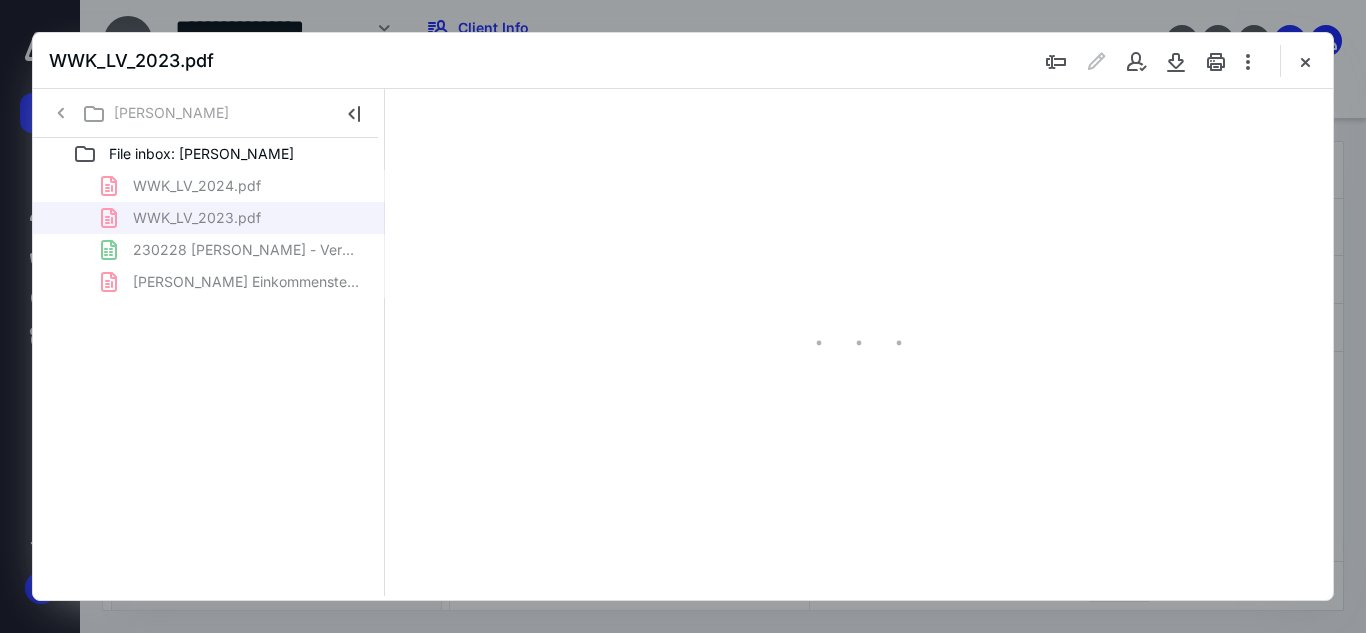type on "51" 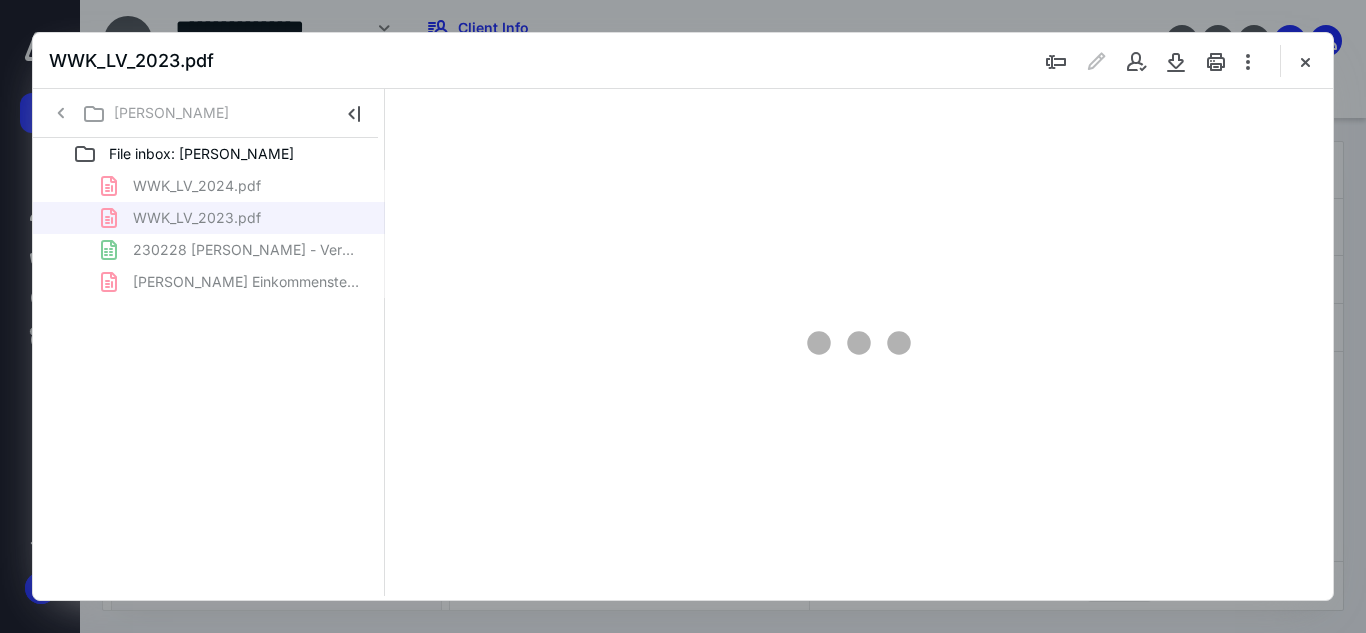 scroll, scrollTop: 78, scrollLeft: 0, axis: vertical 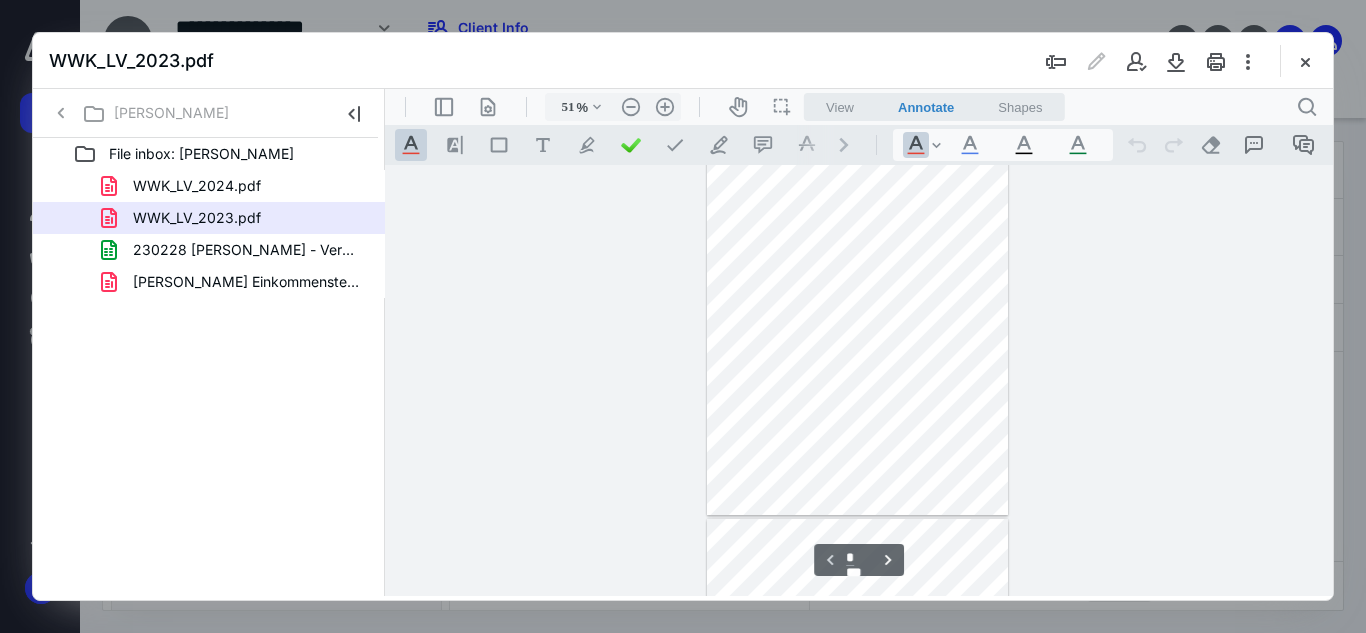 drag, startPoint x: 1321, startPoint y: 247, endPoint x: 1345, endPoint y: 334, distance: 90.24966 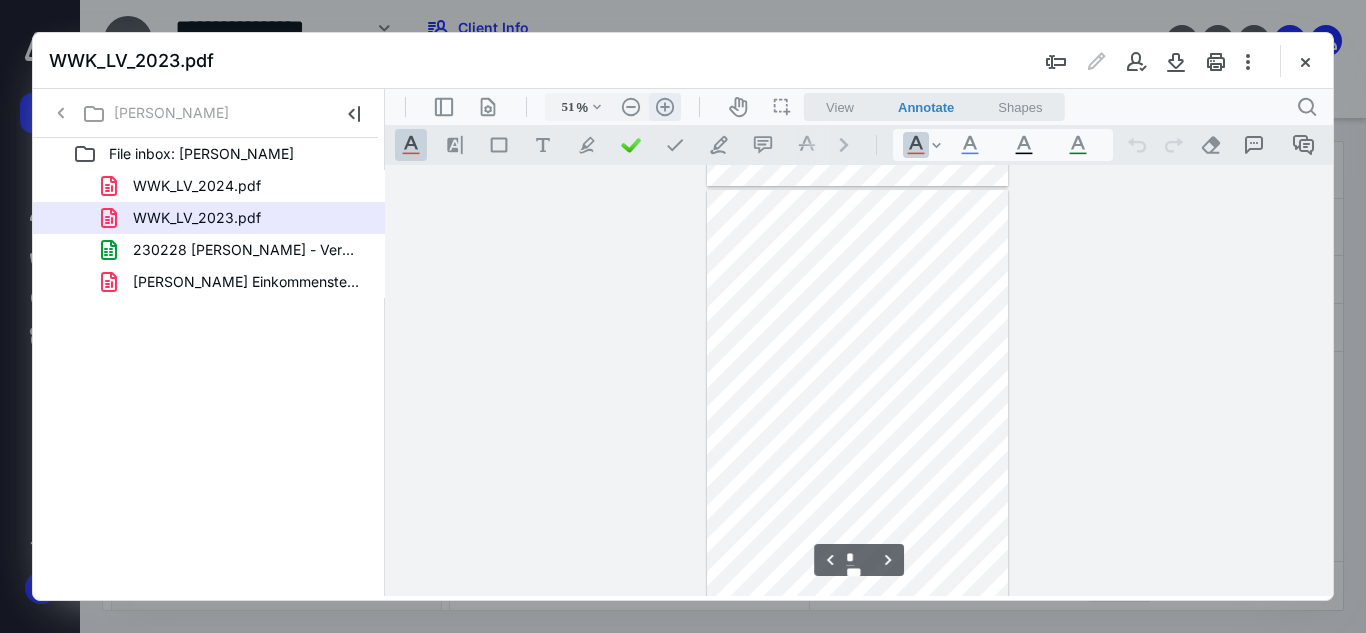 click on ".cls-1{fill:#abb0c4;} icon - header - zoom - in - line" at bounding box center (665, 107) 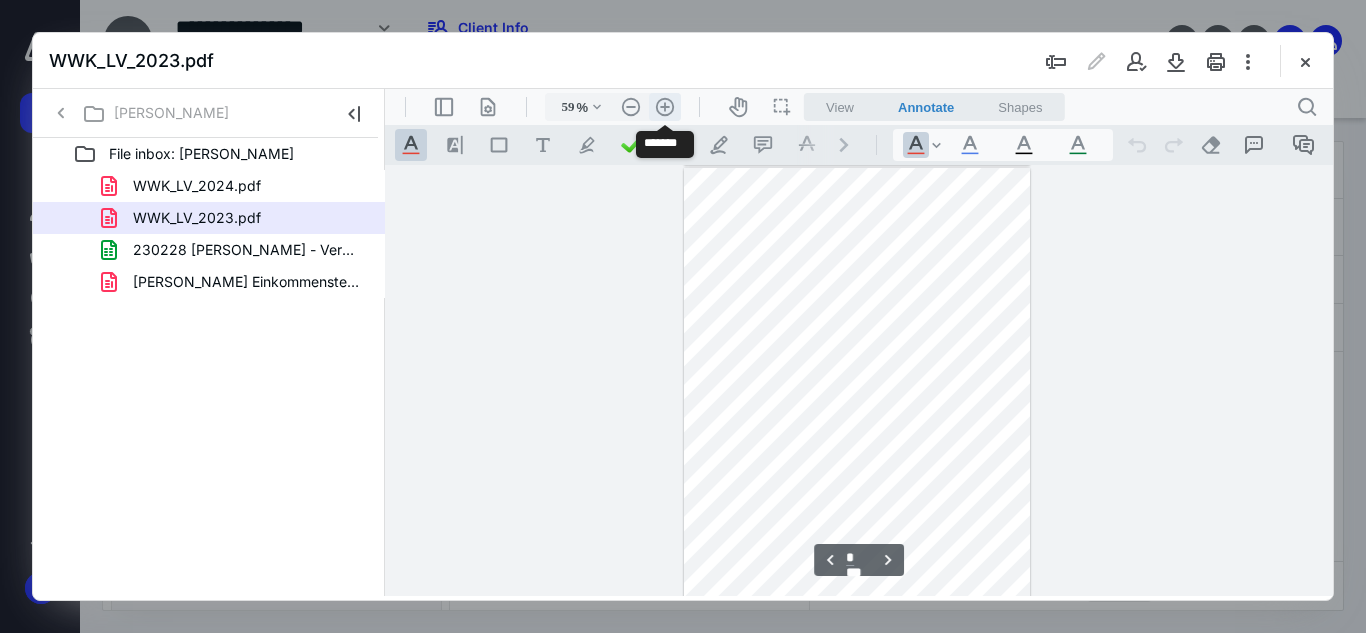 click on ".cls-1{fill:#abb0c4;} icon - header - zoom - in - line" at bounding box center [665, 107] 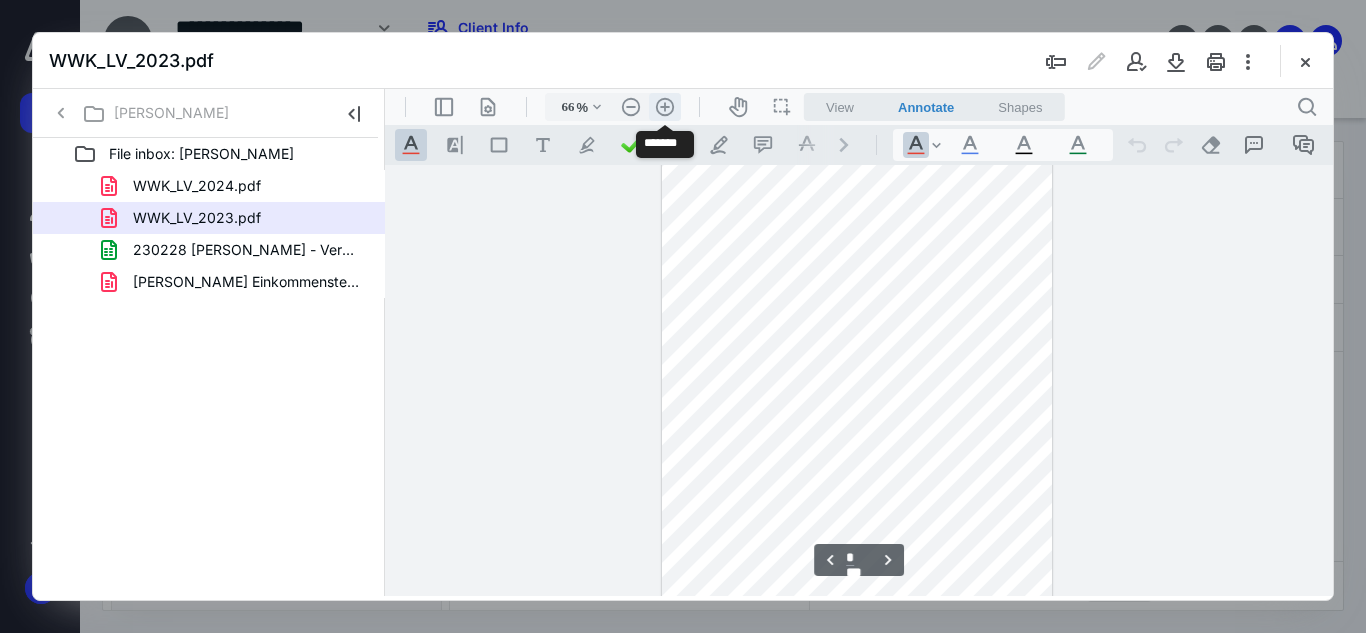 click on ".cls-1{fill:#abb0c4;} icon - header - zoom - in - line" at bounding box center (665, 107) 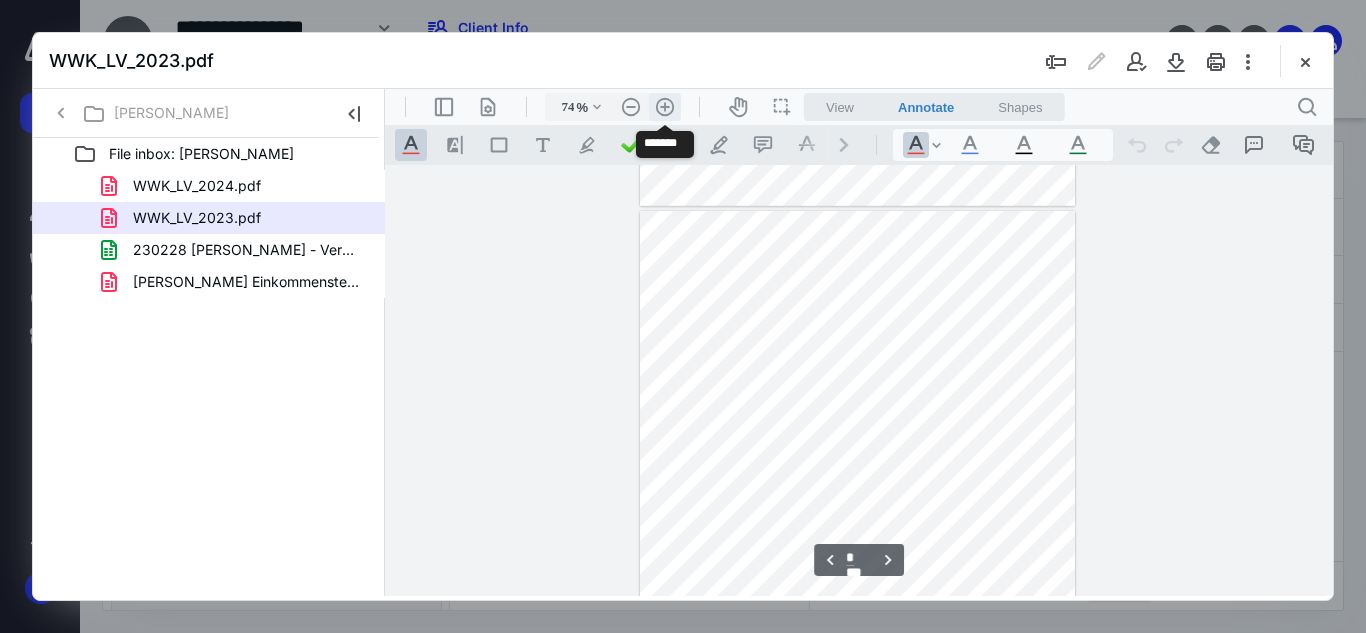 scroll, scrollTop: 665, scrollLeft: 0, axis: vertical 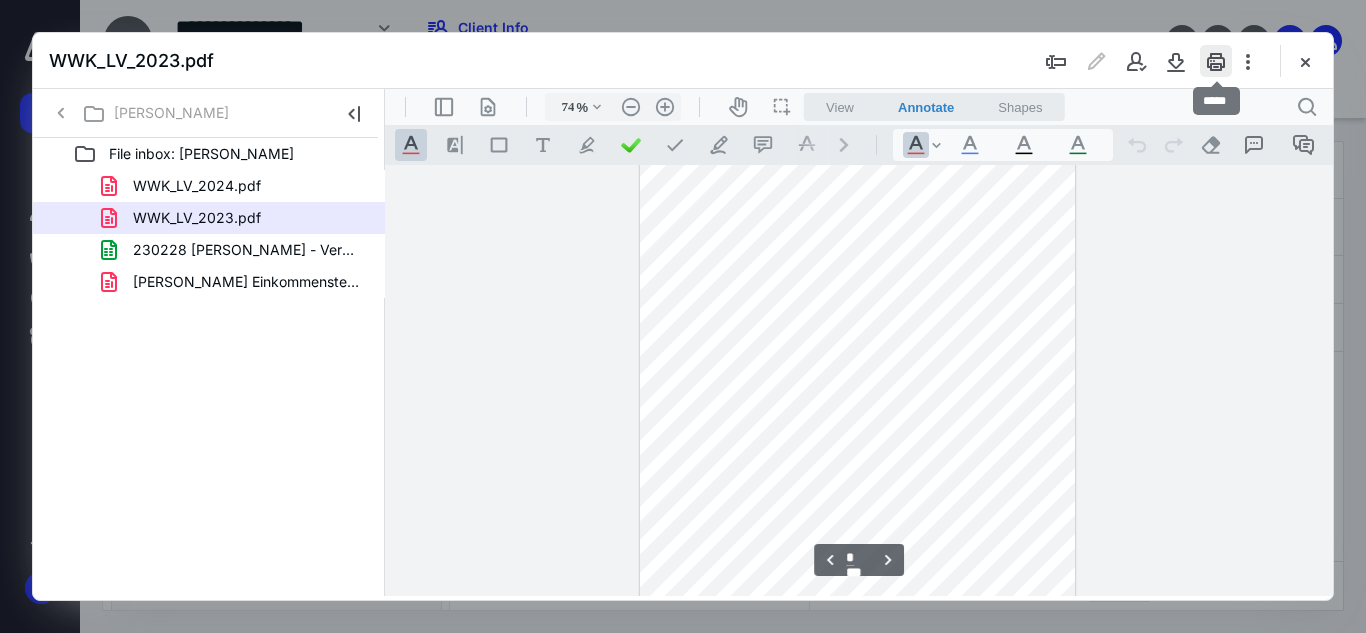 click at bounding box center (1216, 61) 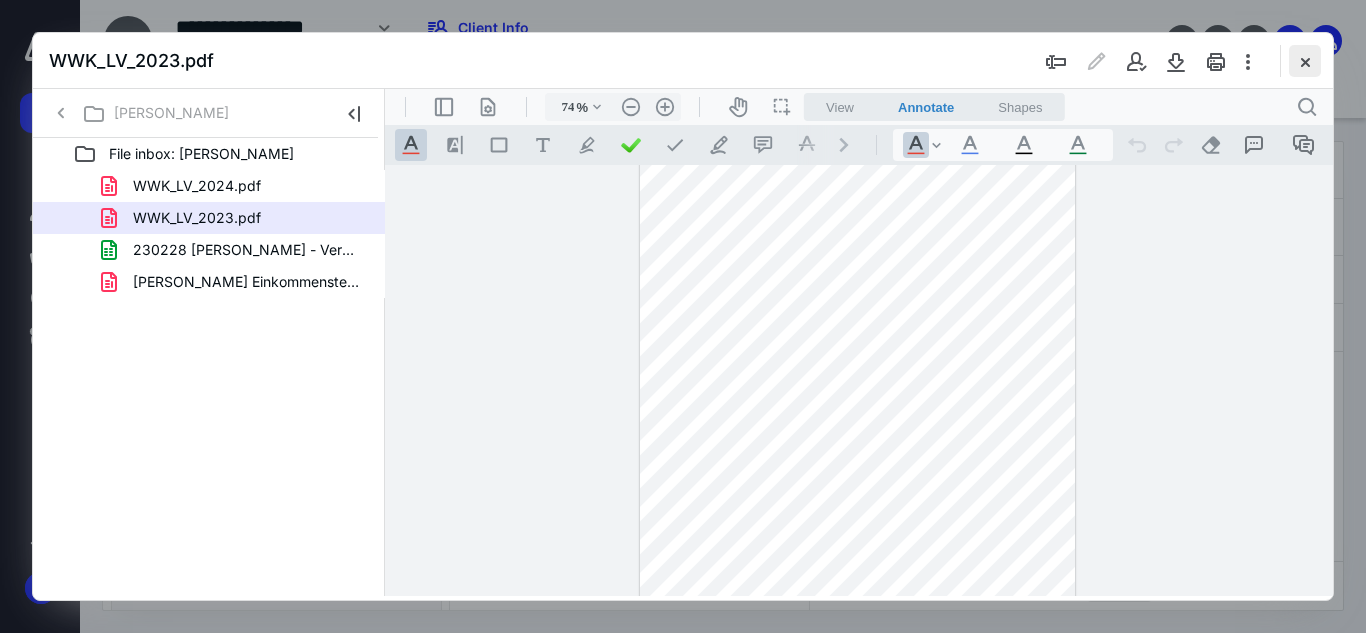 click at bounding box center (1305, 61) 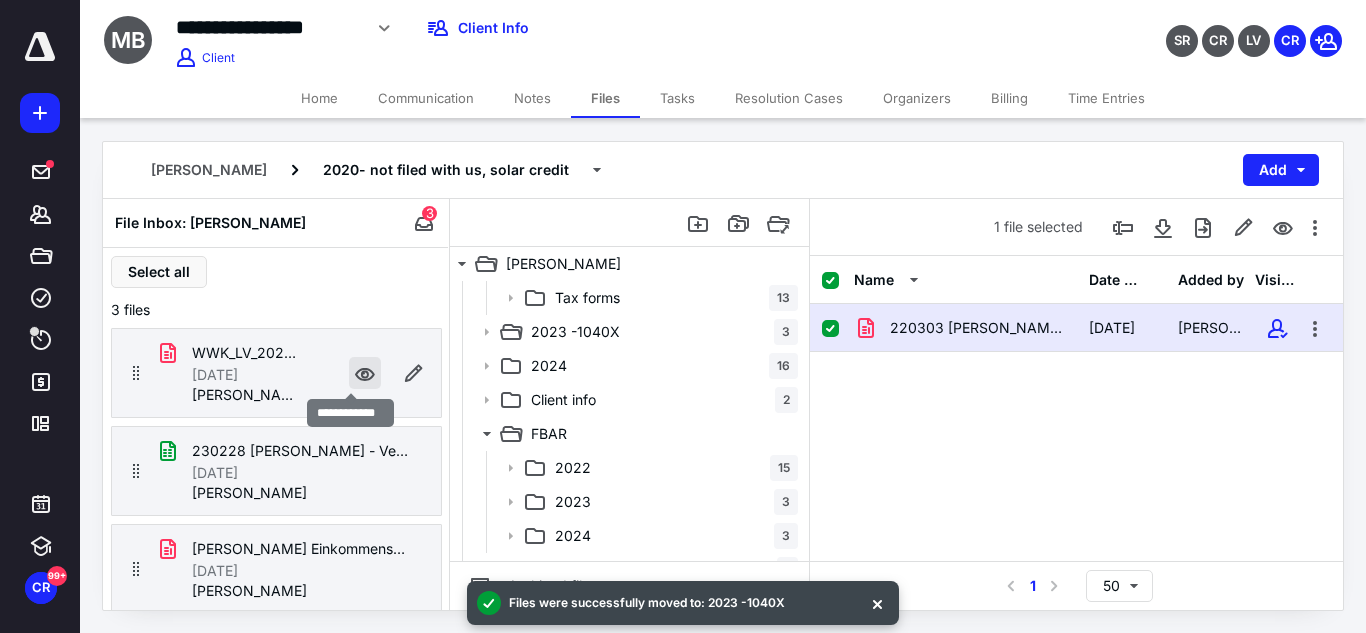 click at bounding box center [365, 373] 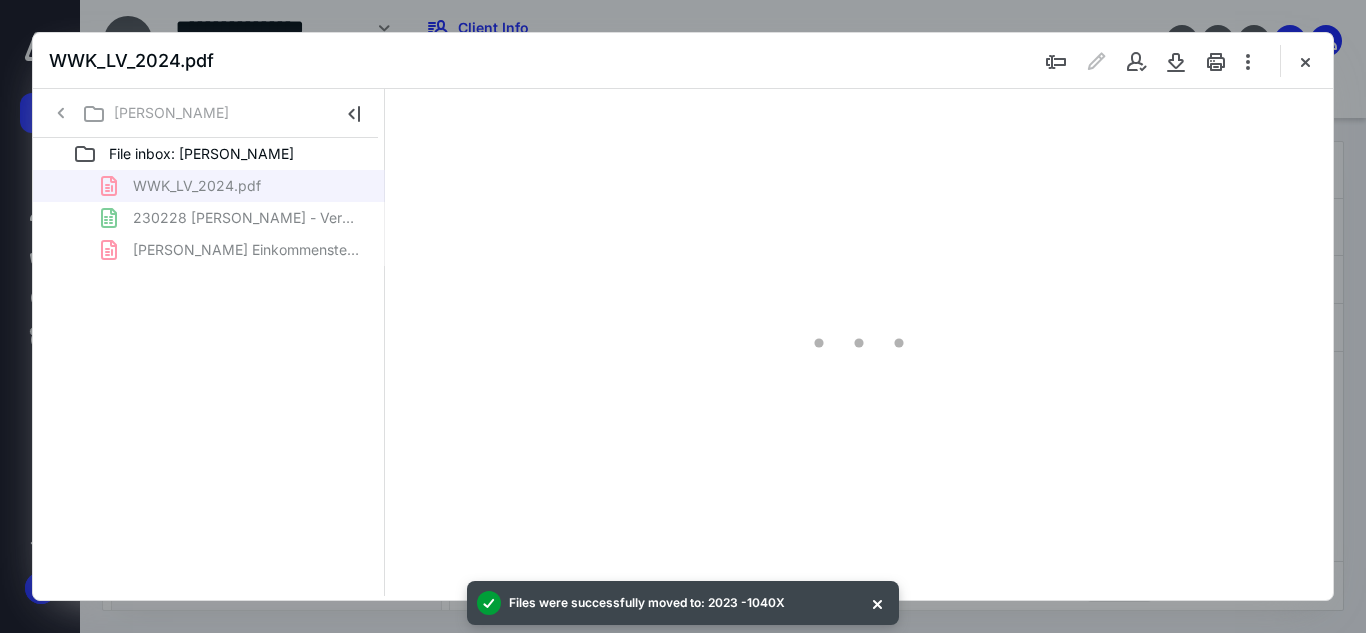 scroll, scrollTop: 0, scrollLeft: 0, axis: both 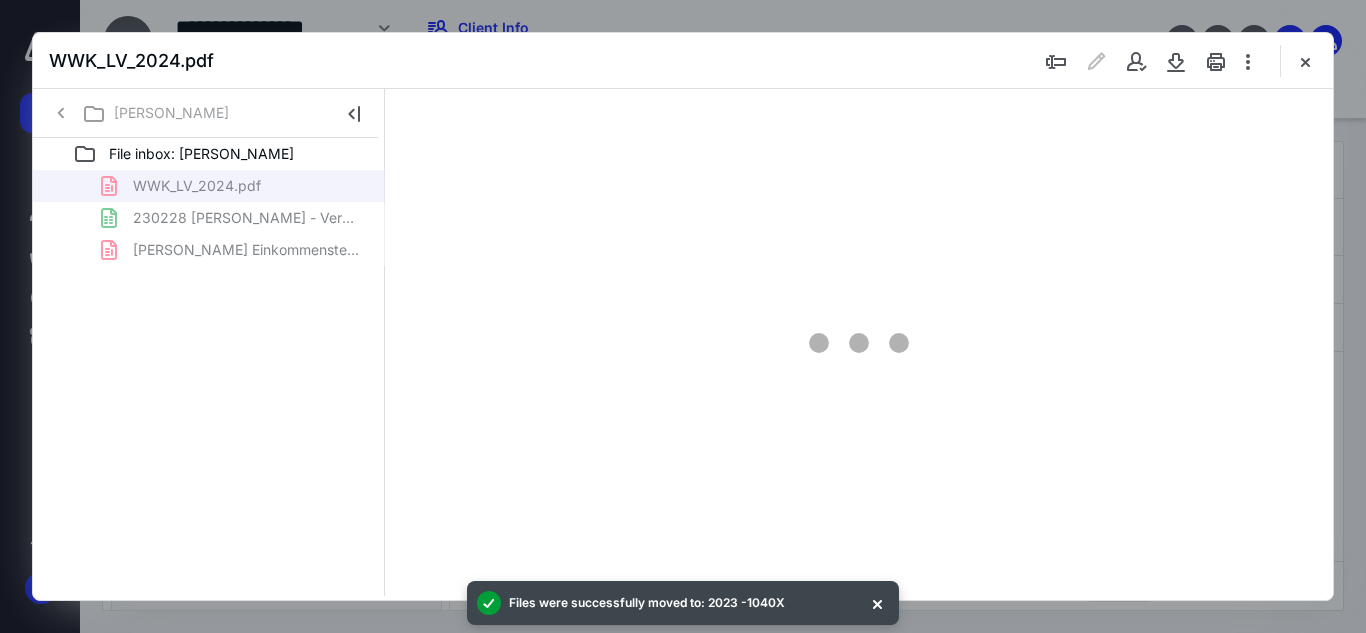 type on "51" 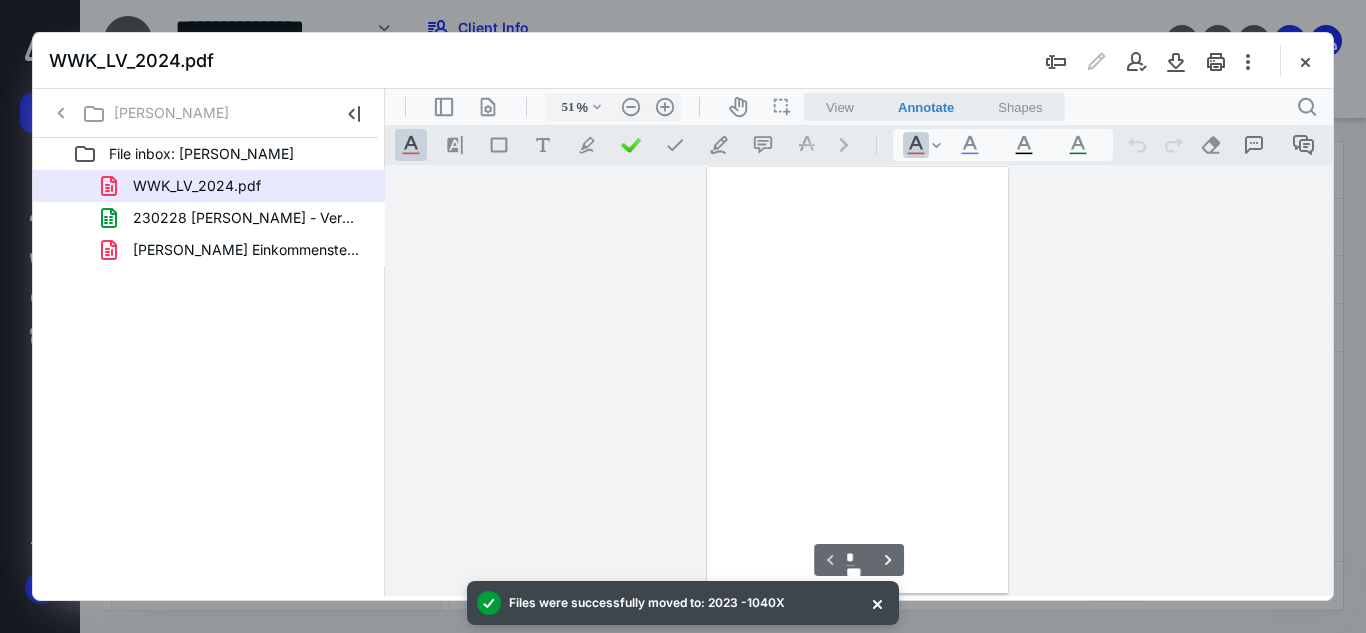 scroll, scrollTop: 78, scrollLeft: 0, axis: vertical 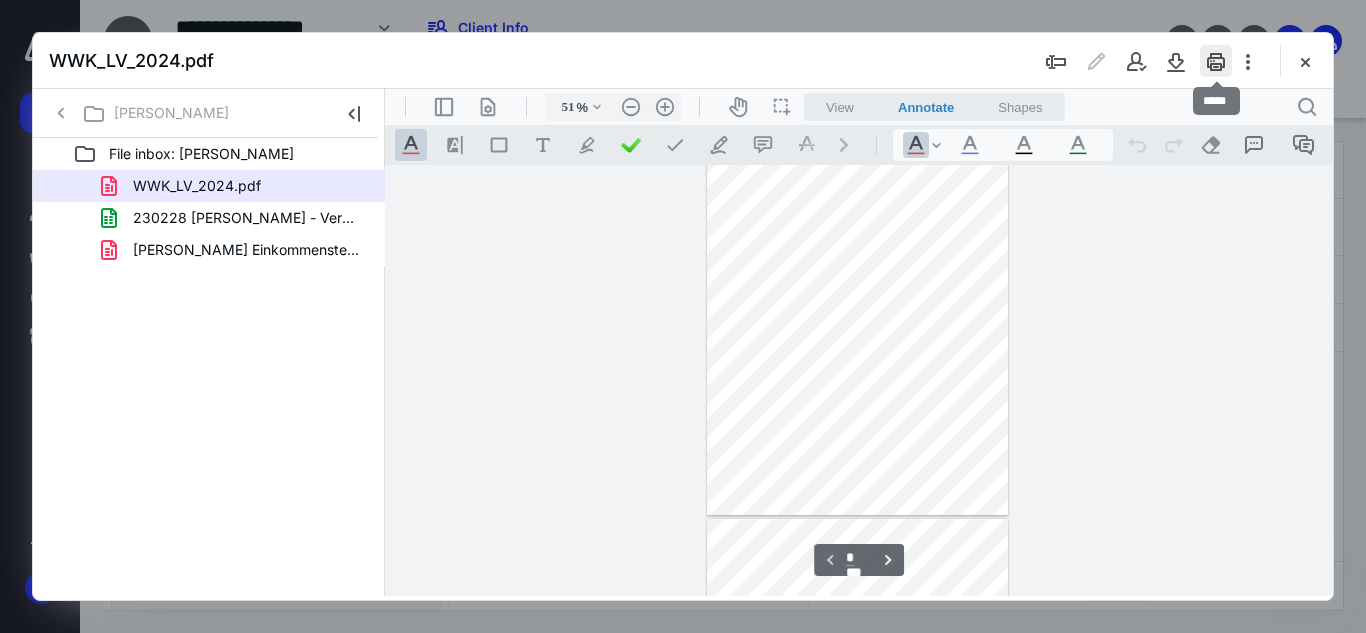 click at bounding box center [1216, 61] 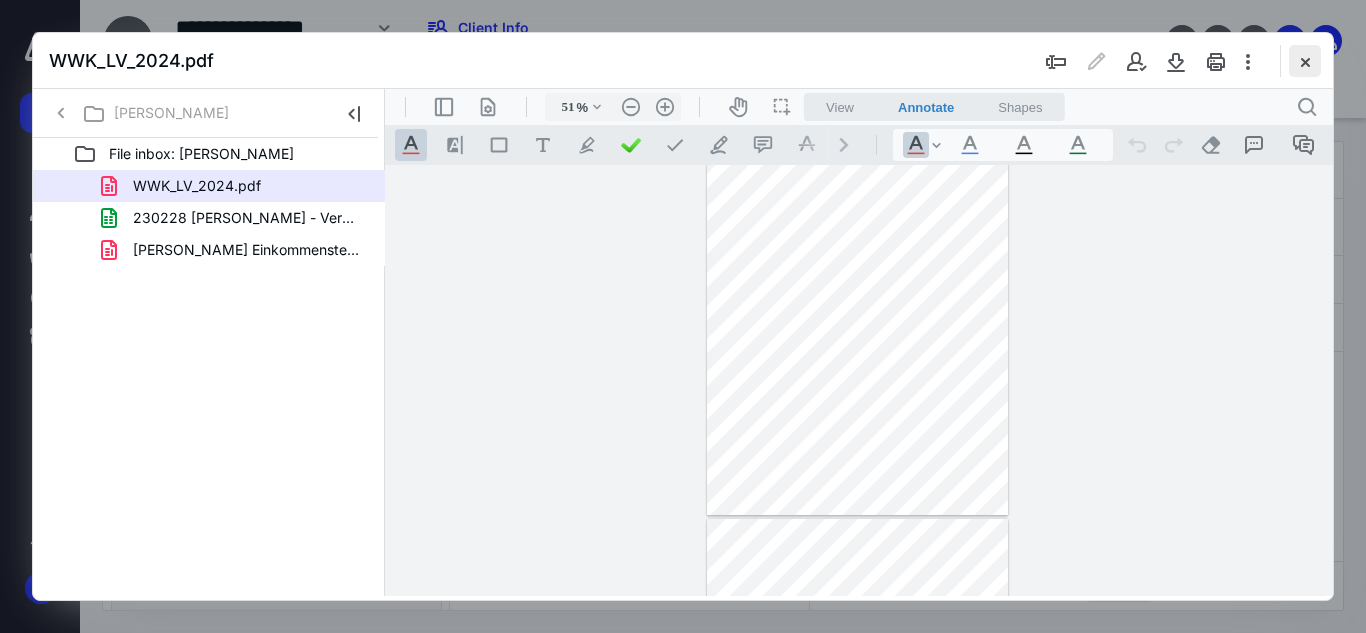 click at bounding box center (1305, 61) 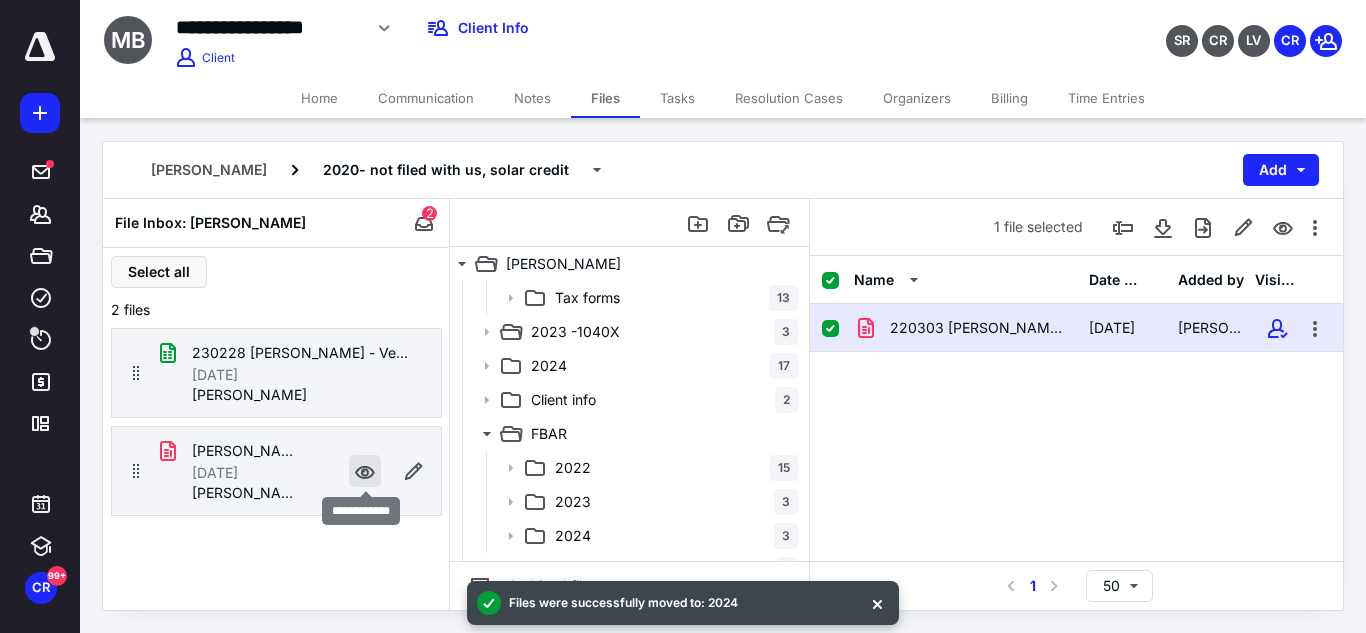 click at bounding box center [365, 471] 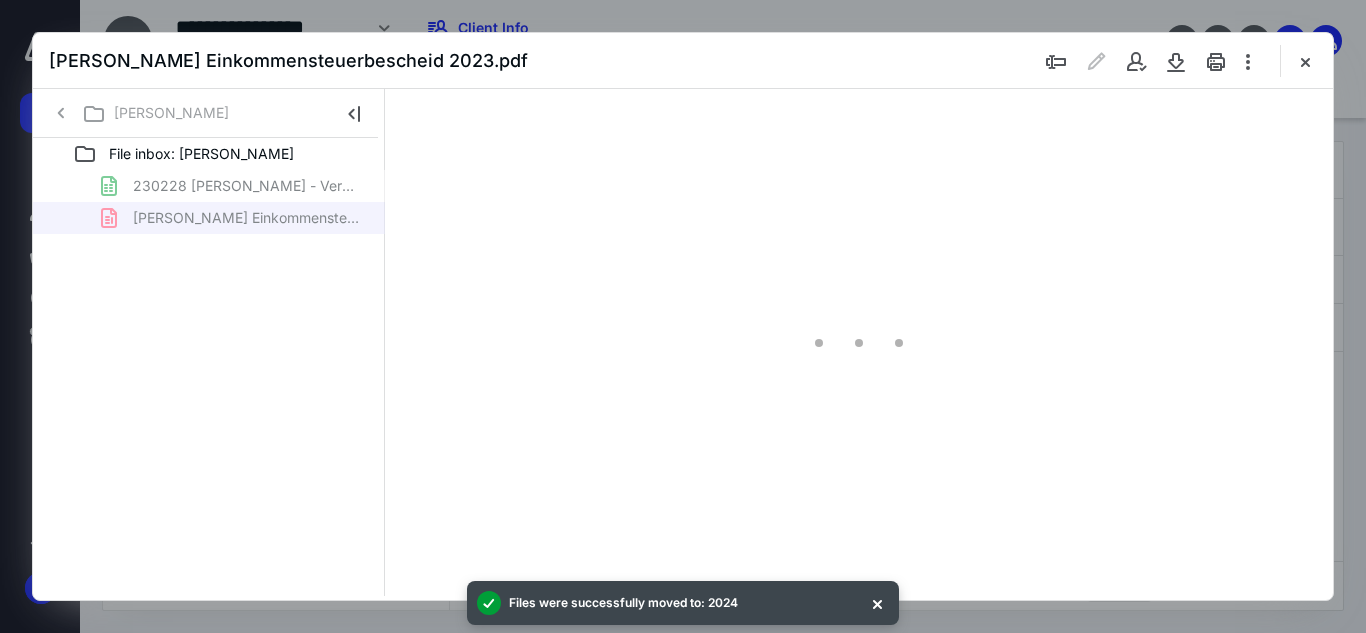 scroll, scrollTop: 0, scrollLeft: 0, axis: both 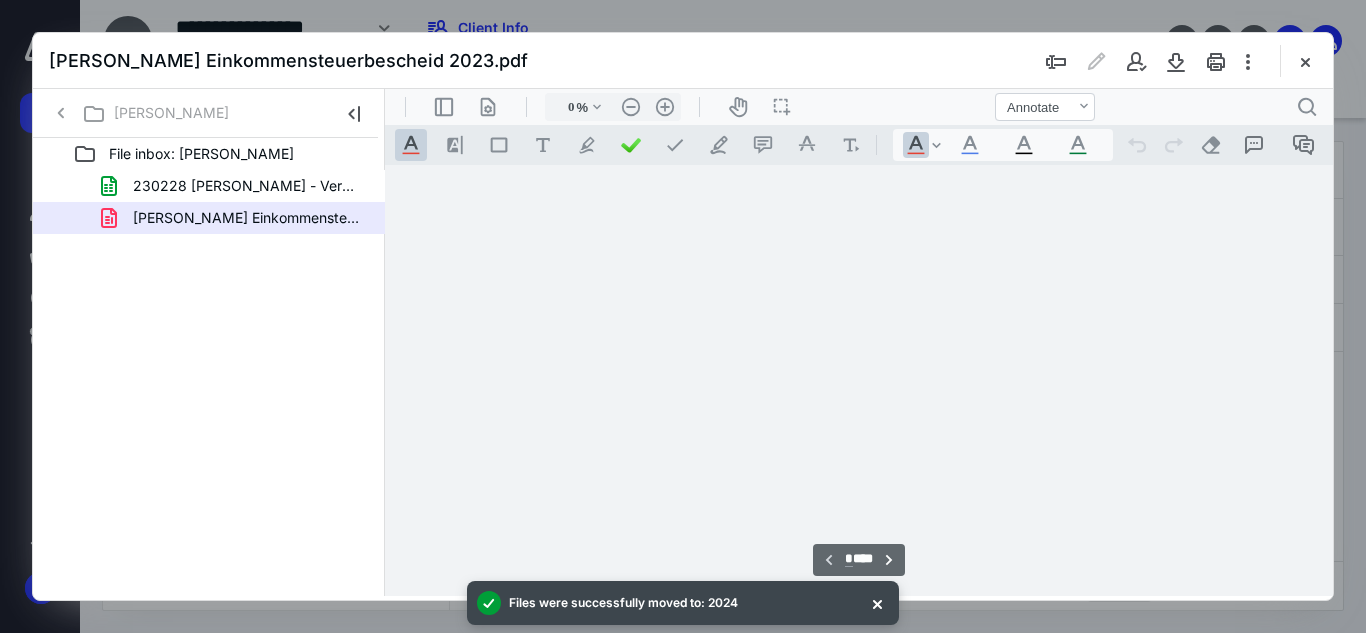 type on "51" 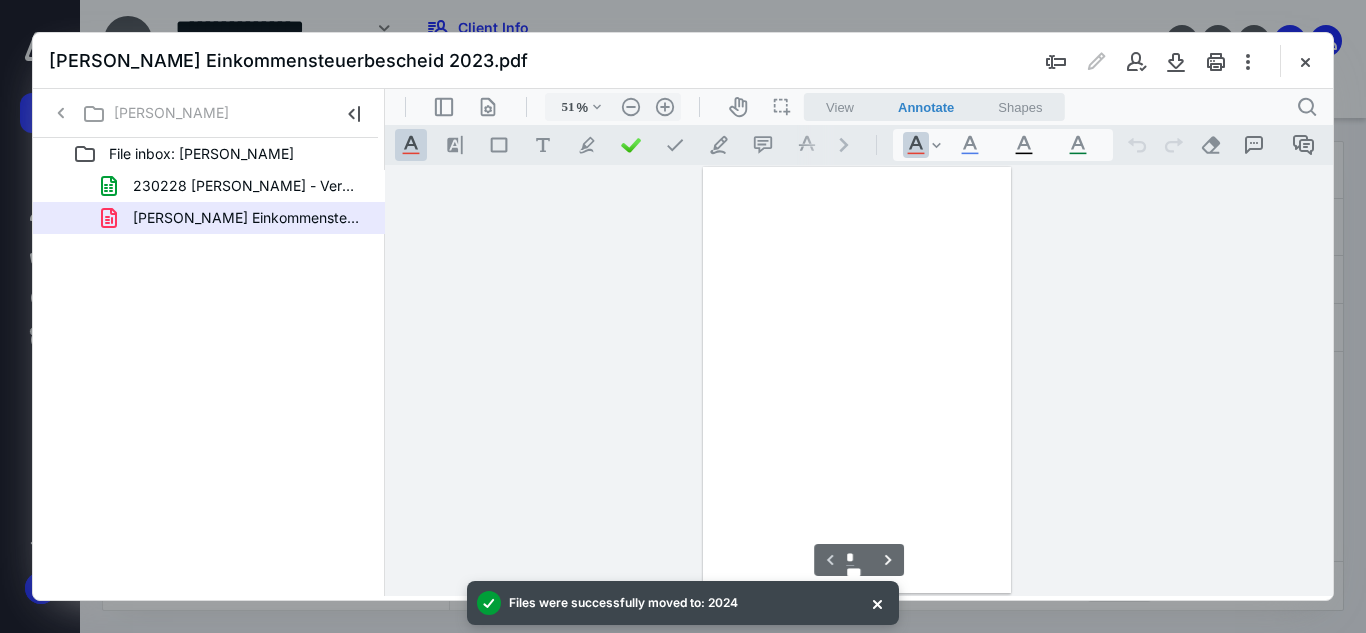 scroll, scrollTop: 78, scrollLeft: 0, axis: vertical 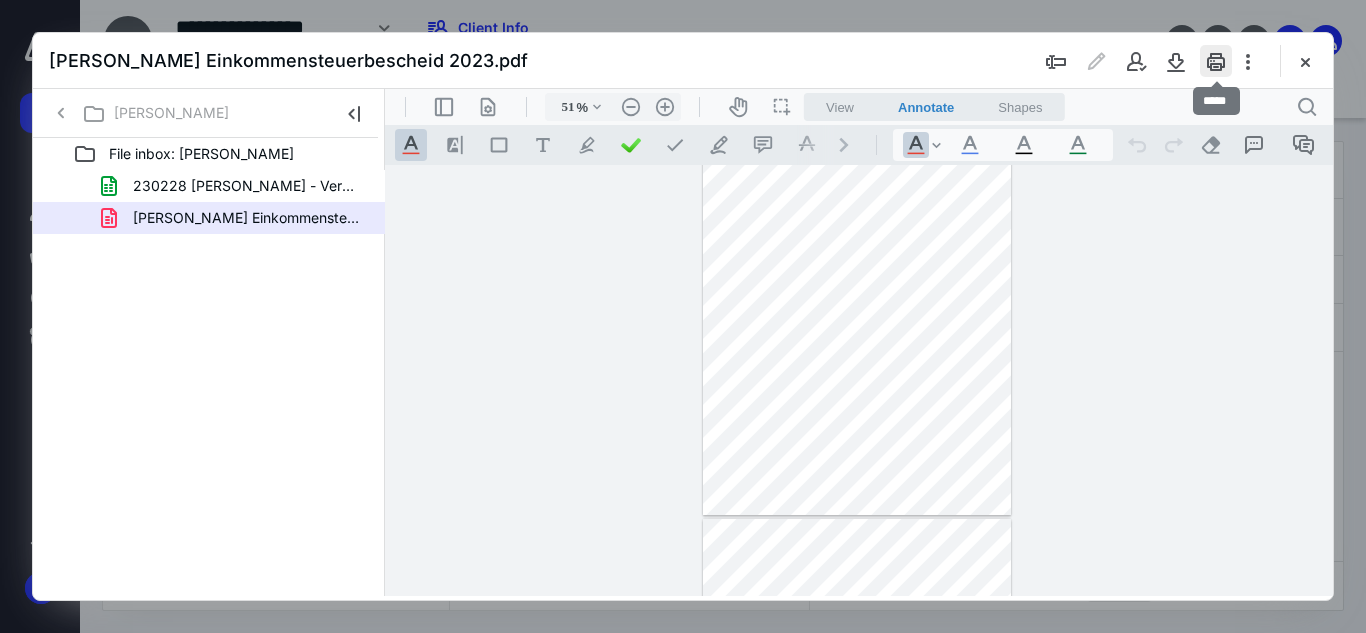 click at bounding box center [1216, 61] 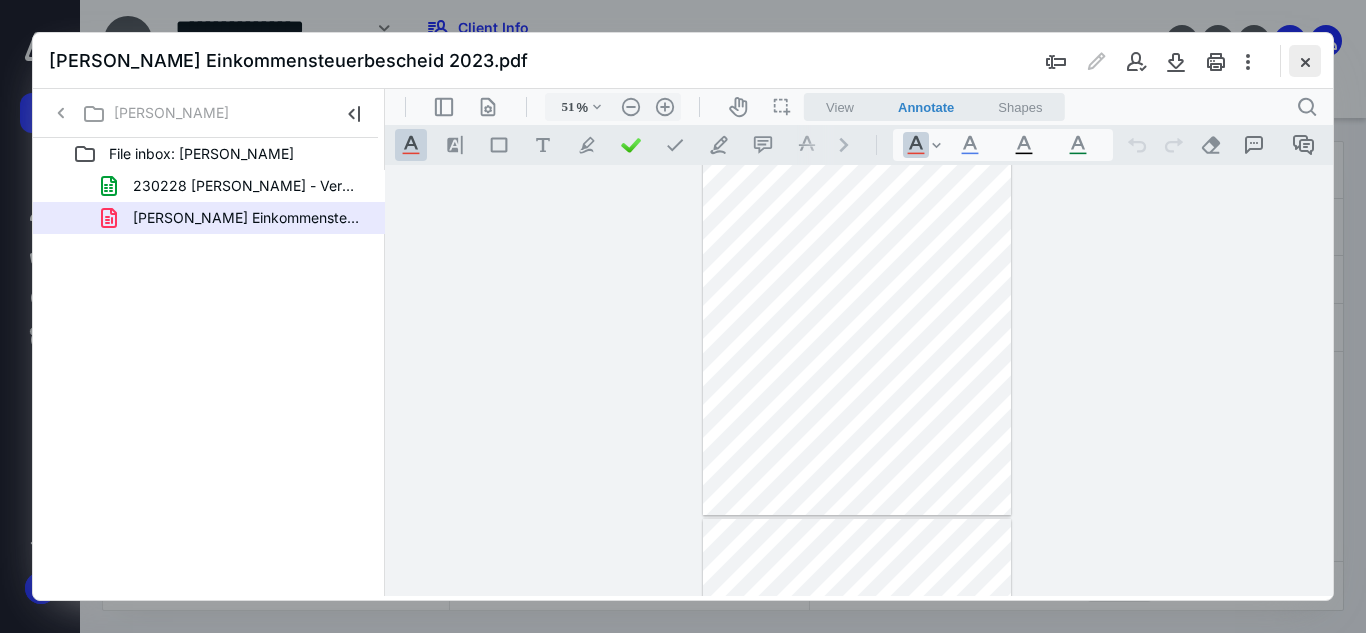 click at bounding box center [1305, 61] 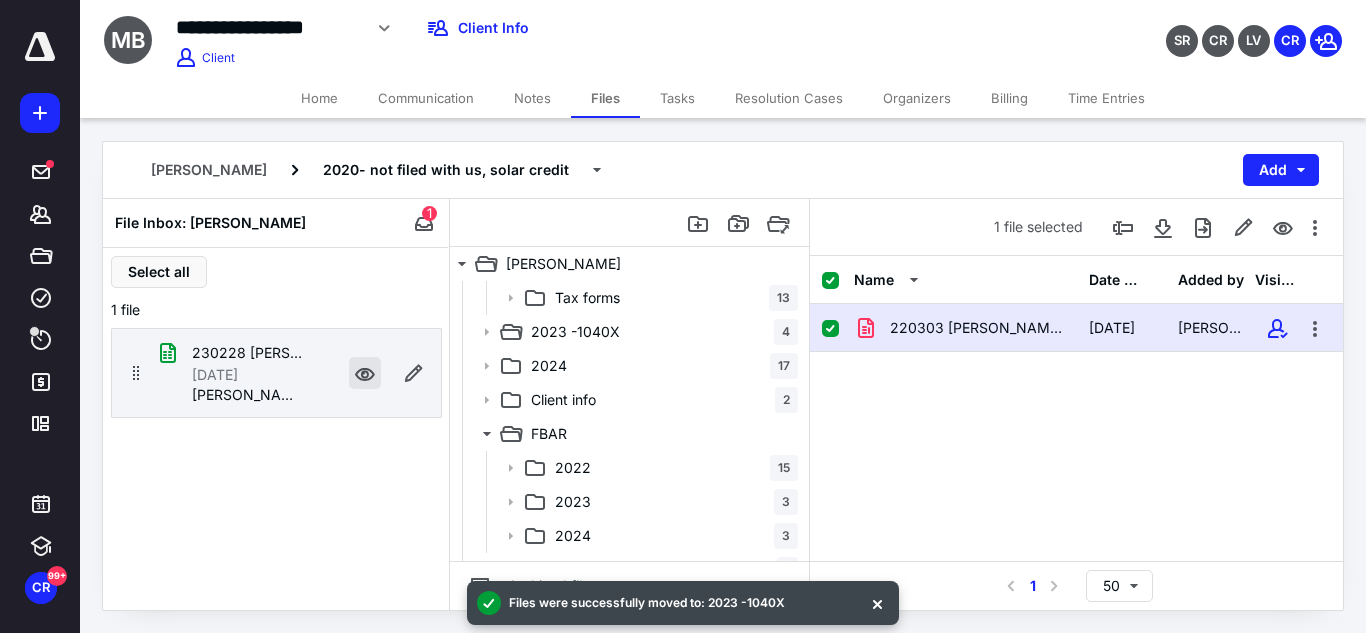 click at bounding box center [365, 373] 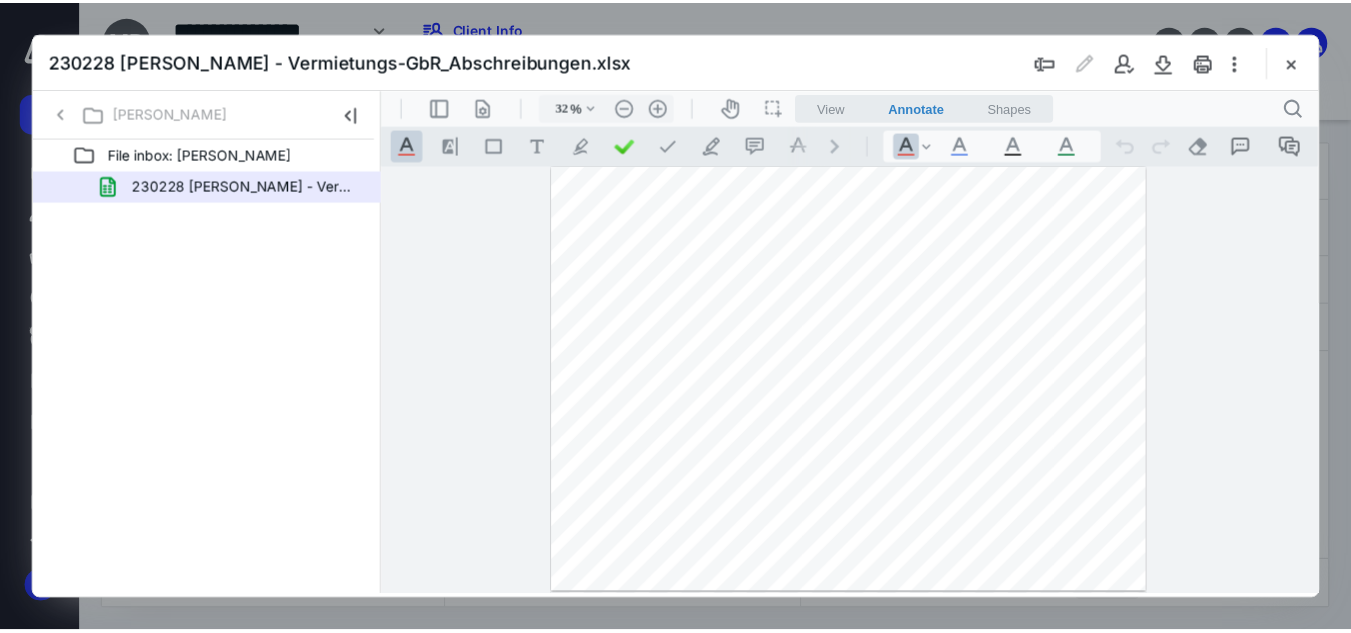 scroll, scrollTop: 0, scrollLeft: 0, axis: both 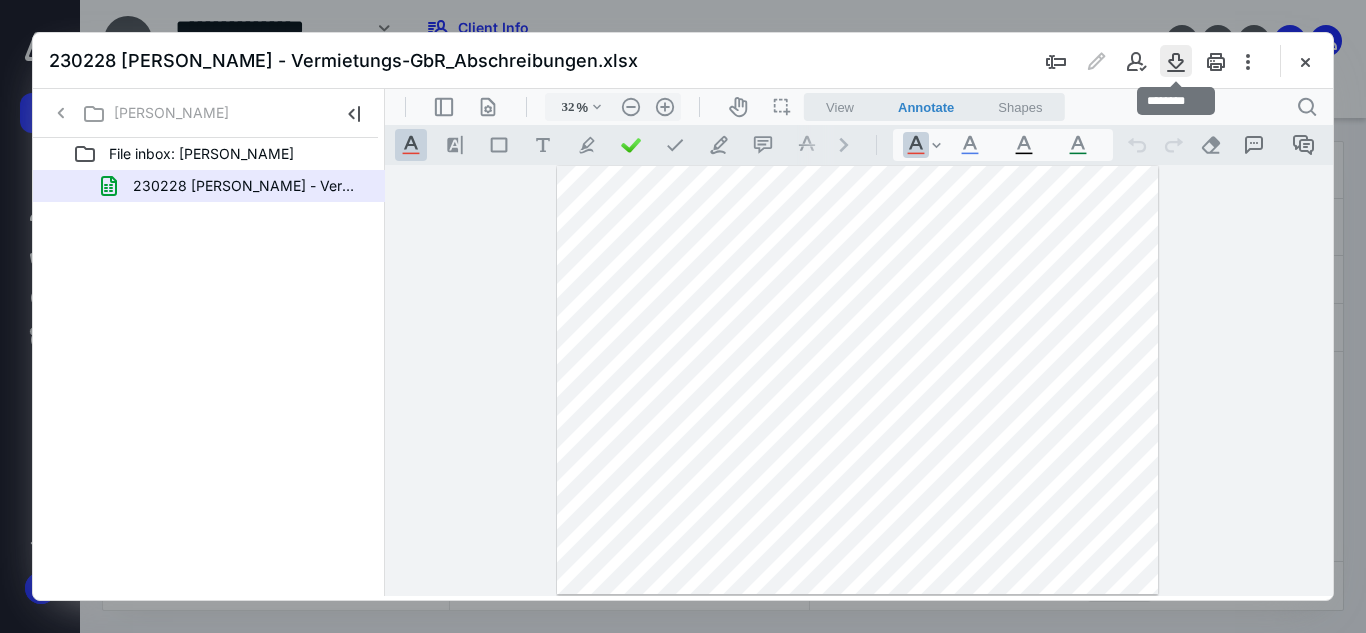 click at bounding box center (1176, 61) 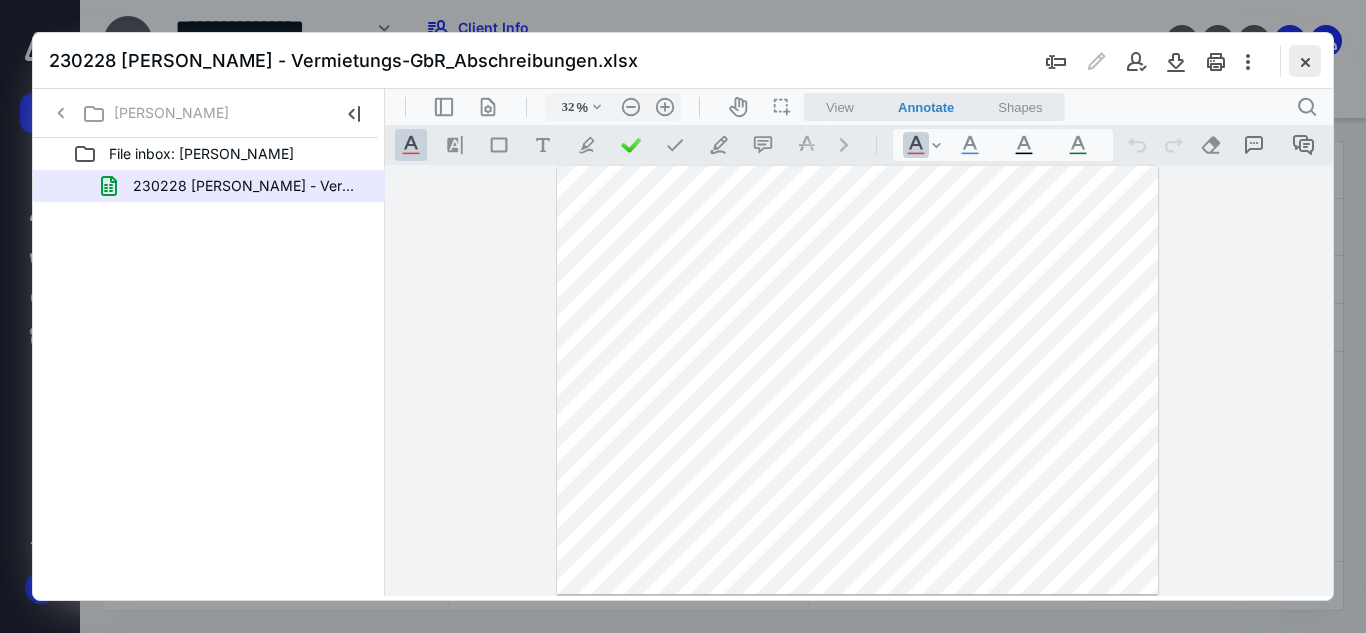 click at bounding box center (1305, 61) 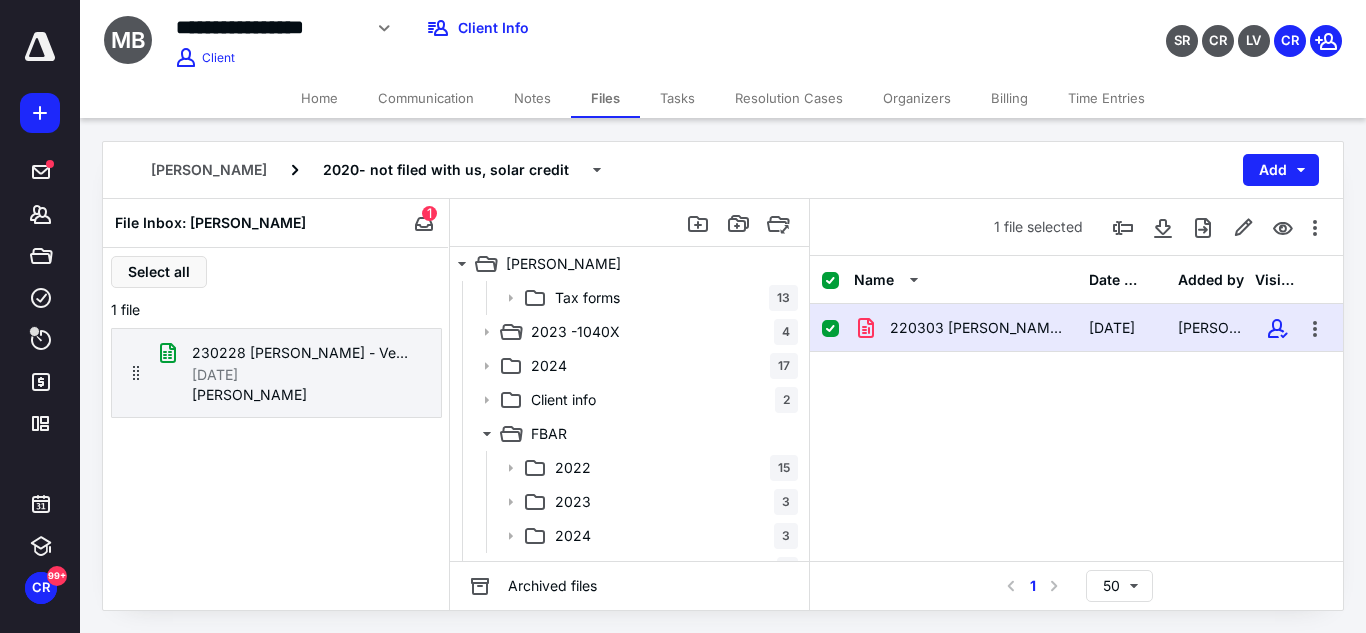click on "Home" at bounding box center (319, 98) 